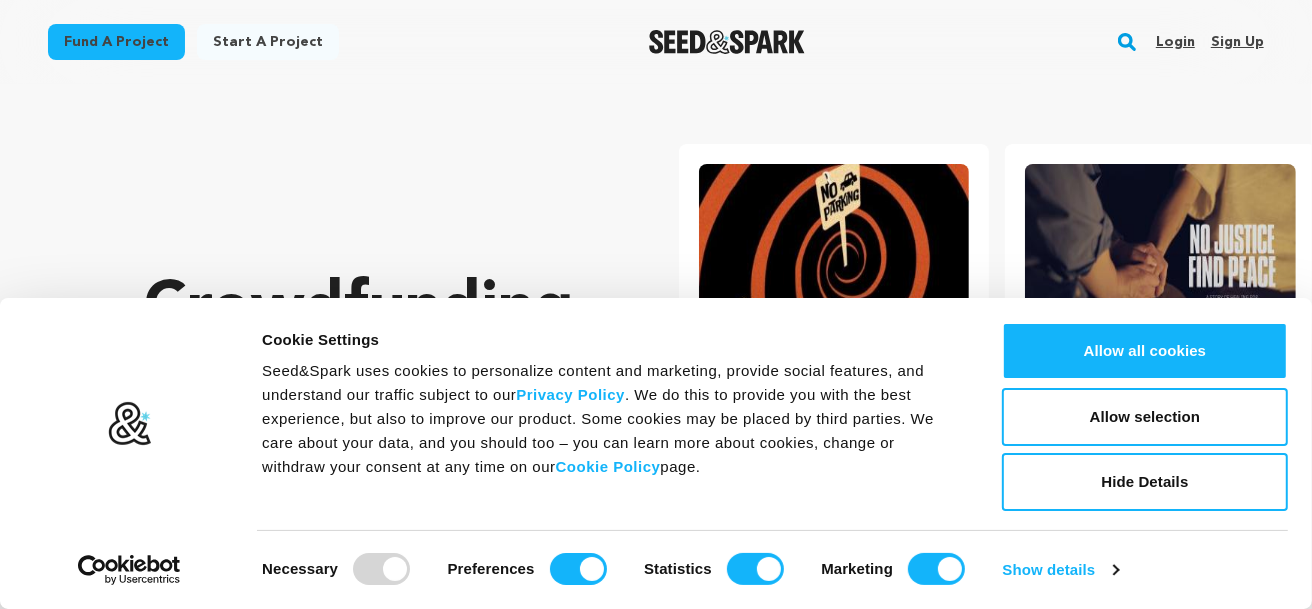 scroll, scrollTop: 0, scrollLeft: 0, axis: both 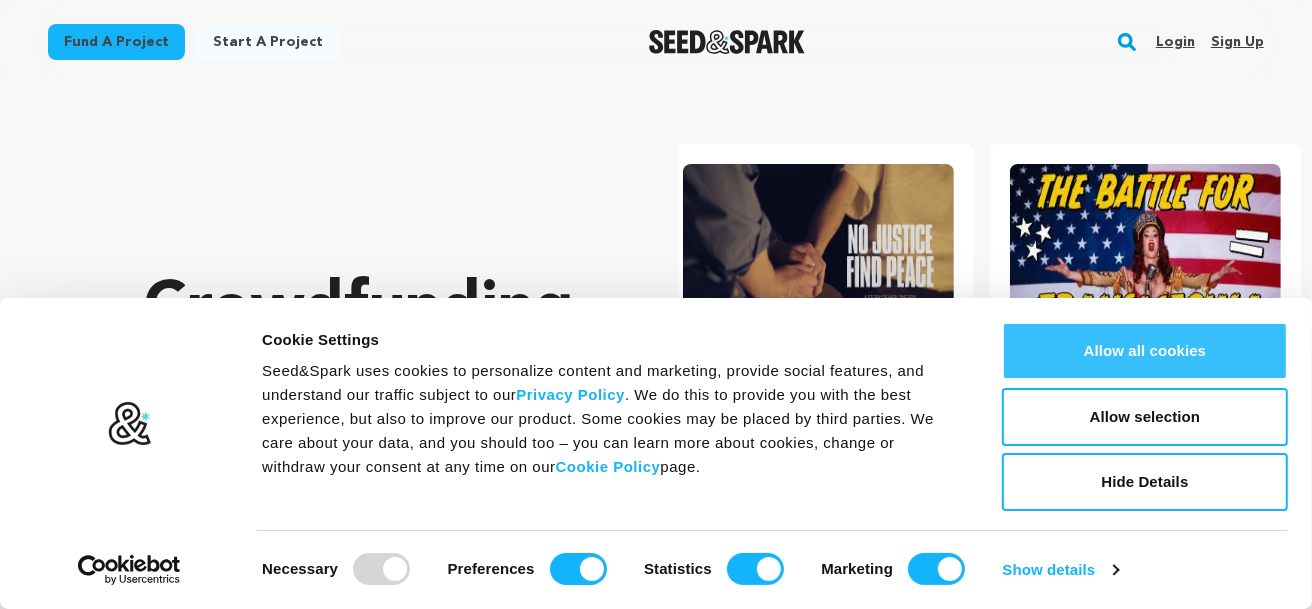 click on "Allow all cookies" at bounding box center [1145, 351] 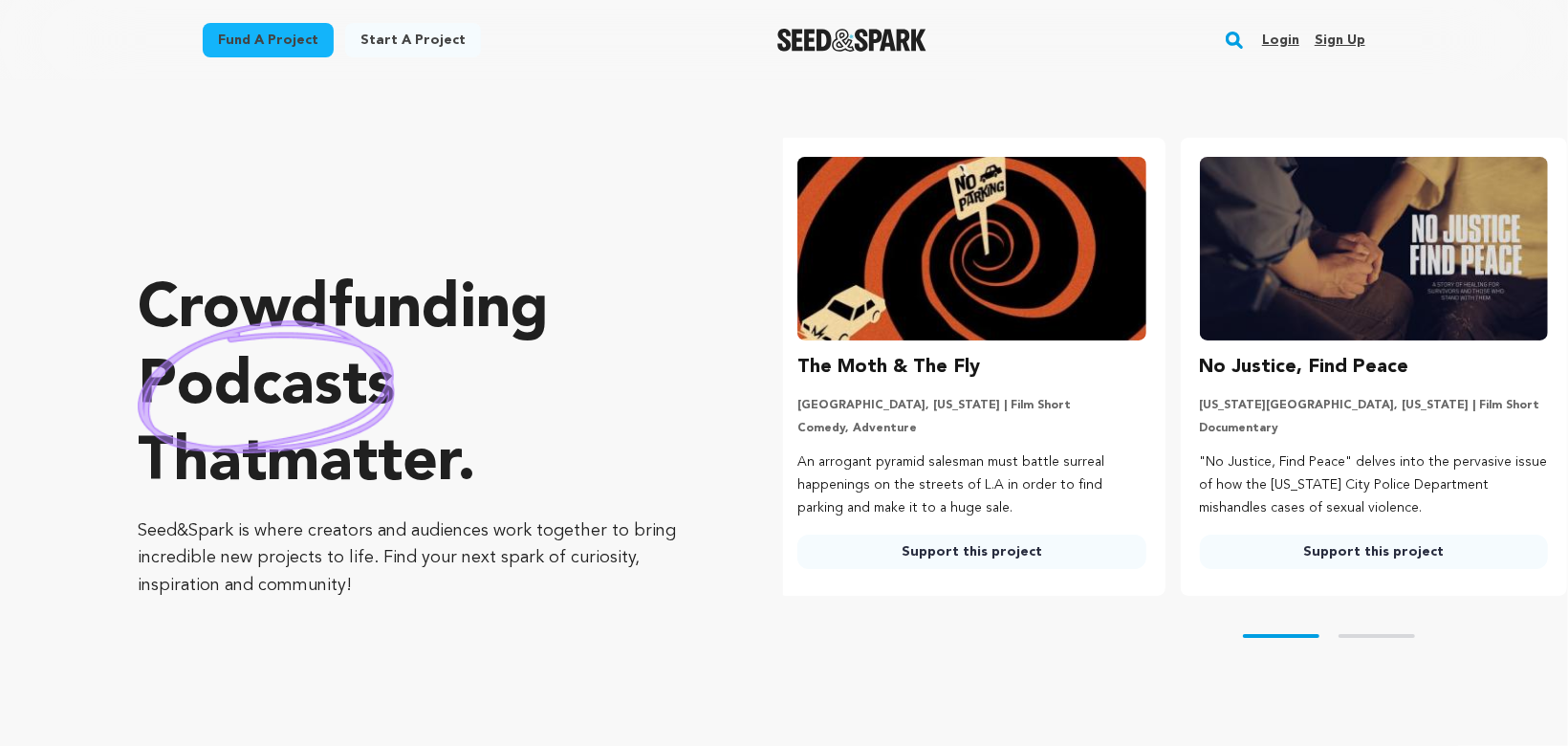 scroll, scrollTop: 0, scrollLeft: 0, axis: both 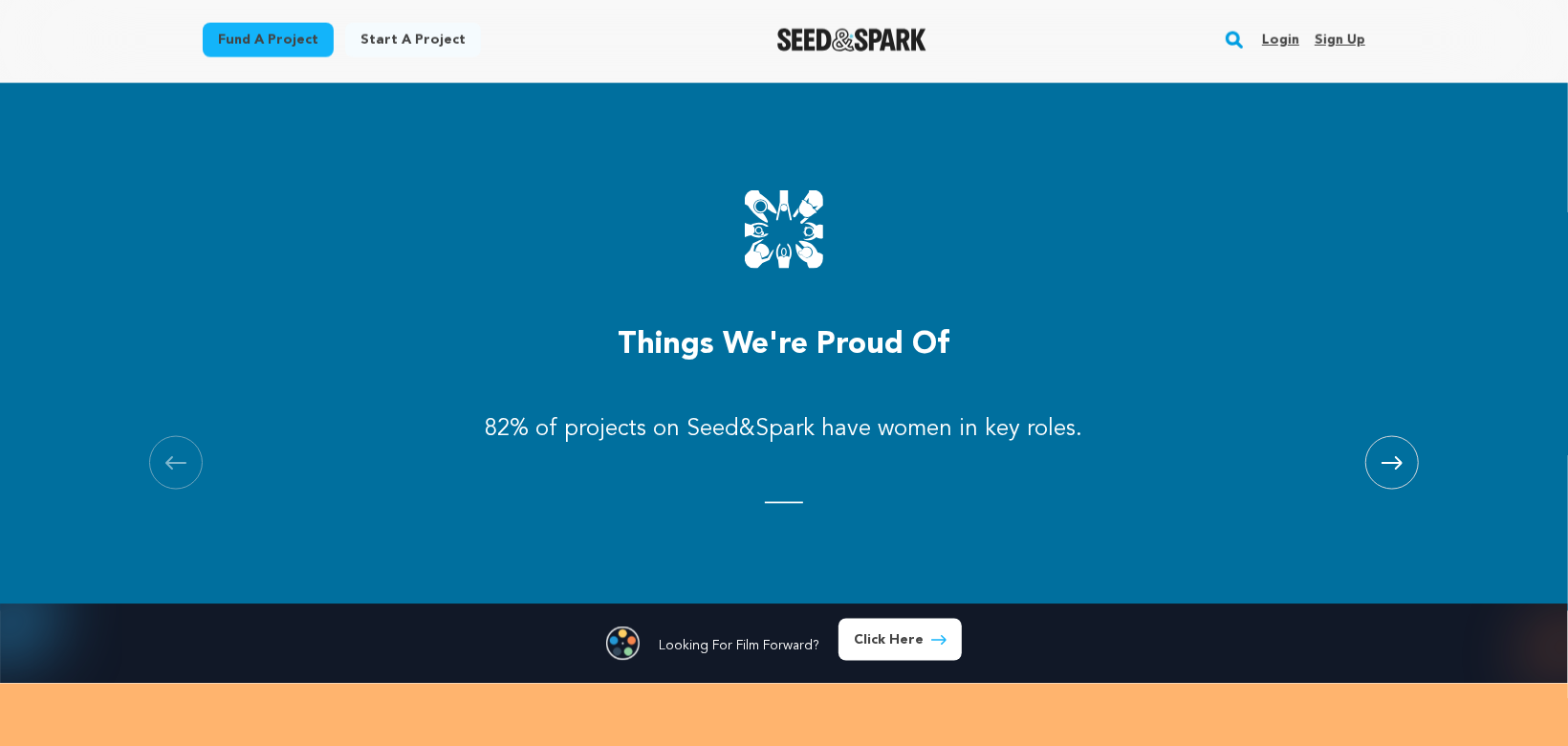 click 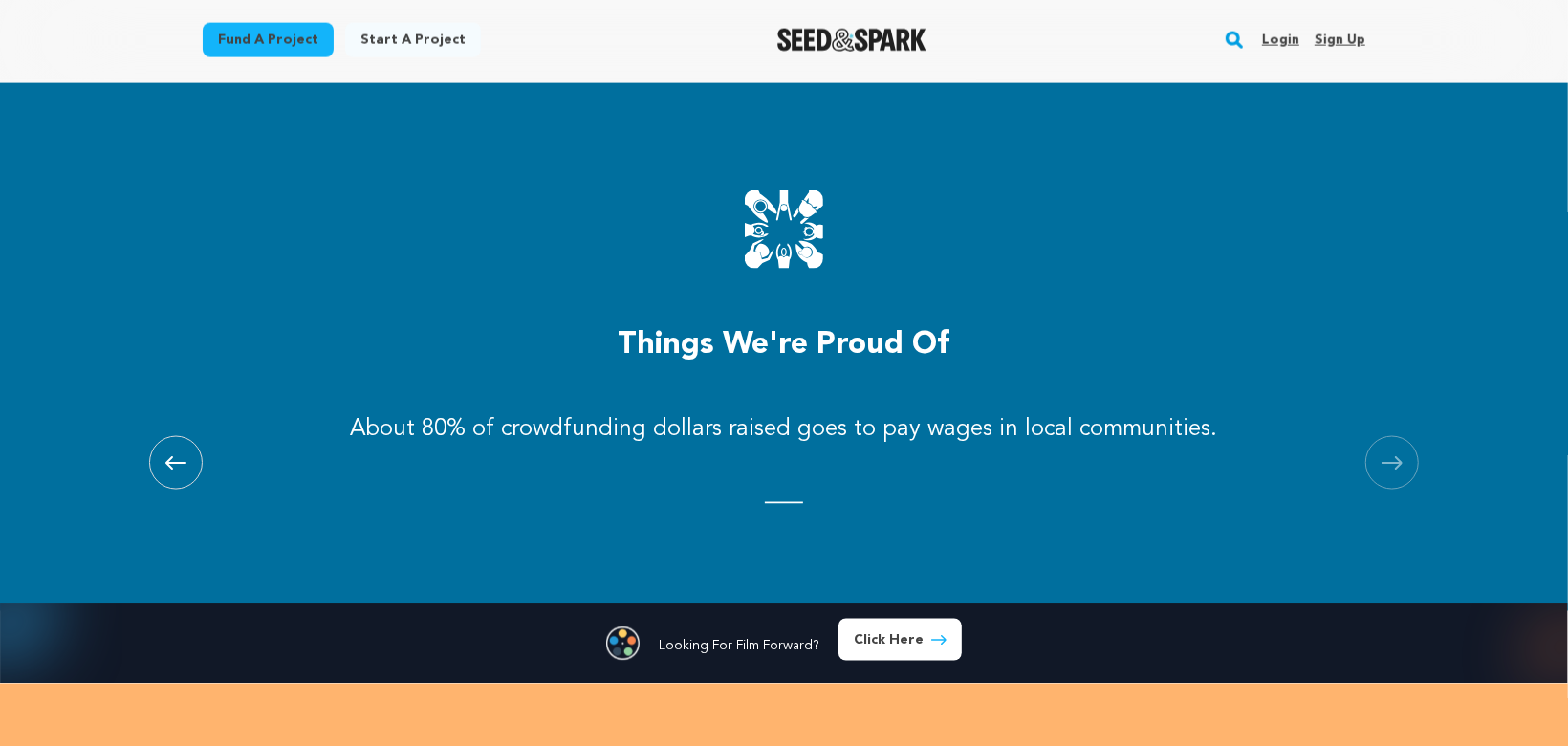 click on "Things we're proud of
Carousel
Skip to previous slide page
Carousel
82% of projects on Seed&Spark have women in key roles.
We're the only platform requiring an inclusion statement from creators." at bounding box center (784, 347) 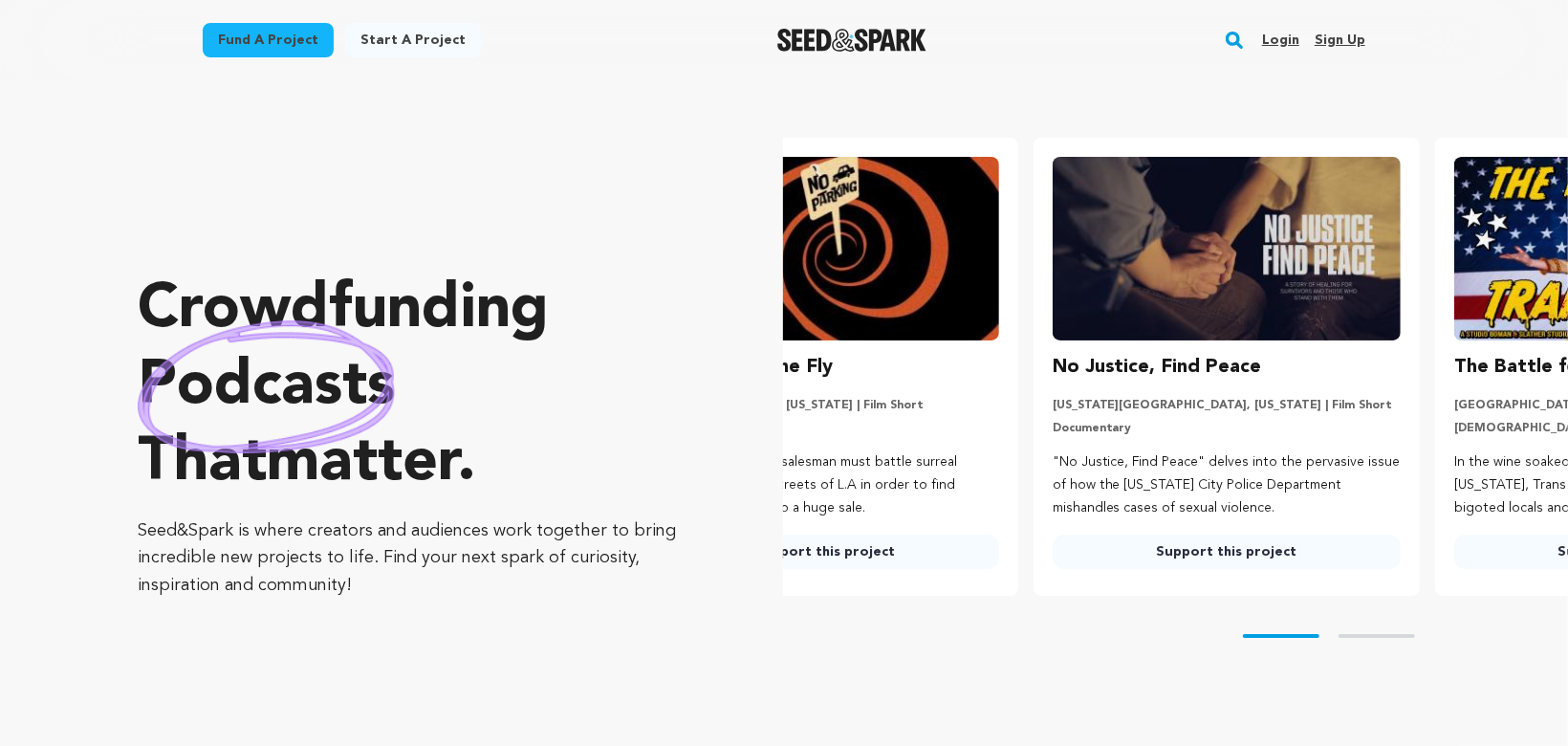 scroll, scrollTop: 0, scrollLeft: 0, axis: both 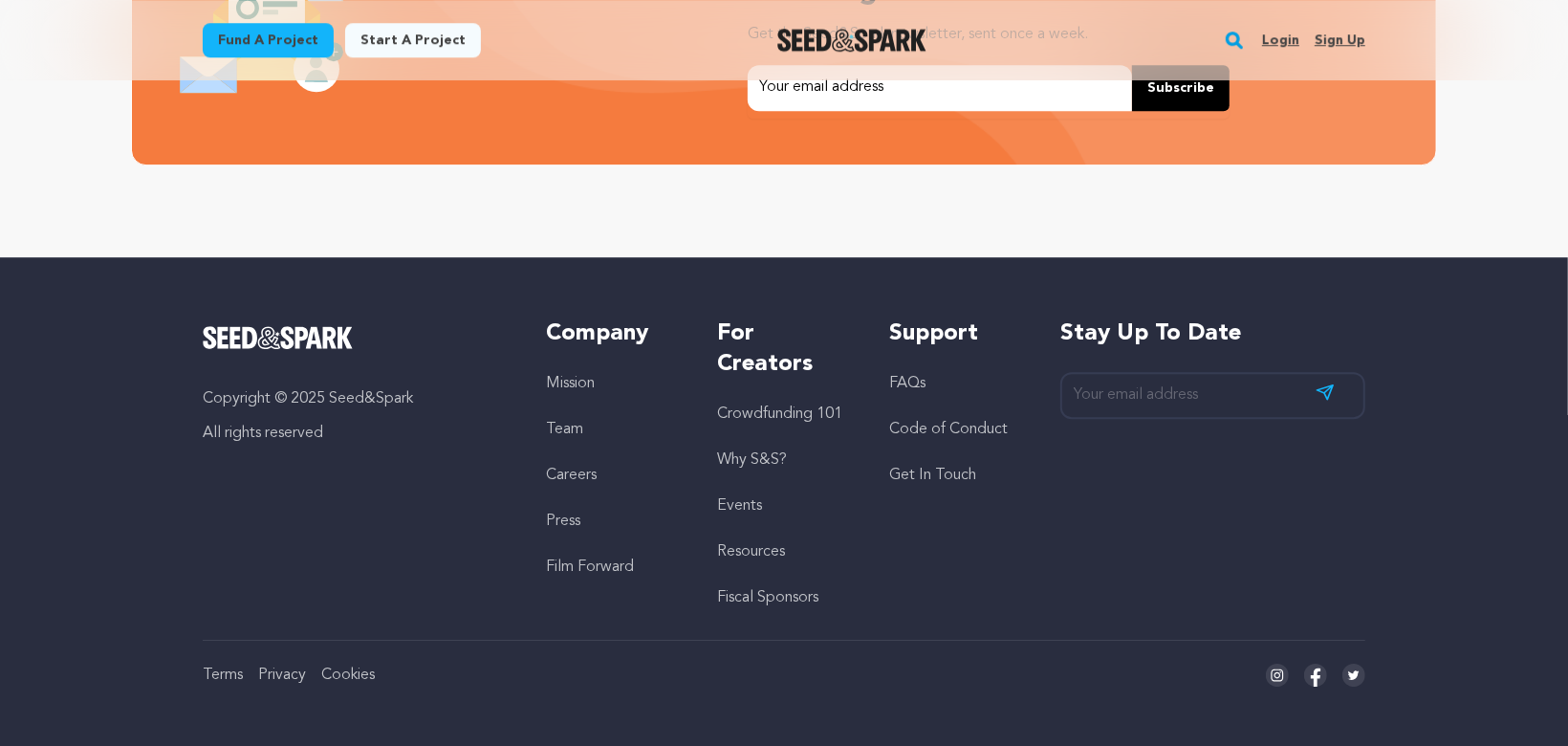 click on "Film Forward" at bounding box center [590, 567] 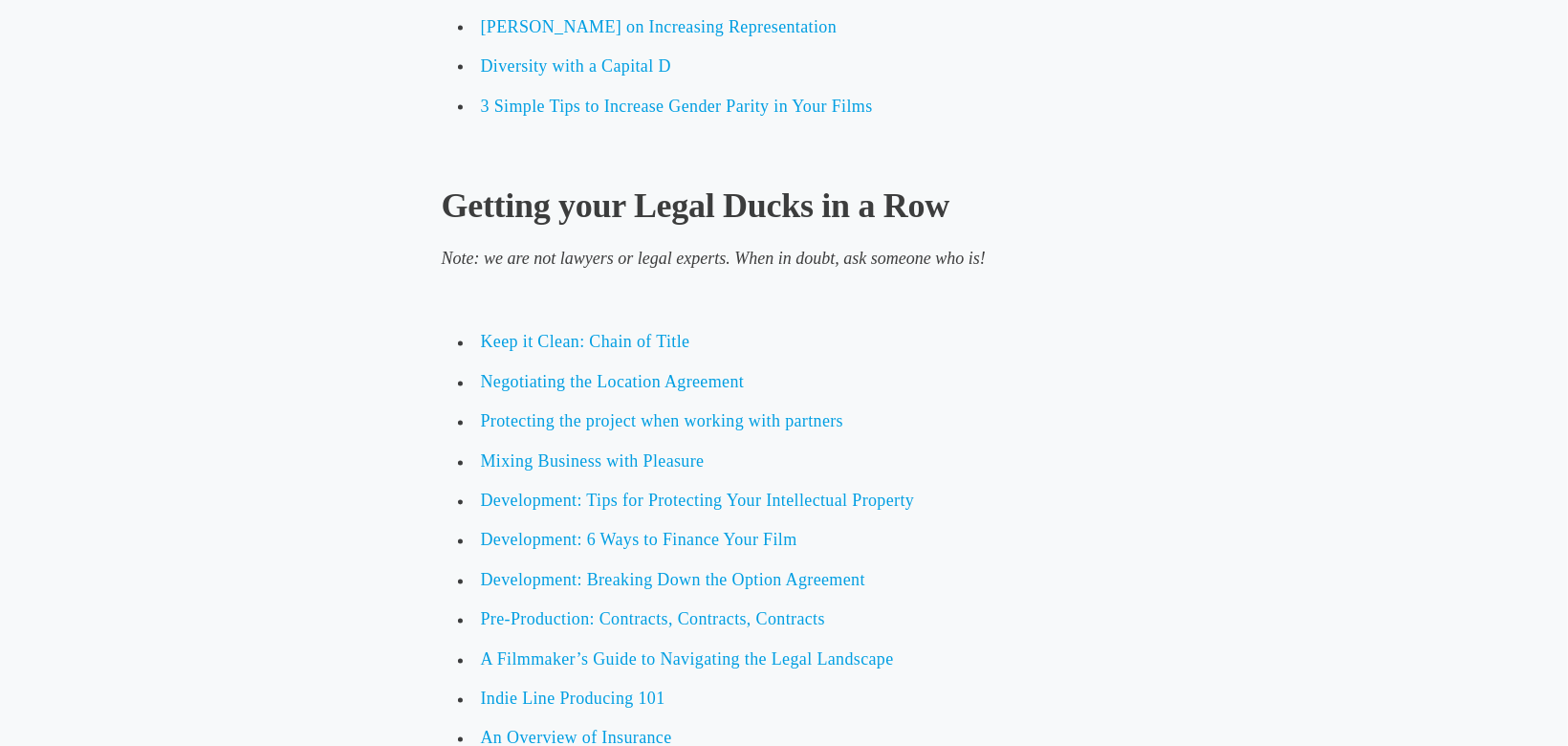 scroll, scrollTop: 2442, scrollLeft: 0, axis: vertical 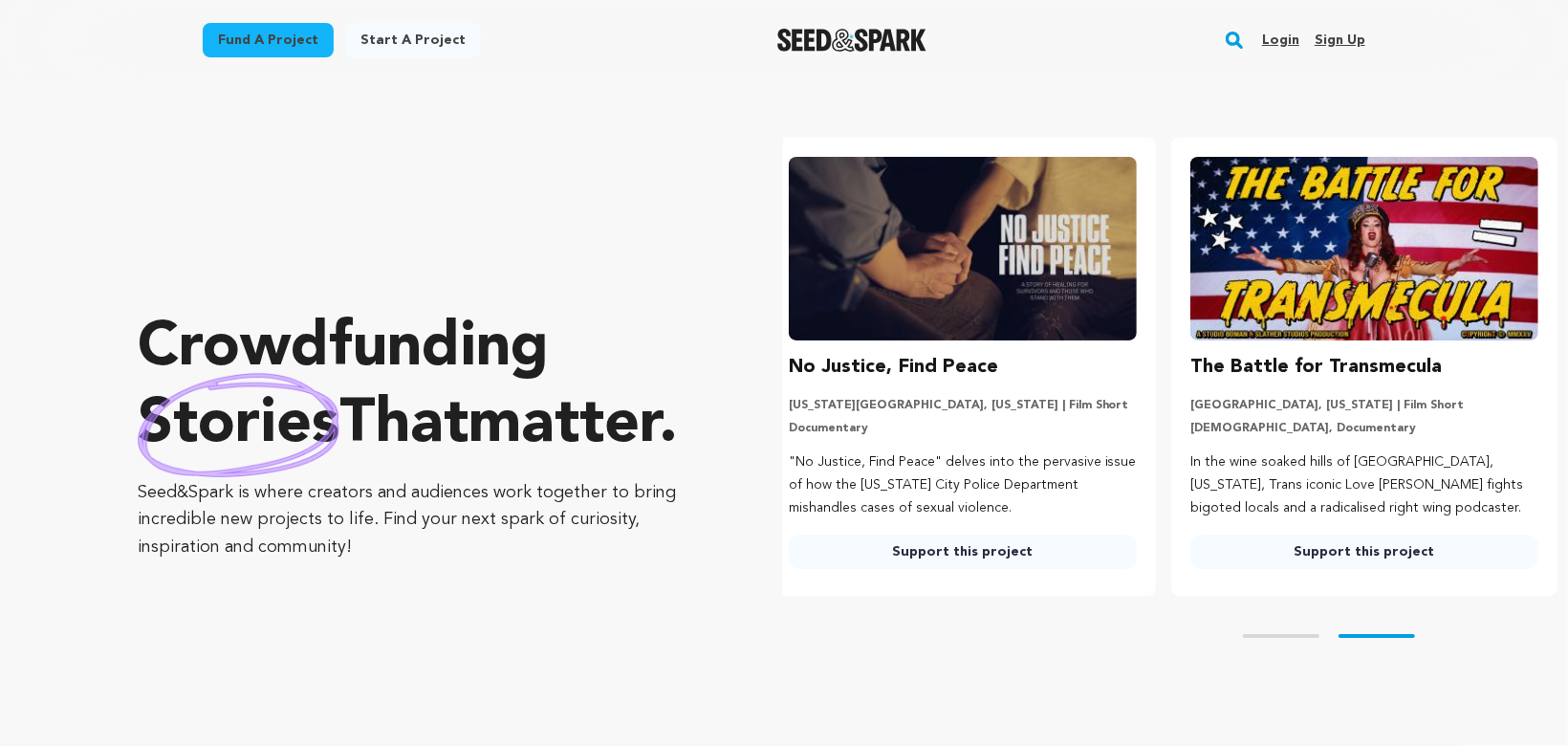 click on "Start a project" at bounding box center (413, 40) 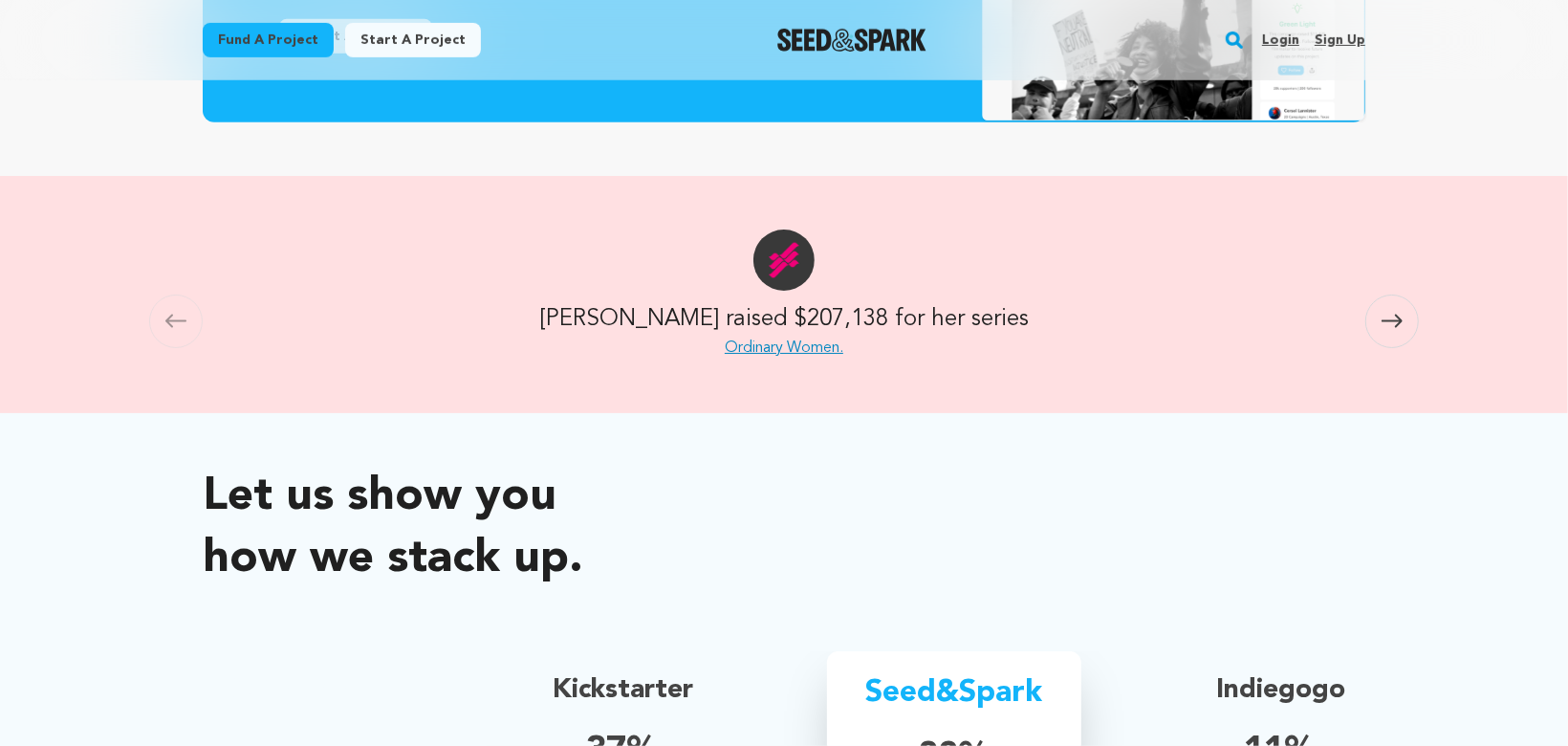 scroll, scrollTop: 753, scrollLeft: 0, axis: vertical 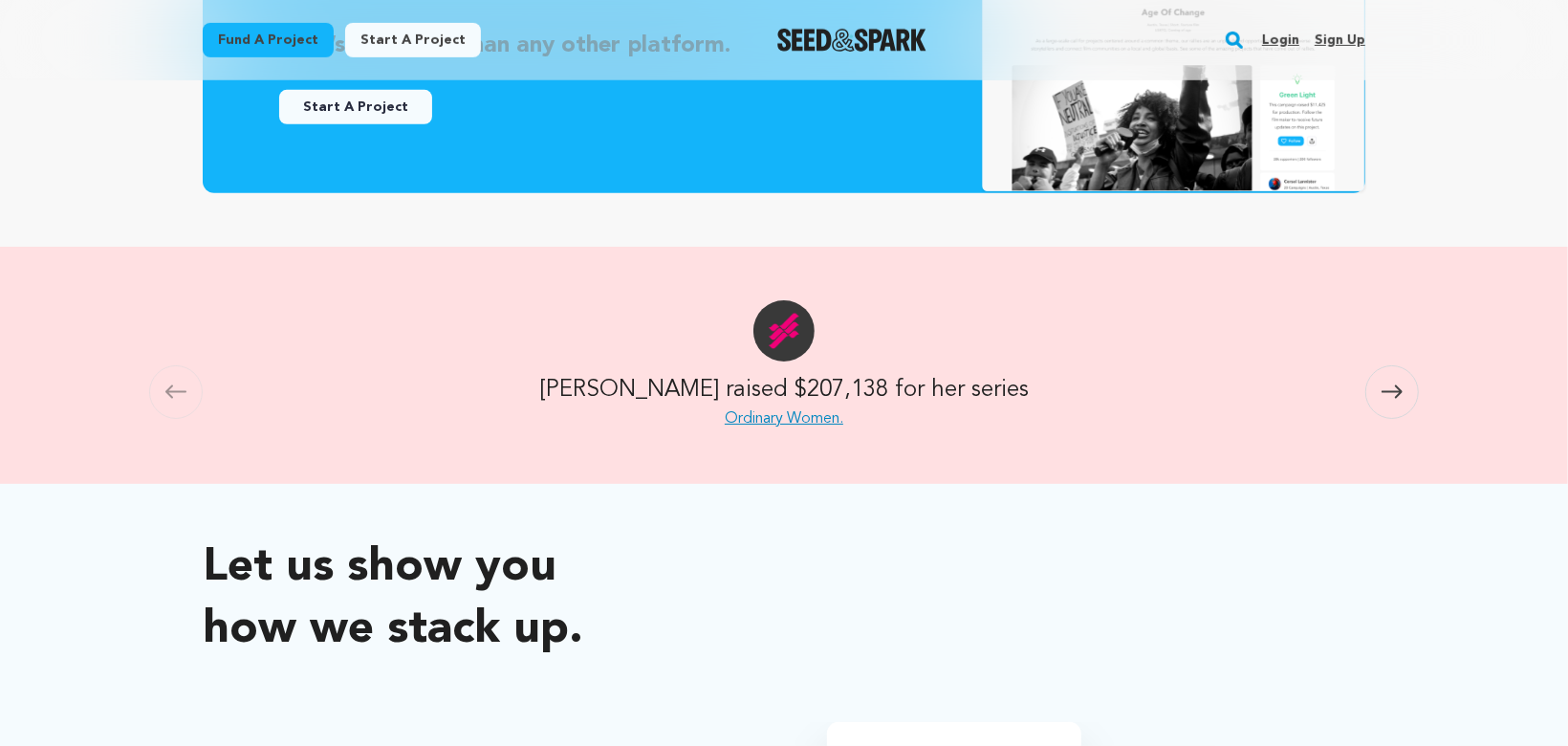 click 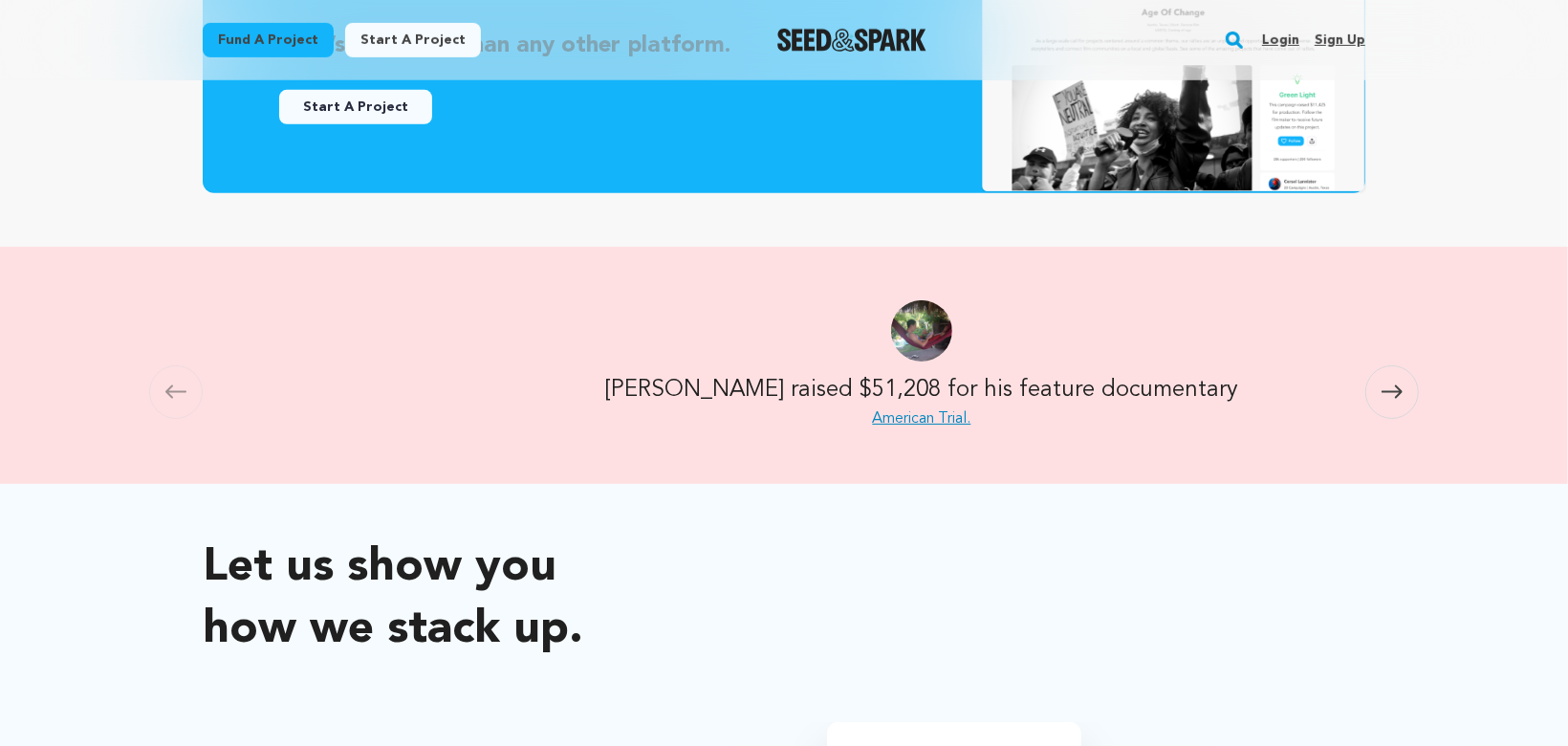 scroll, scrollTop: 0, scrollLeft: 1128, axis: horizontal 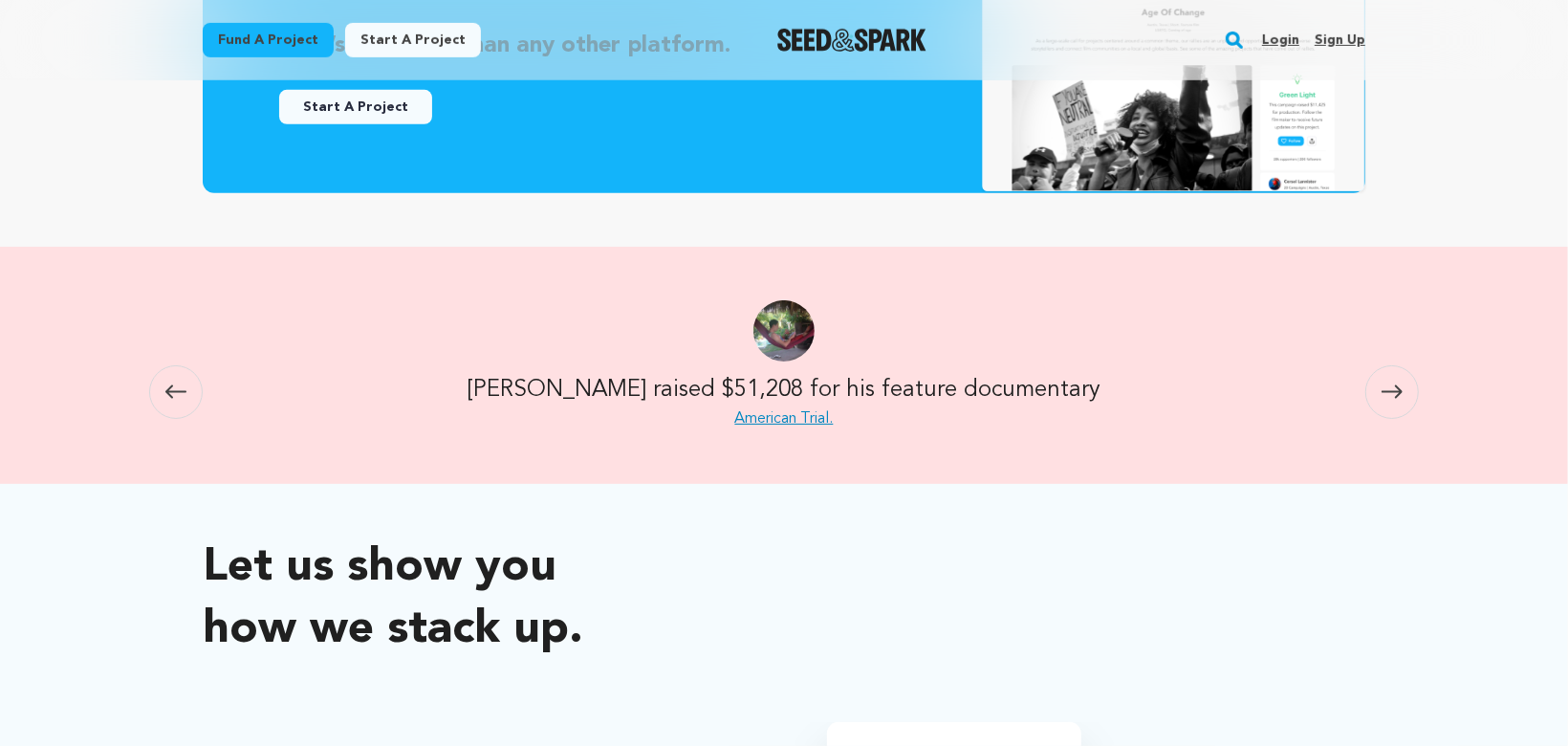 click 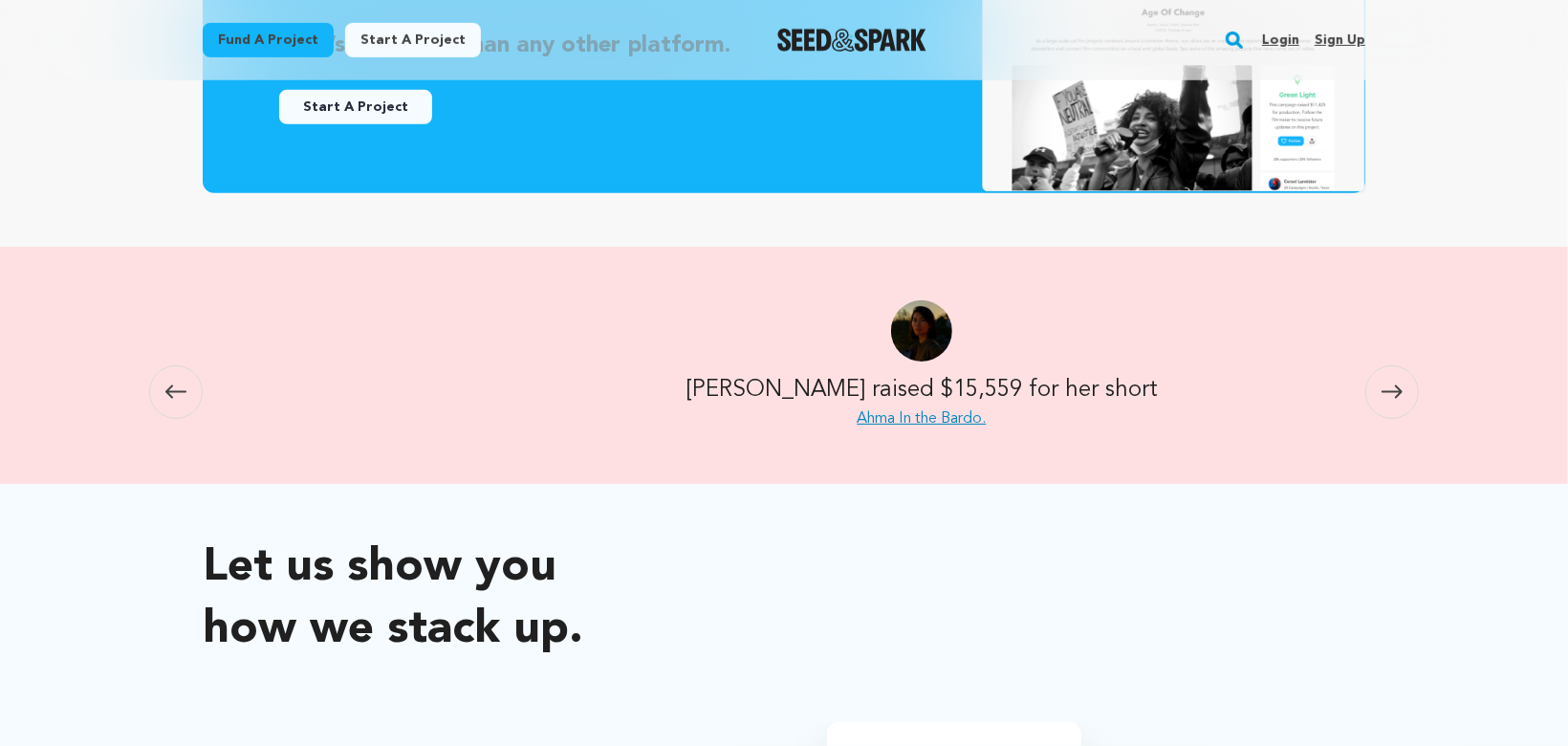 scroll, scrollTop: 0, scrollLeft: 2256, axis: horizontal 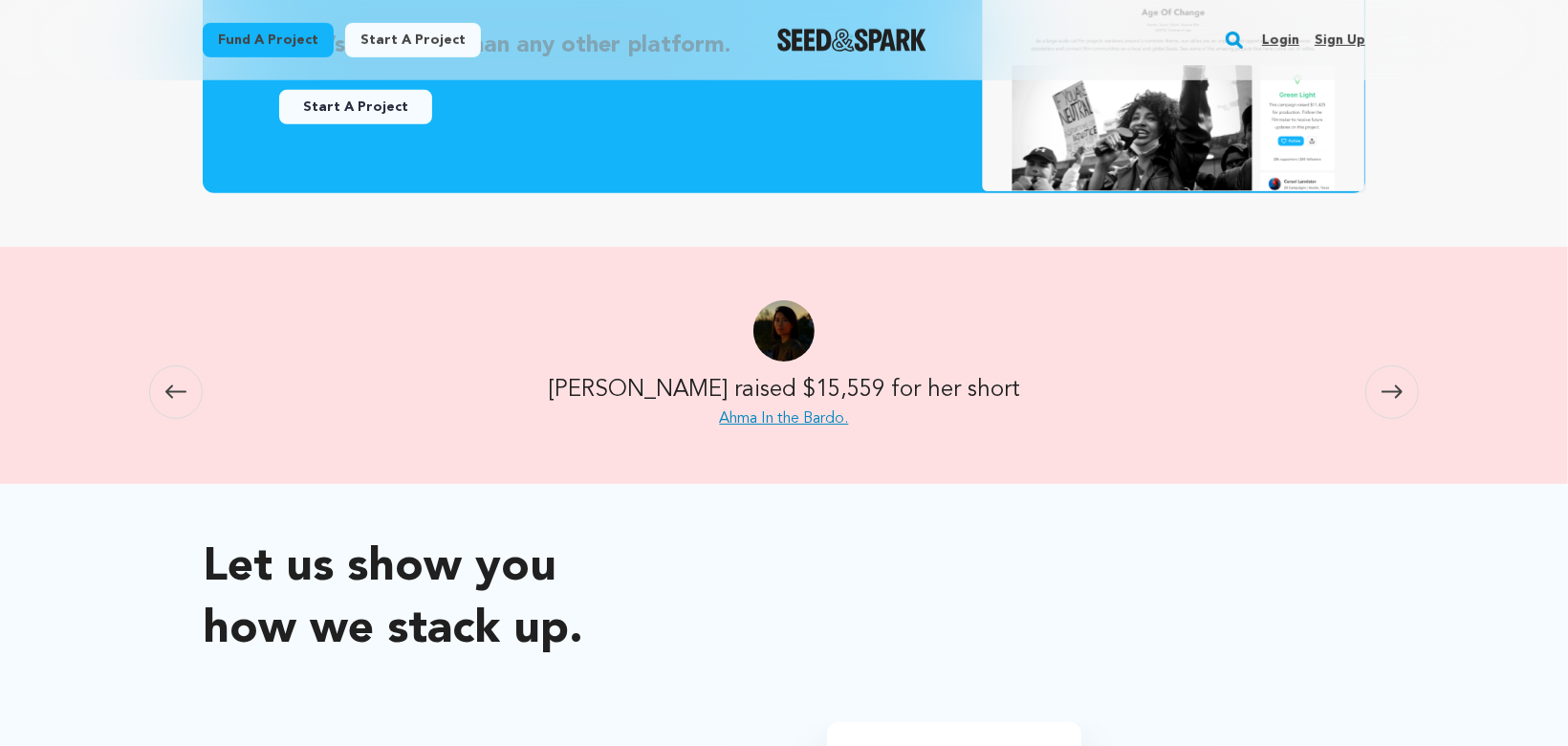 click 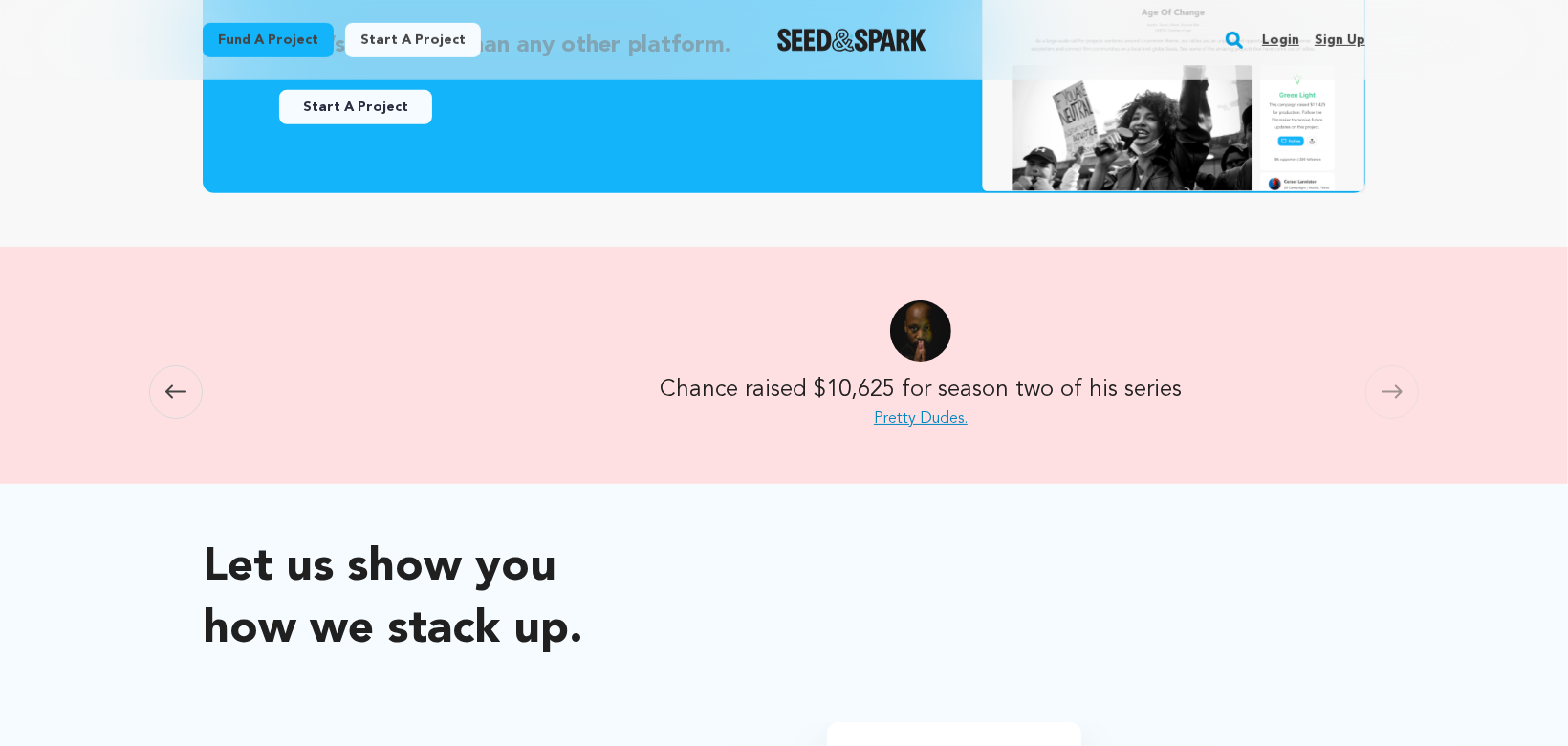 scroll, scrollTop: 0, scrollLeft: 3384, axis: horizontal 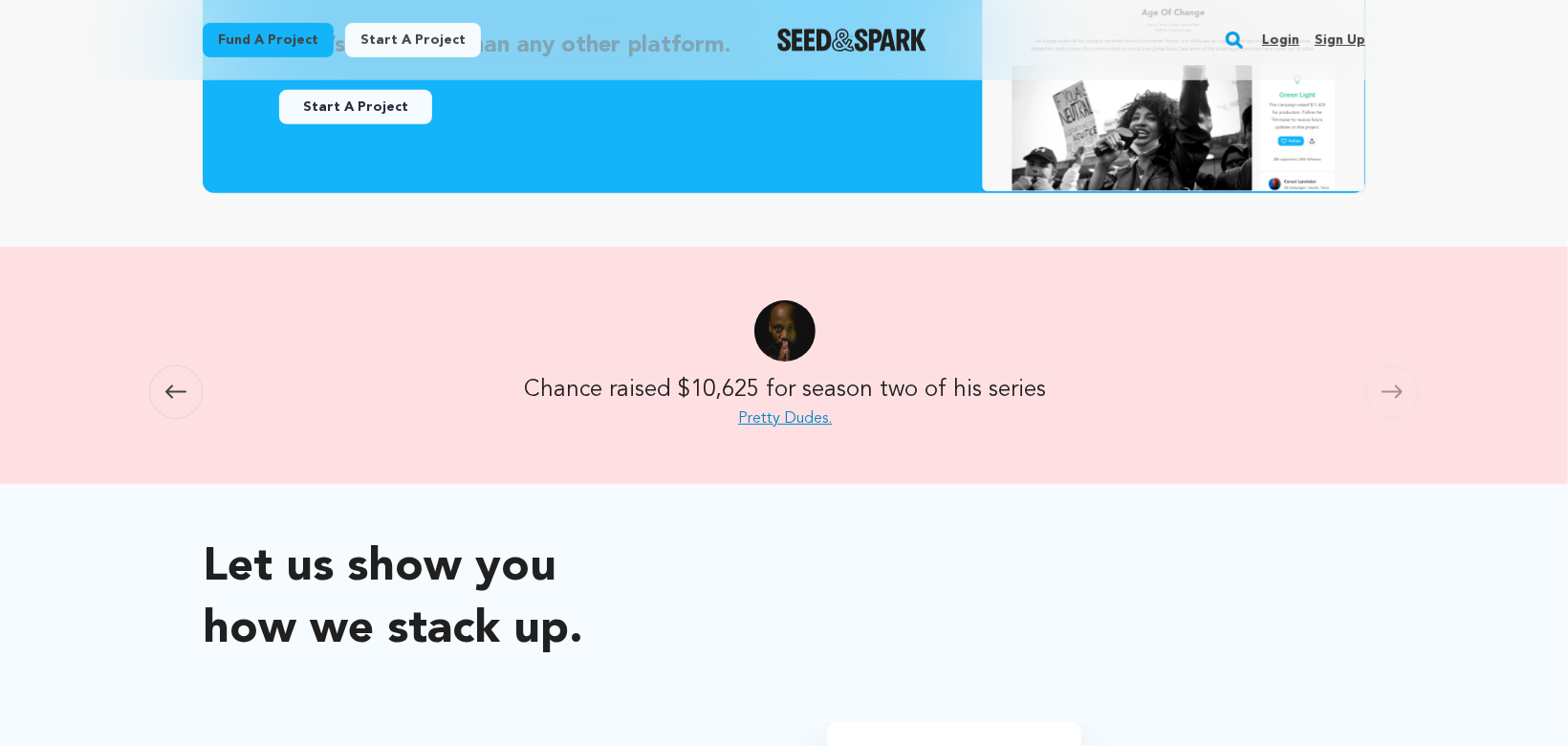 click 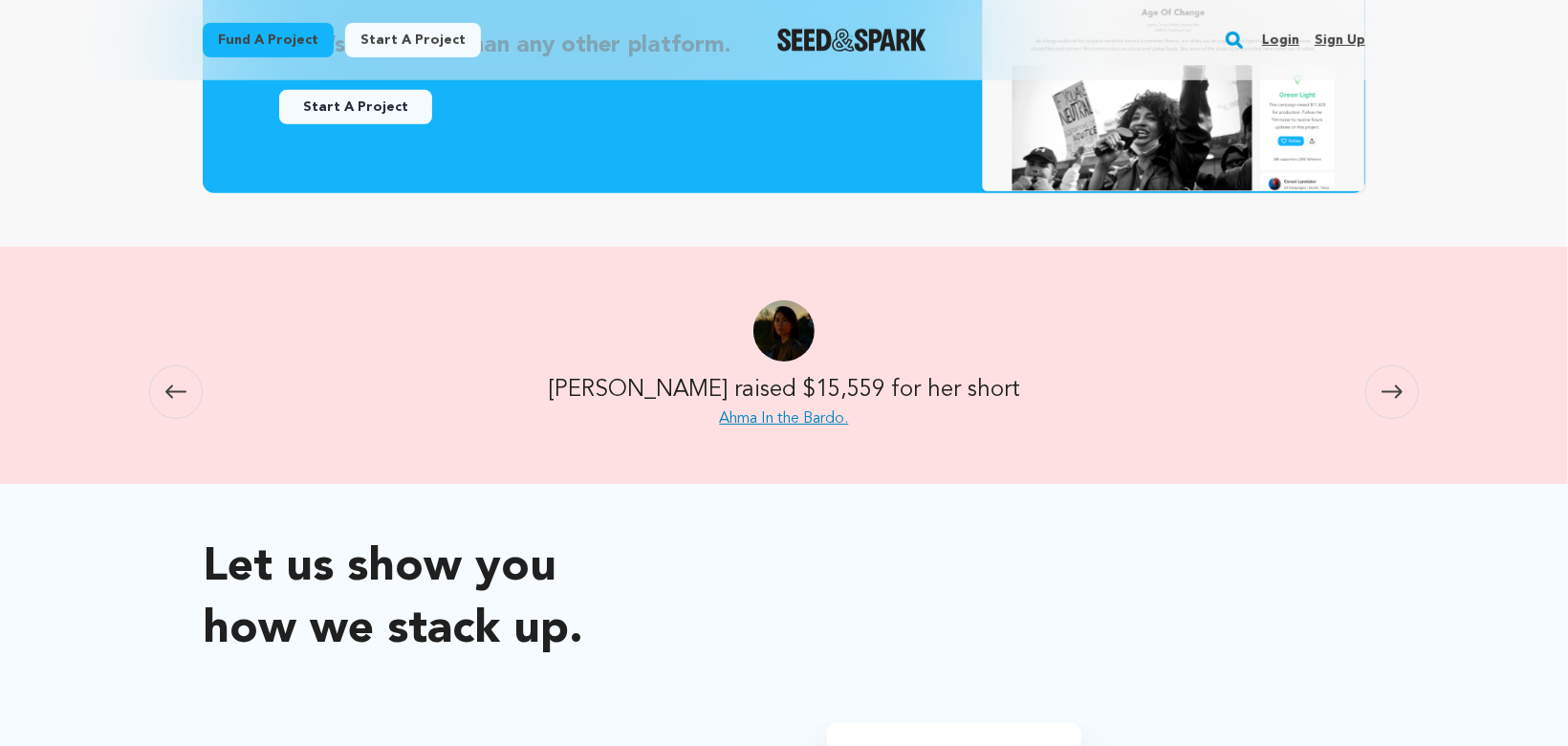 click 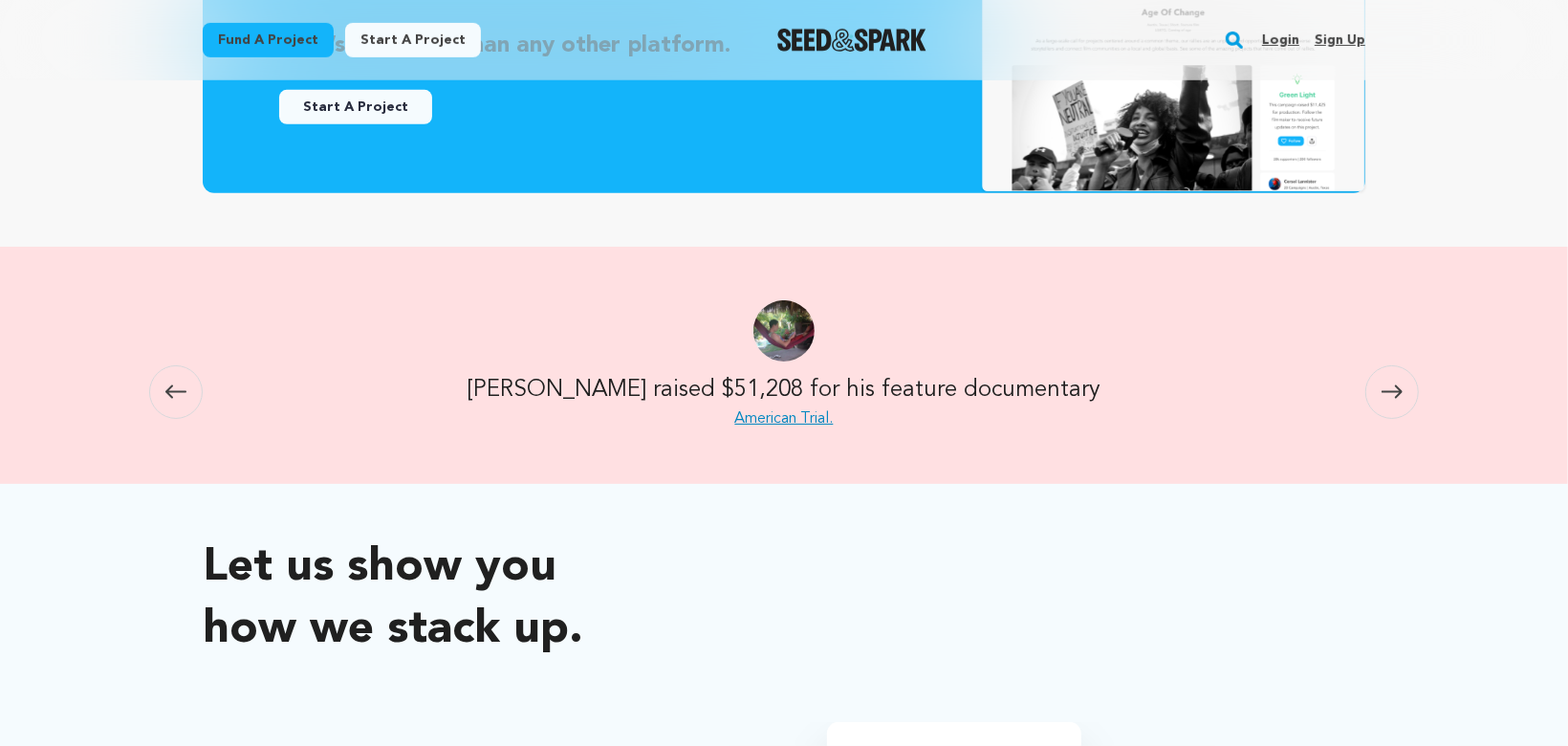 click 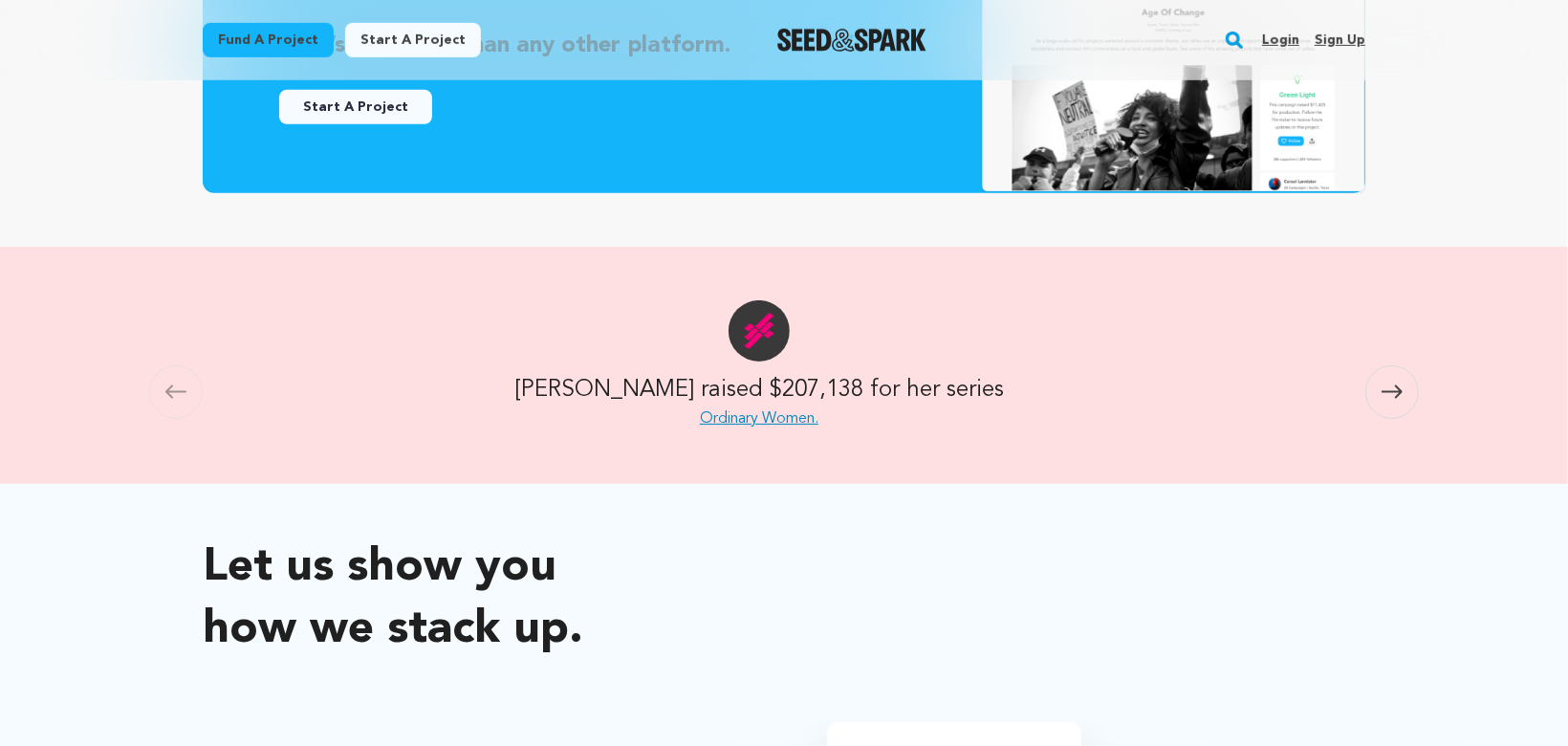 scroll, scrollTop: 0, scrollLeft: 0, axis: both 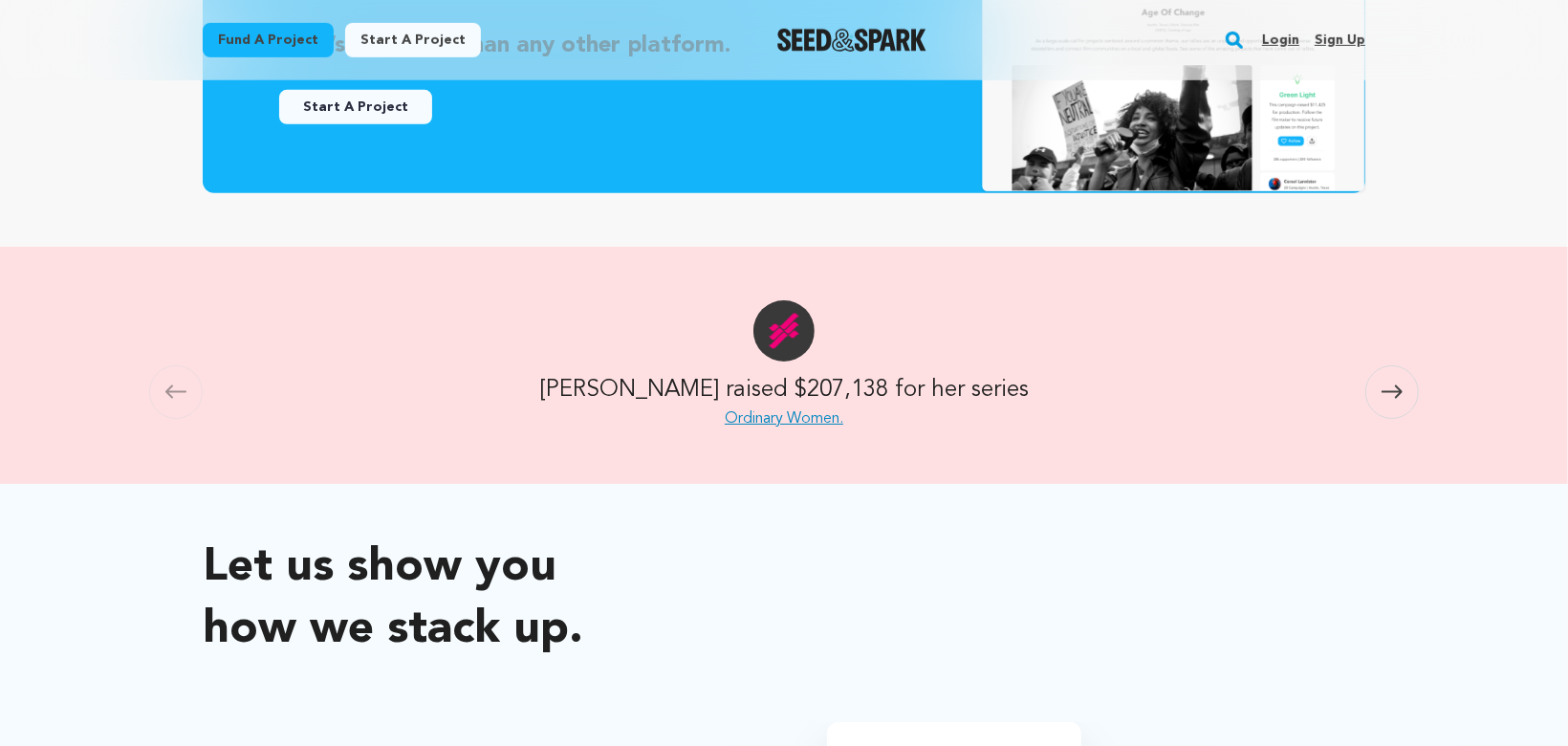 click at bounding box center (1392, 392) 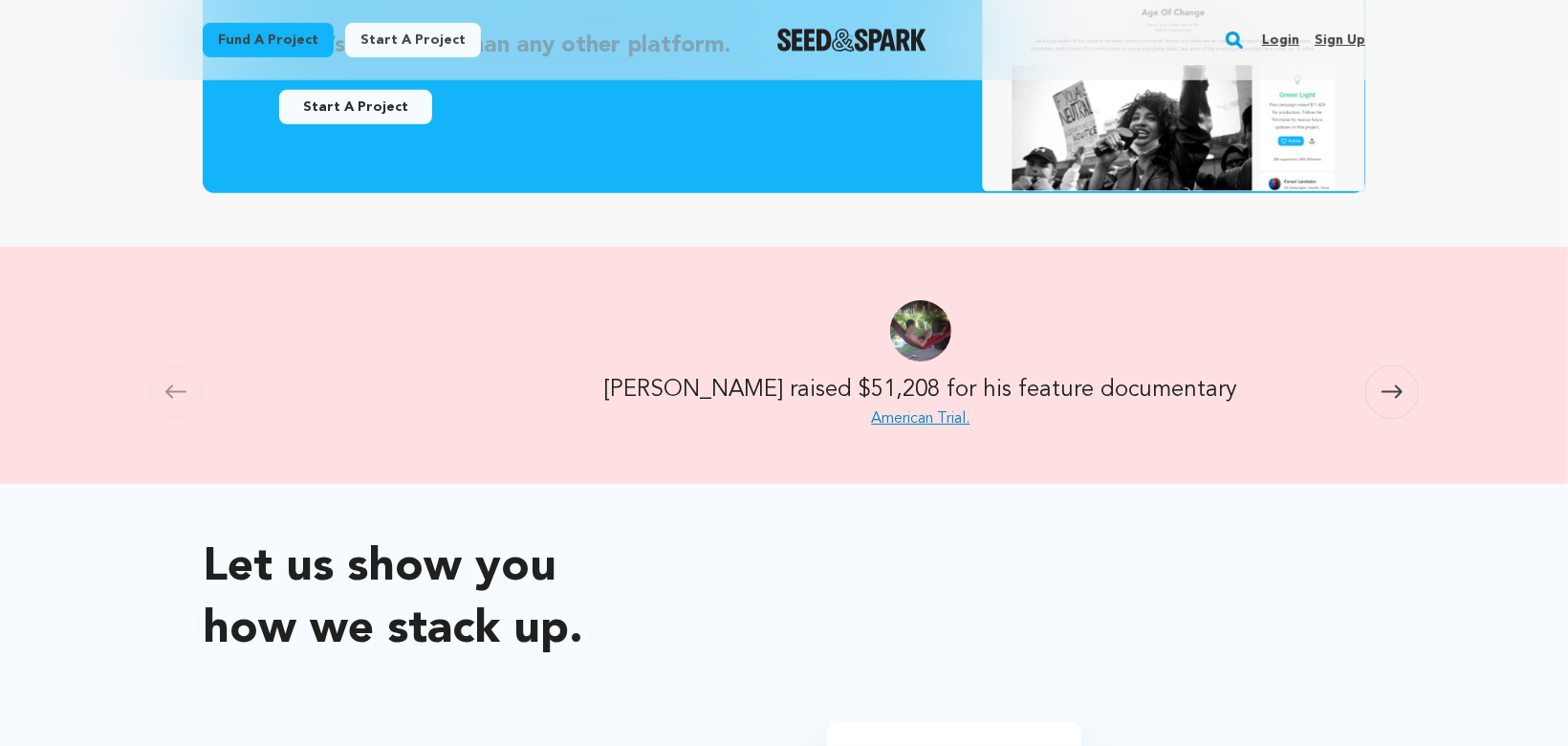 scroll, scrollTop: 0, scrollLeft: 1128, axis: horizontal 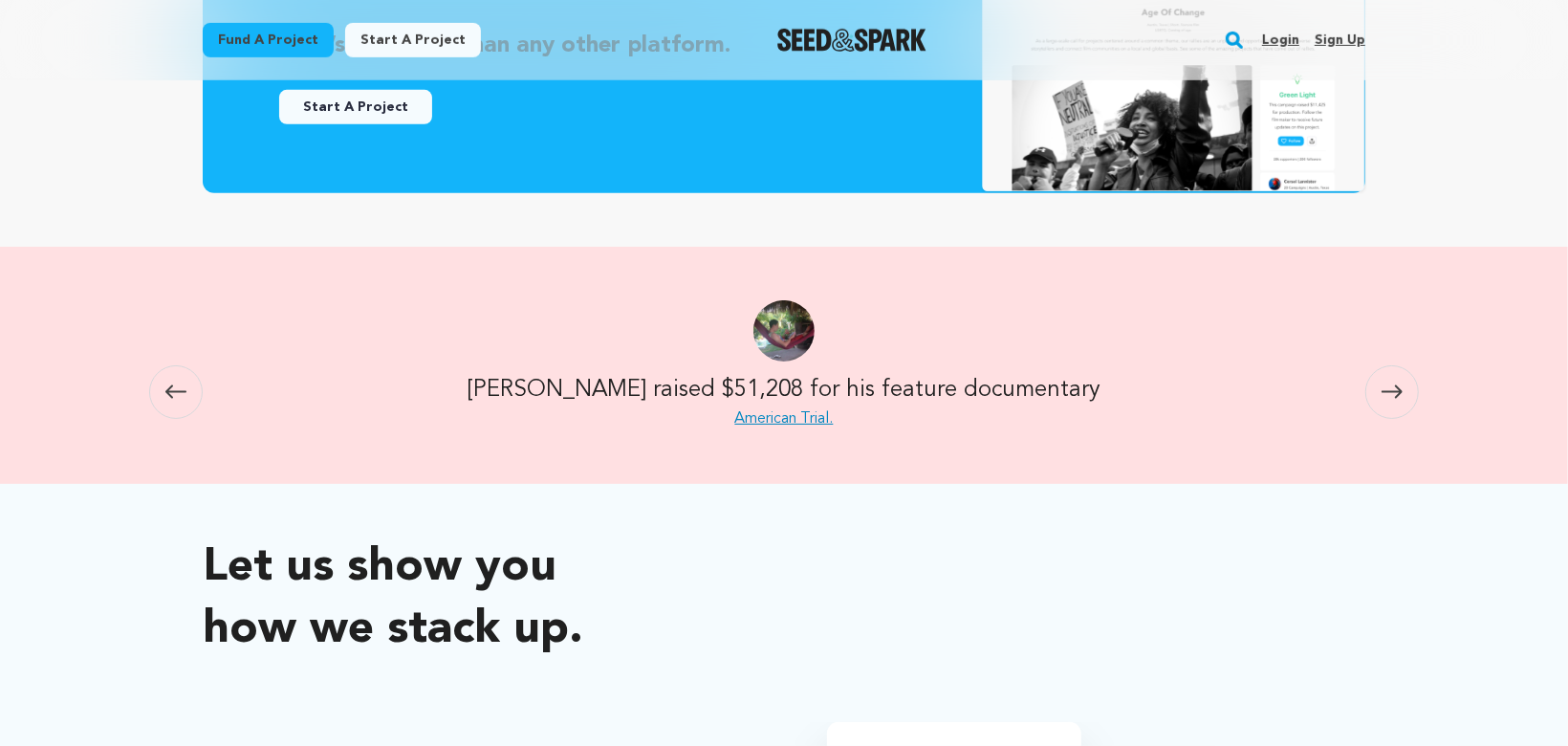 click at bounding box center [1392, 392] 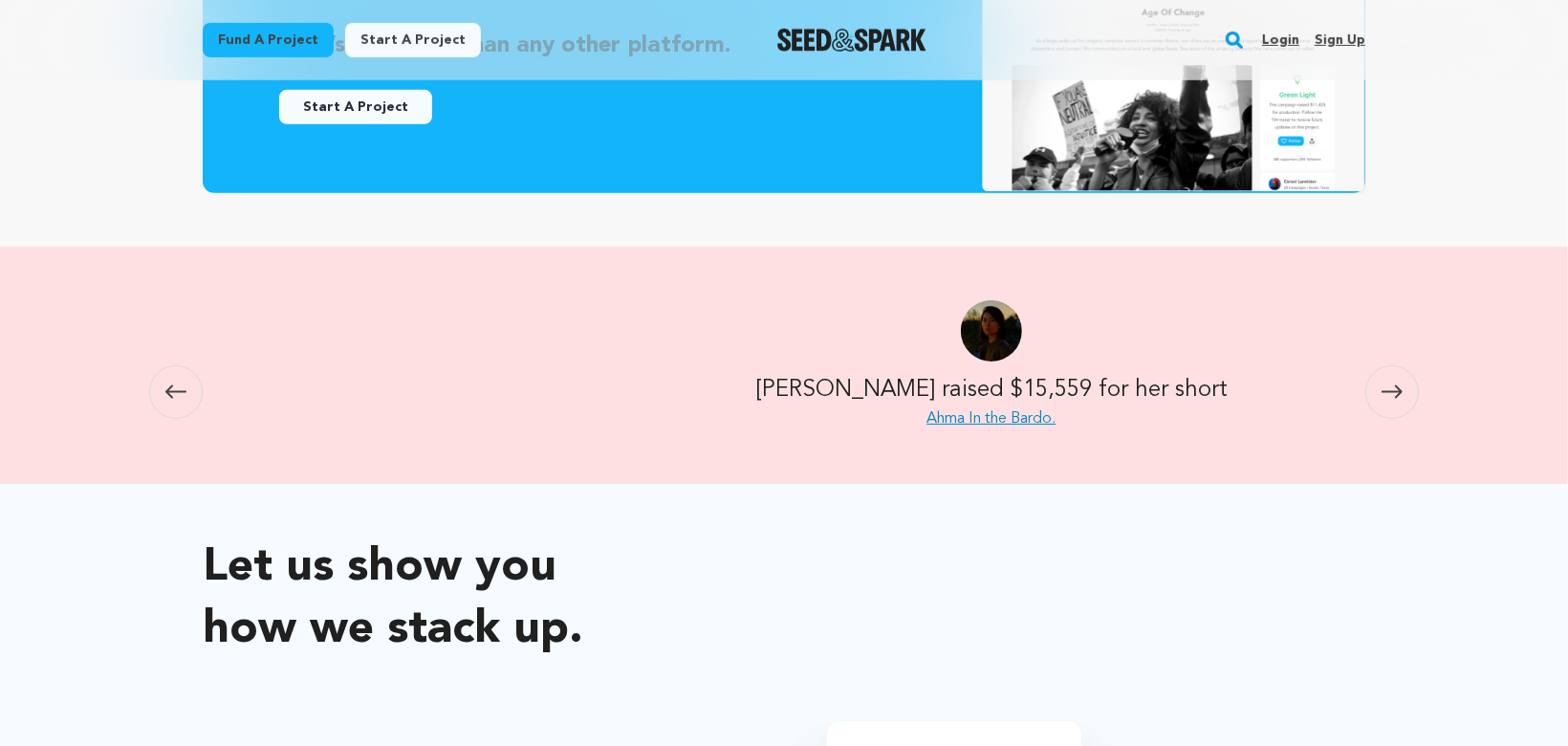 scroll, scrollTop: 0, scrollLeft: 2256, axis: horizontal 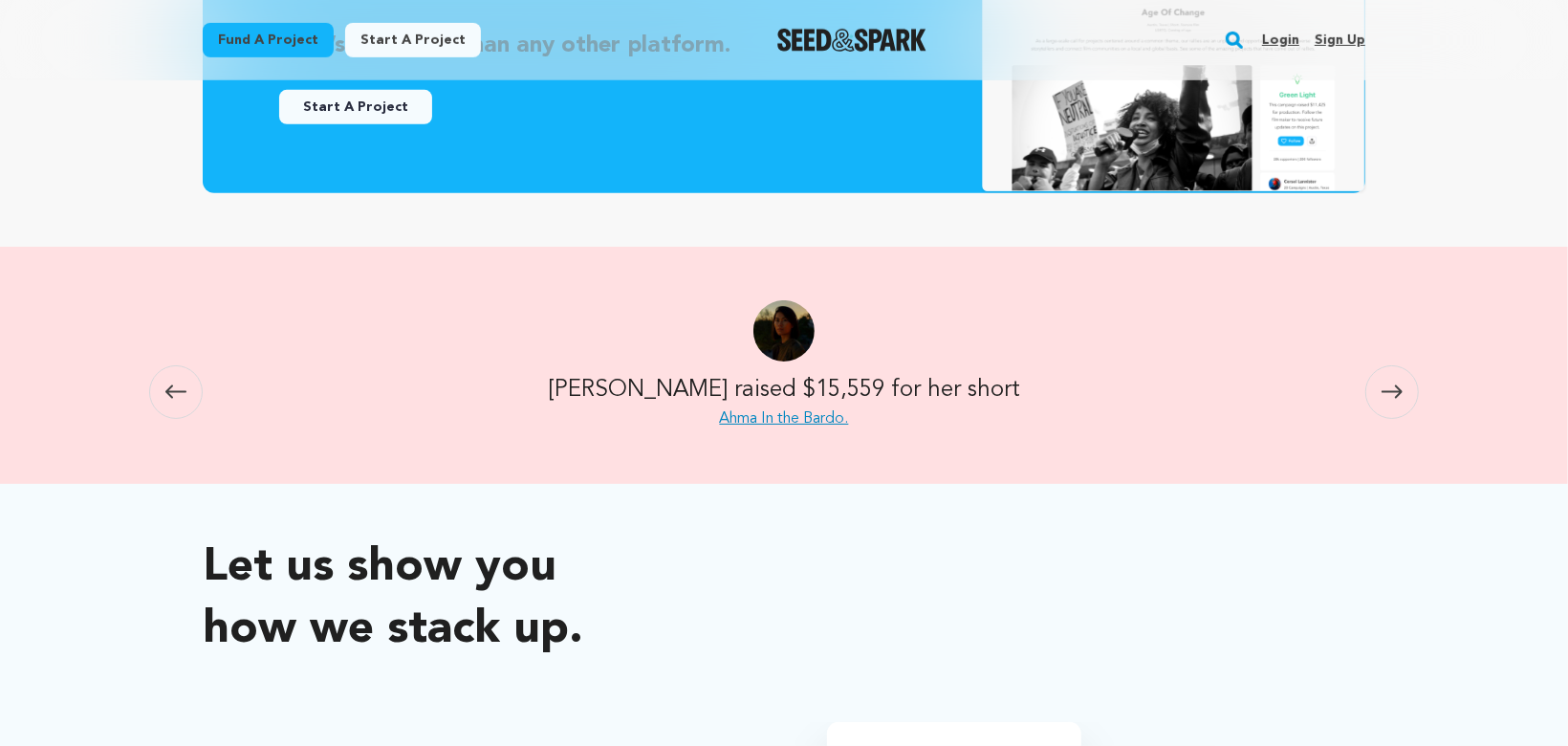 click on "Ahma In the Bardo." at bounding box center [784, 419] 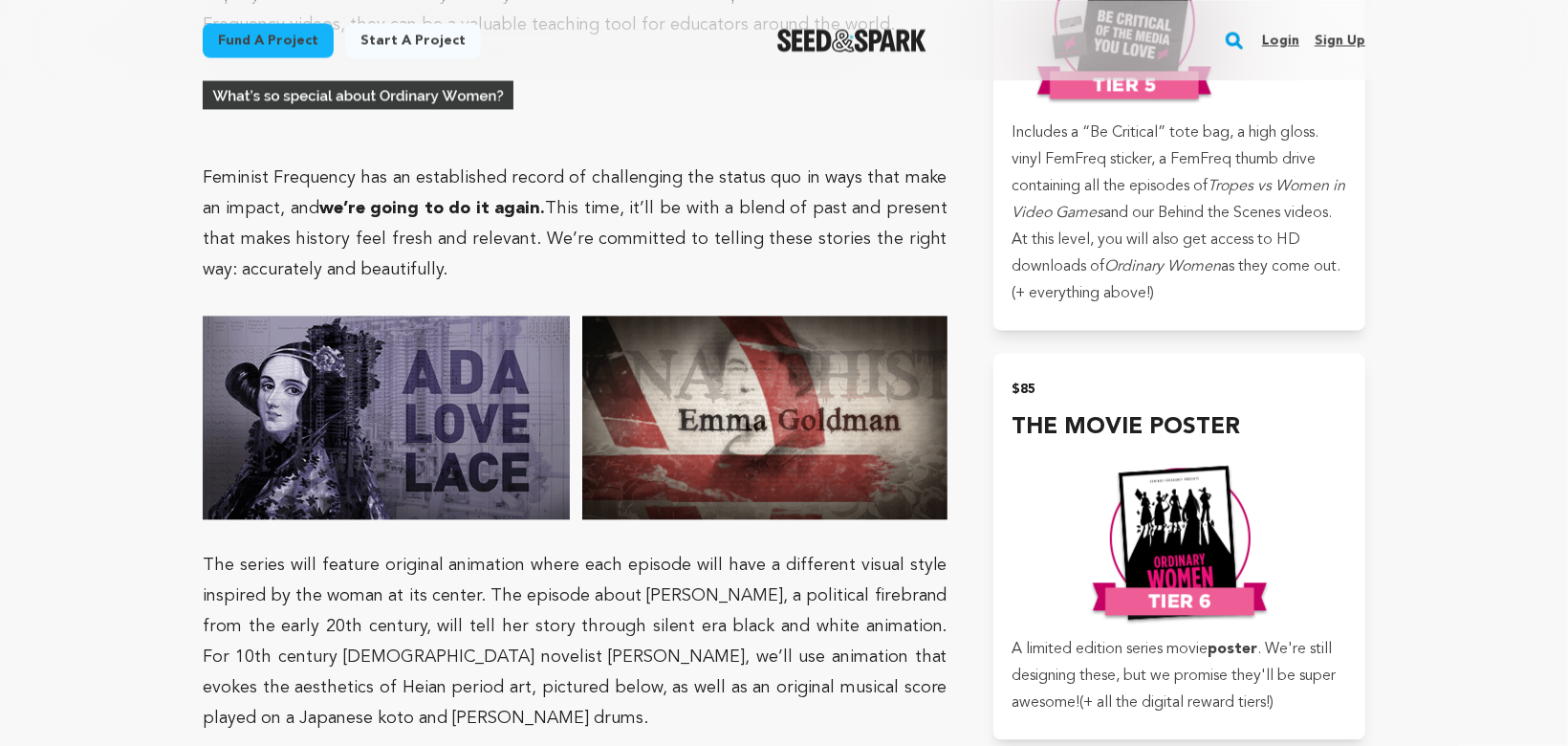 scroll, scrollTop: 2892, scrollLeft: 0, axis: vertical 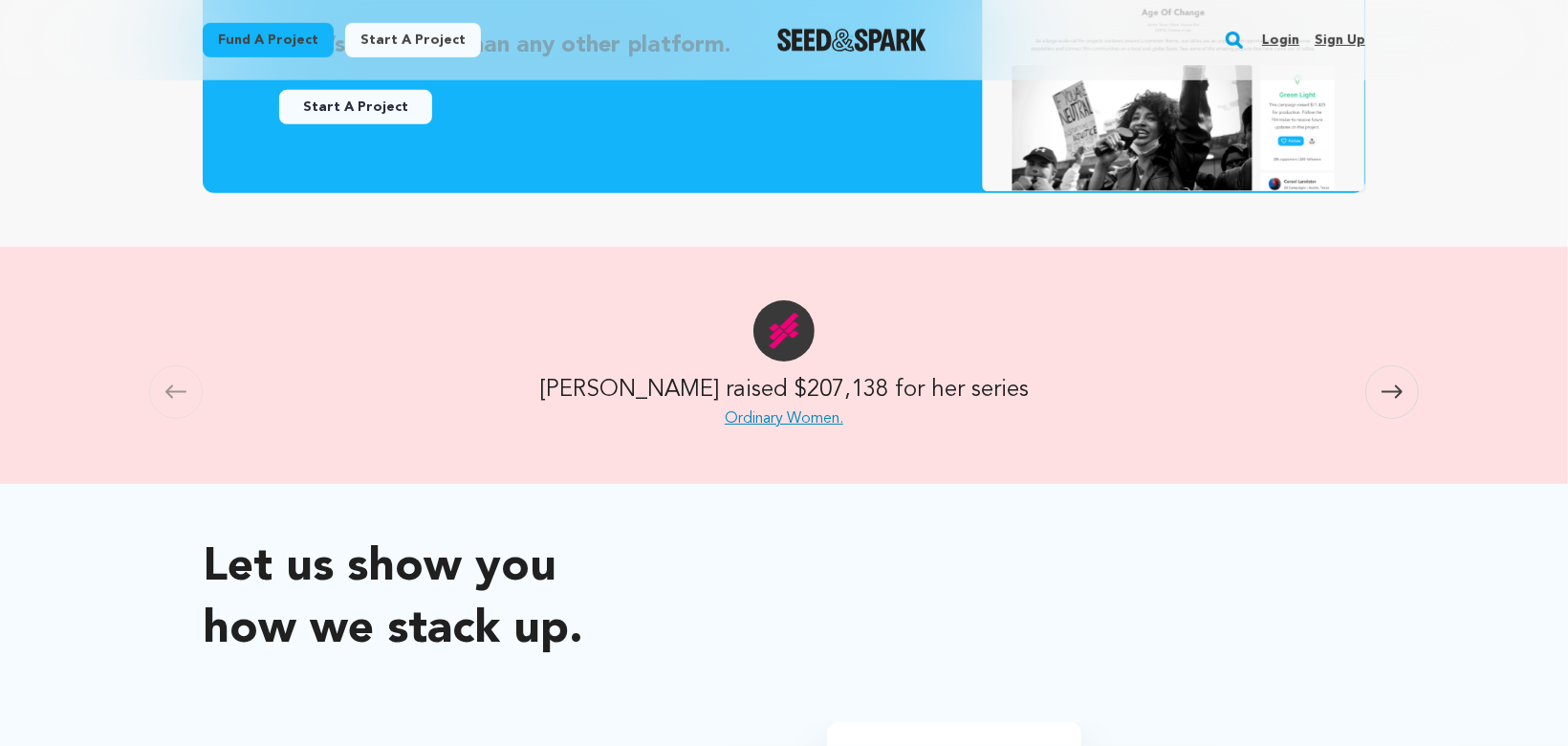 click 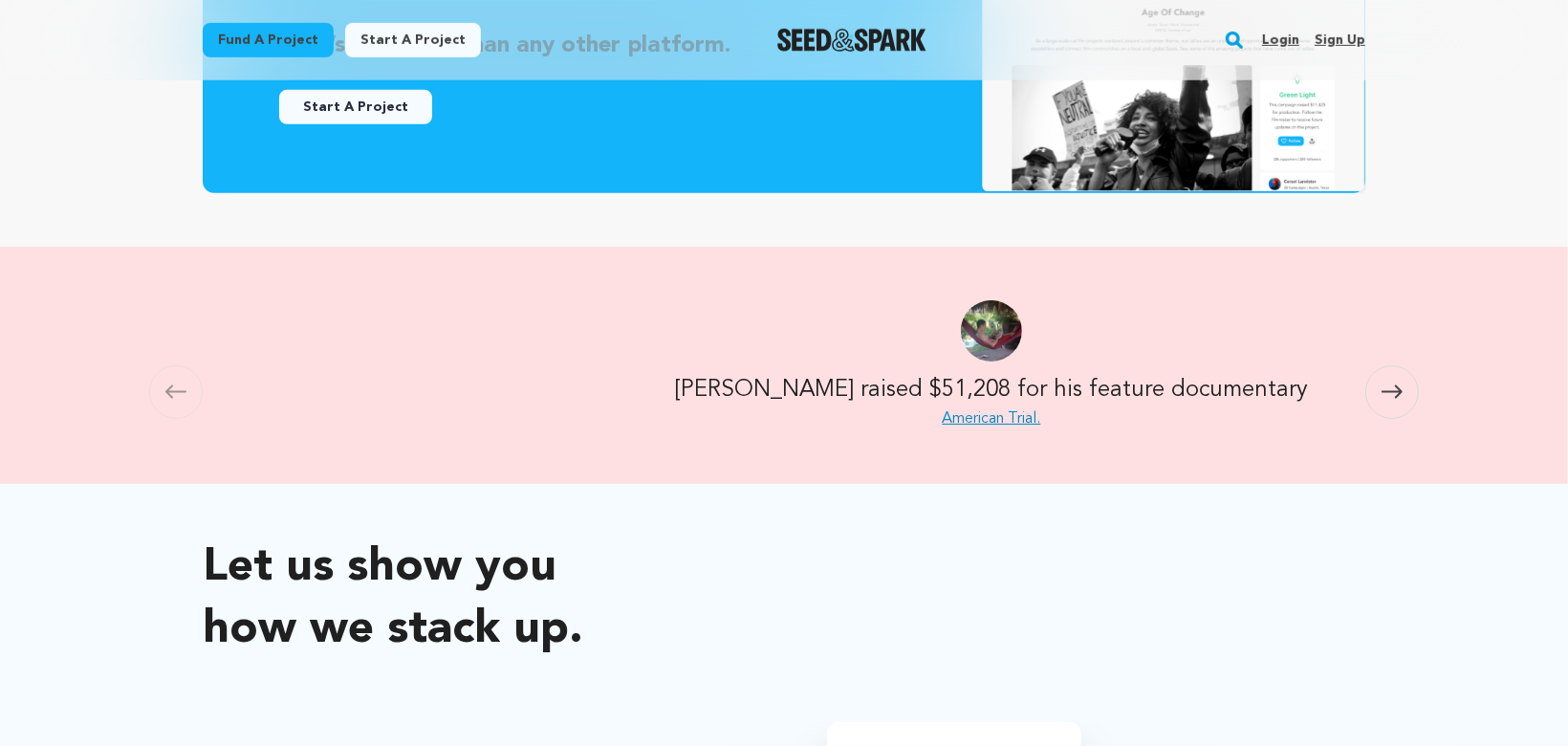 scroll, scrollTop: 0, scrollLeft: 1128, axis: horizontal 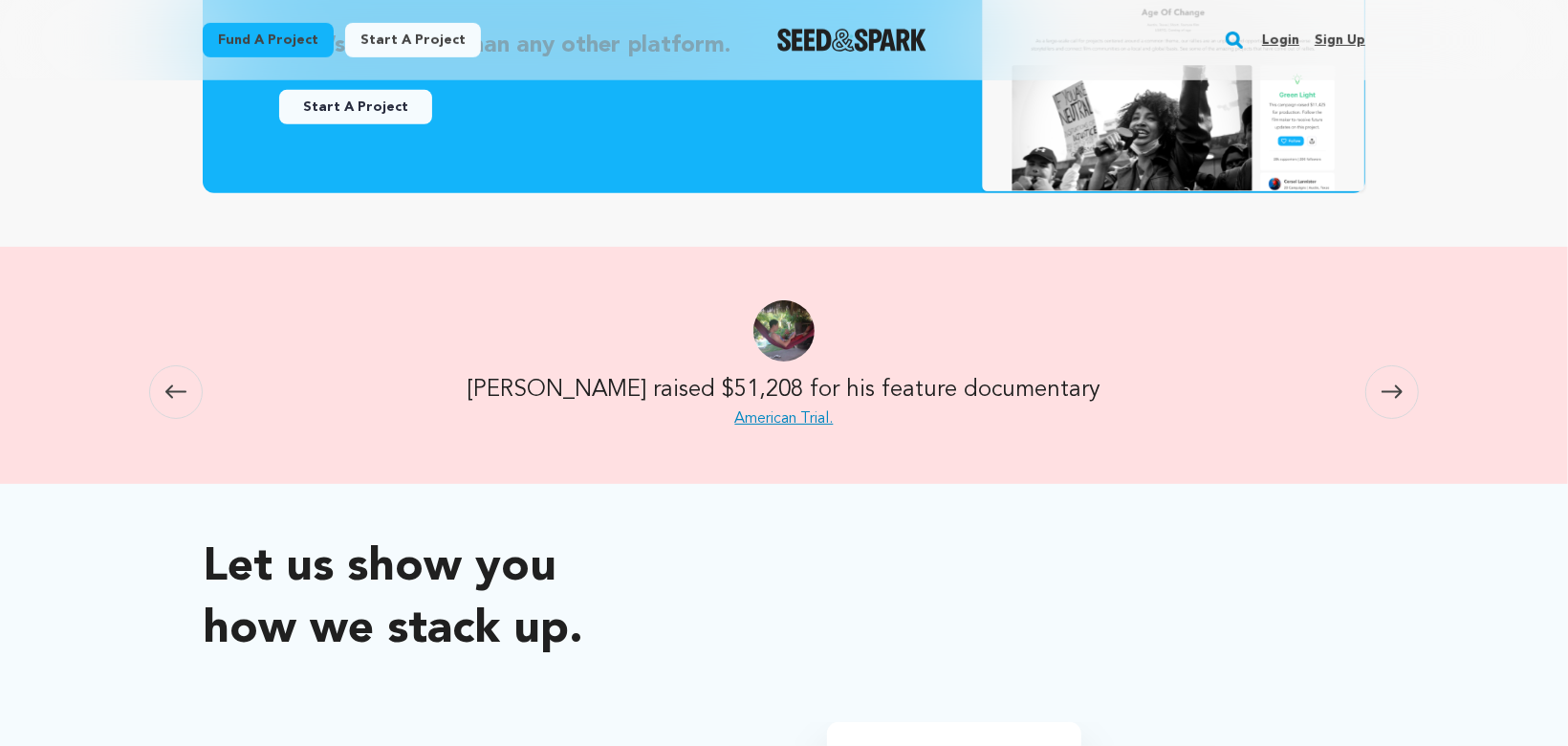click on "American Trial." at bounding box center (784, 419) 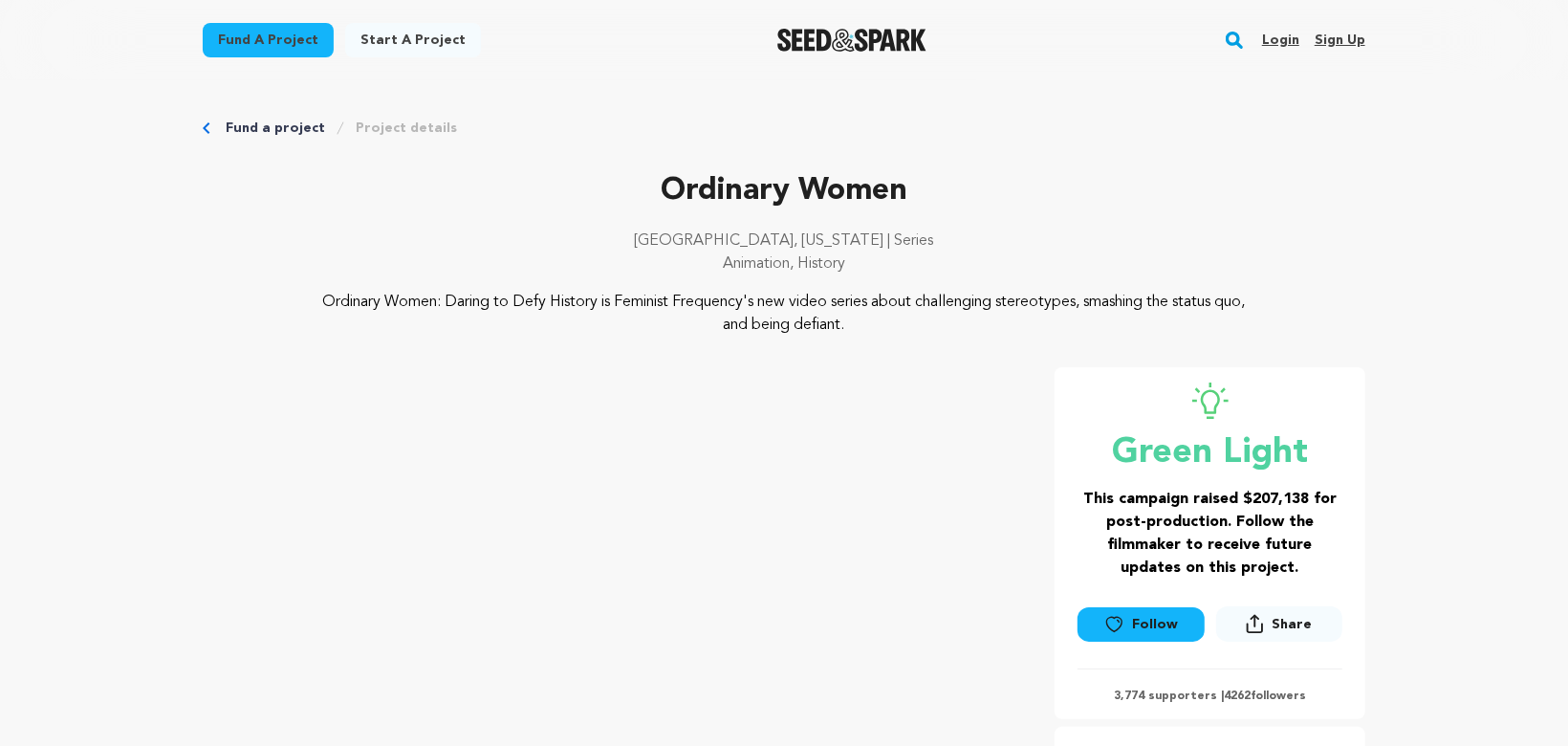scroll, scrollTop: 0, scrollLeft: 0, axis: both 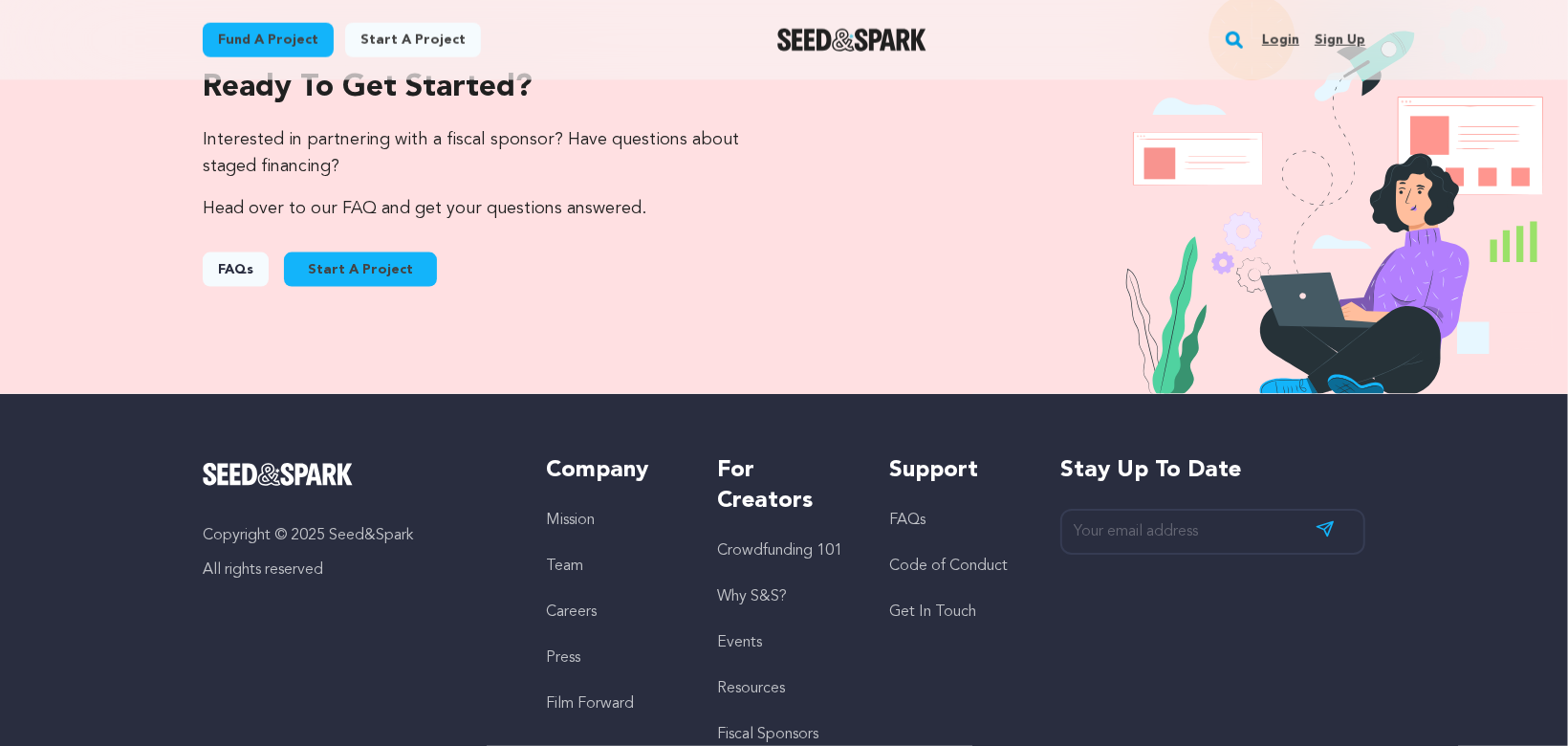 click on "FAQs" at bounding box center [235, 270] 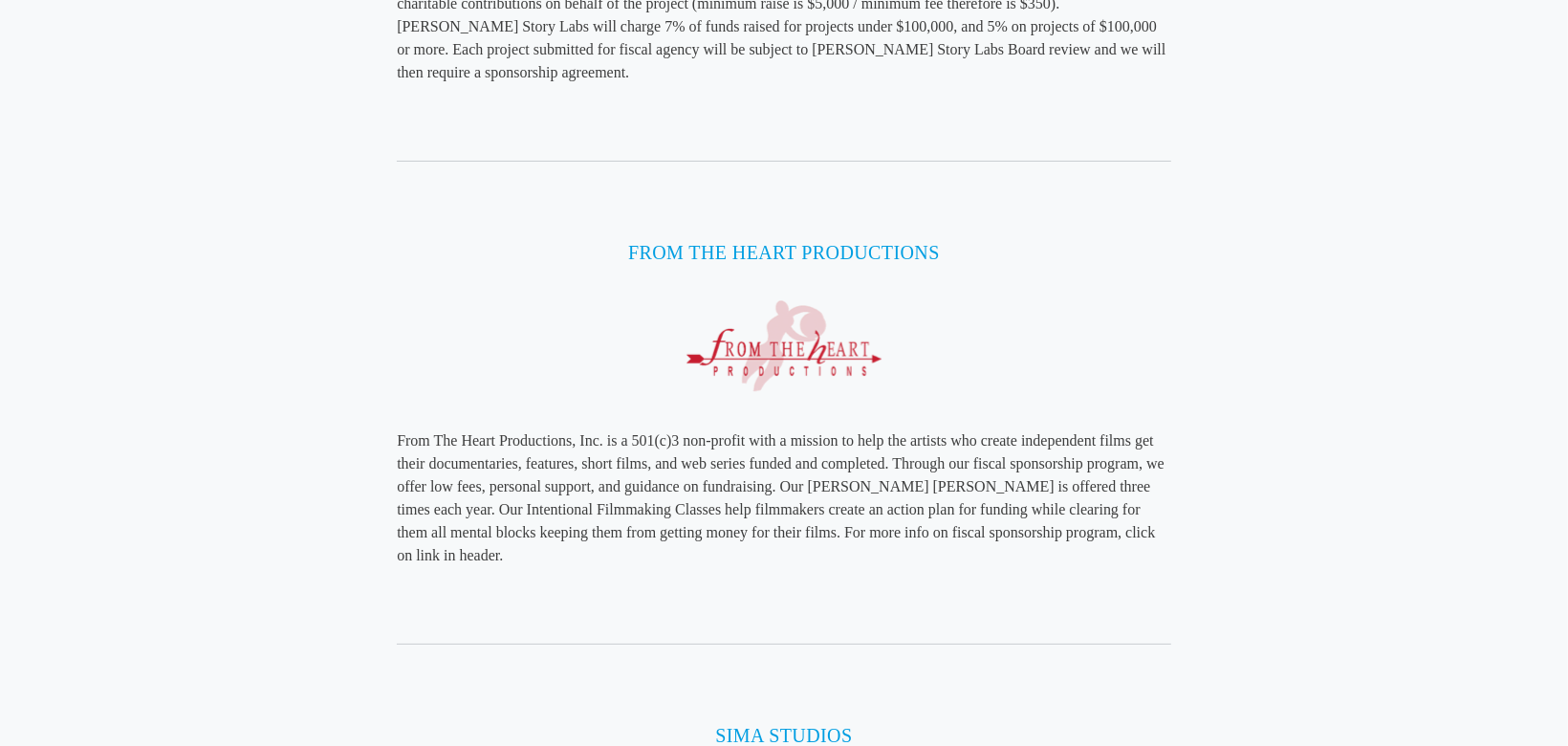 scroll, scrollTop: 5466, scrollLeft: 0, axis: vertical 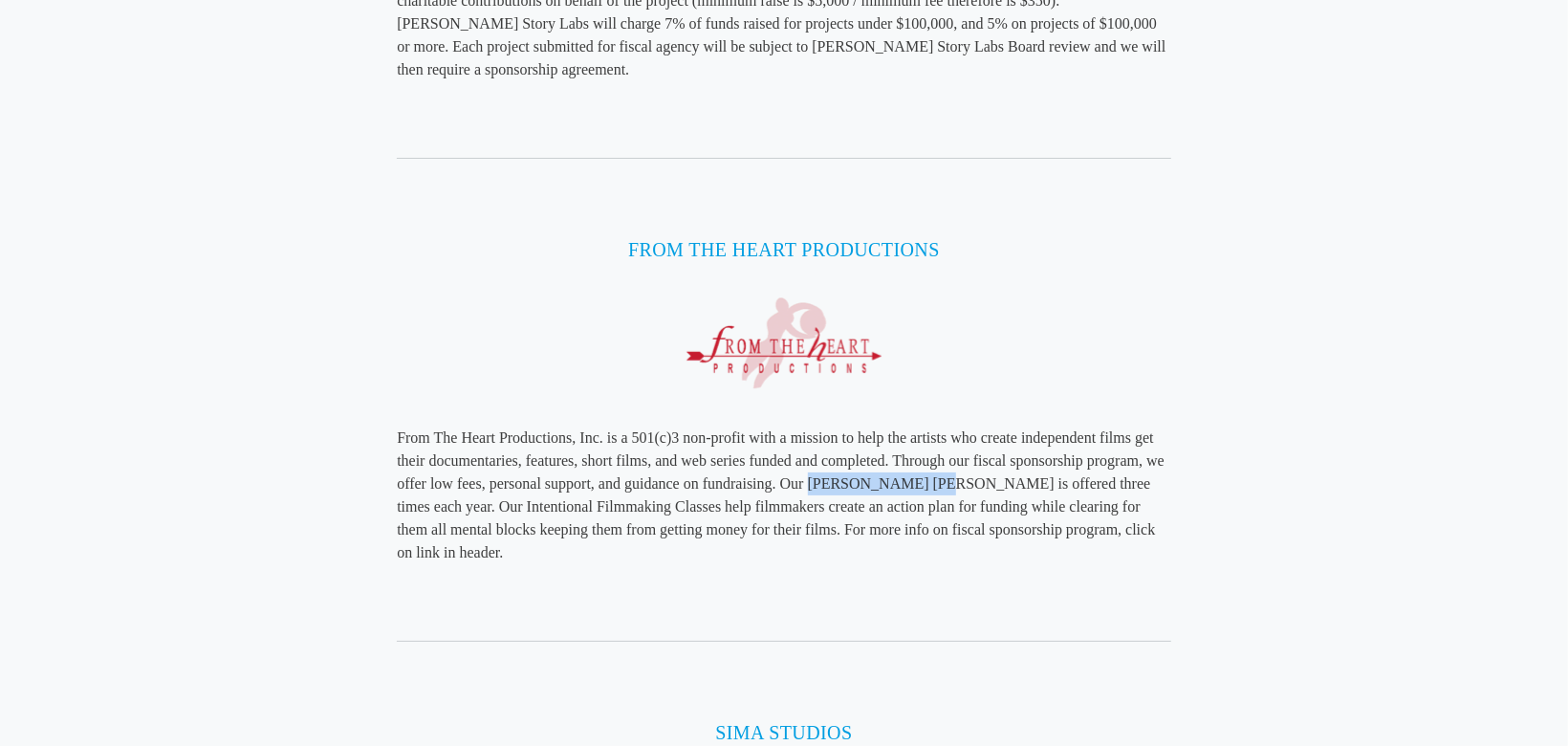 drag, startPoint x: 809, startPoint y: 431, endPoint x: 927, endPoint y: 433, distance: 118.01695 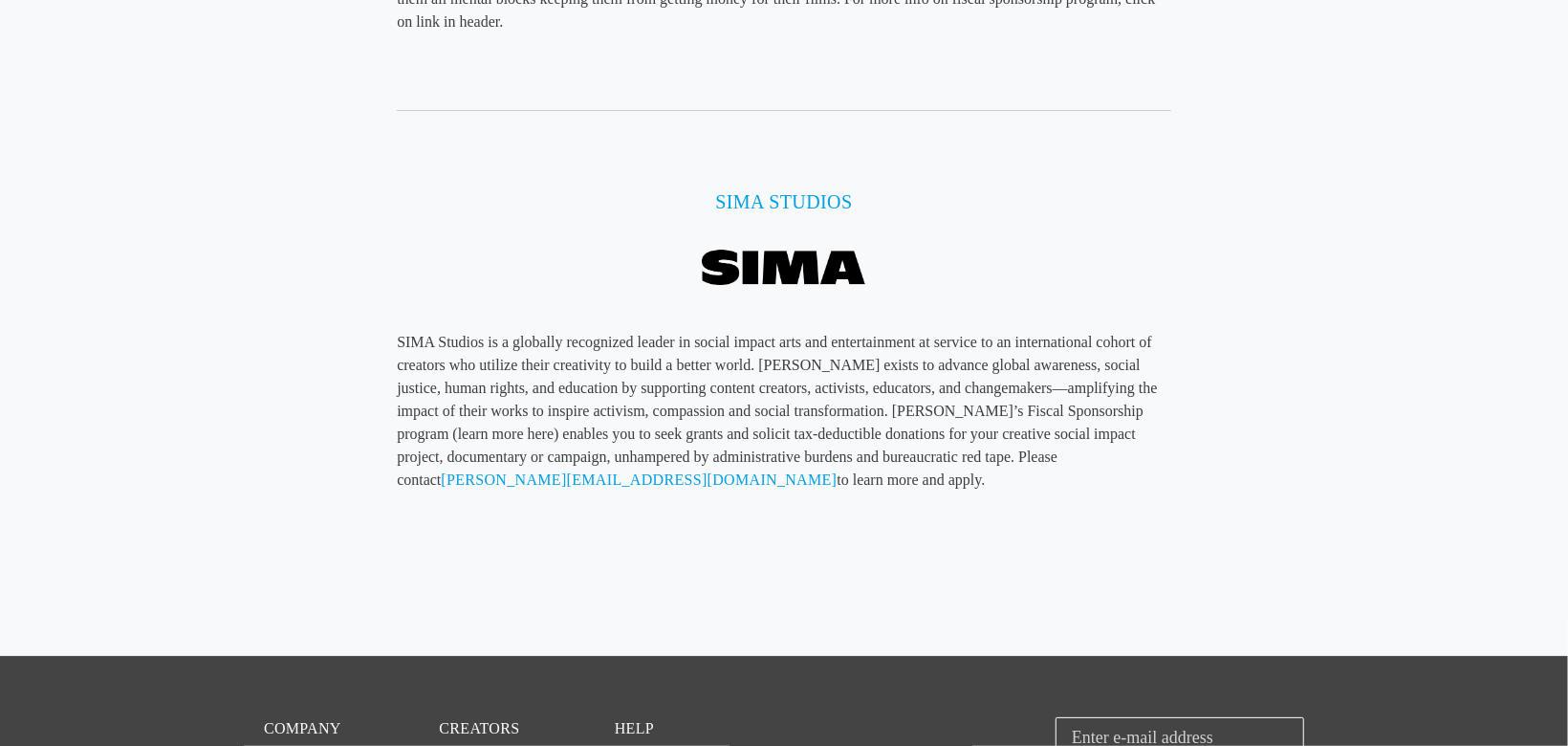 scroll, scrollTop: 5985, scrollLeft: 0, axis: vertical 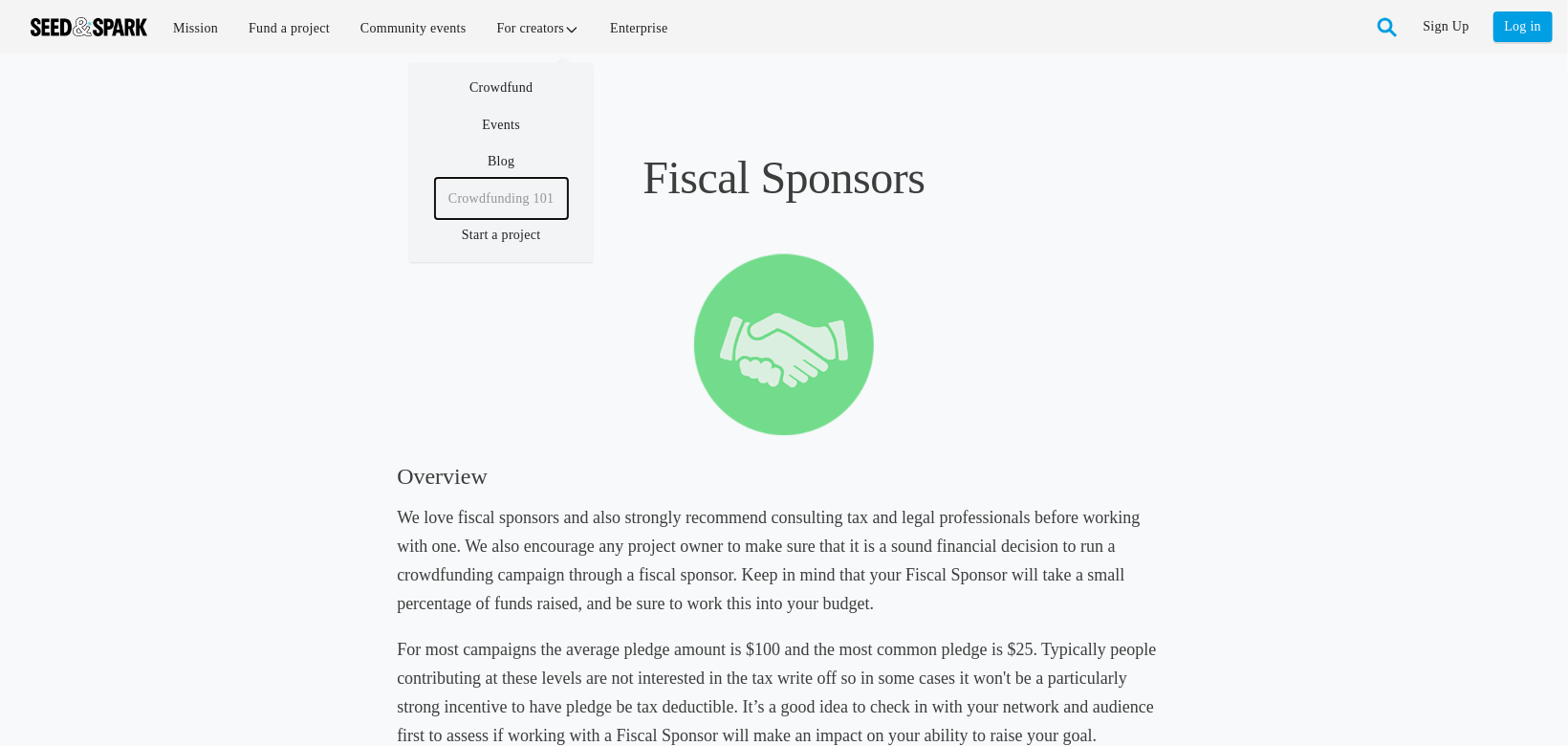 click on "Crowdfunding 101" at bounding box center [501, 198] 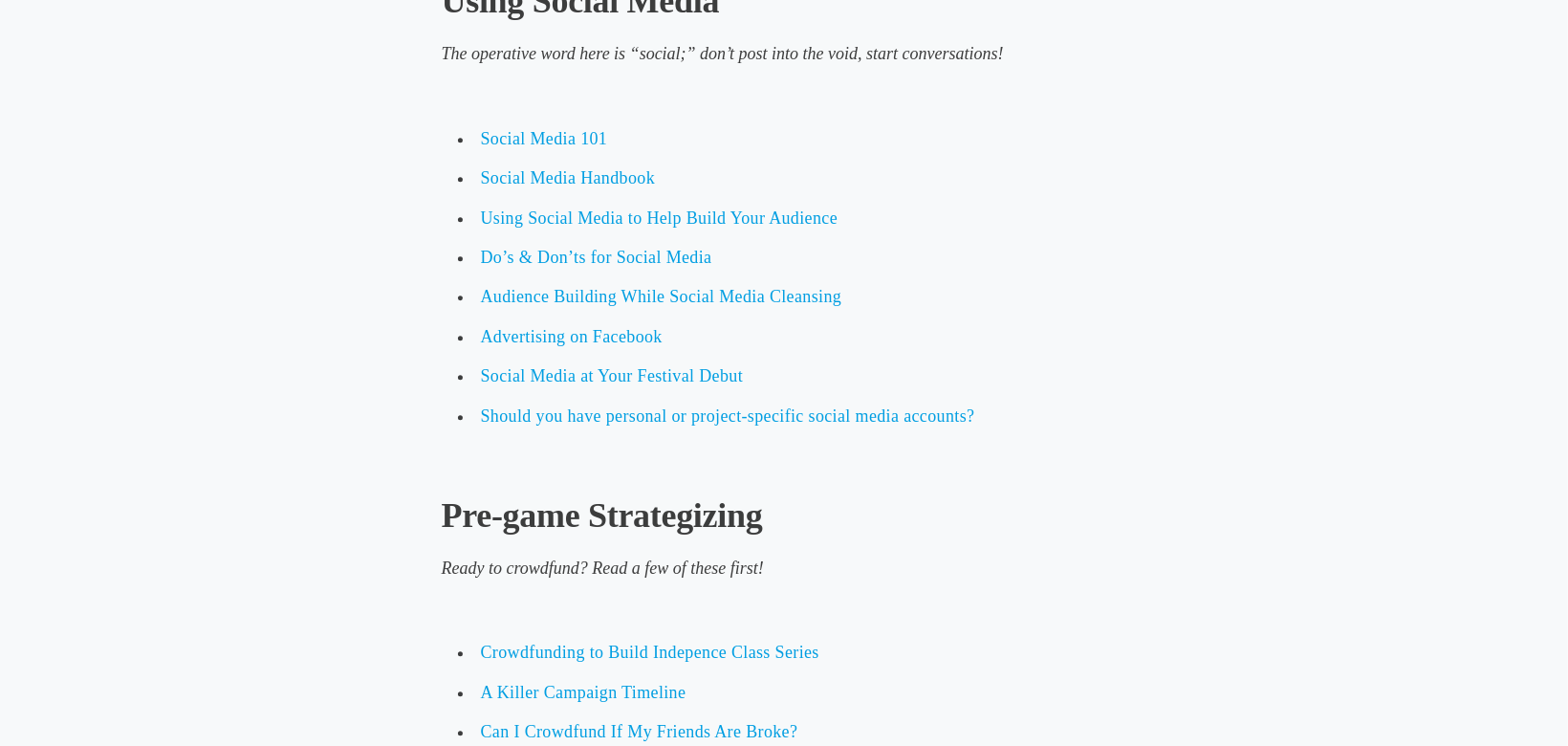 scroll, scrollTop: 3749, scrollLeft: 0, axis: vertical 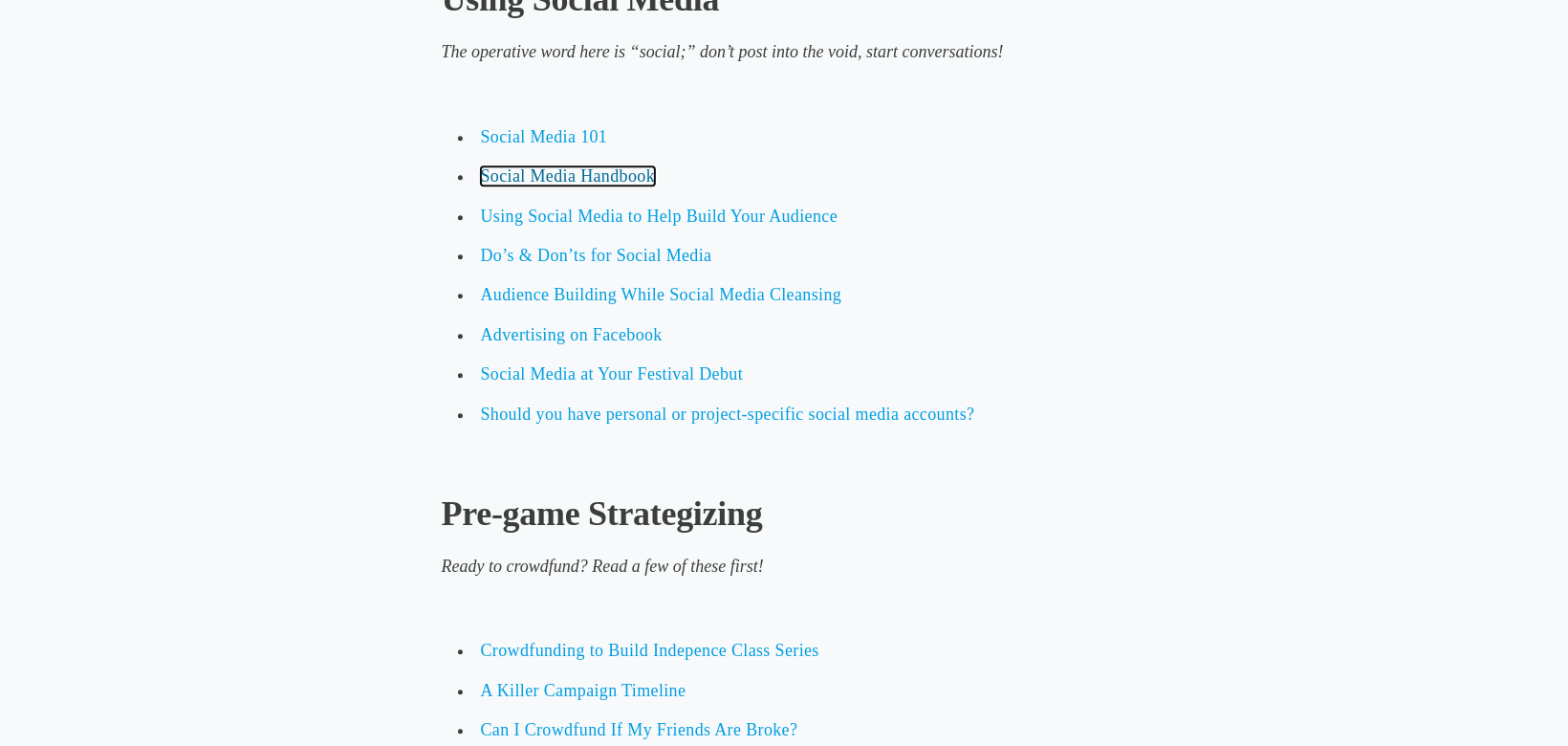 click on "Social Media Handbook" at bounding box center [568, 176] 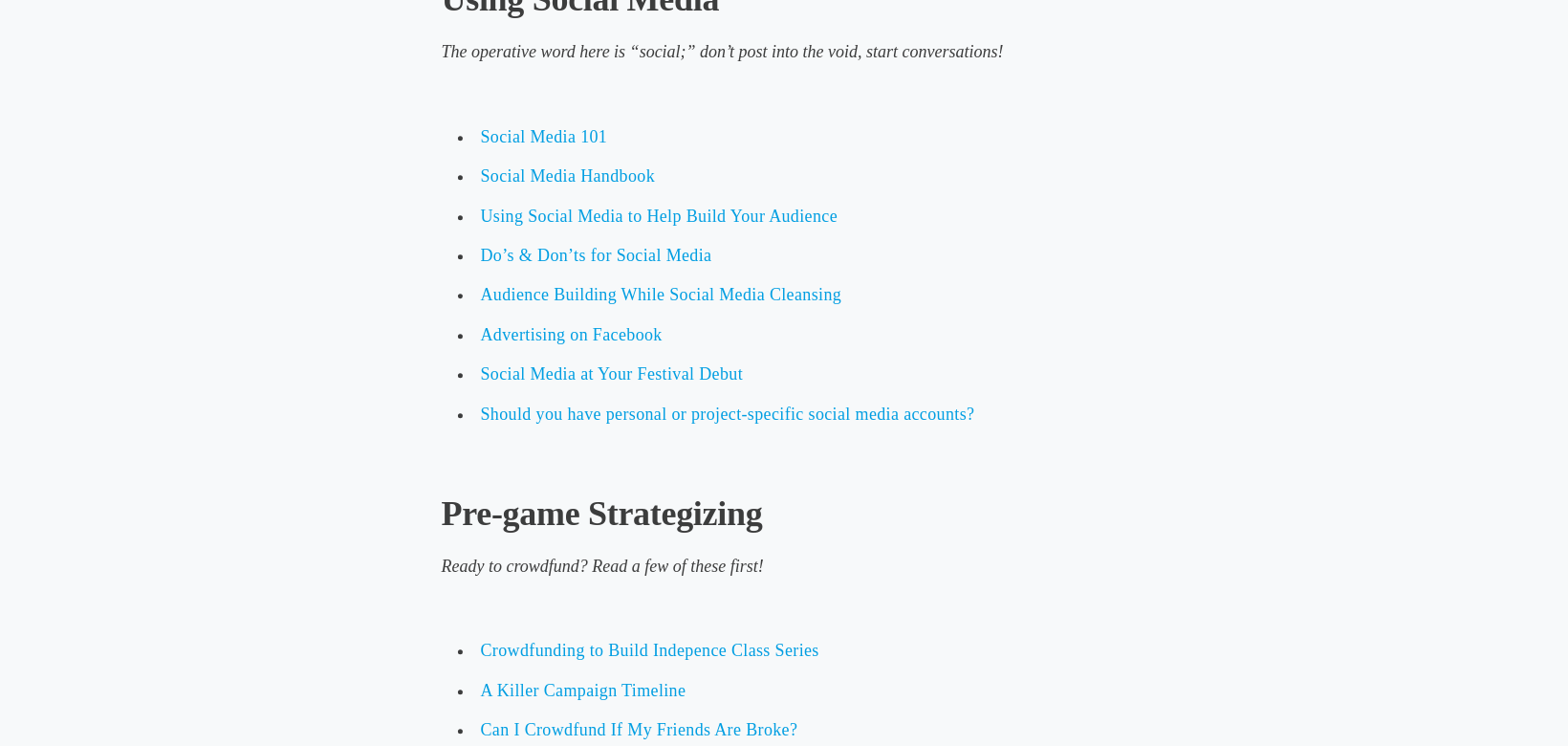 scroll, scrollTop: 0, scrollLeft: 0, axis: both 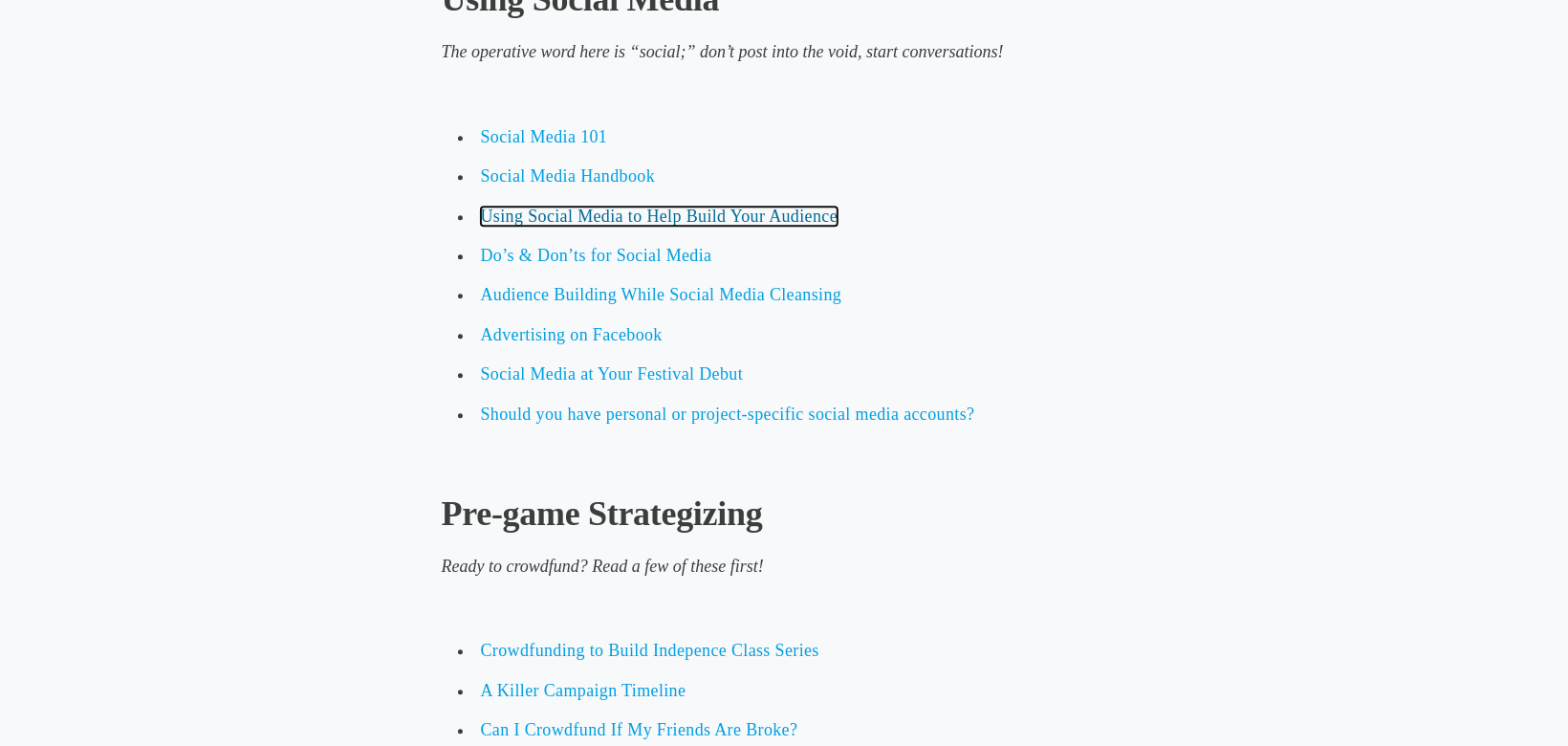 click on "Using Social Media to Help Build Your Audience" at bounding box center (660, 216) 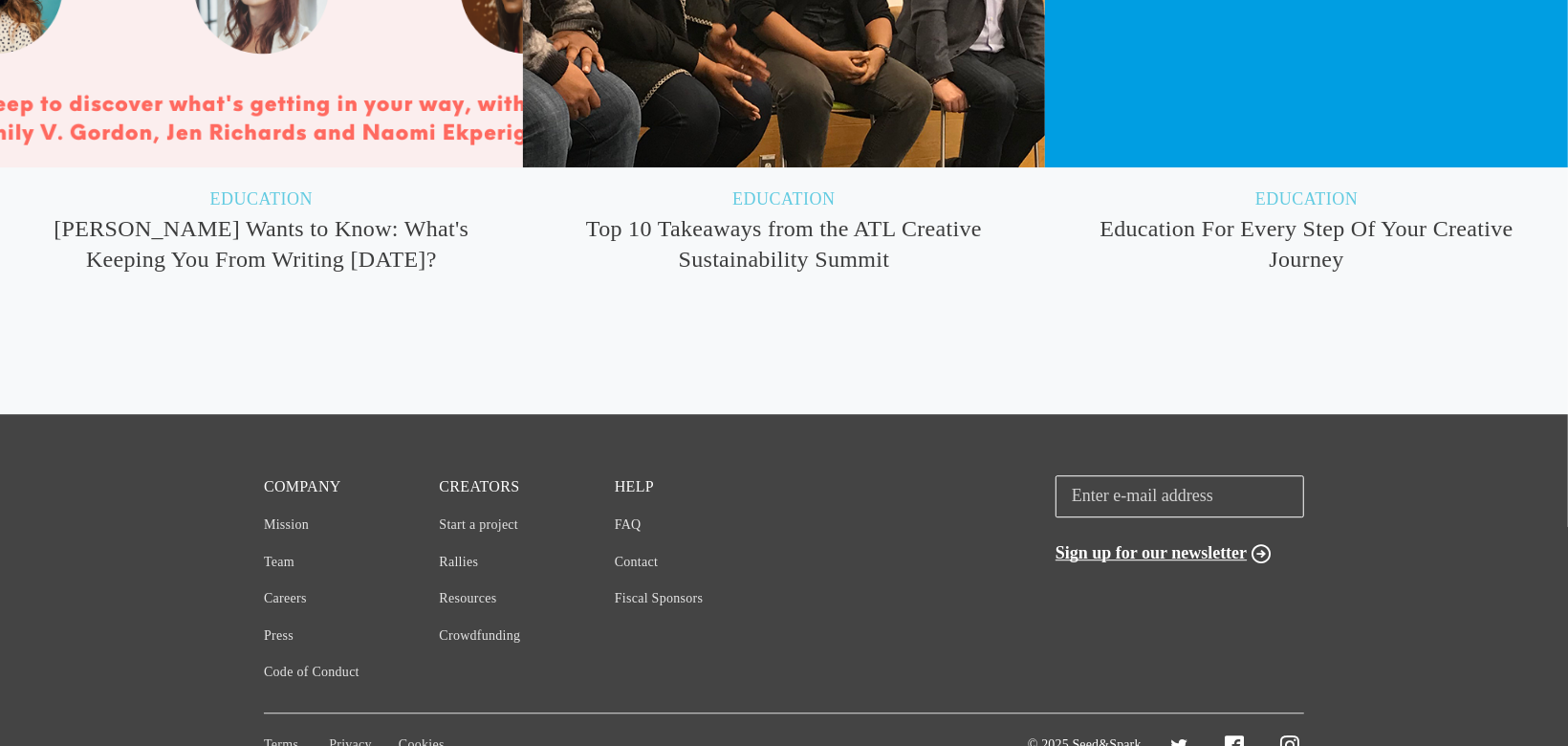 scroll, scrollTop: 3868, scrollLeft: 0, axis: vertical 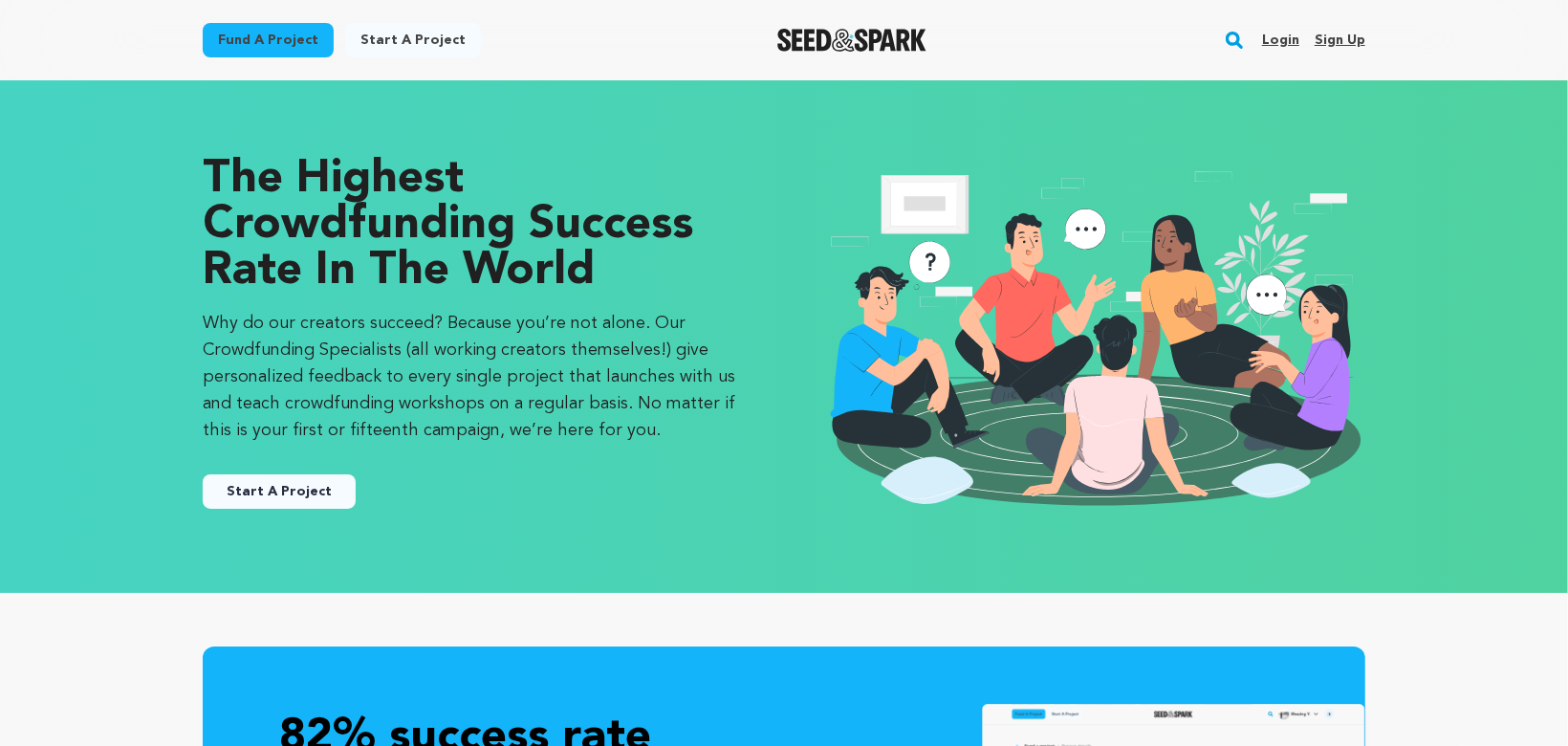 click on "Fund a project" at bounding box center [268, 40] 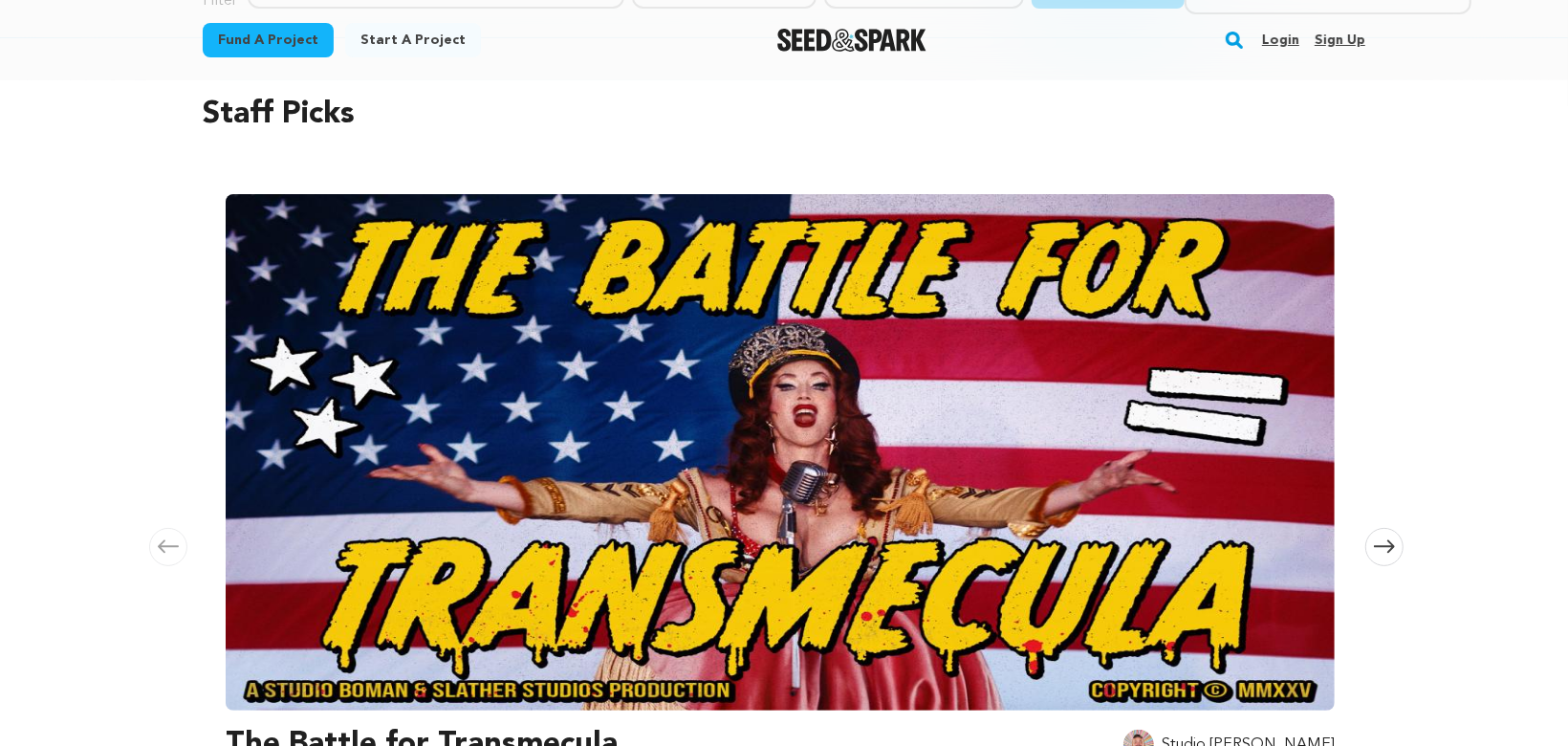 scroll, scrollTop: 136, scrollLeft: 0, axis: vertical 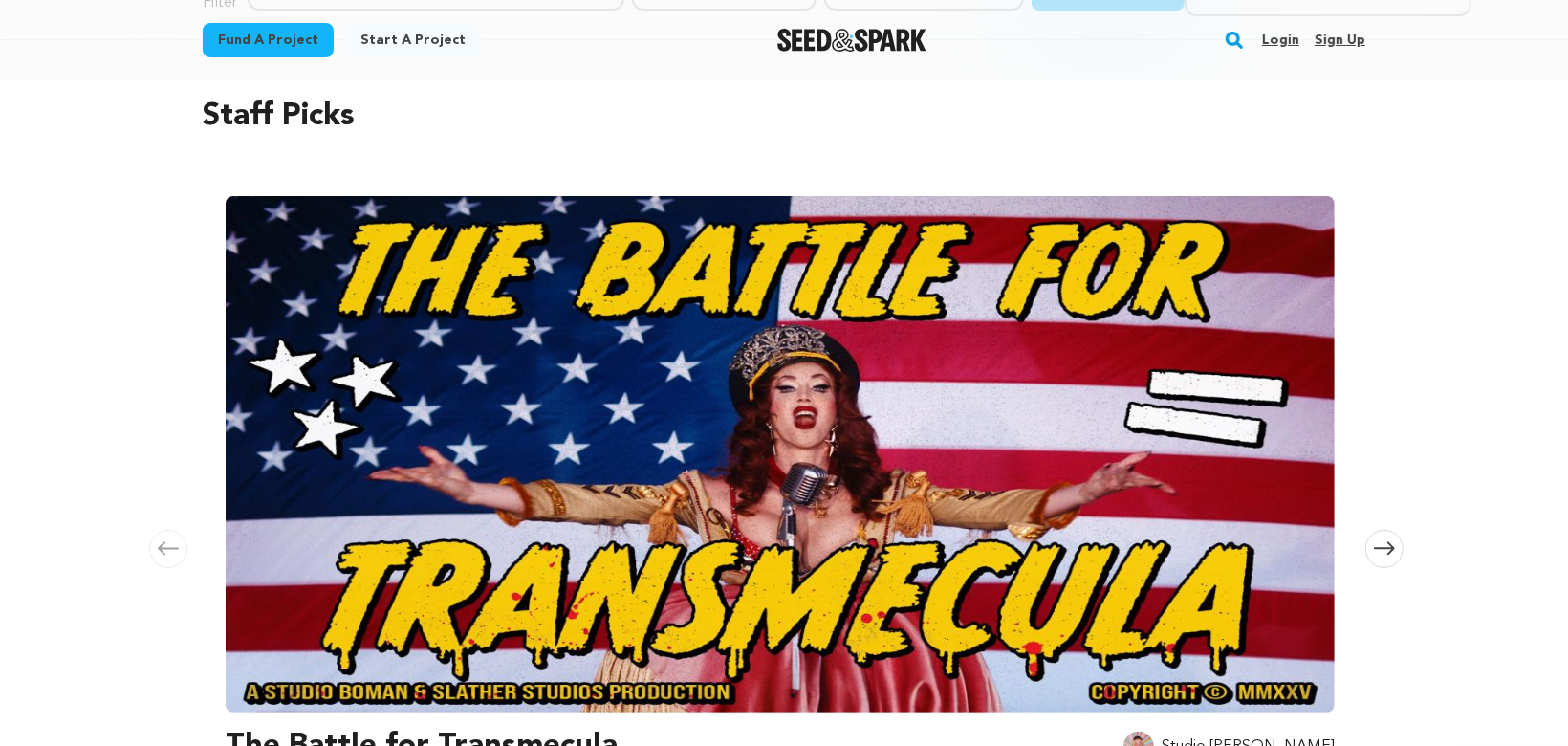 click 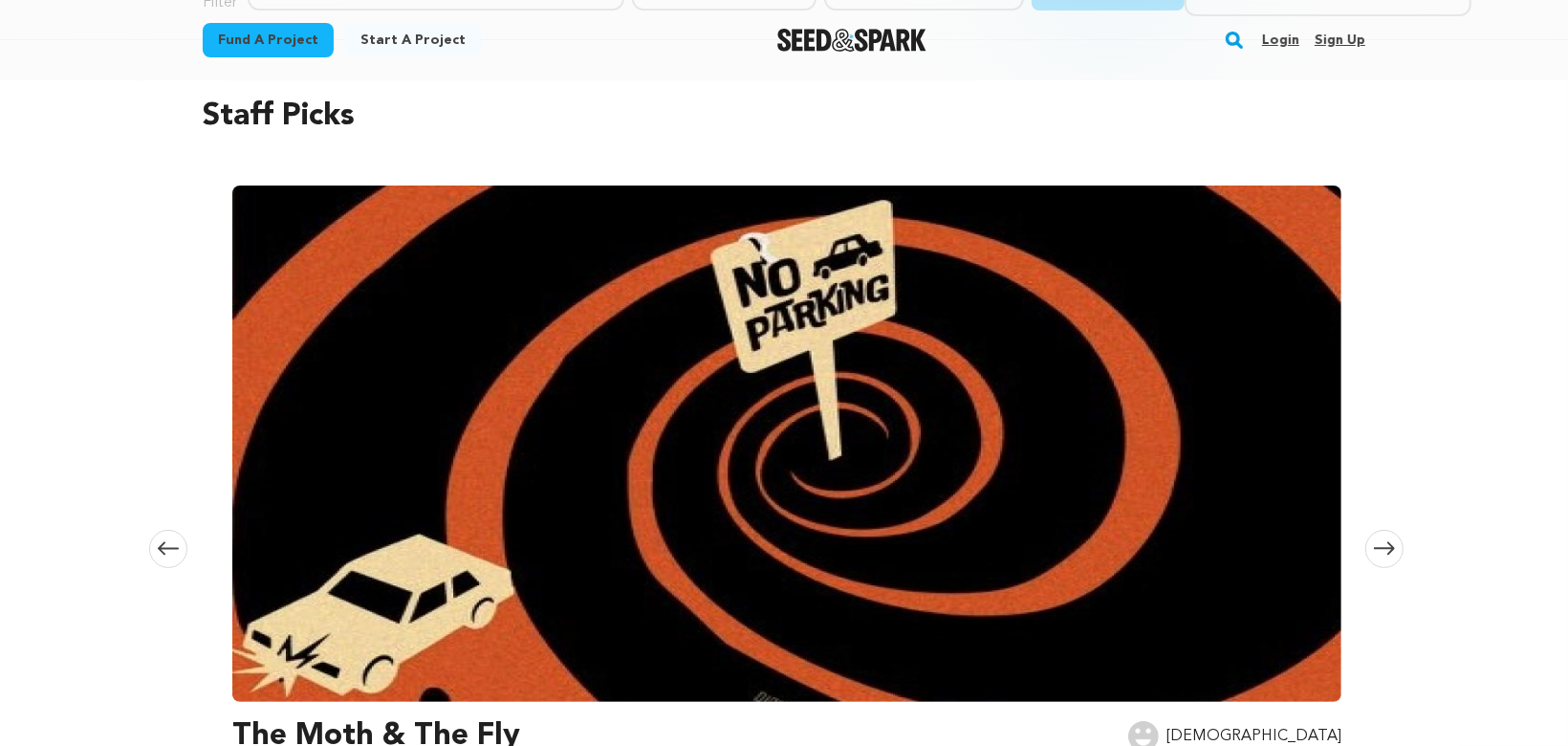 scroll, scrollTop: 0, scrollLeft: 1128, axis: horizontal 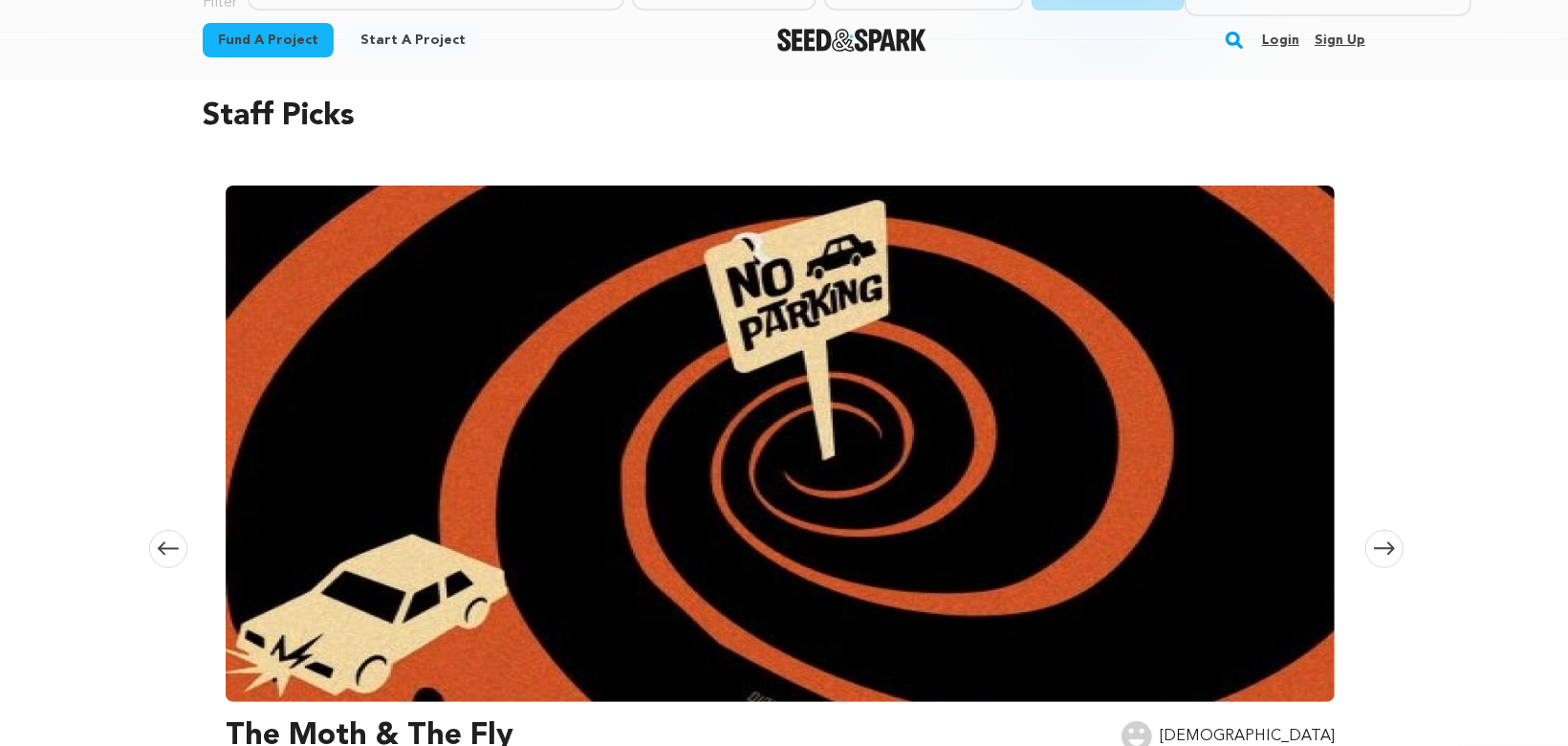 click 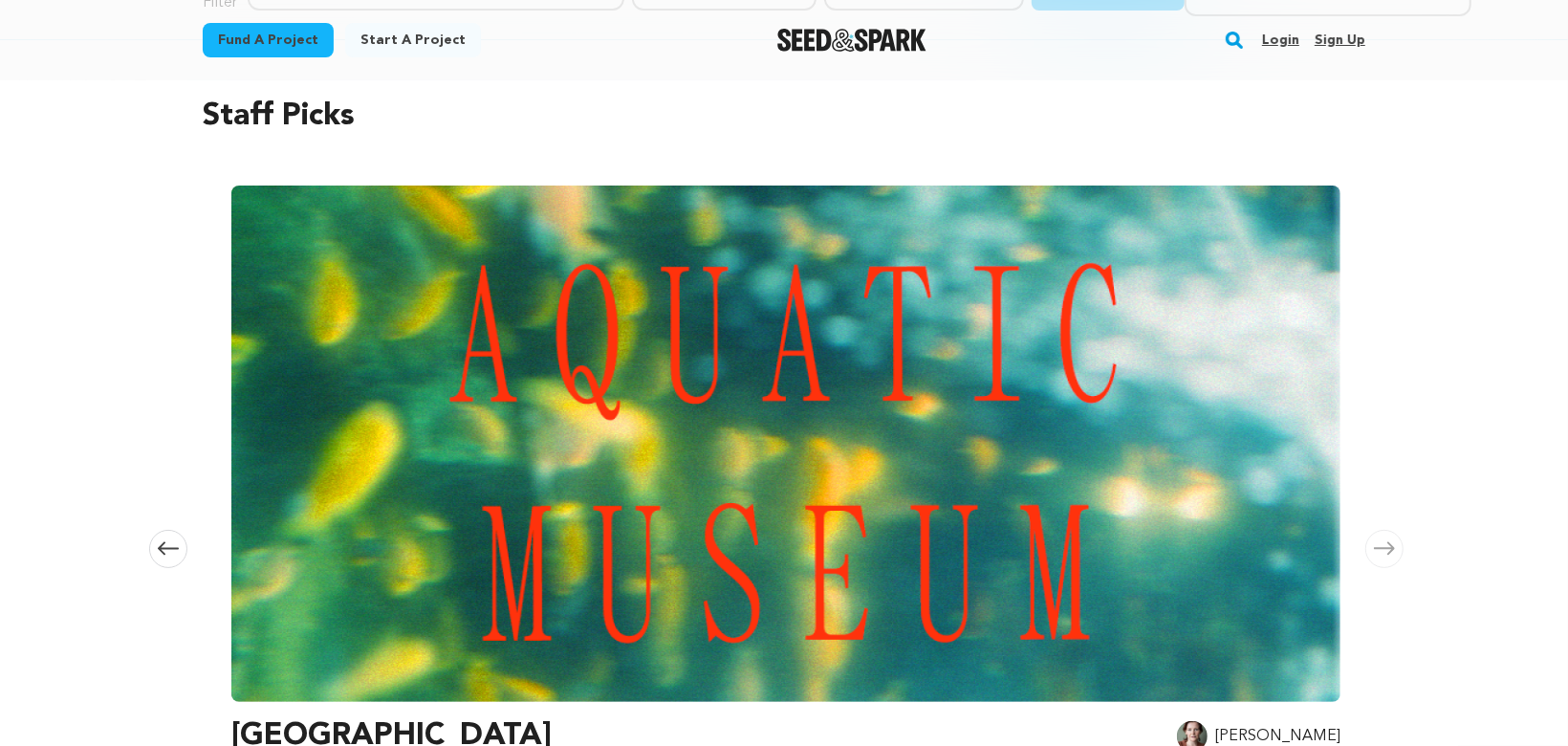 scroll, scrollTop: 0, scrollLeft: 2256, axis: horizontal 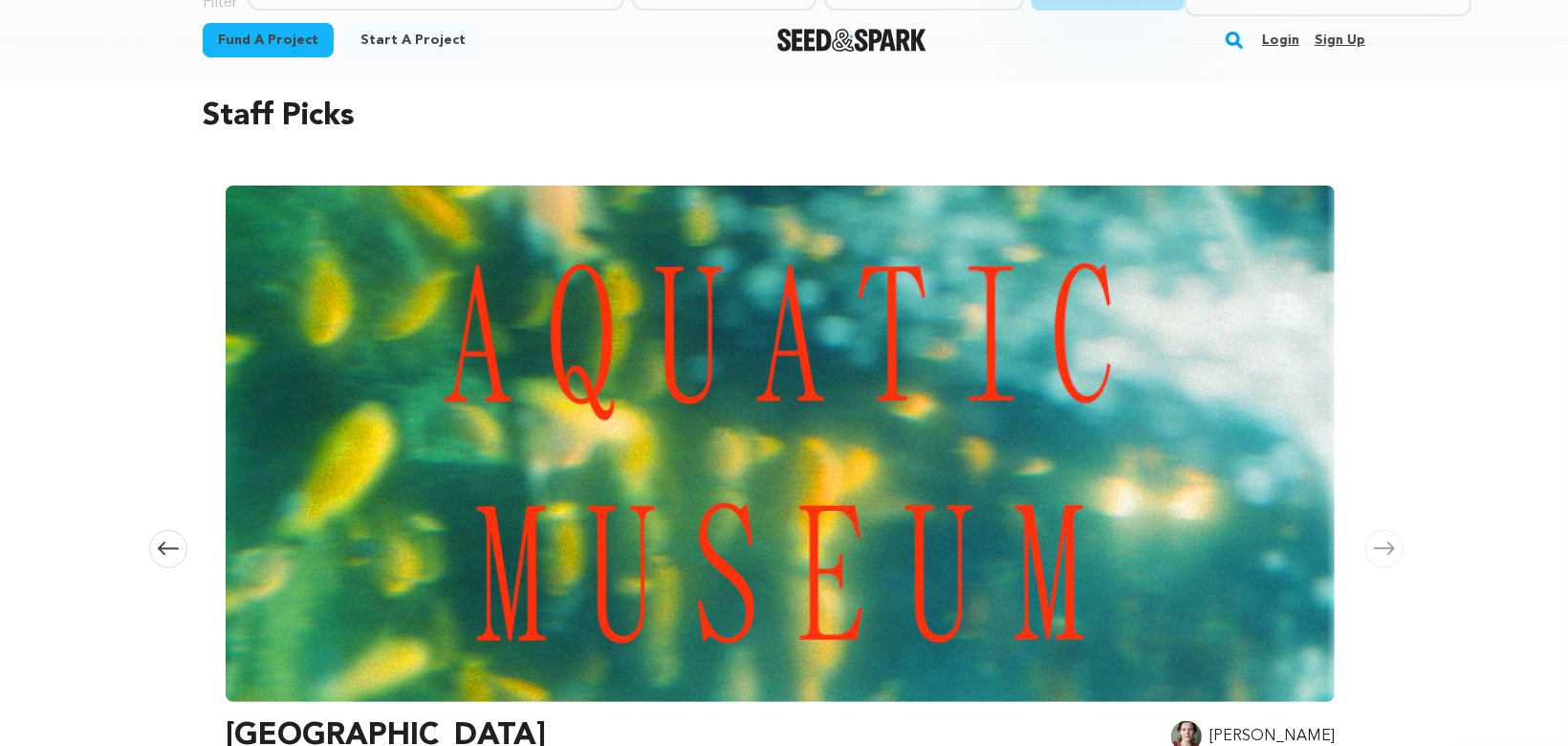 click 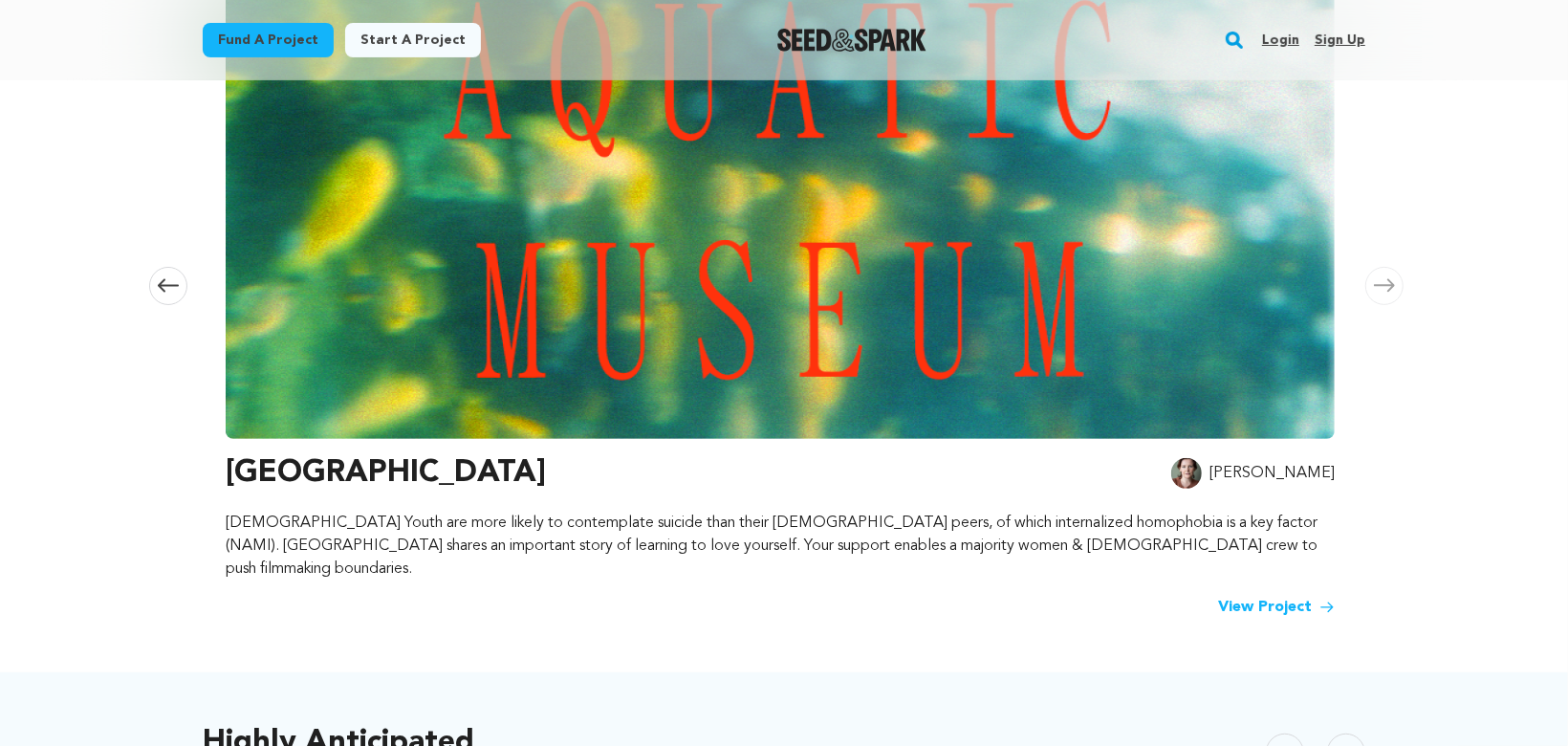 scroll, scrollTop: 406, scrollLeft: 0, axis: vertical 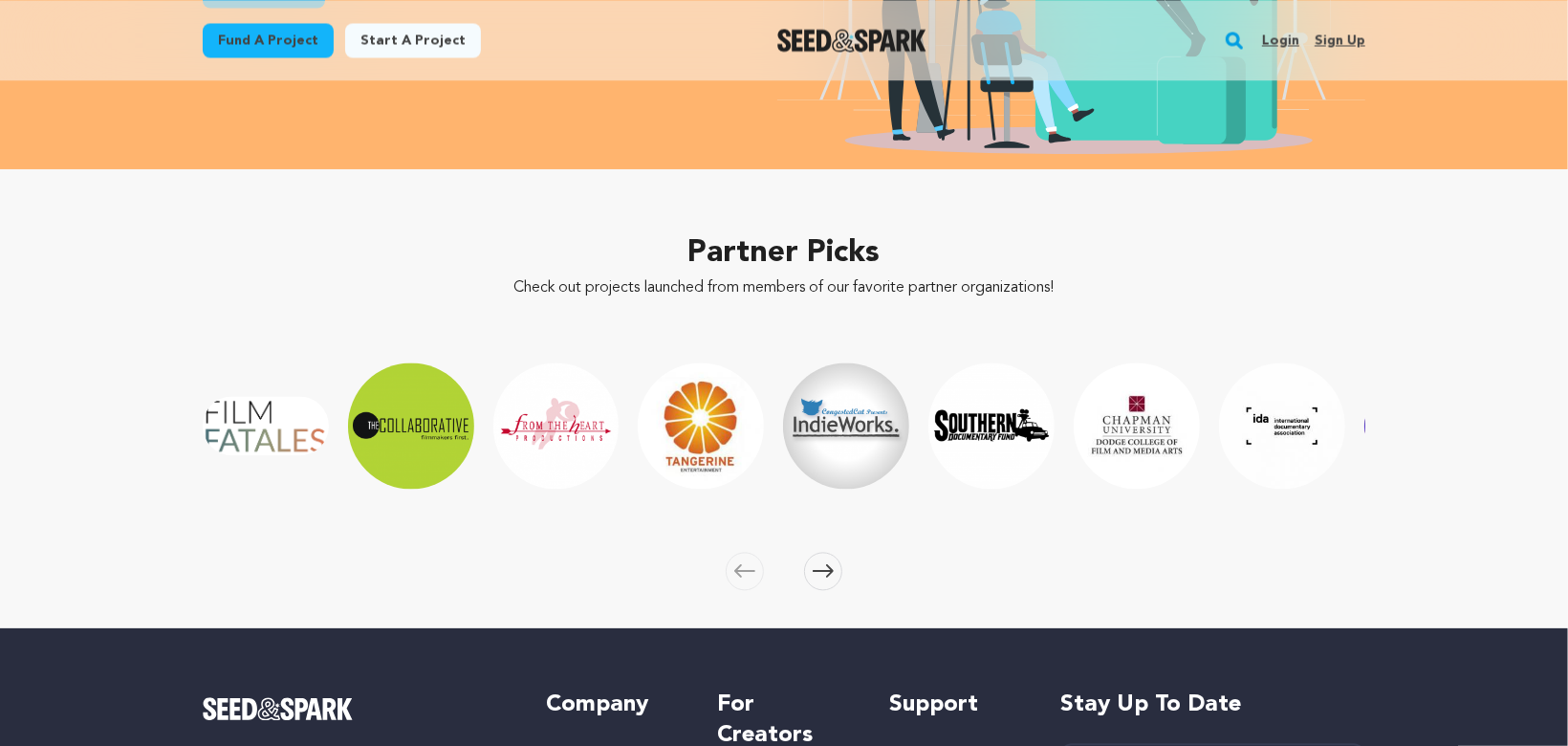 click 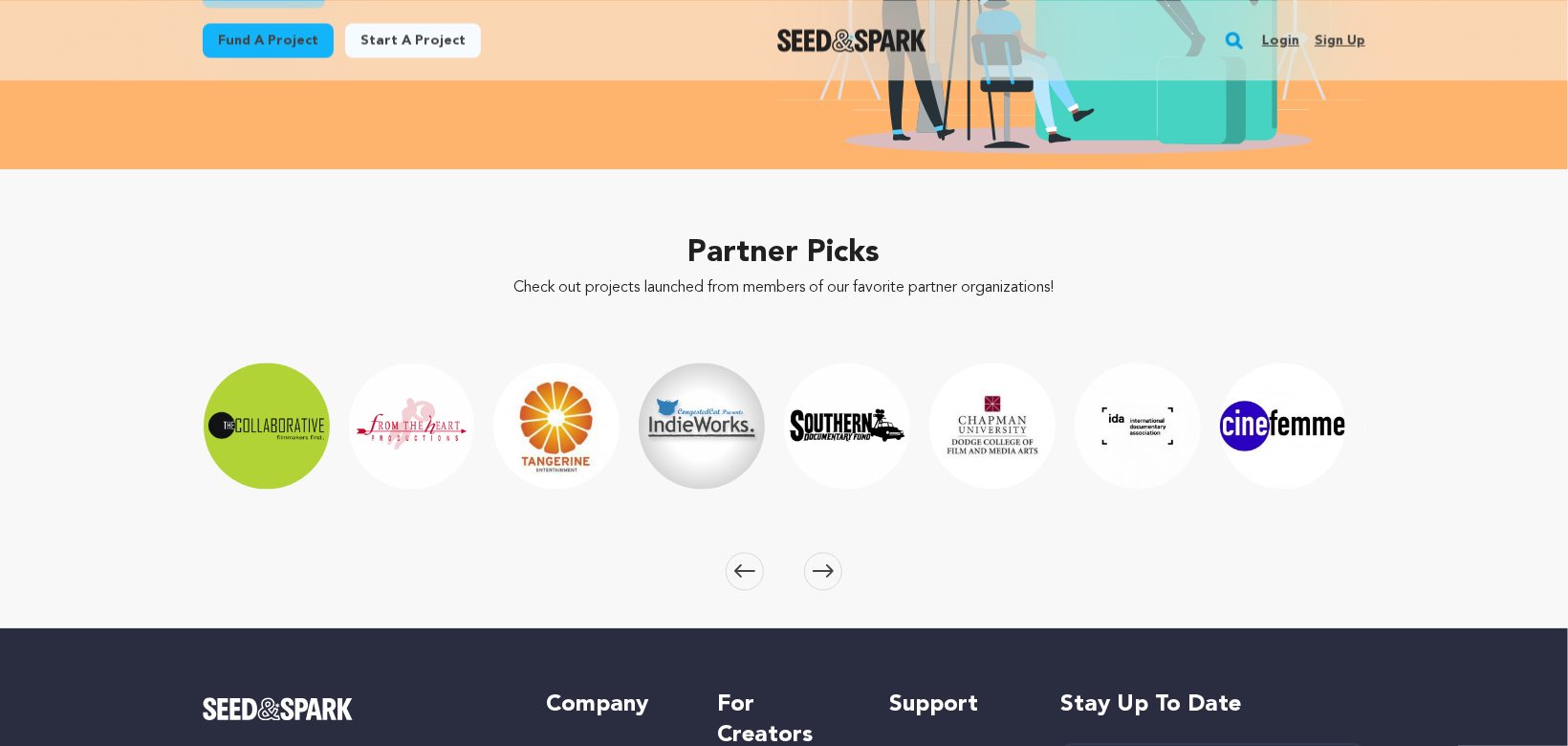click 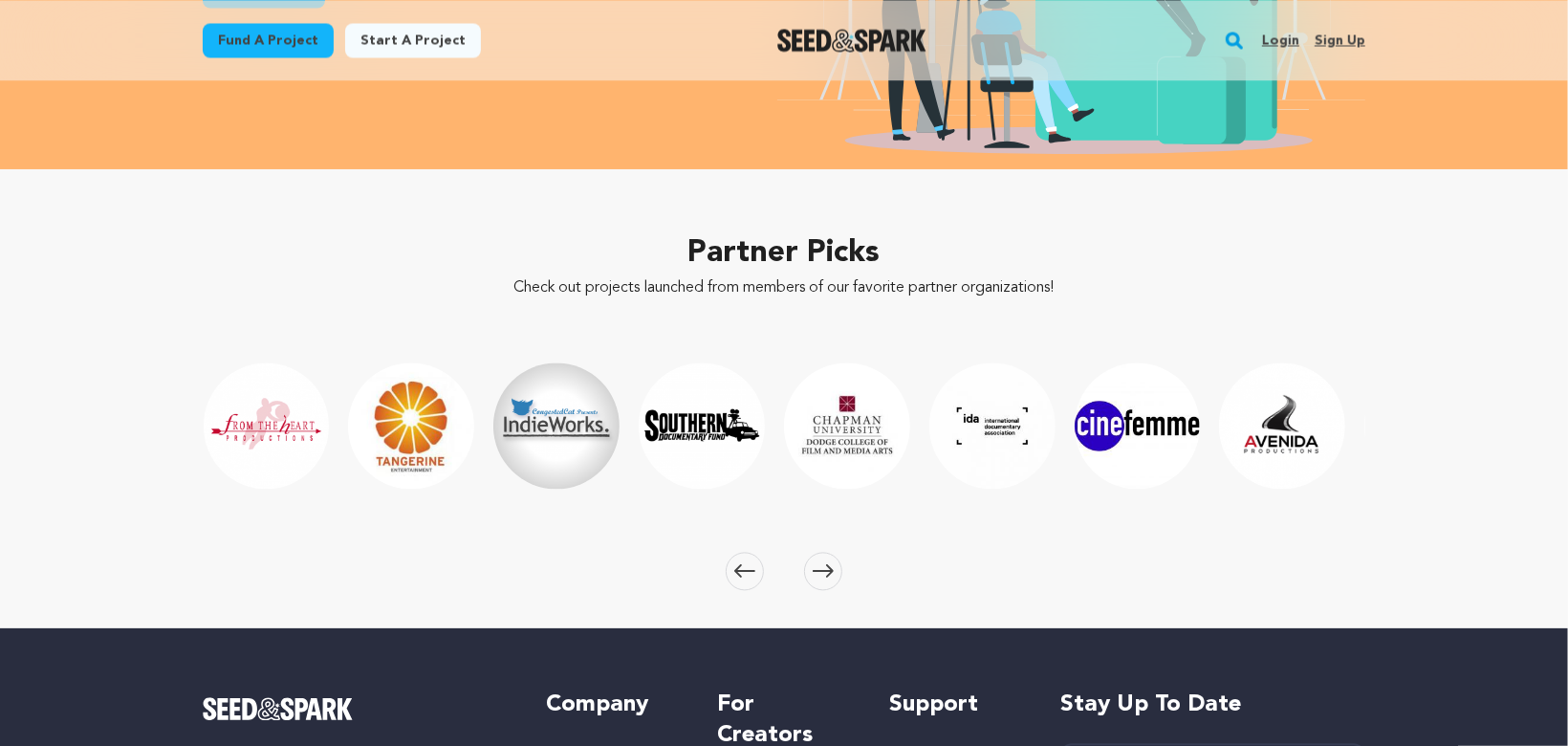 click 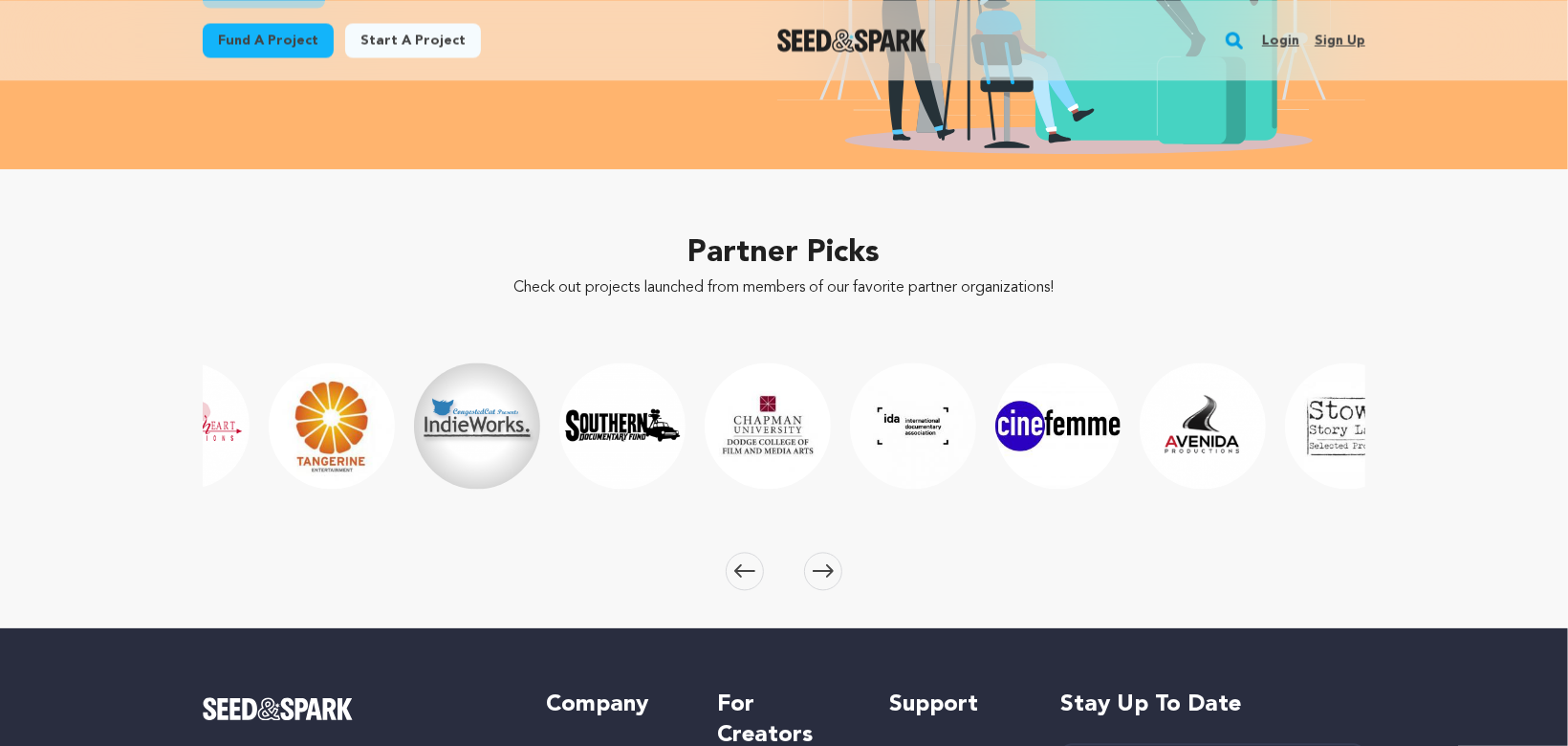 scroll, scrollTop: 0, scrollLeft: 435, axis: horizontal 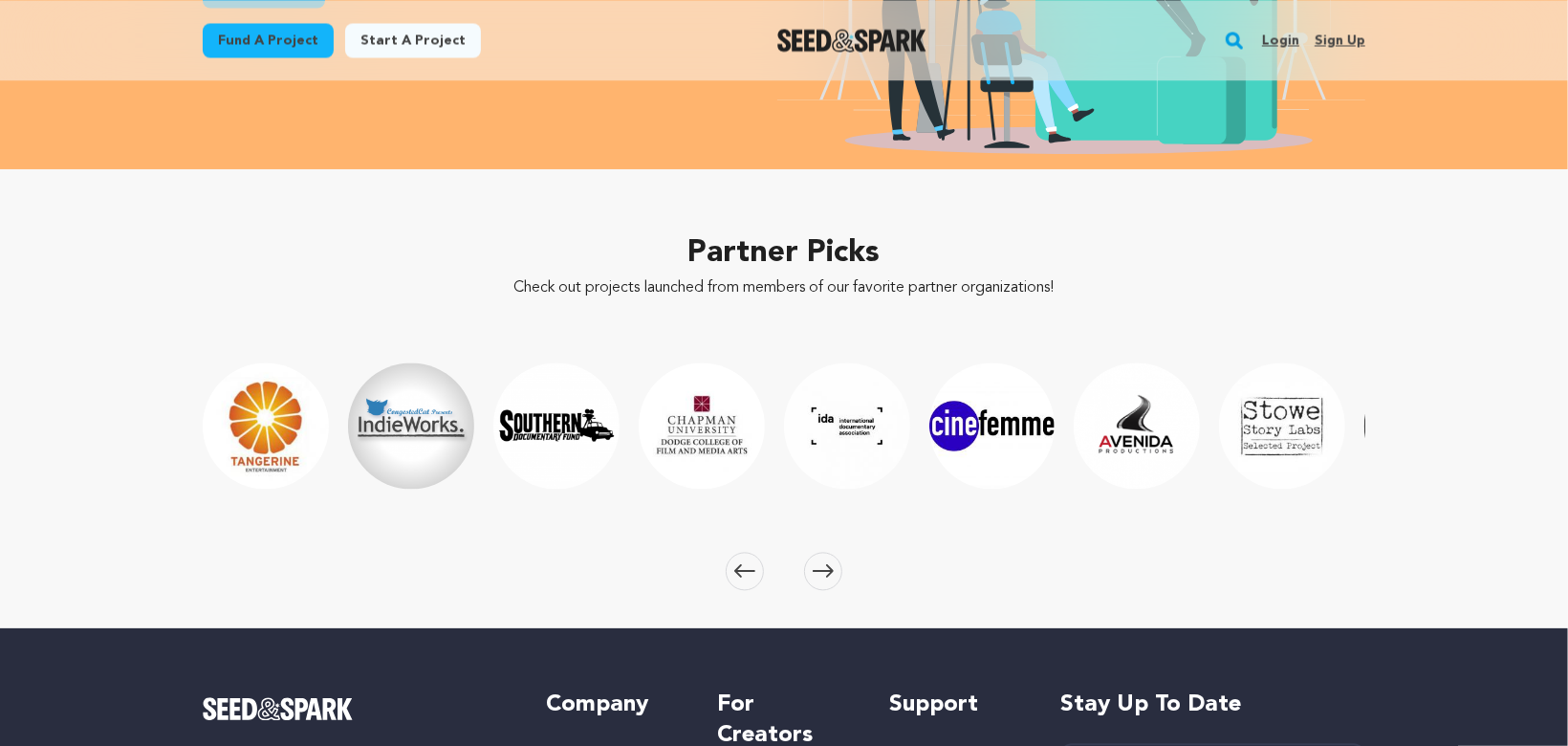 click 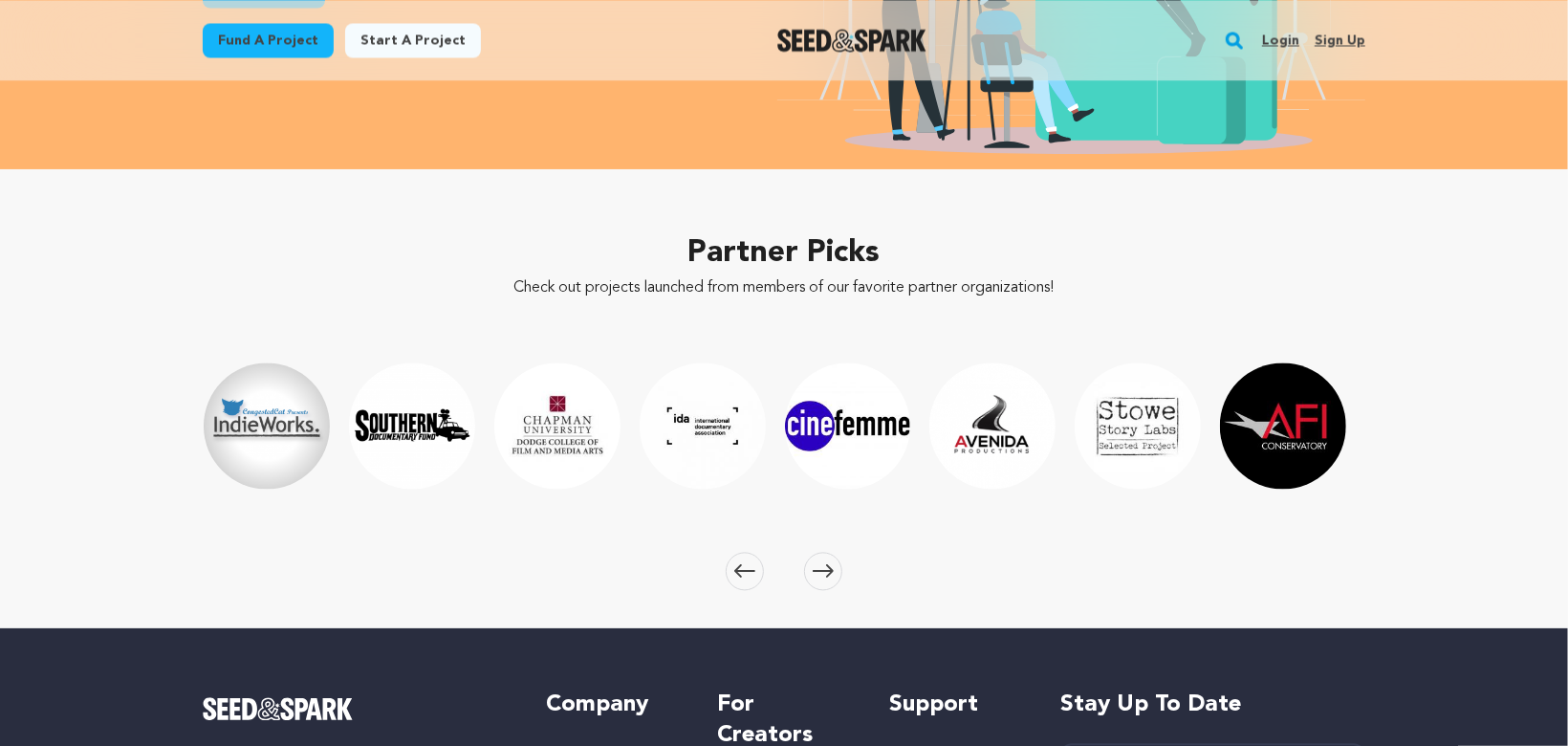 click 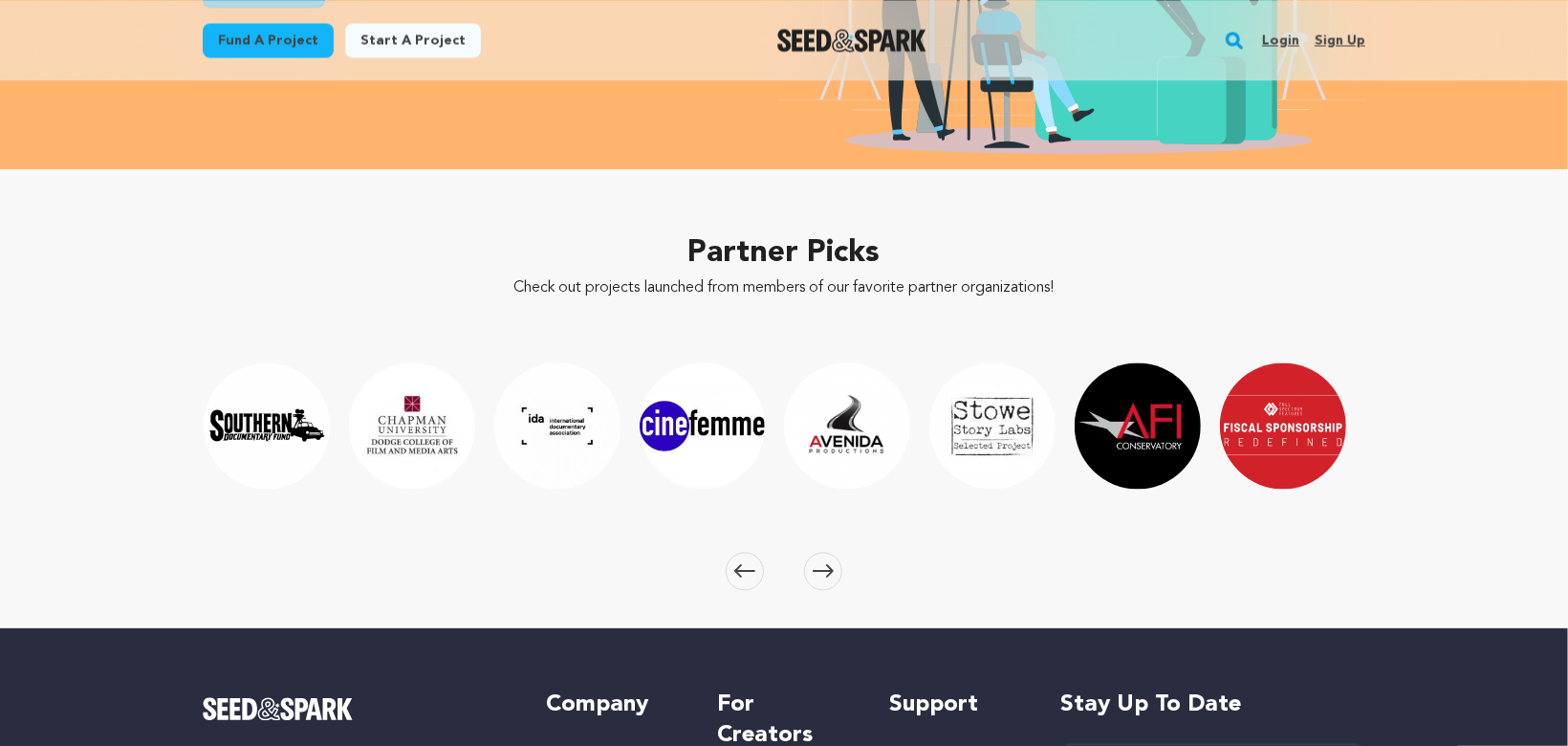 click 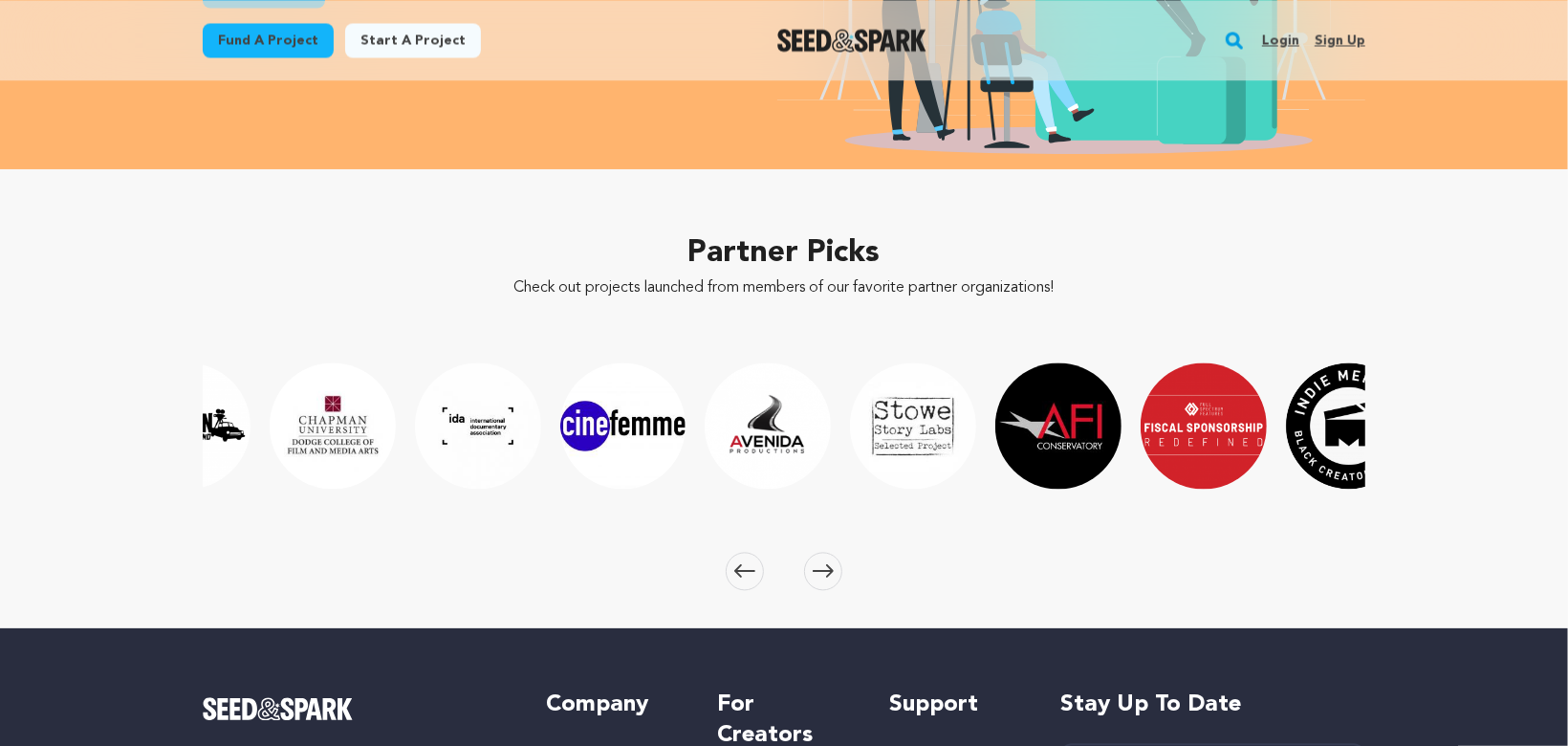click 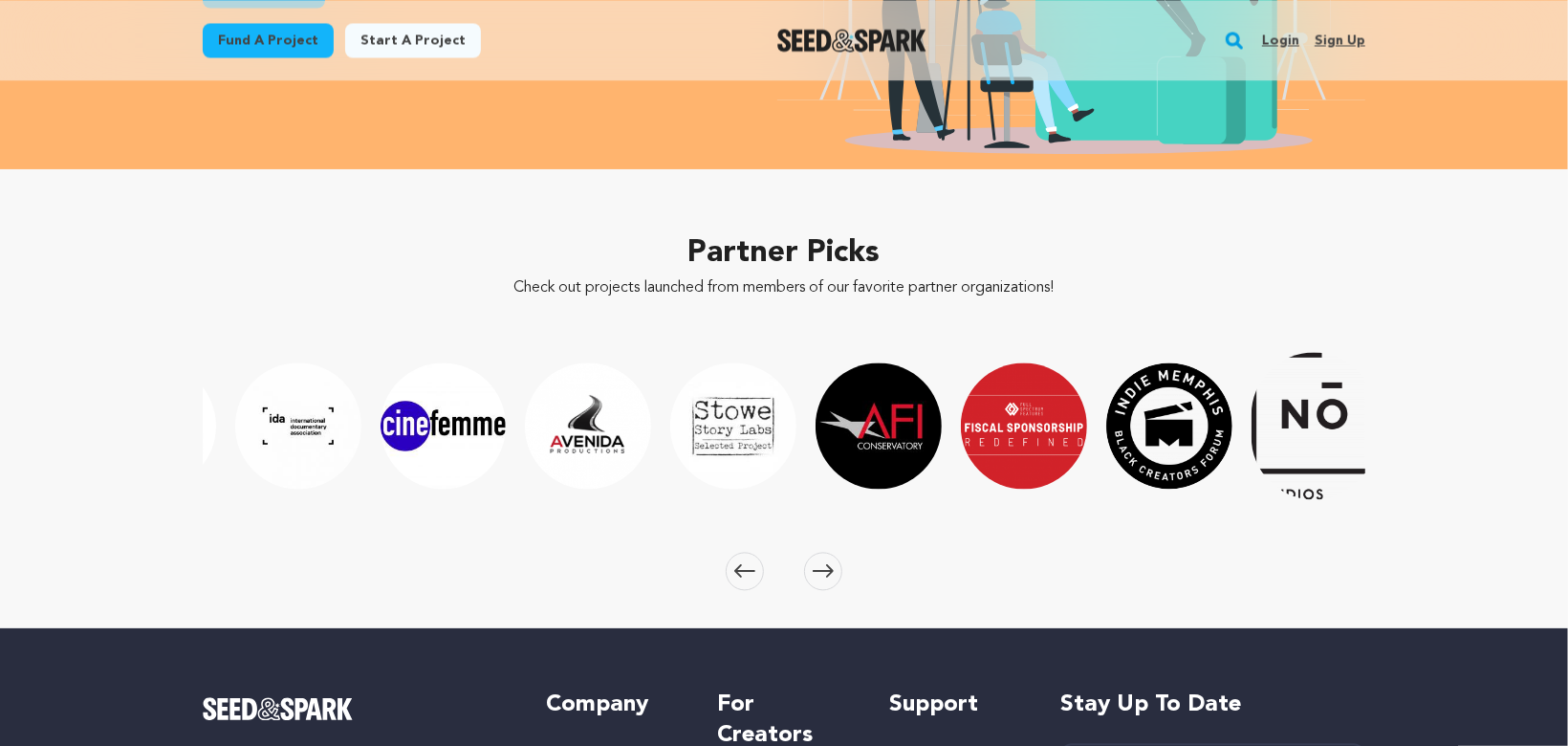 click 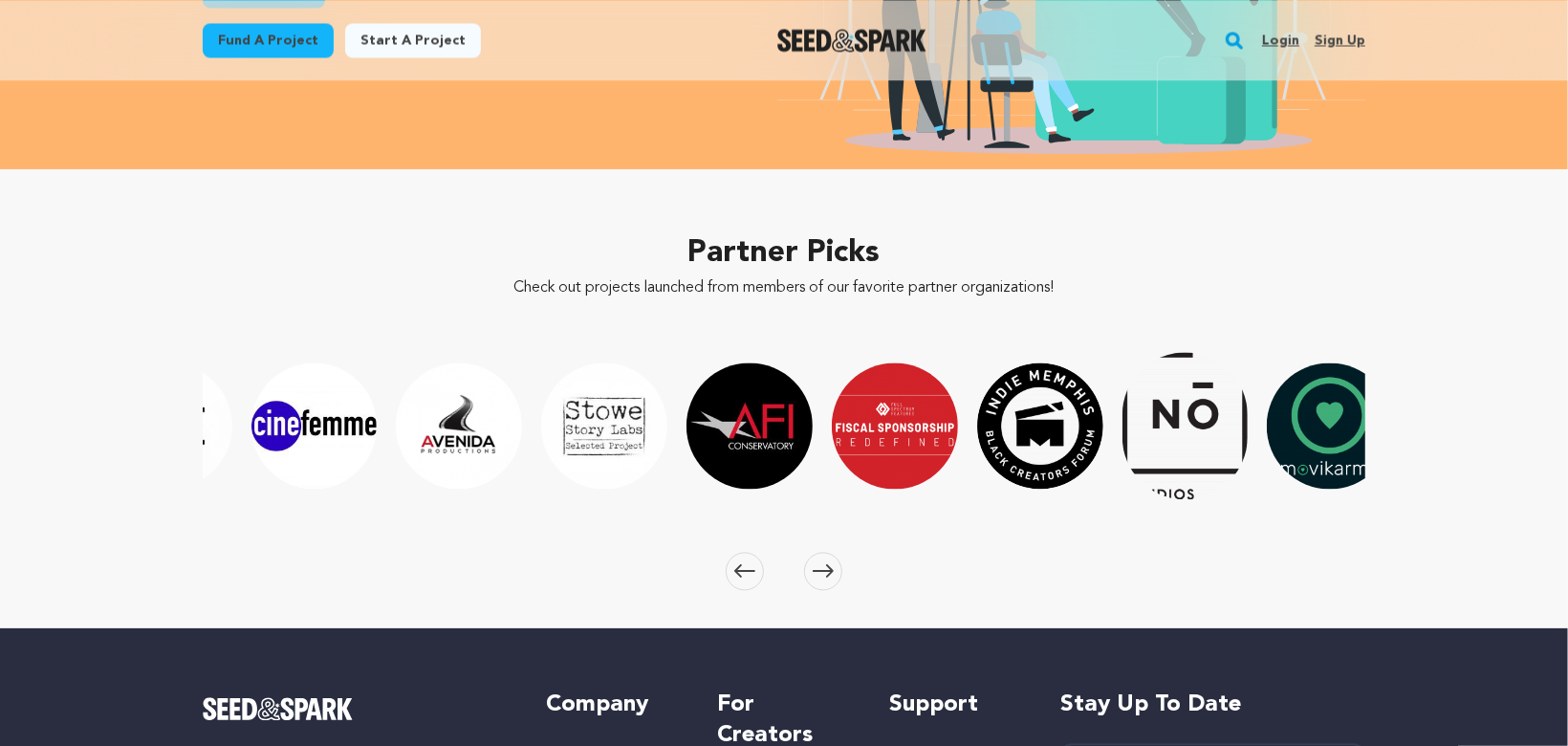 click 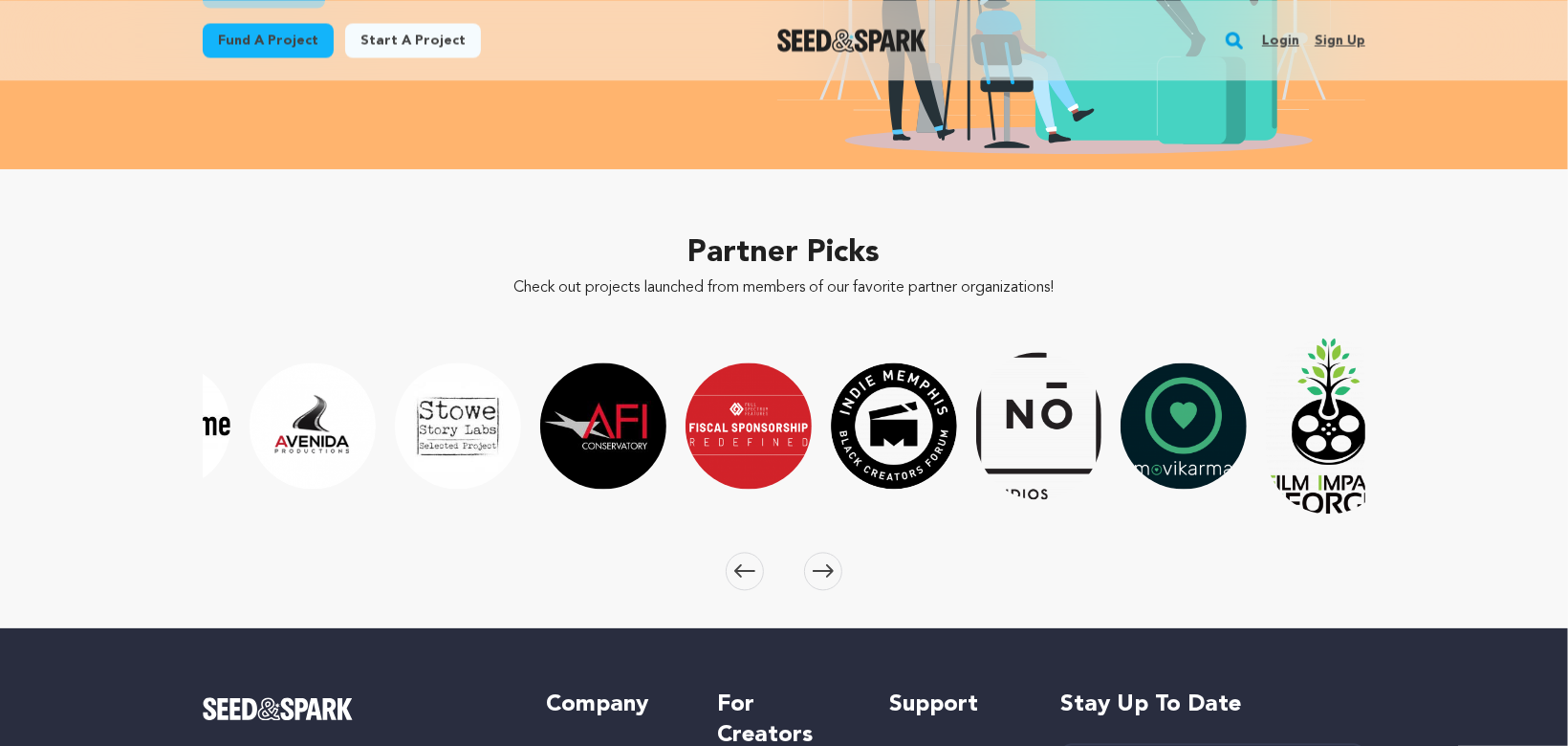 click 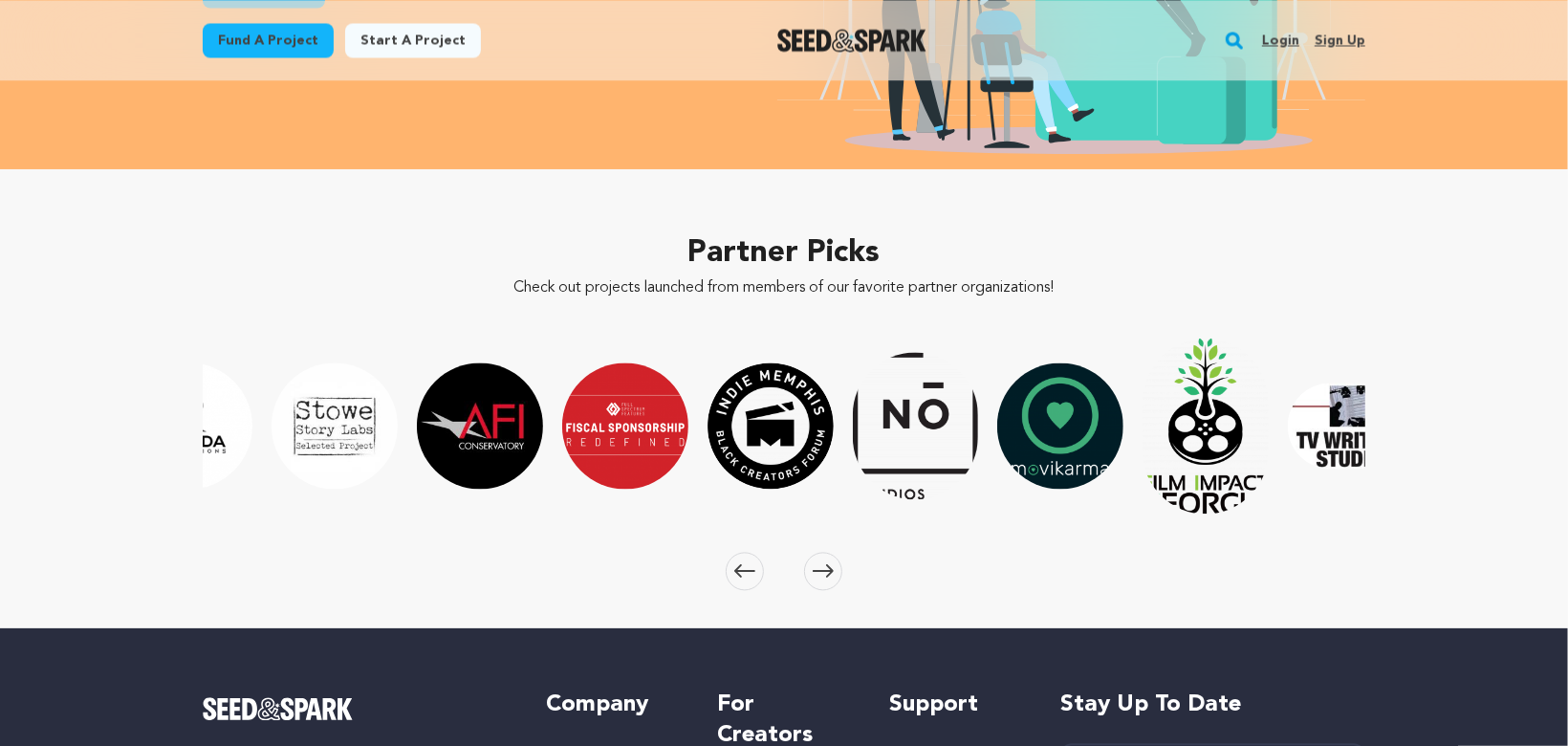 click 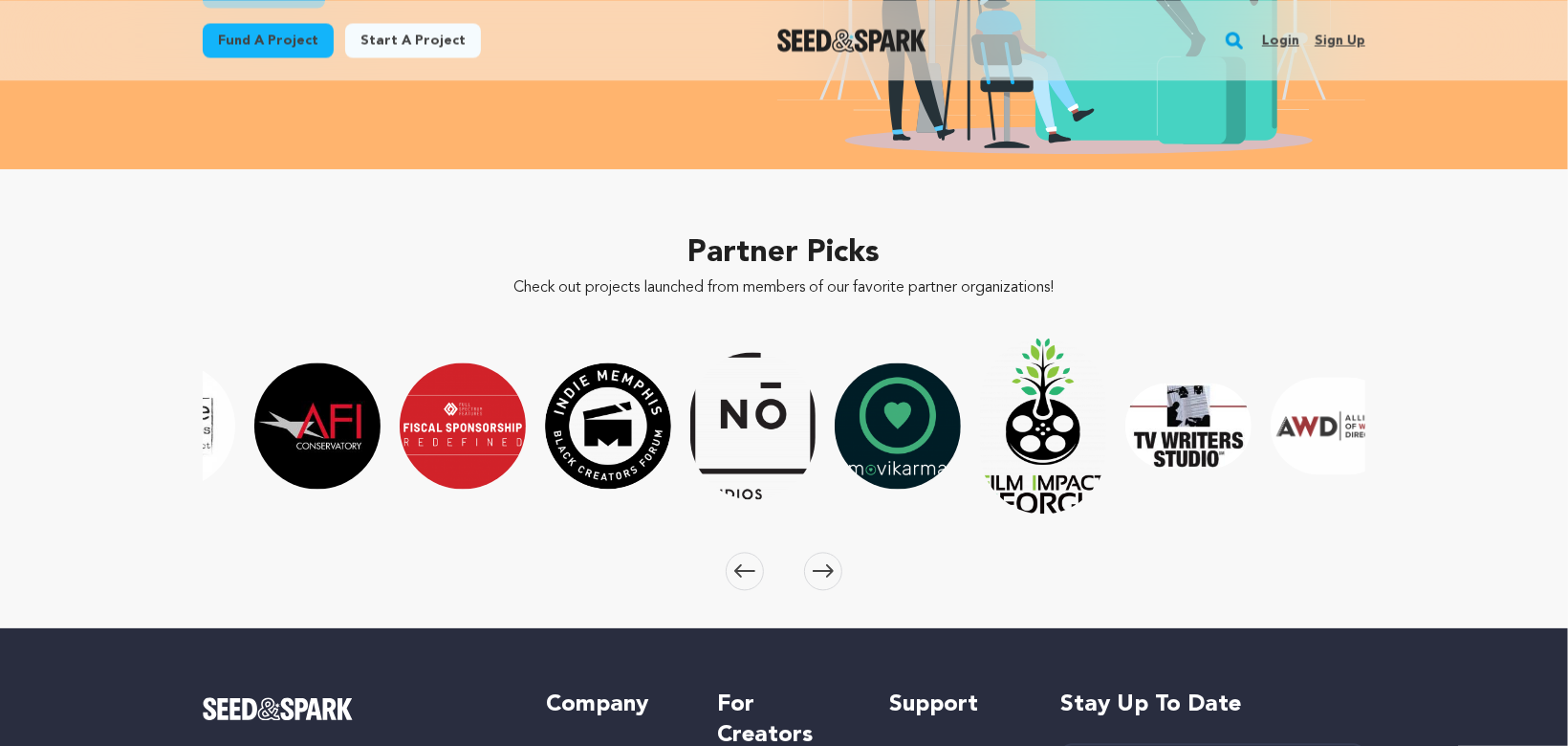click 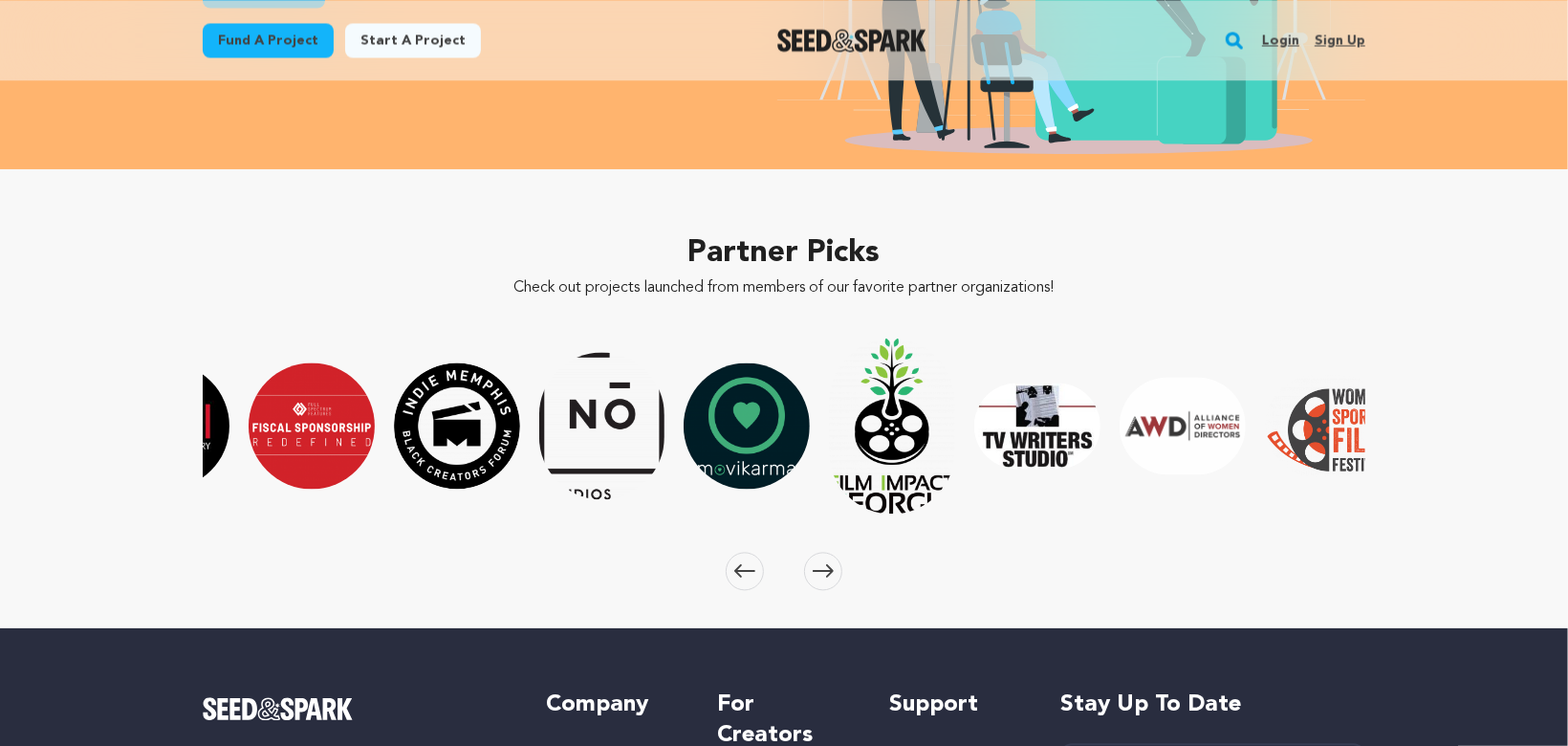 click 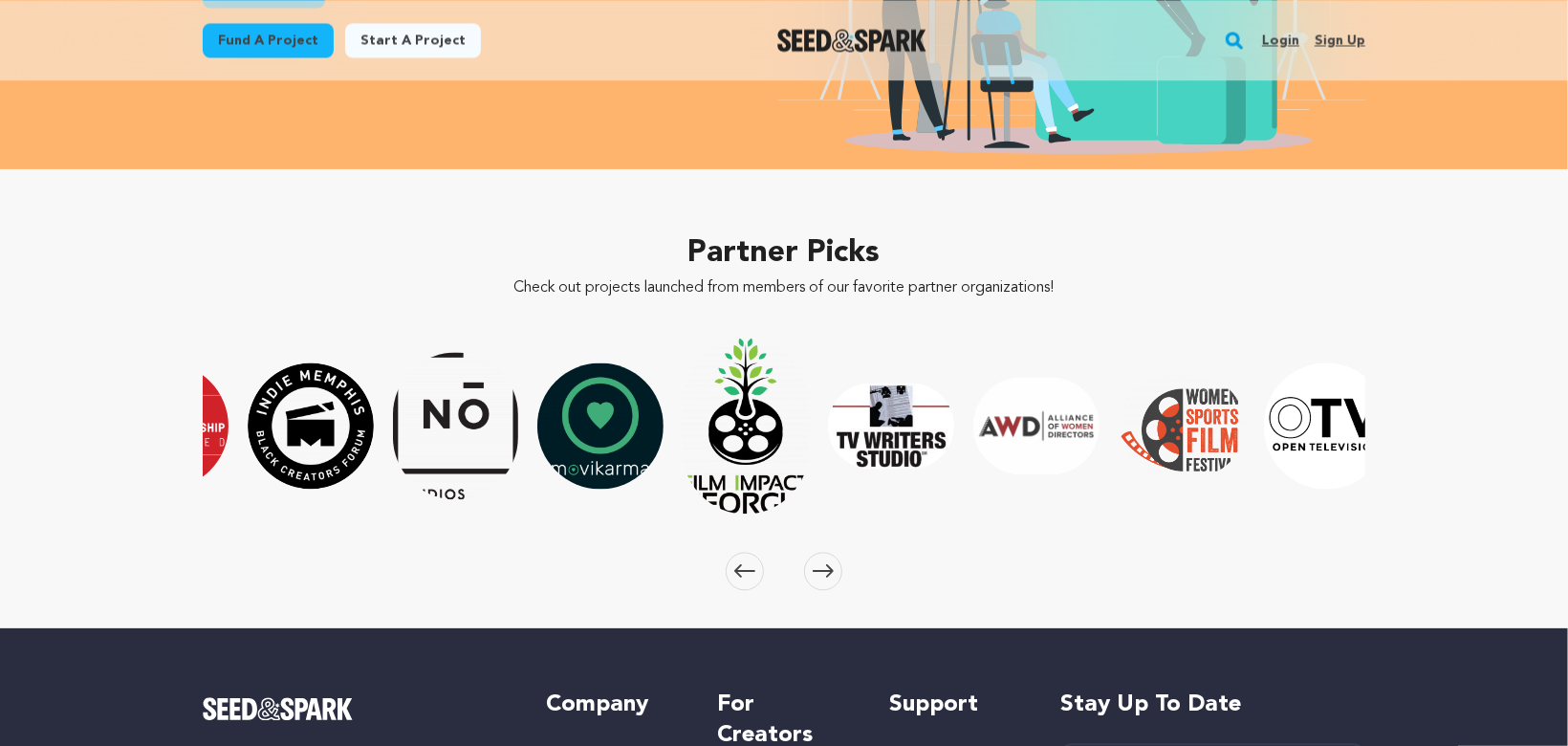 click 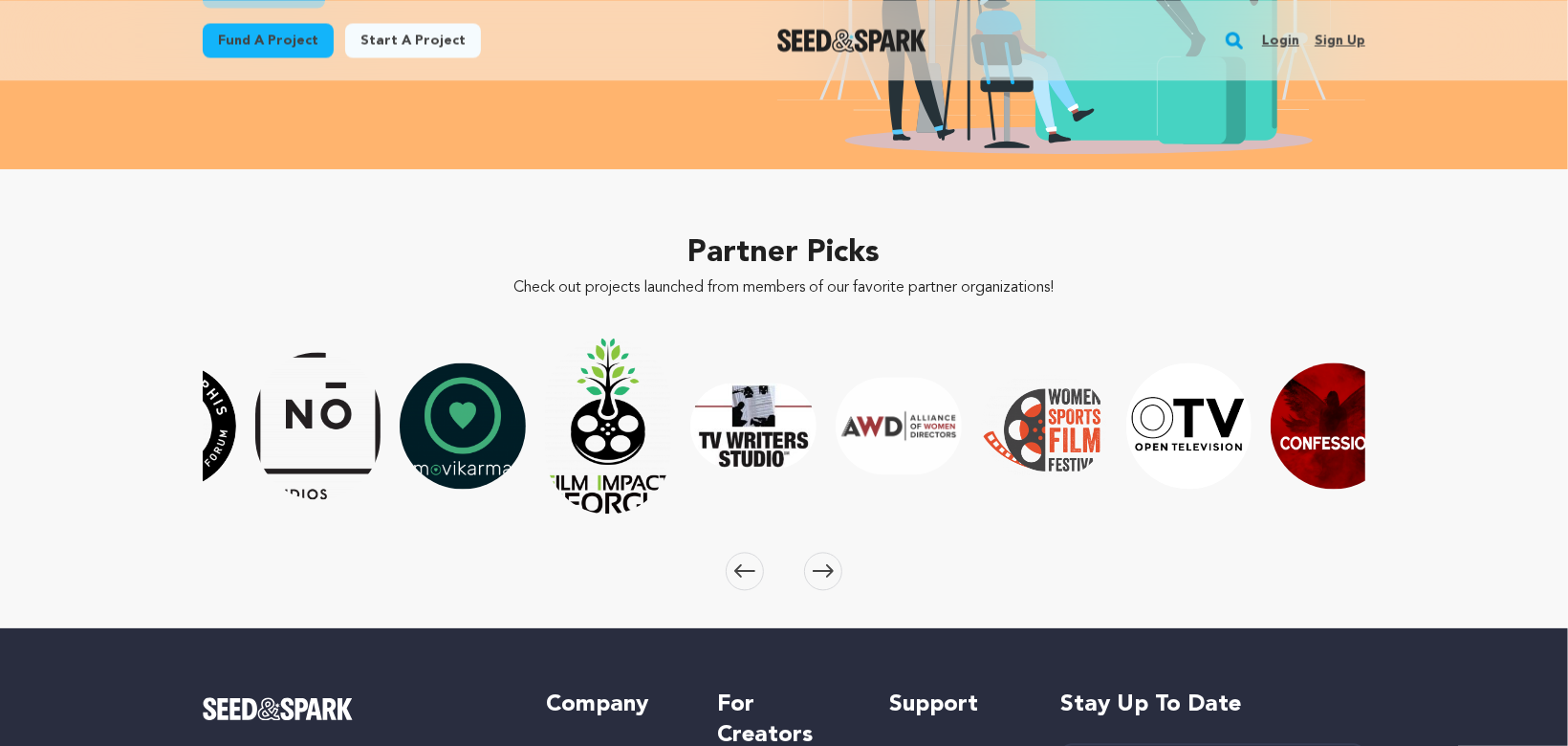 click 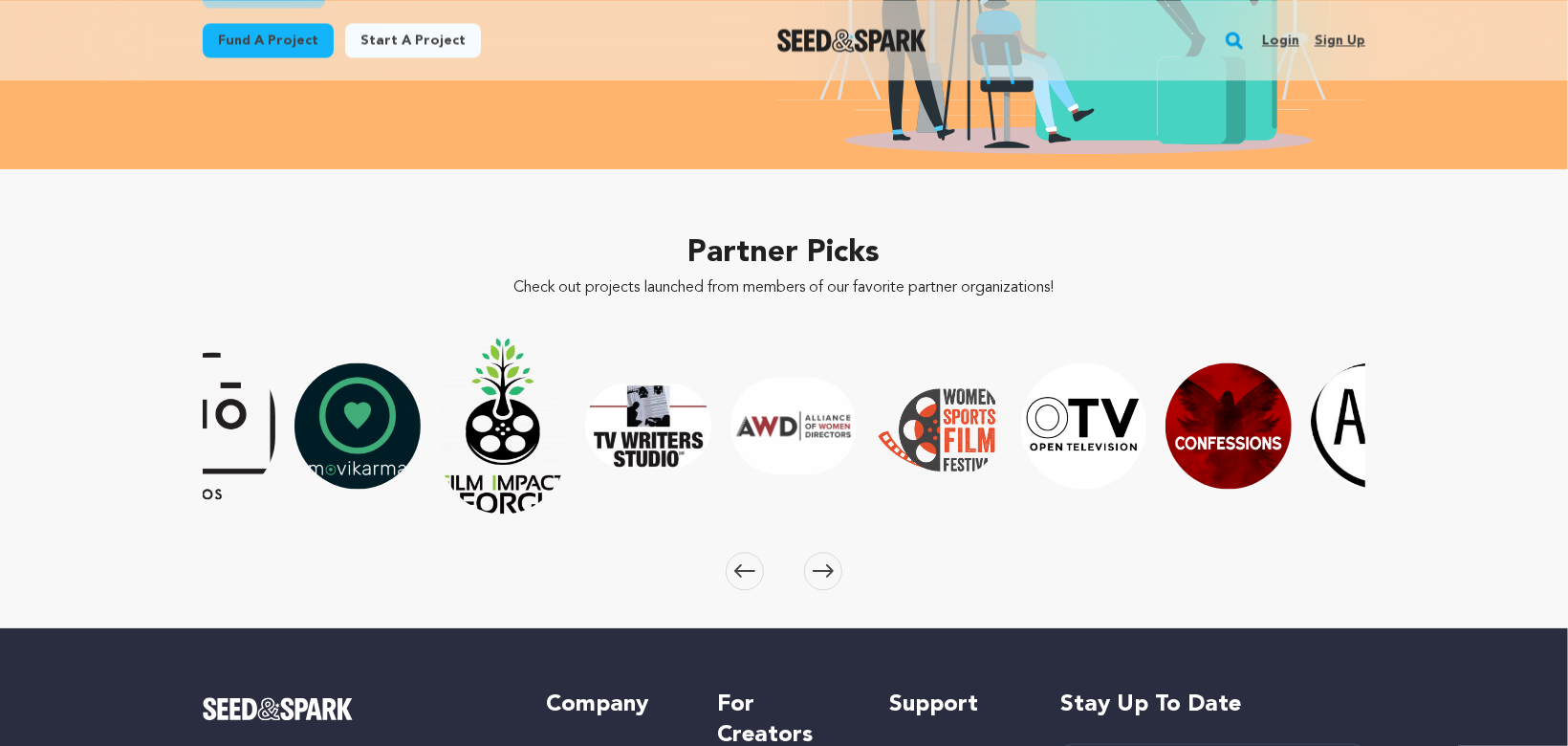 click 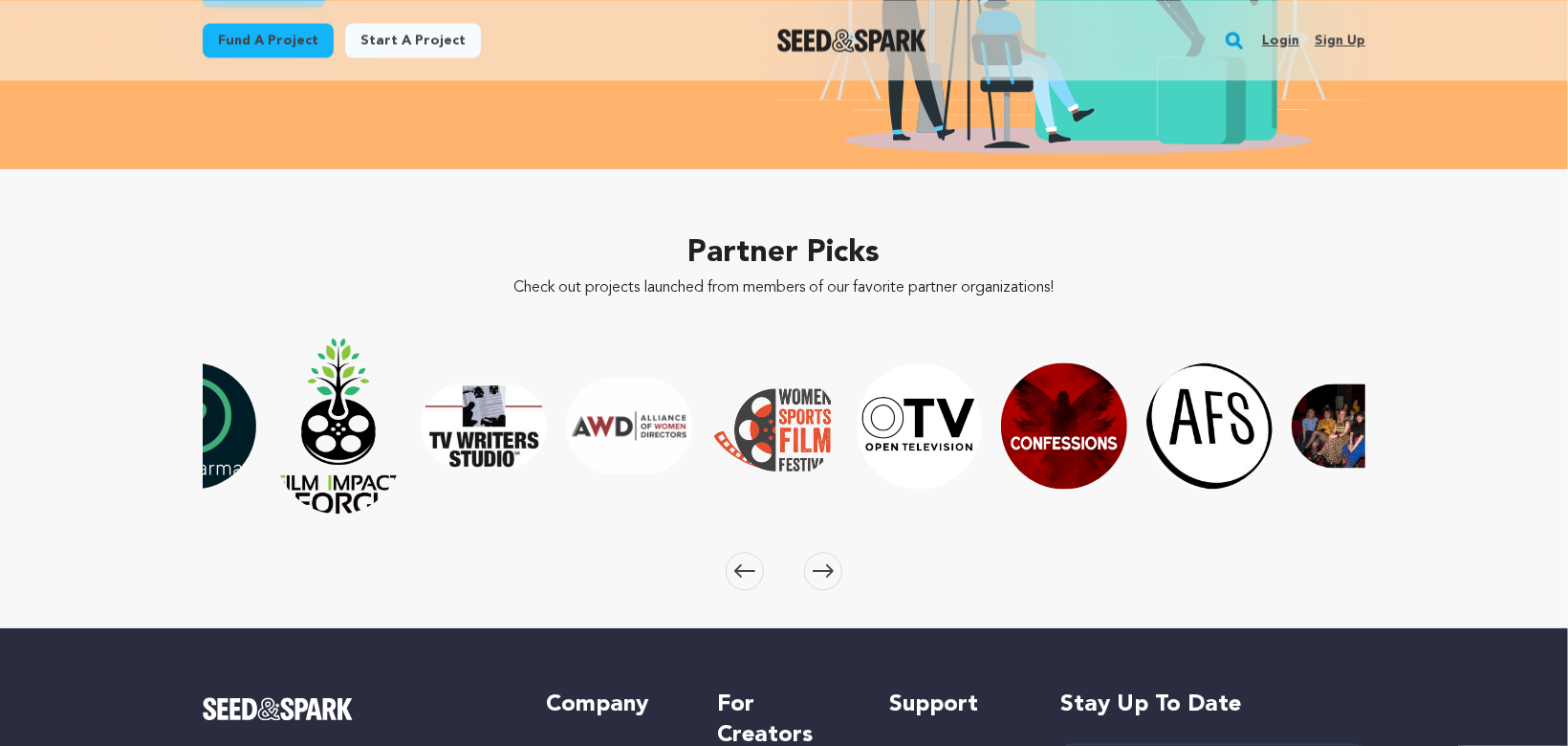 click 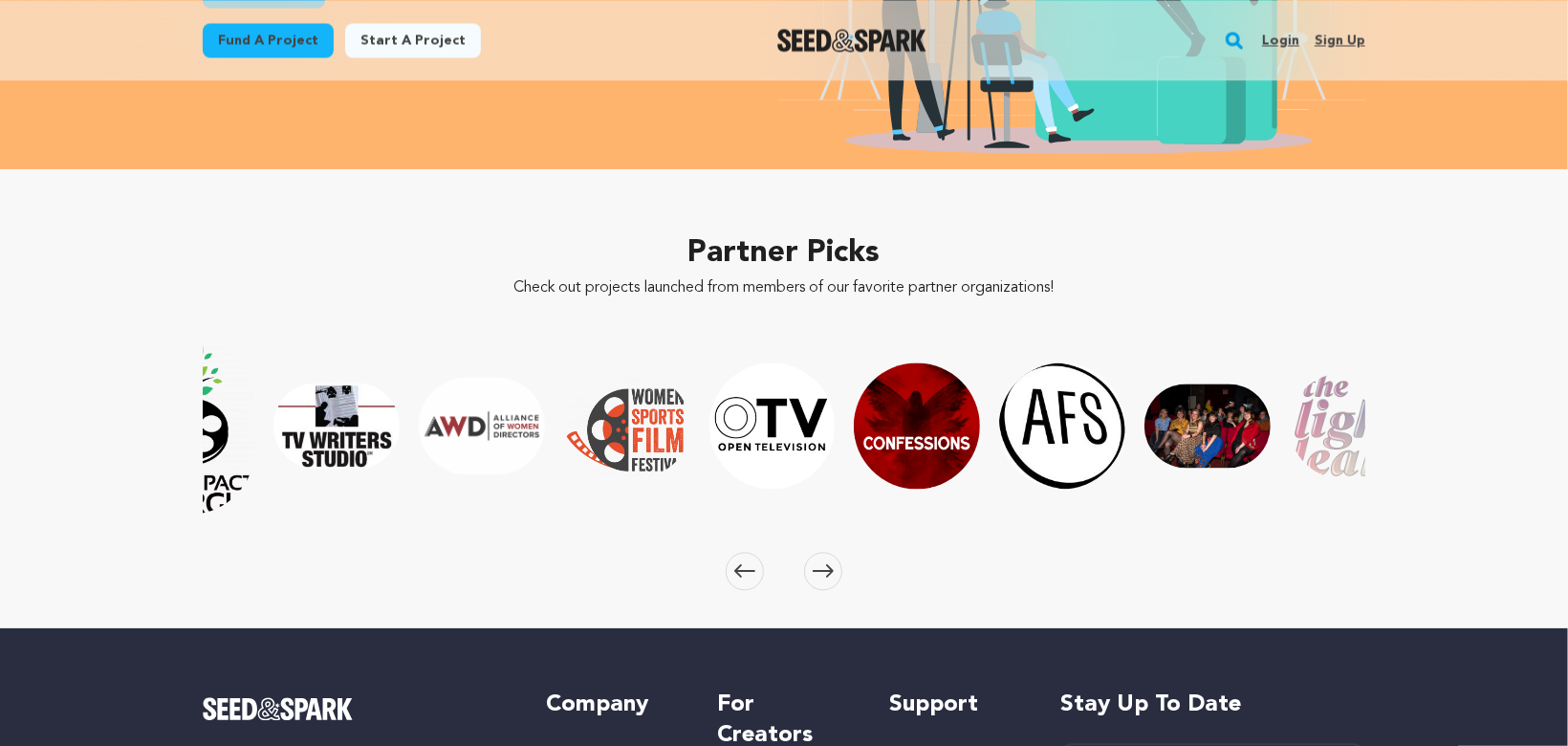 click 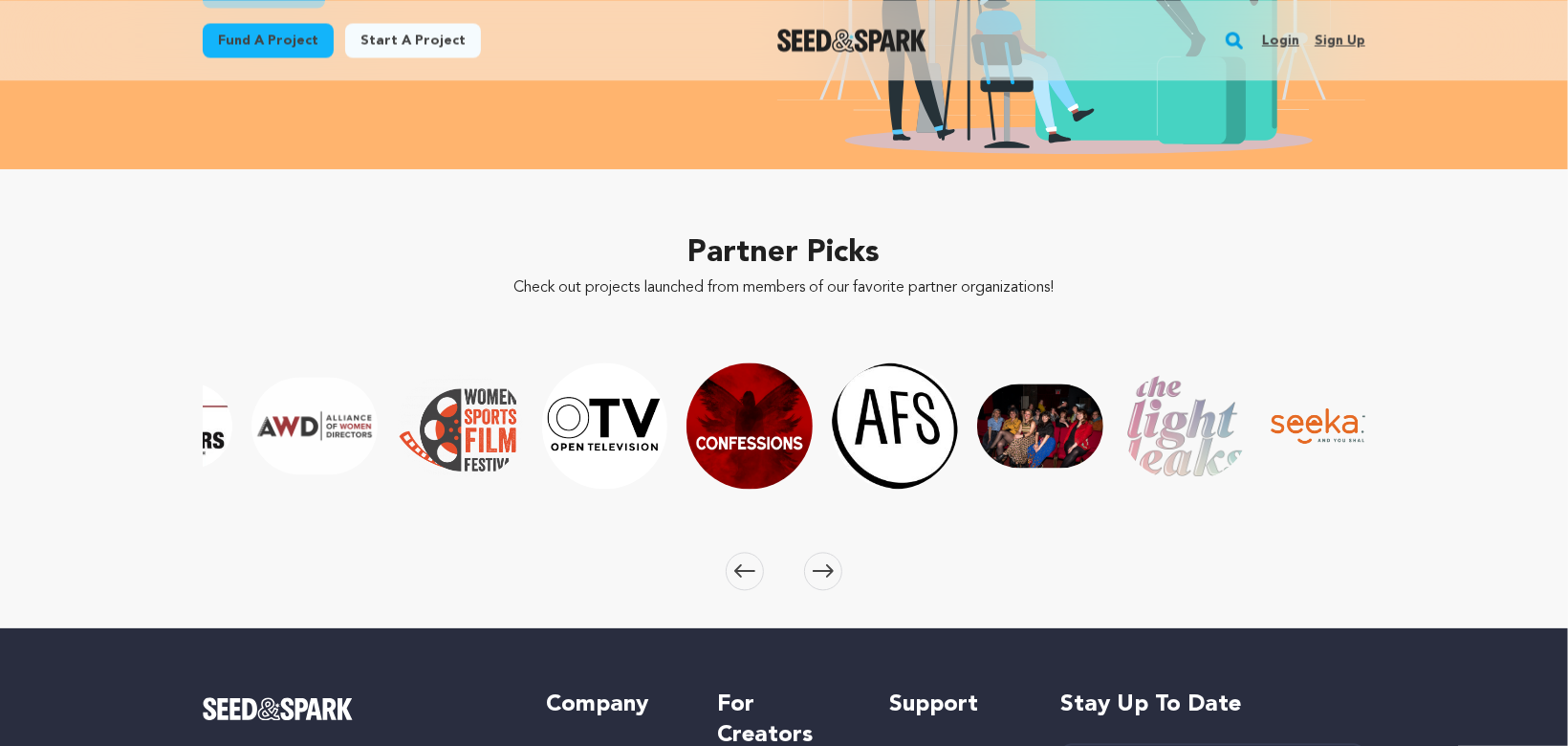 click 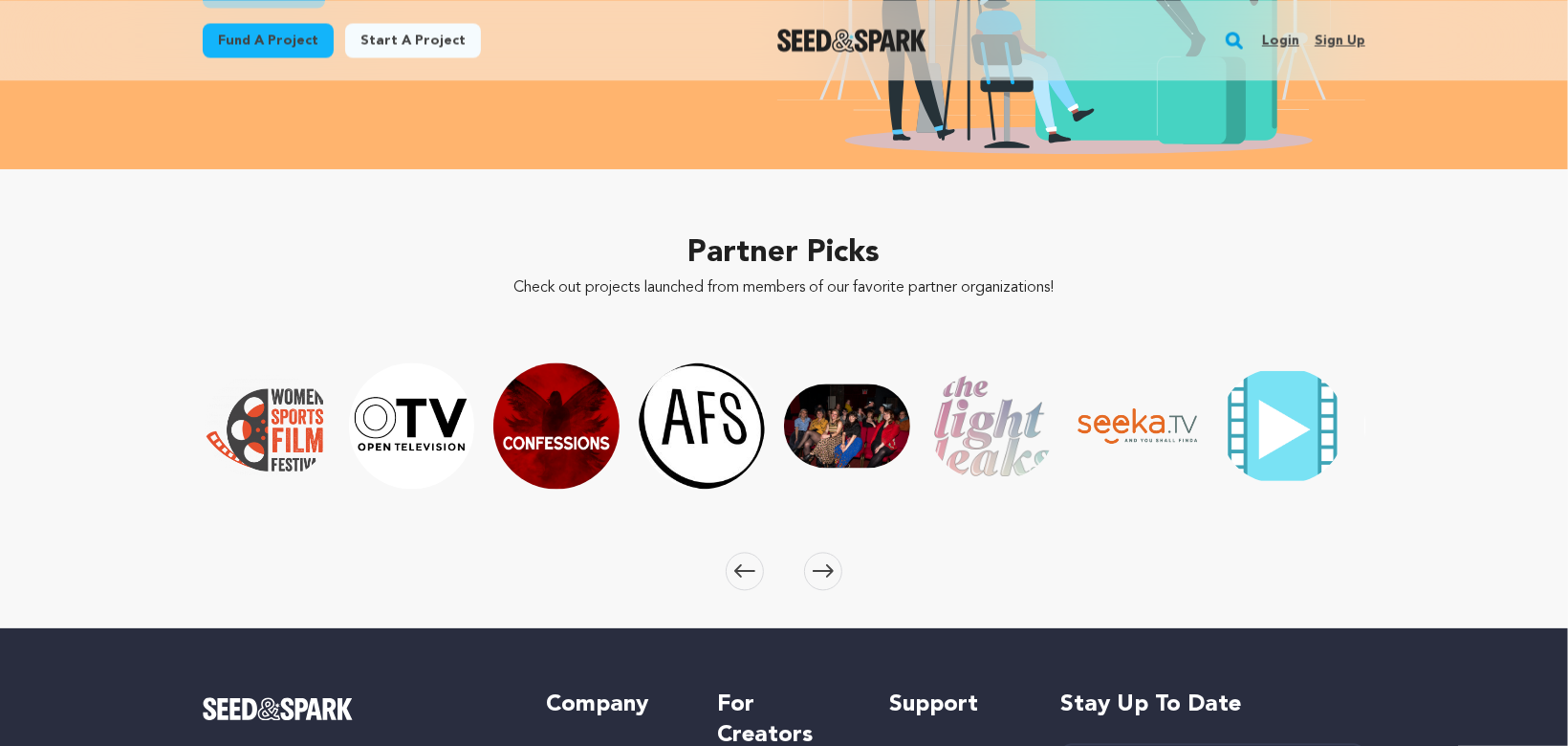 click 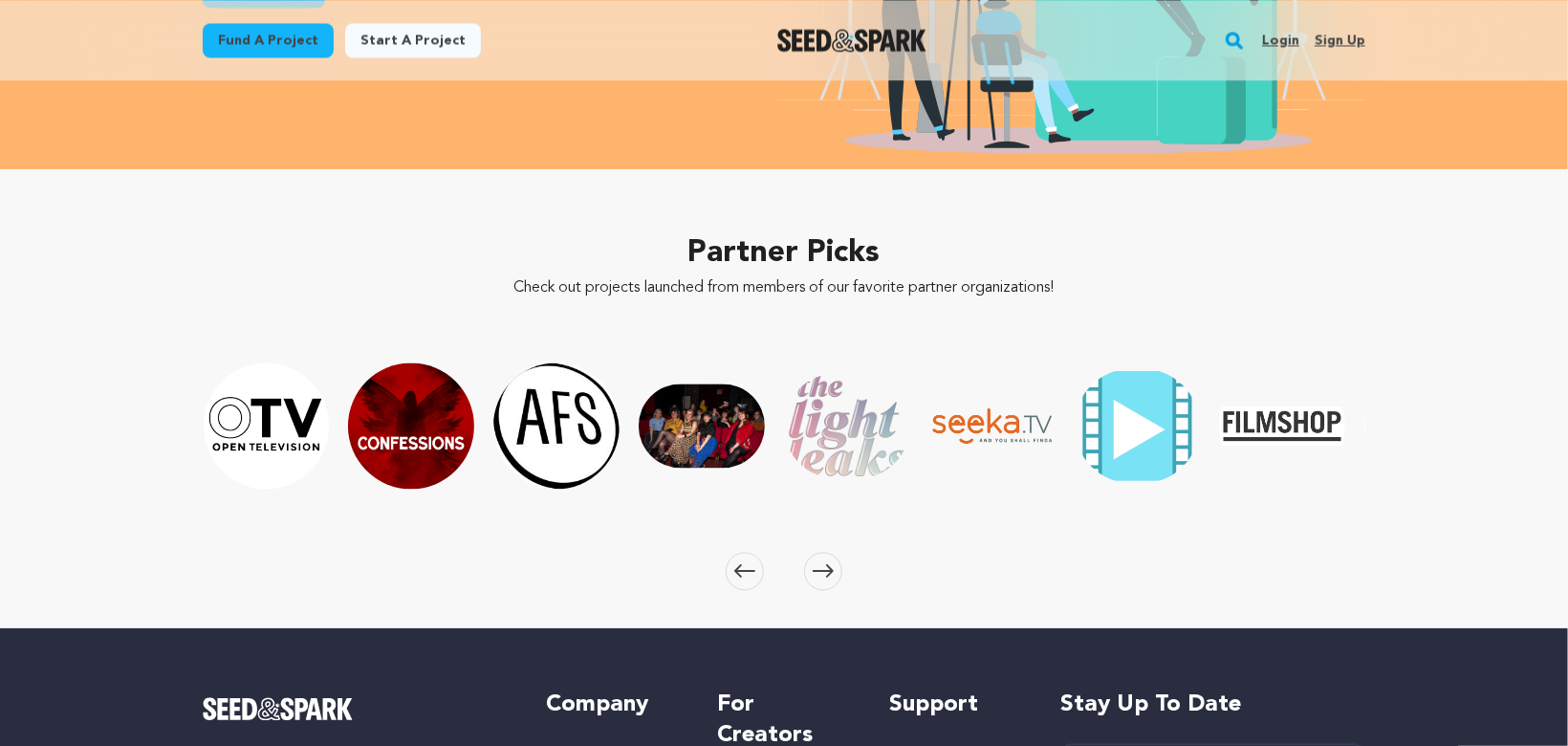 click 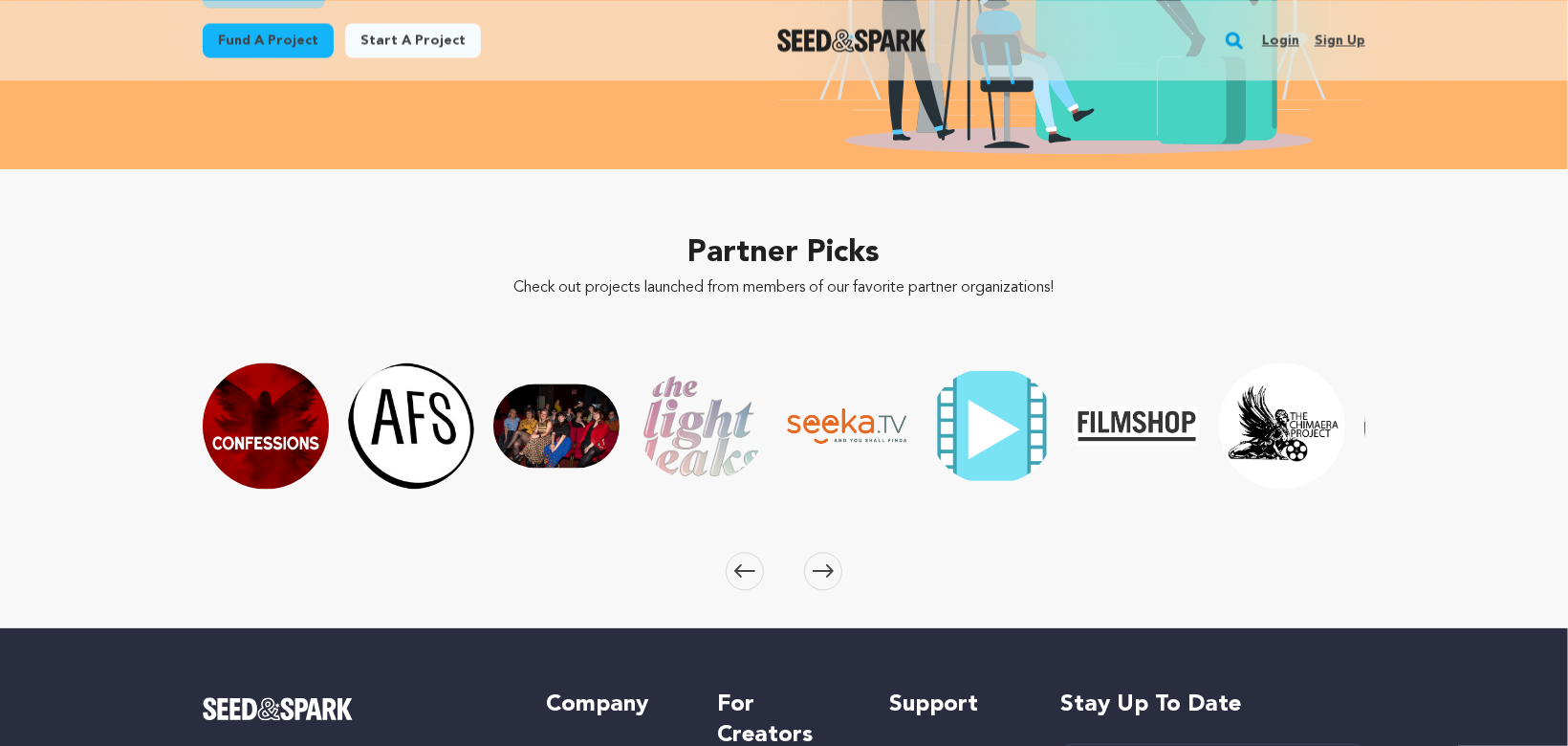 click 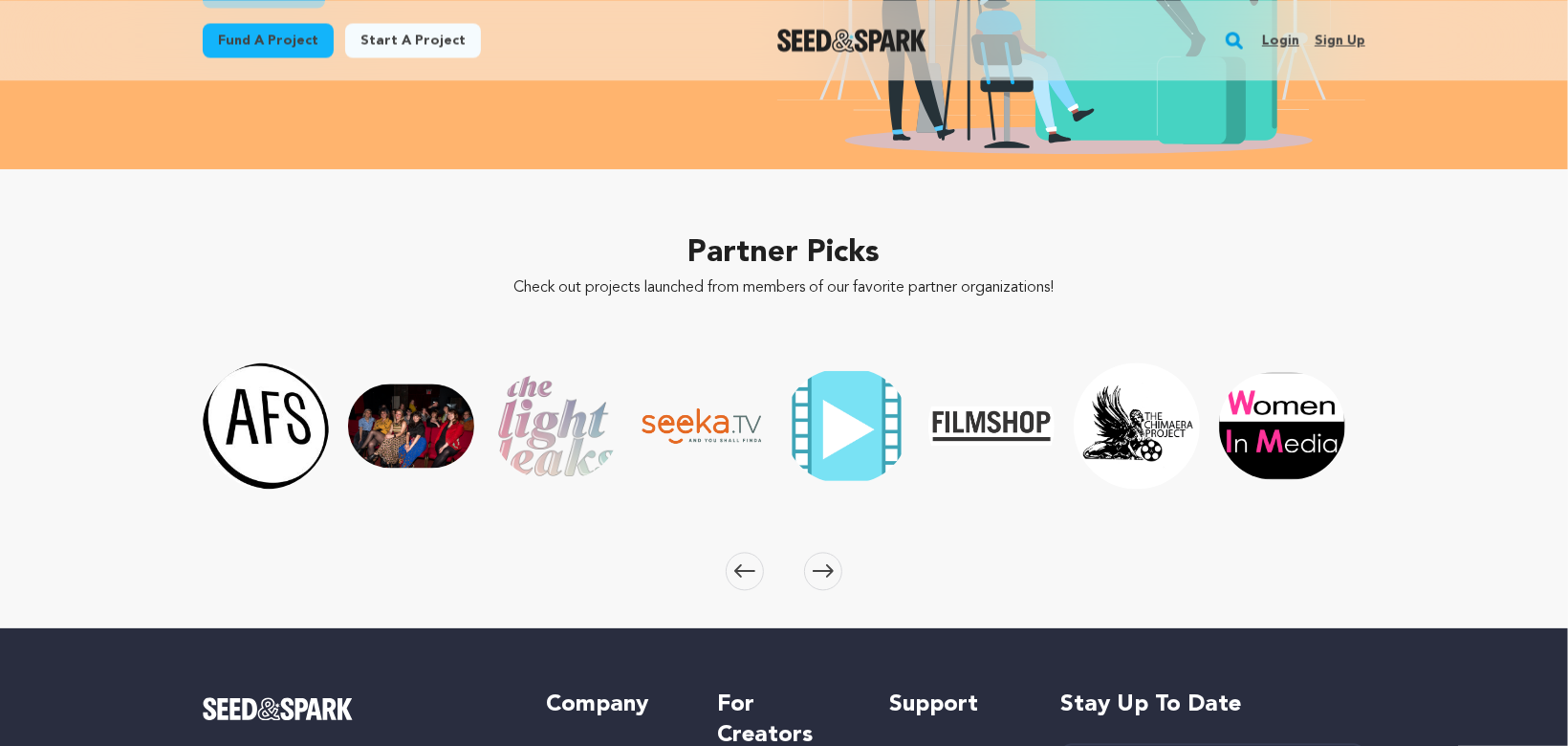 click 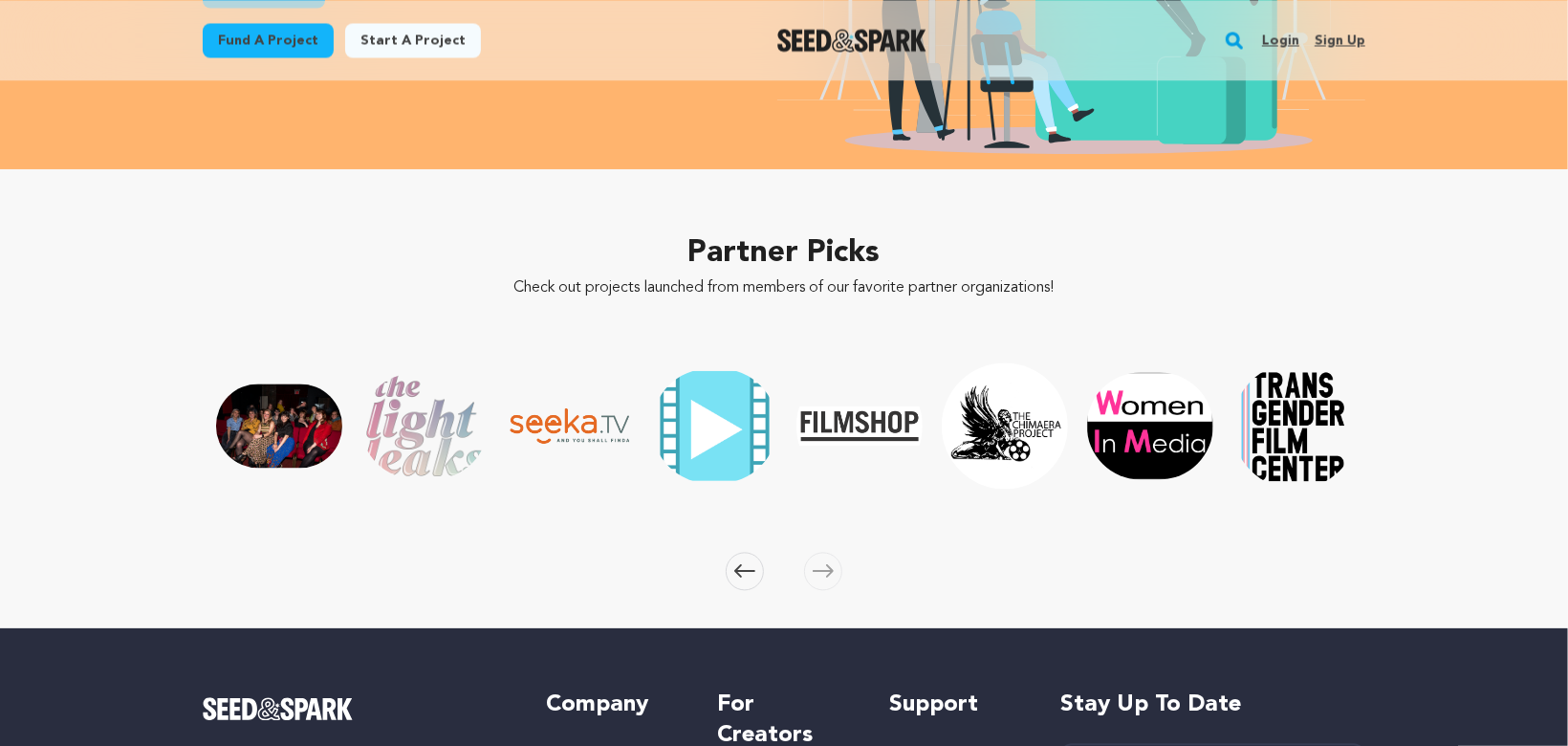 click 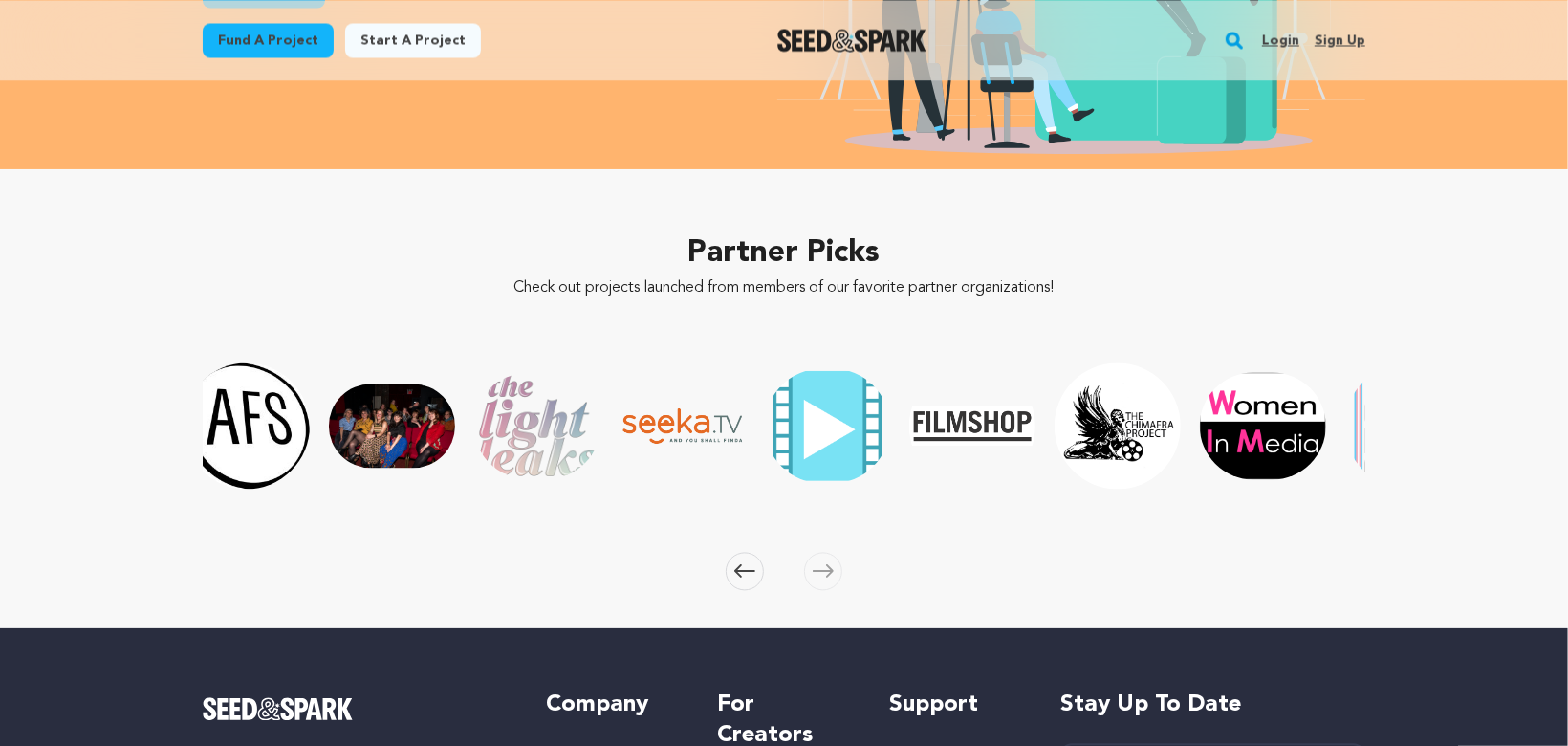 click 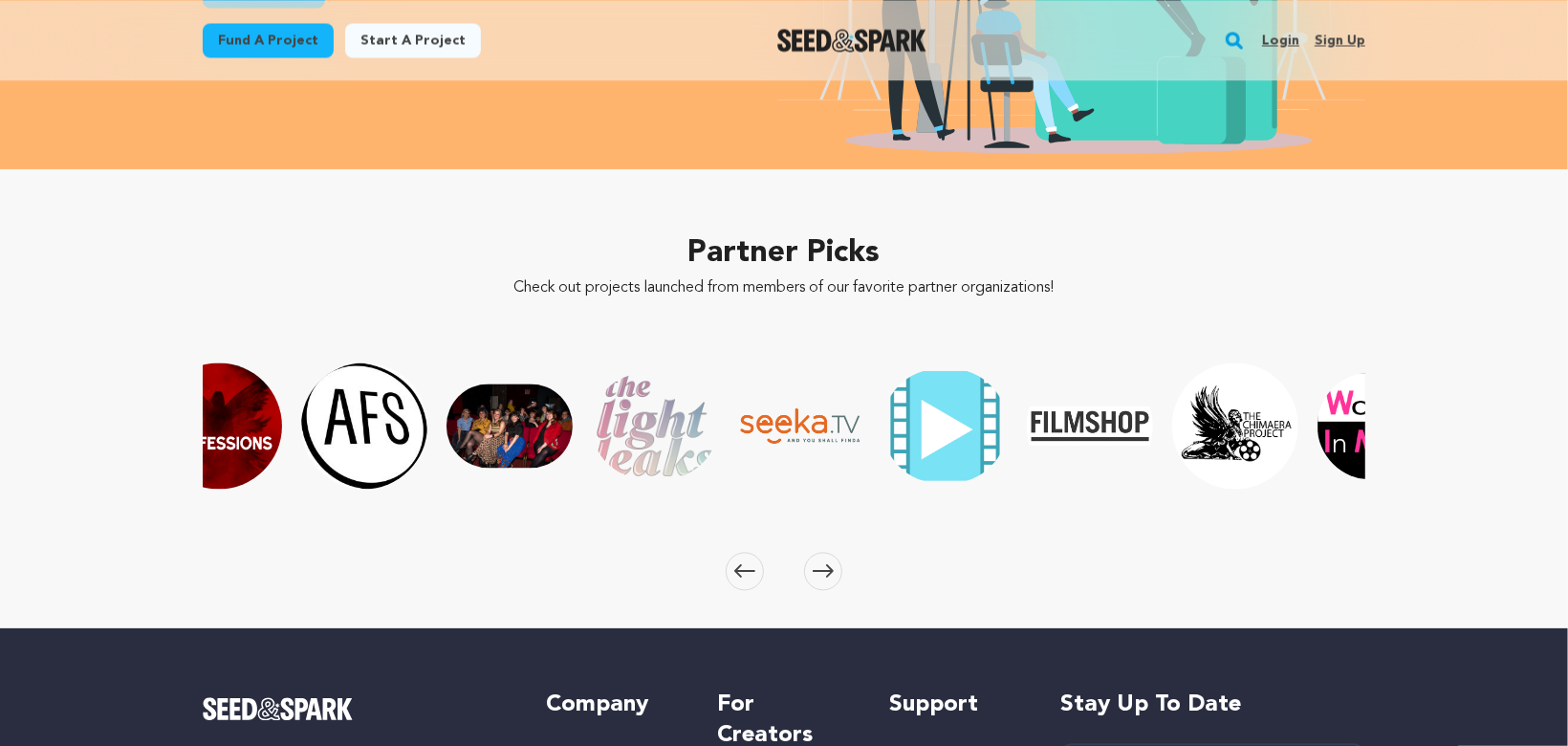 click 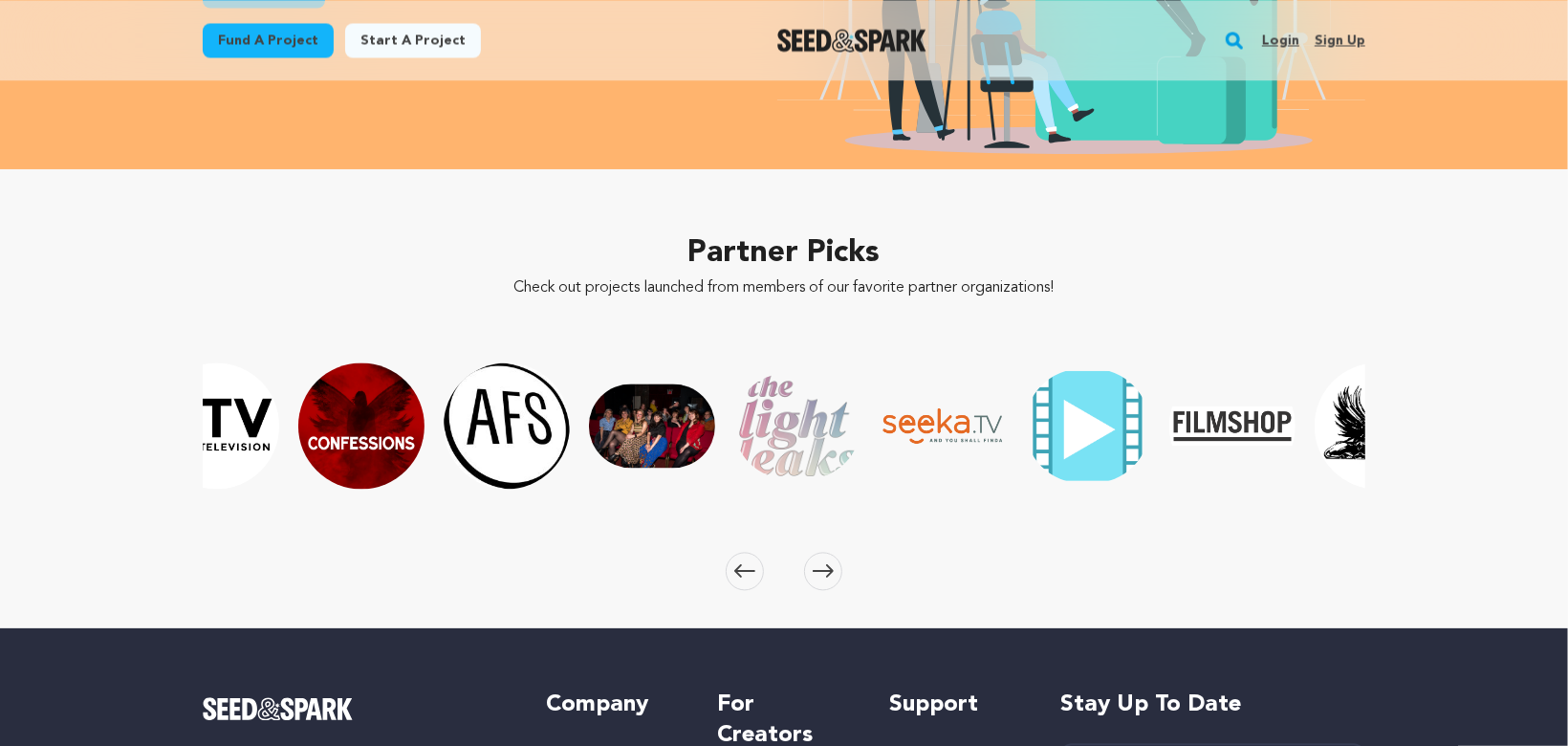 click 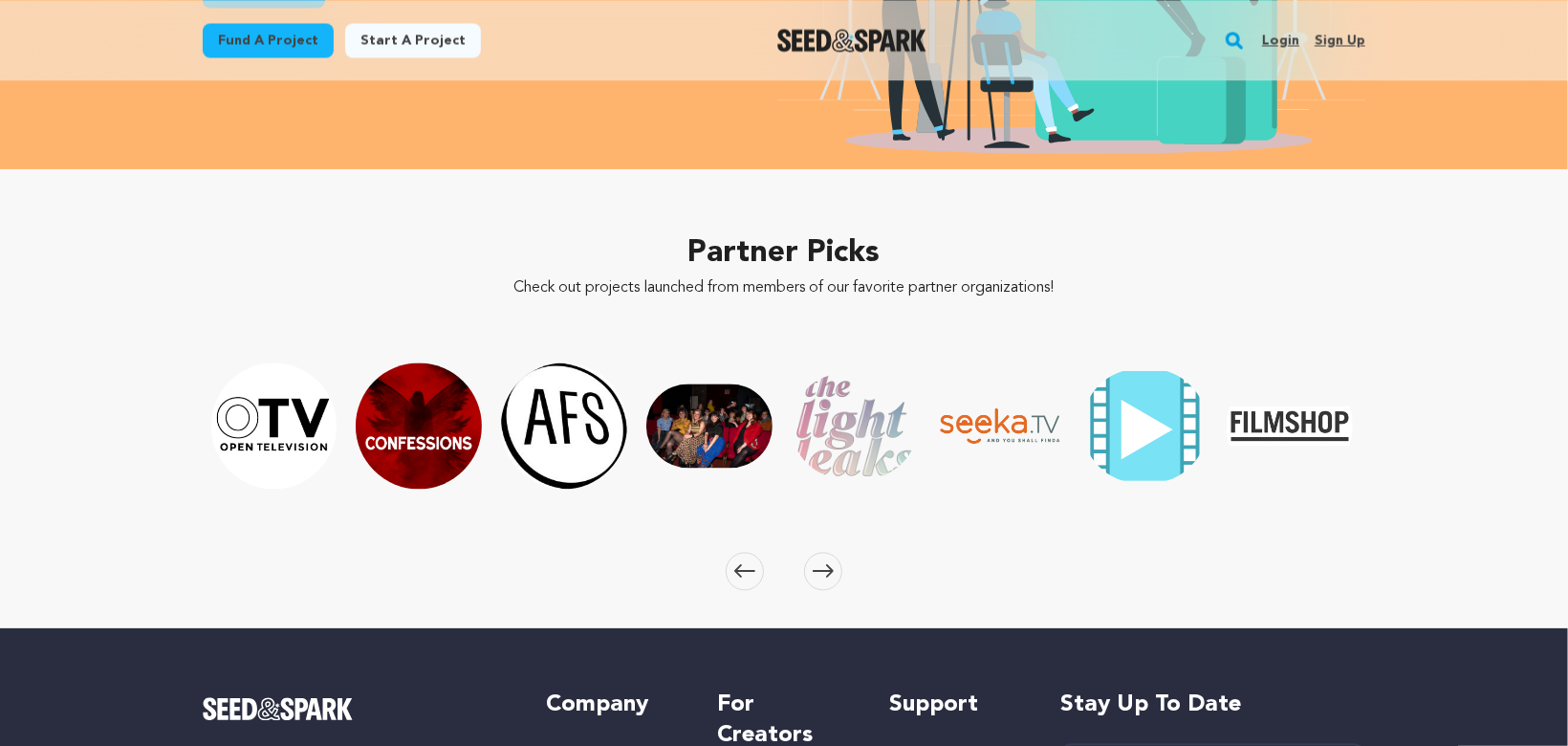 click 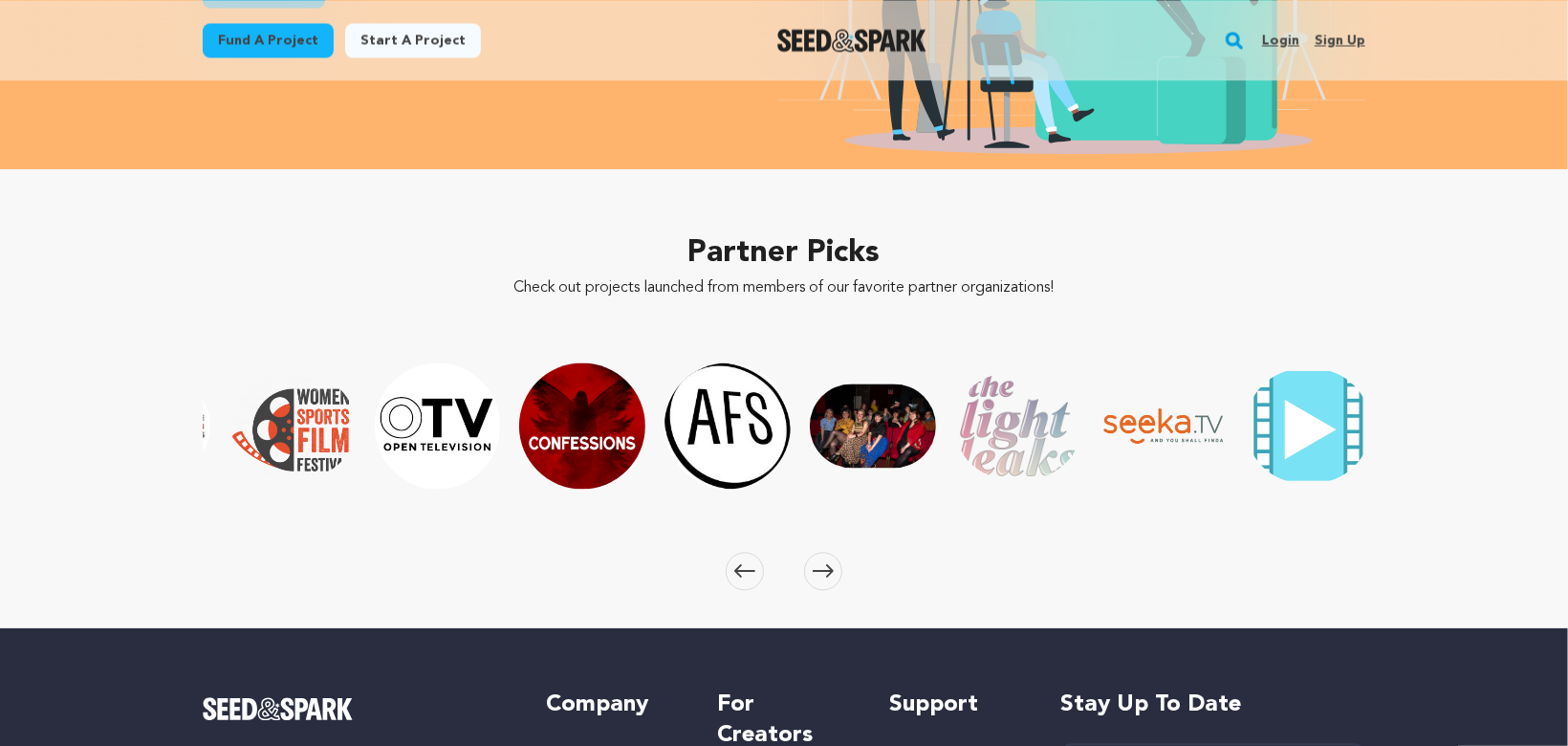 click 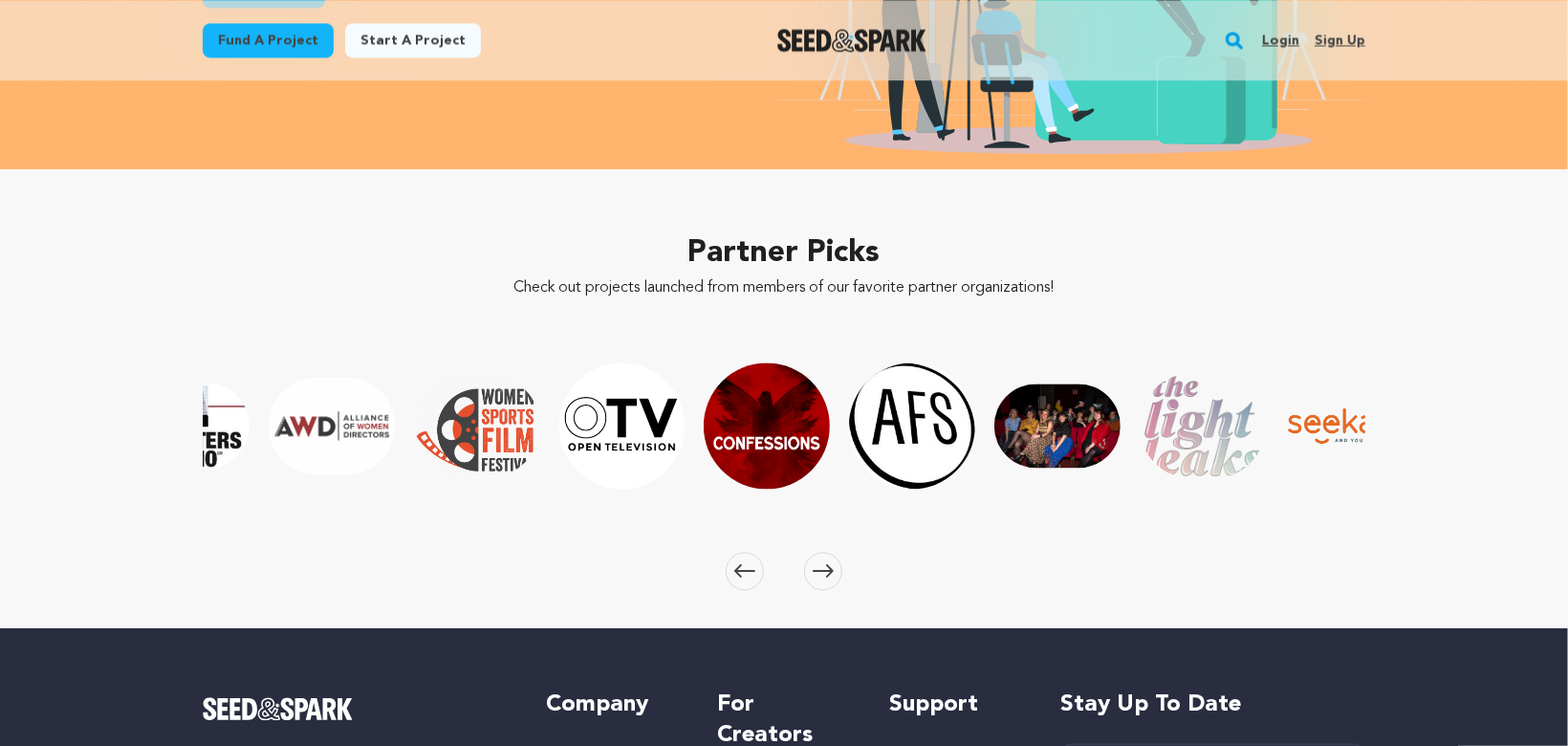 click 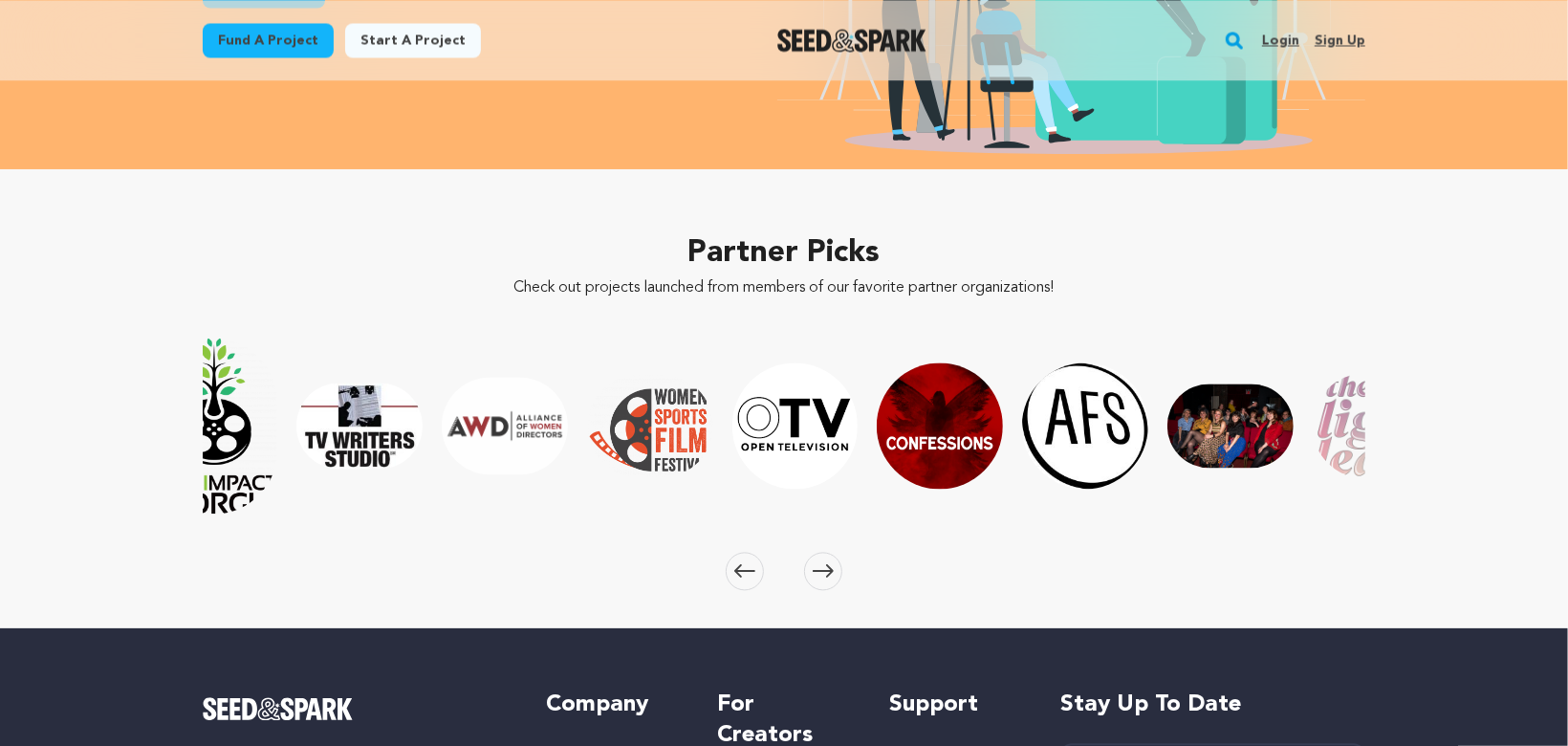 click 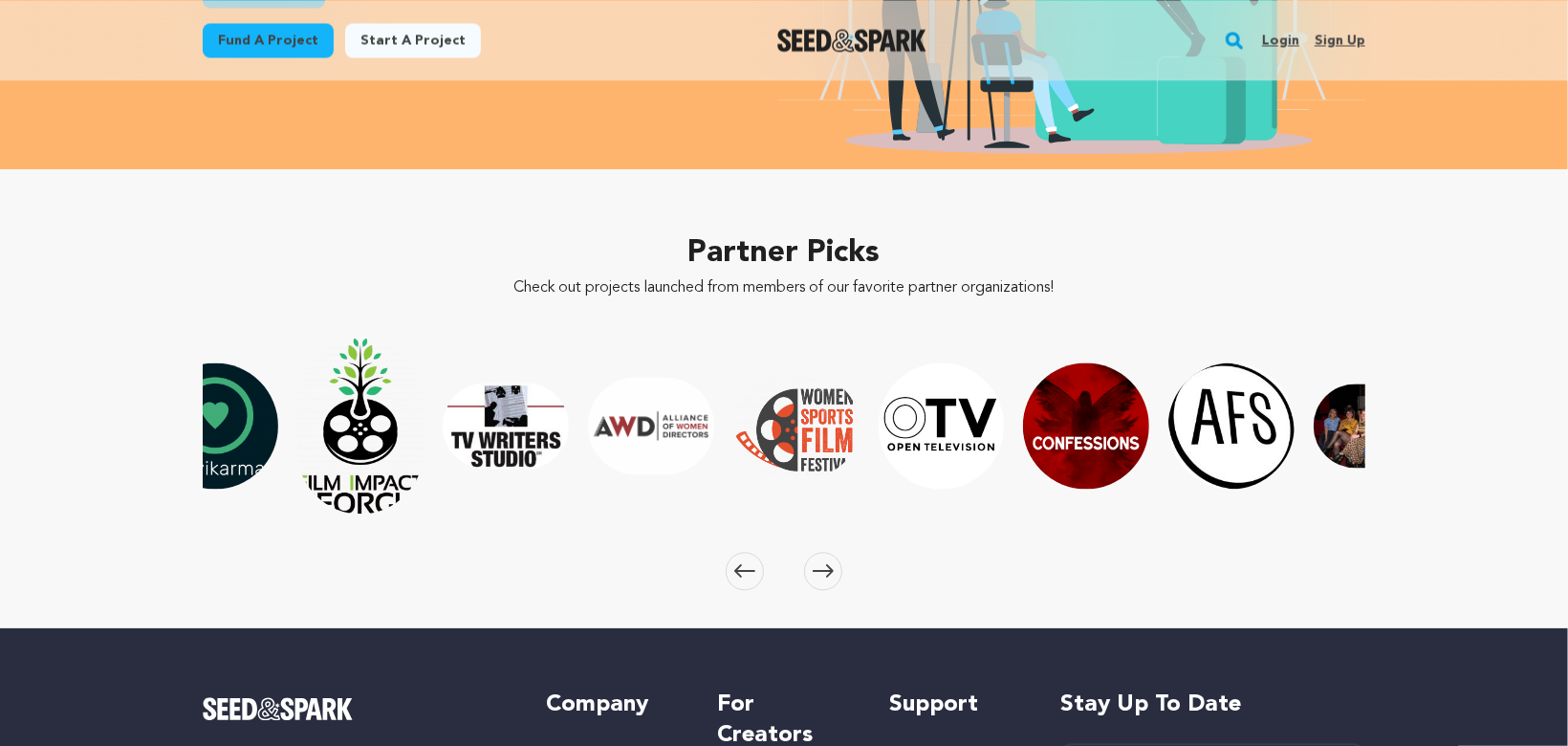 click 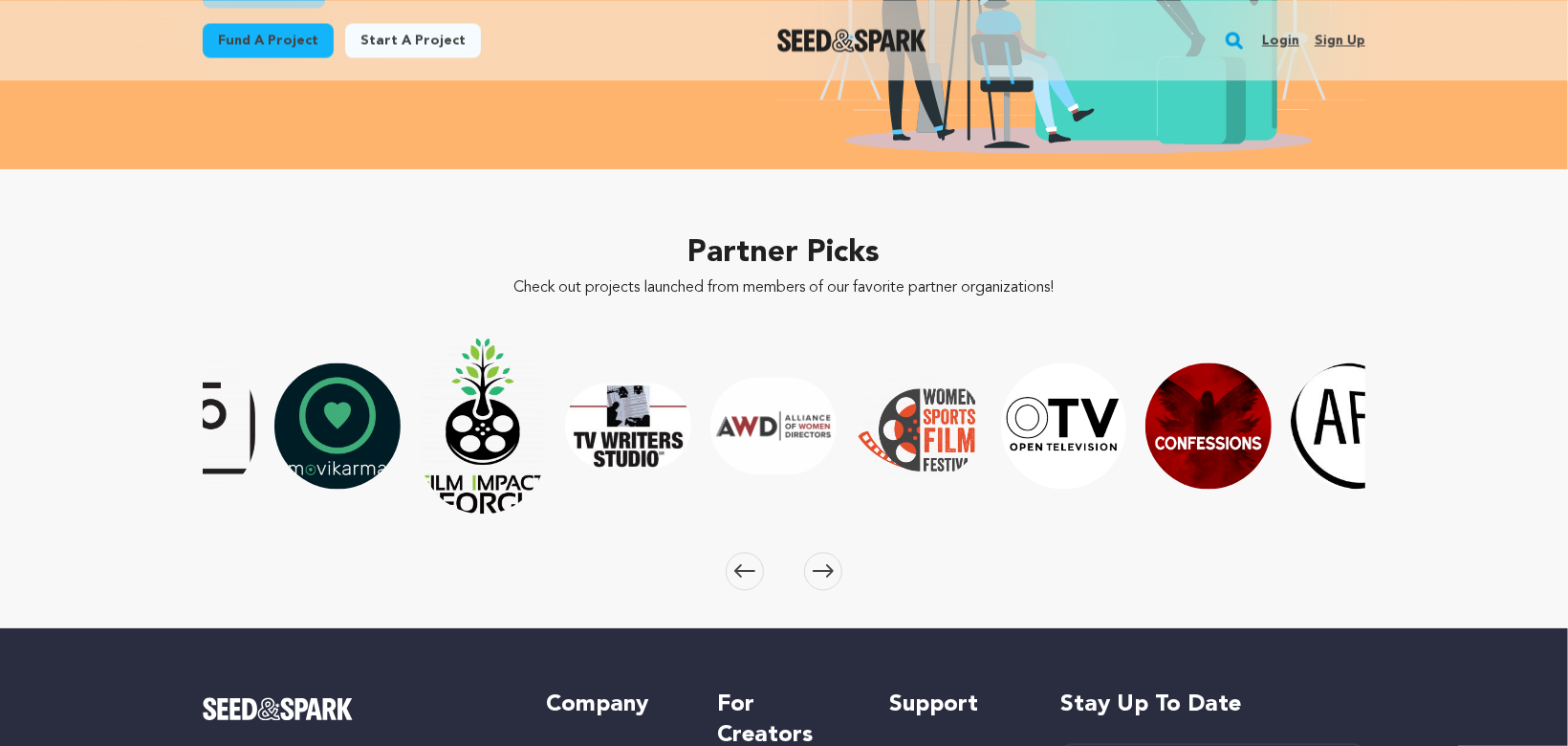 click 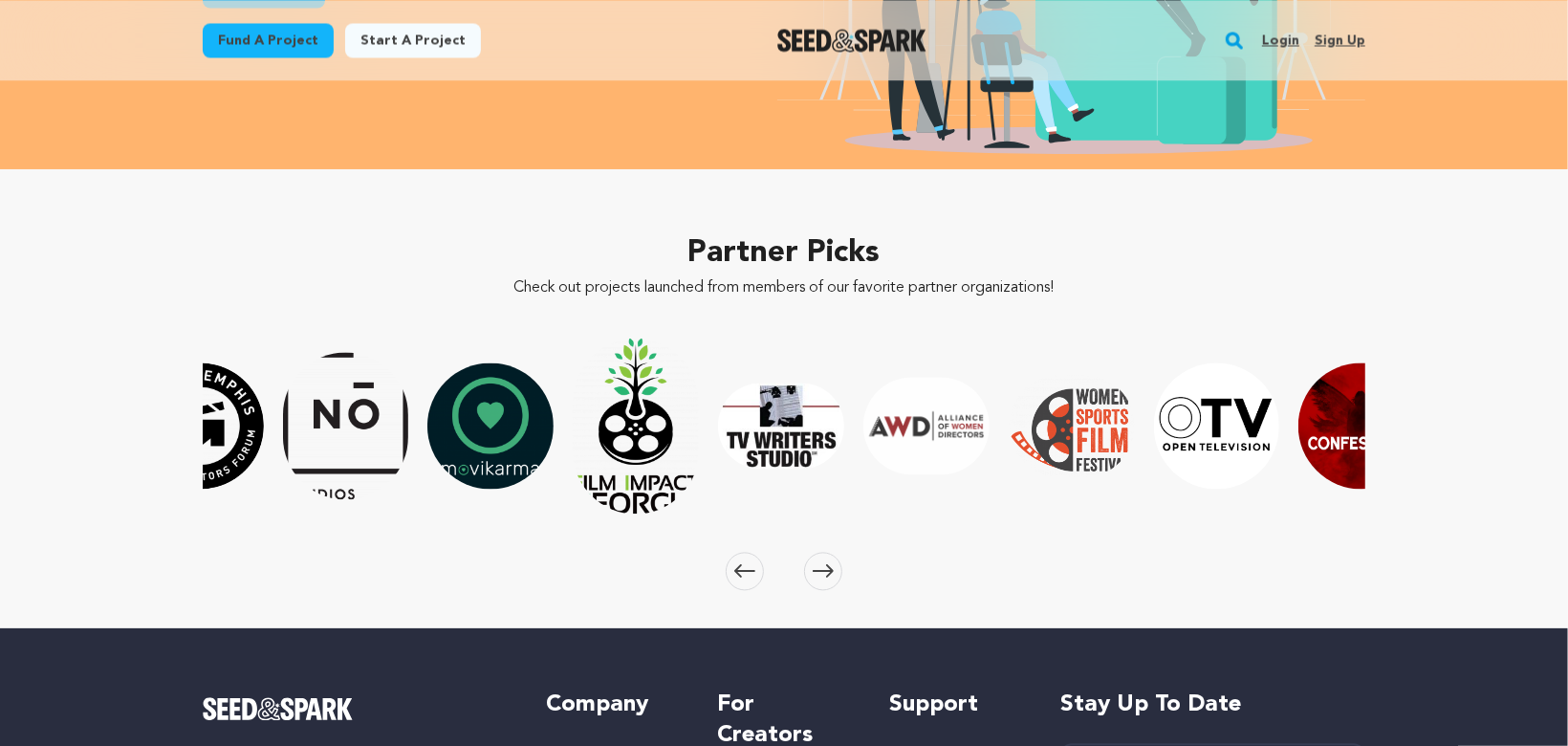 click 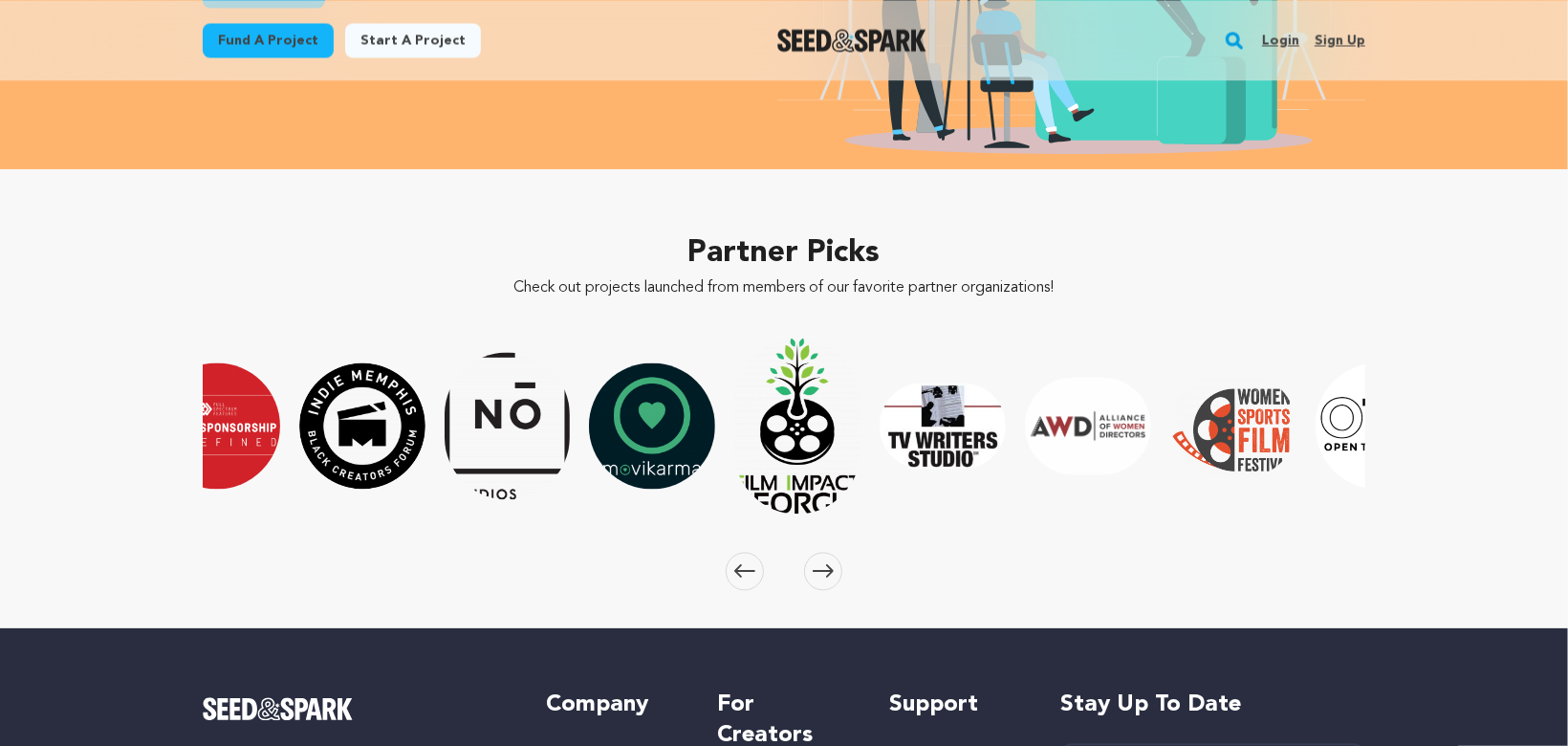 click 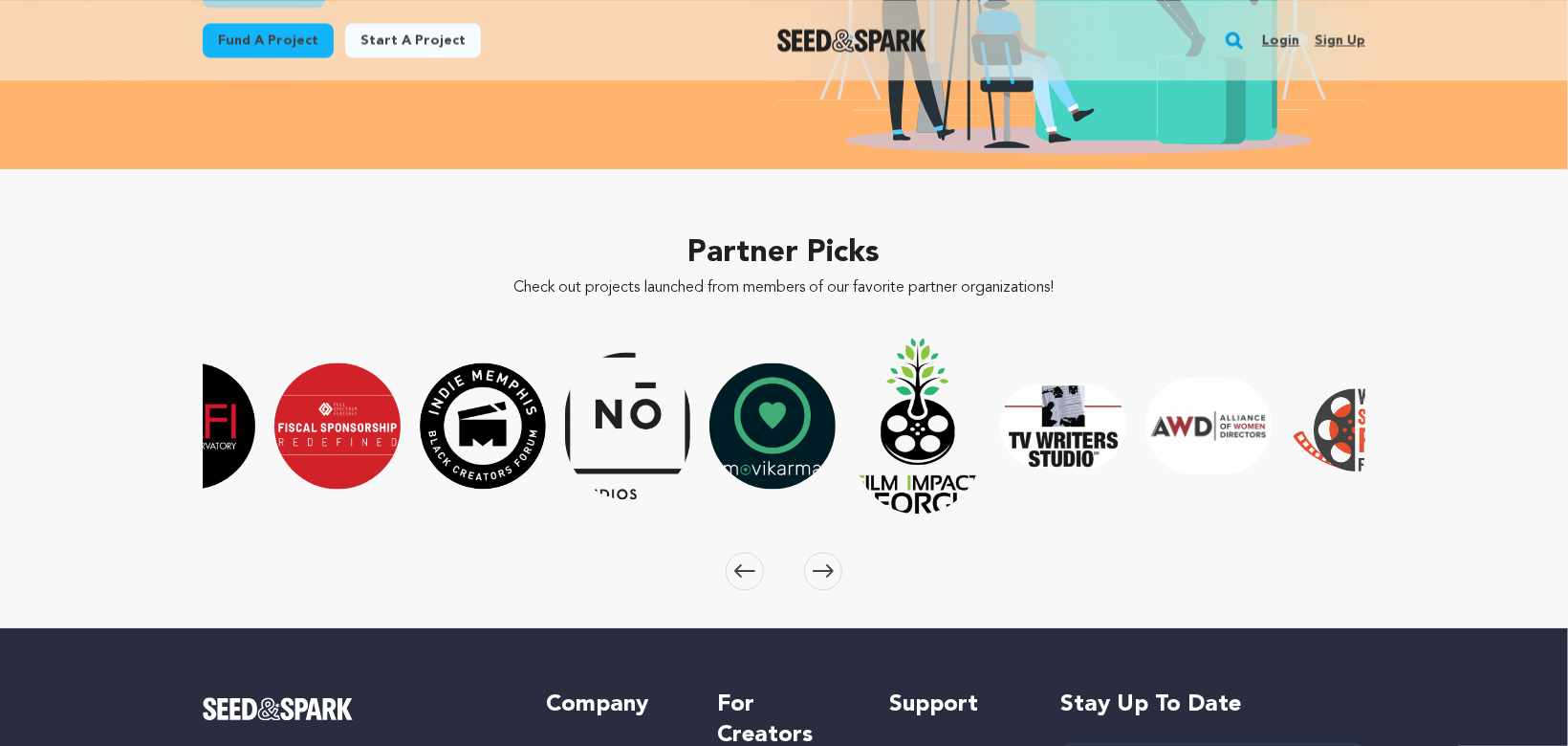 click 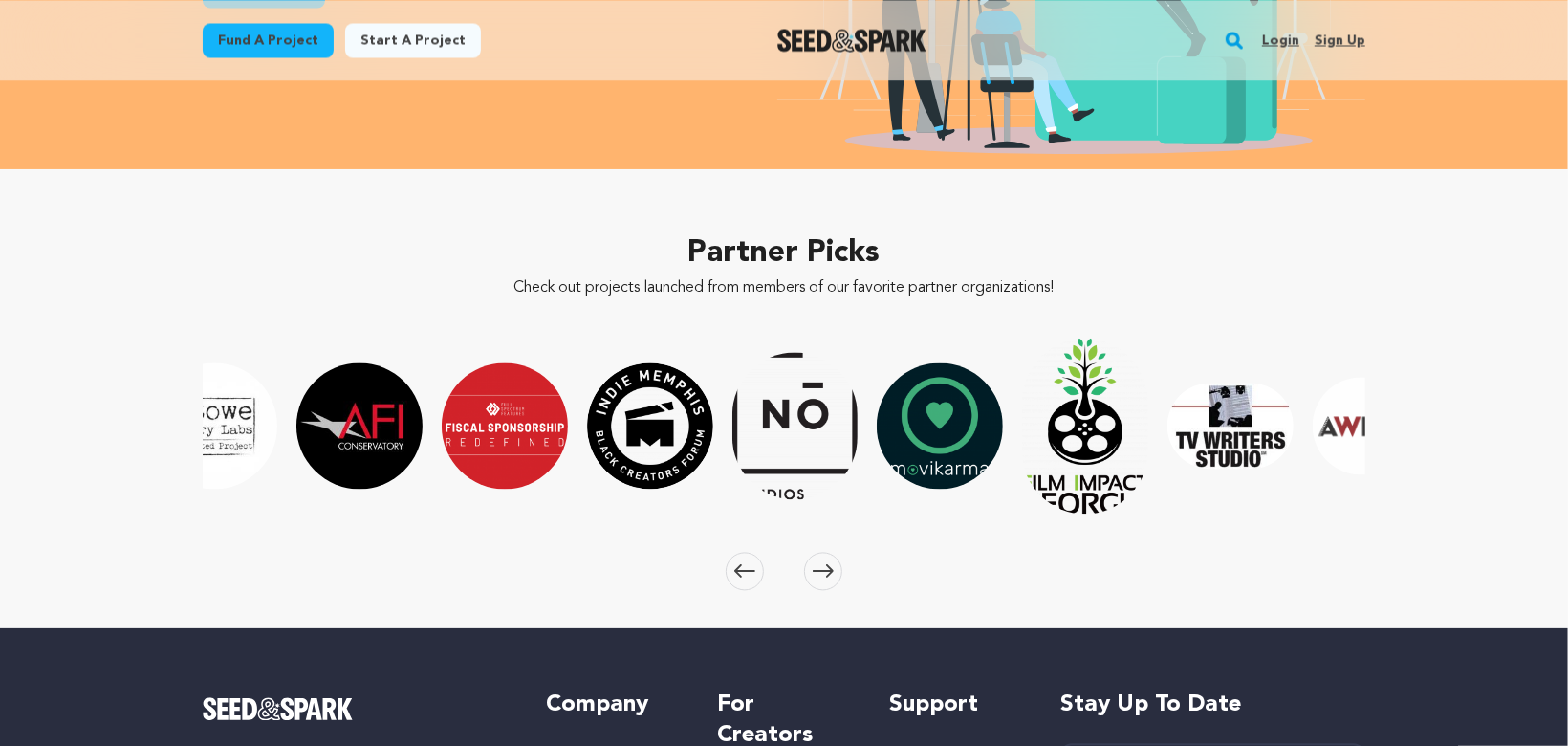 click 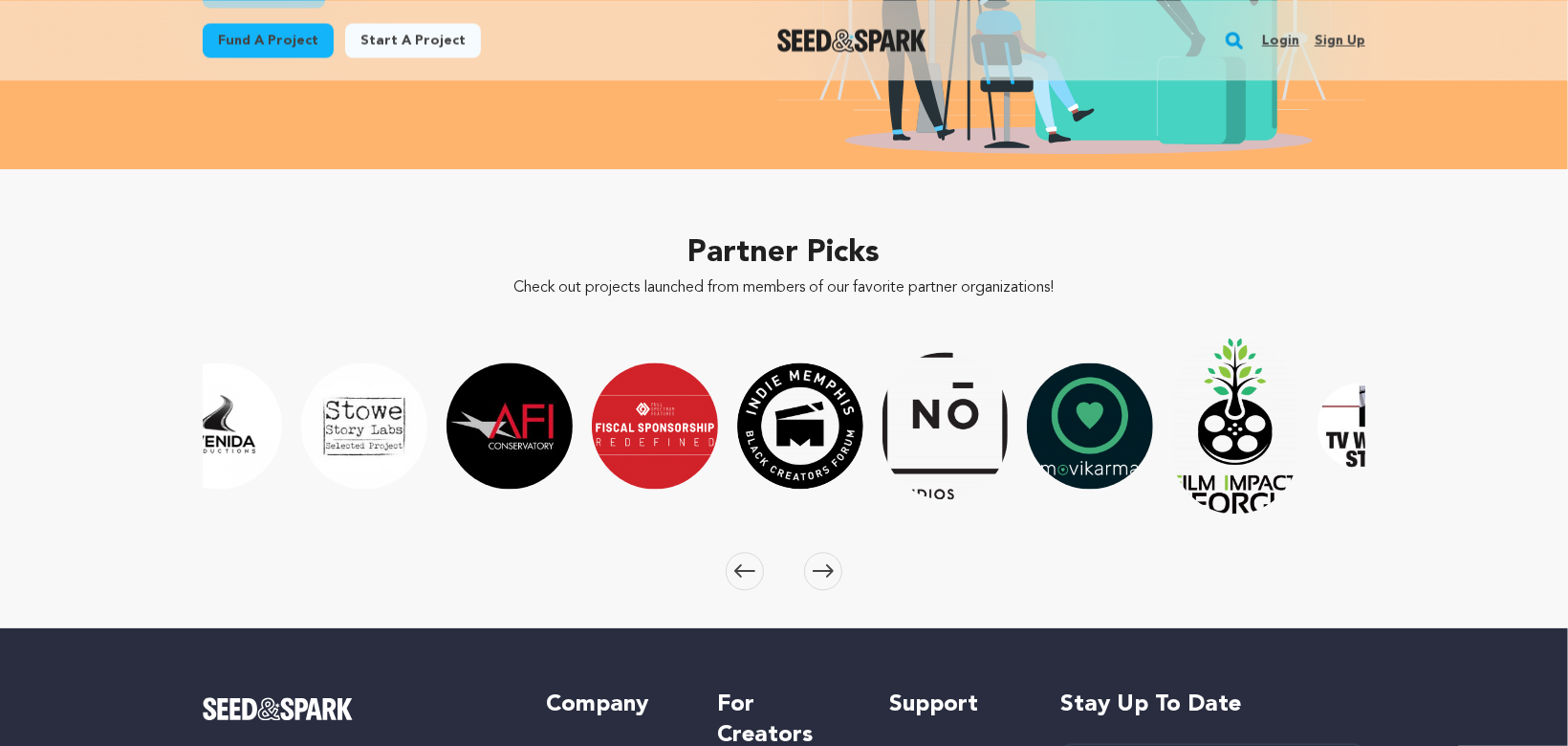 click 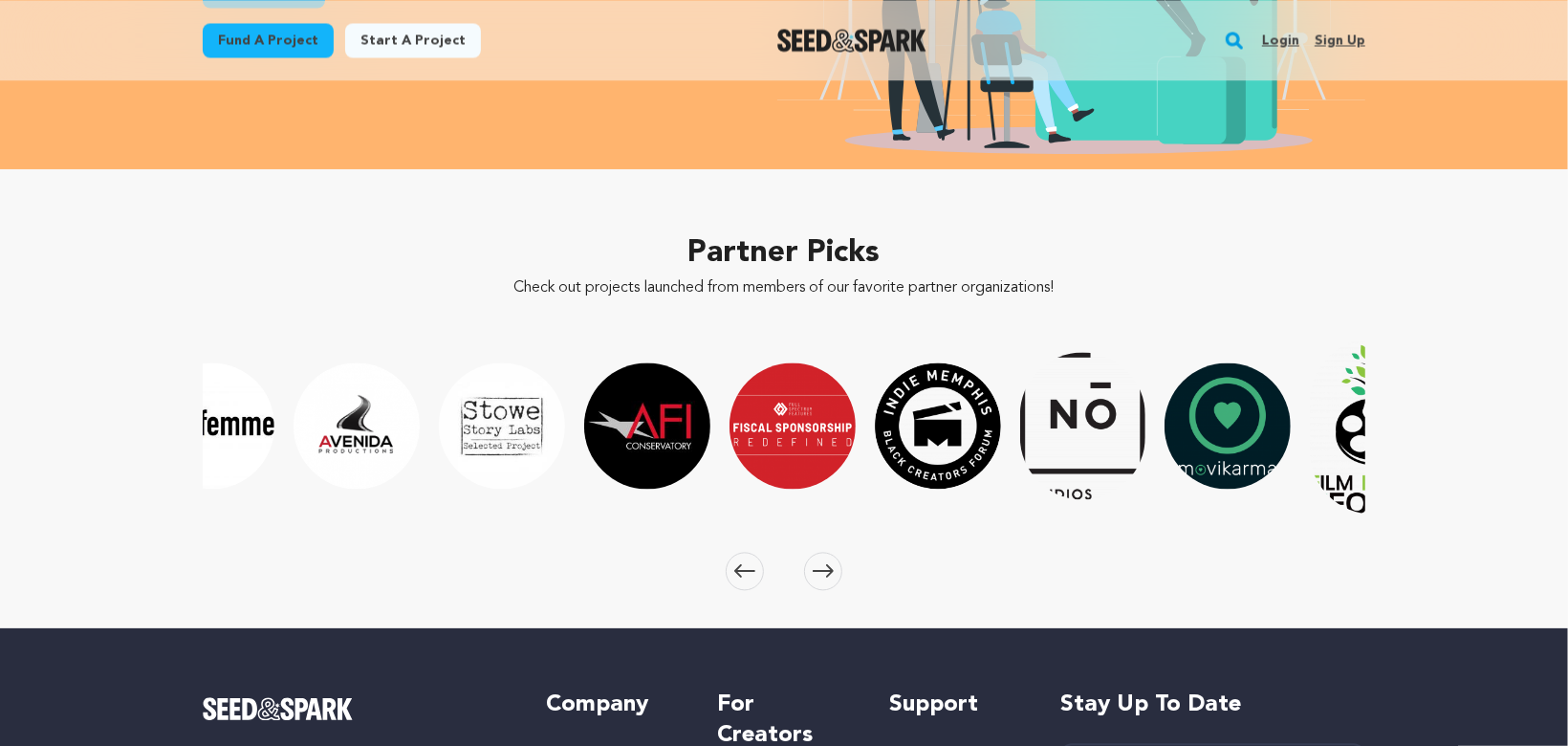 click 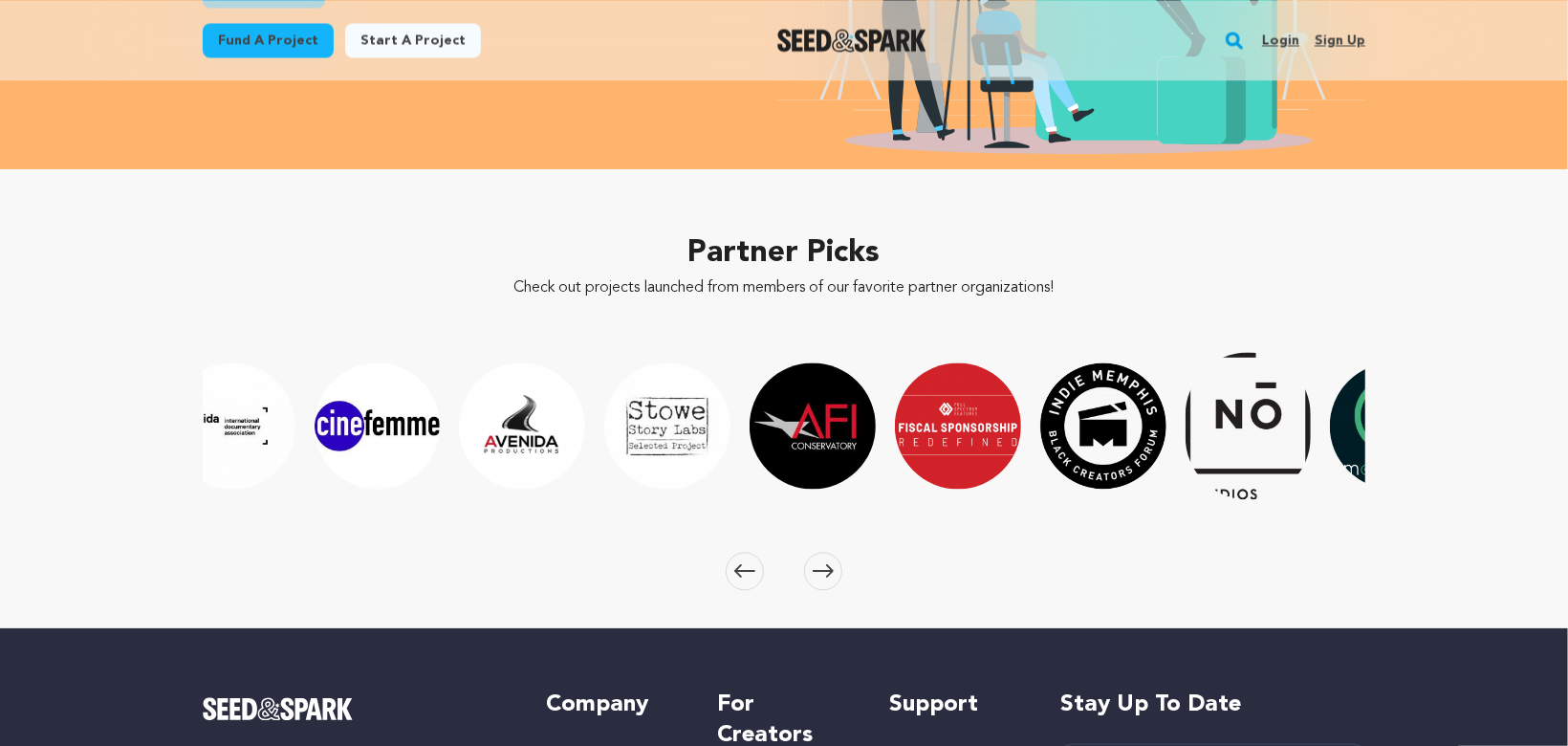 scroll, scrollTop: 0, scrollLeft: 1015, axis: horizontal 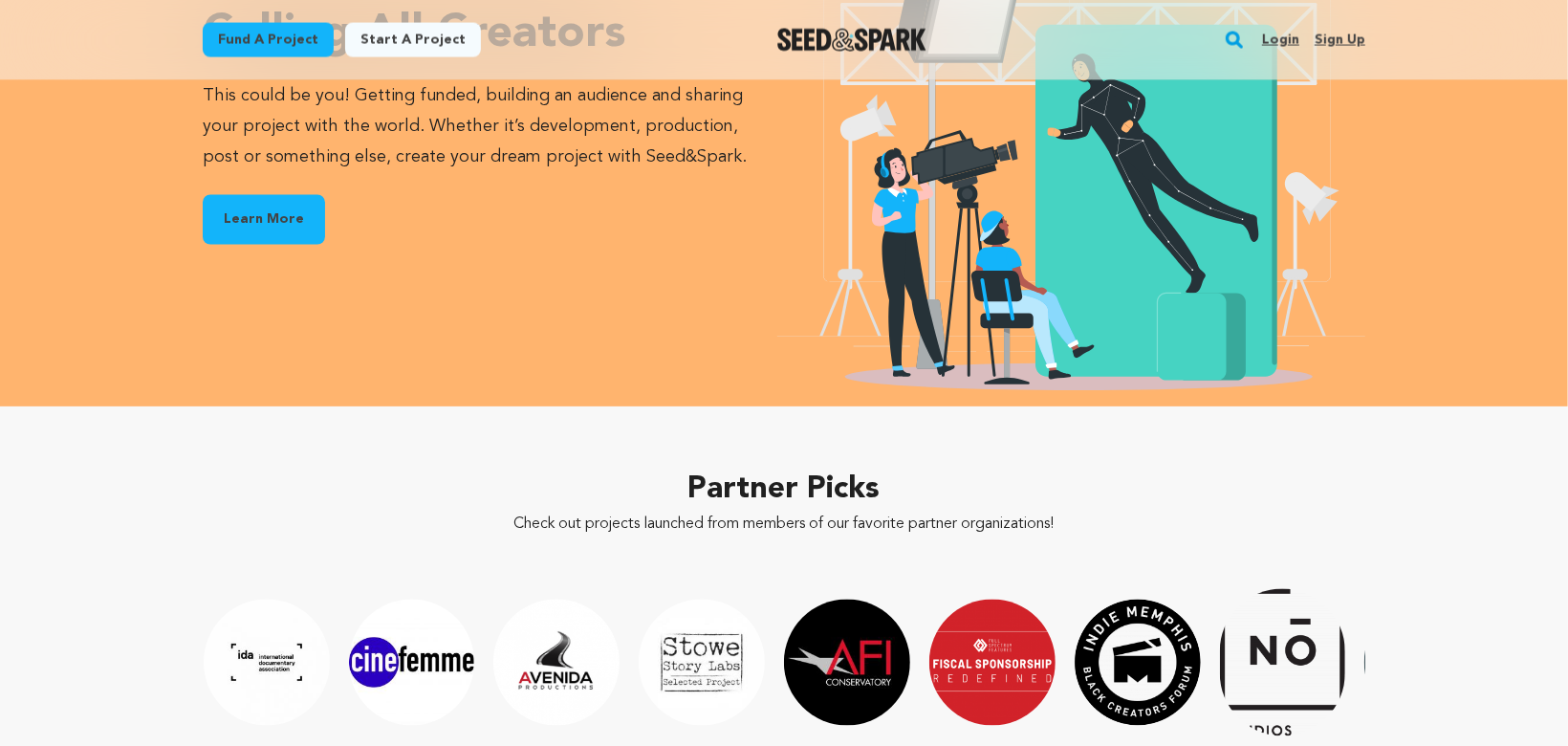 click on "Learn More" at bounding box center (264, 220) 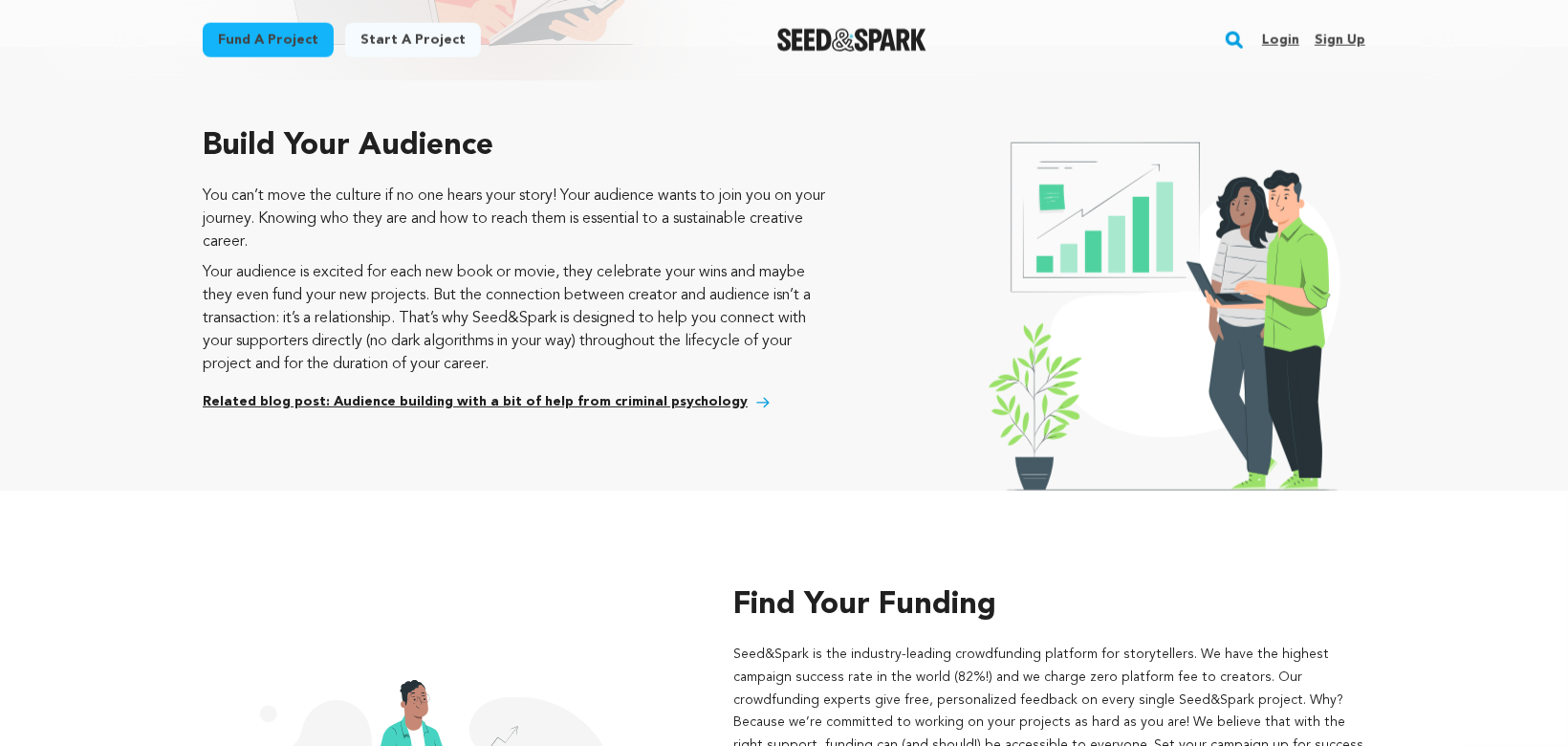 scroll, scrollTop: 1760, scrollLeft: 0, axis: vertical 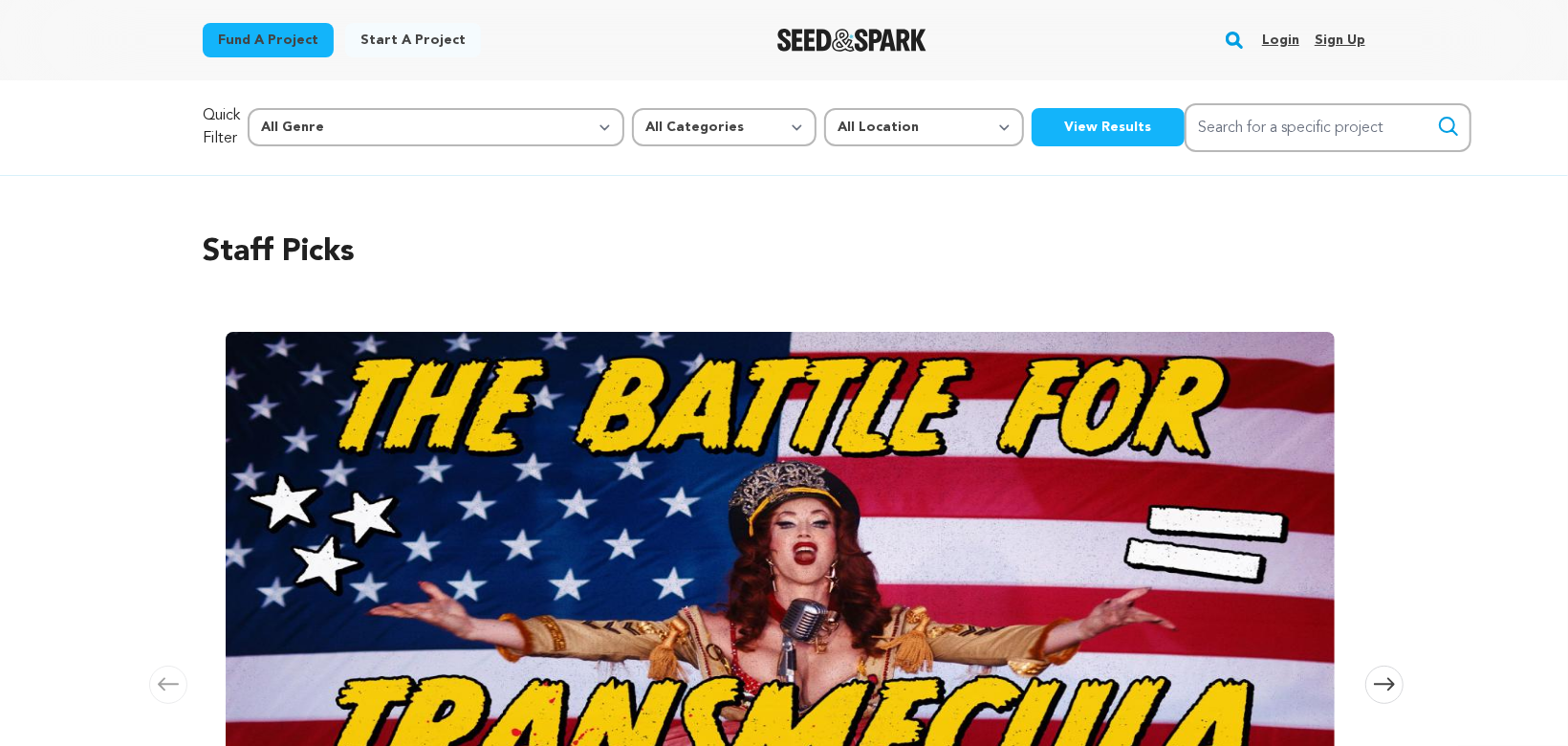 click on "Start a project" at bounding box center (413, 40) 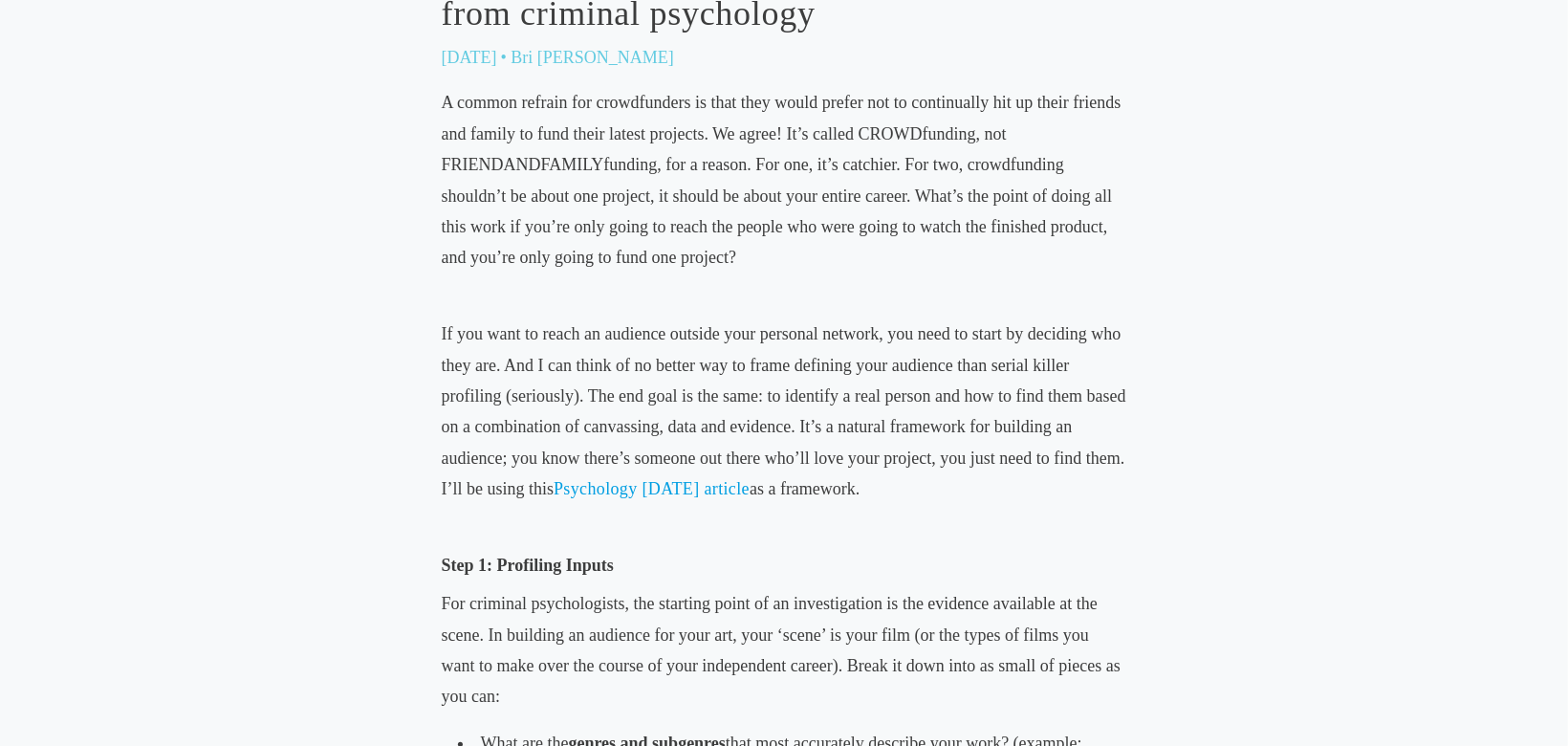 scroll, scrollTop: 832, scrollLeft: 0, axis: vertical 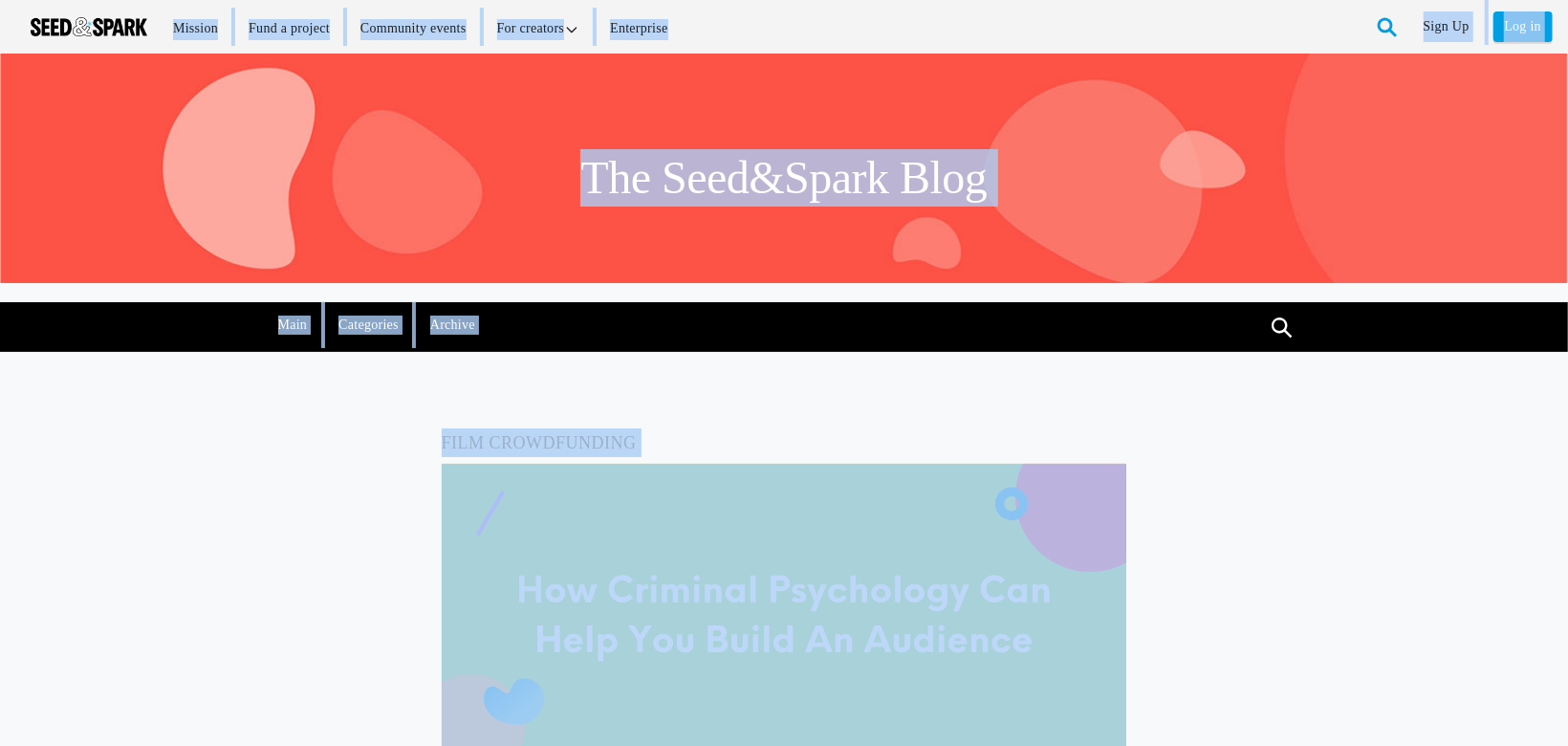 drag, startPoint x: 1093, startPoint y: 233, endPoint x: 1230, endPoint y: -122, distance: 380.5181 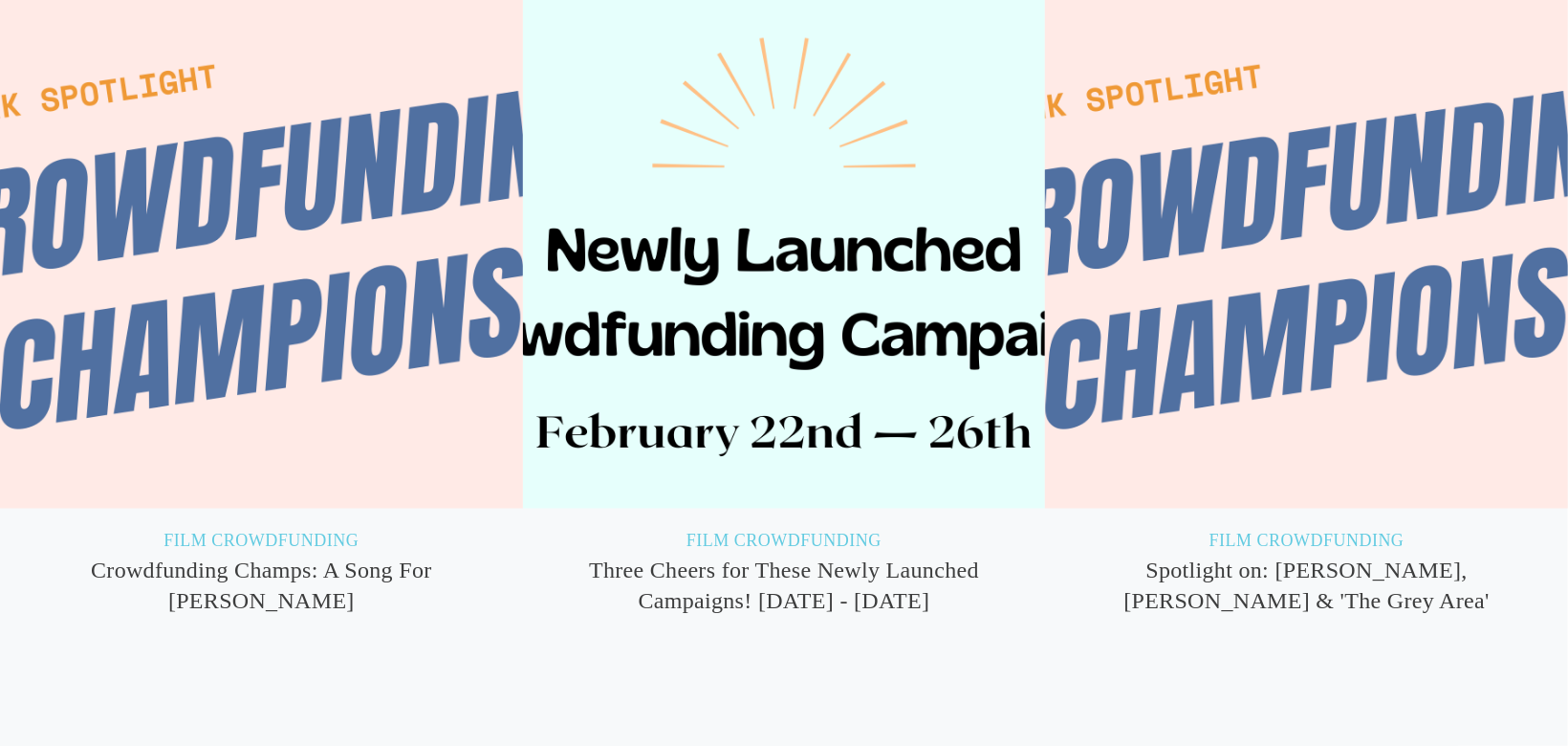 scroll, scrollTop: 6985, scrollLeft: 0, axis: vertical 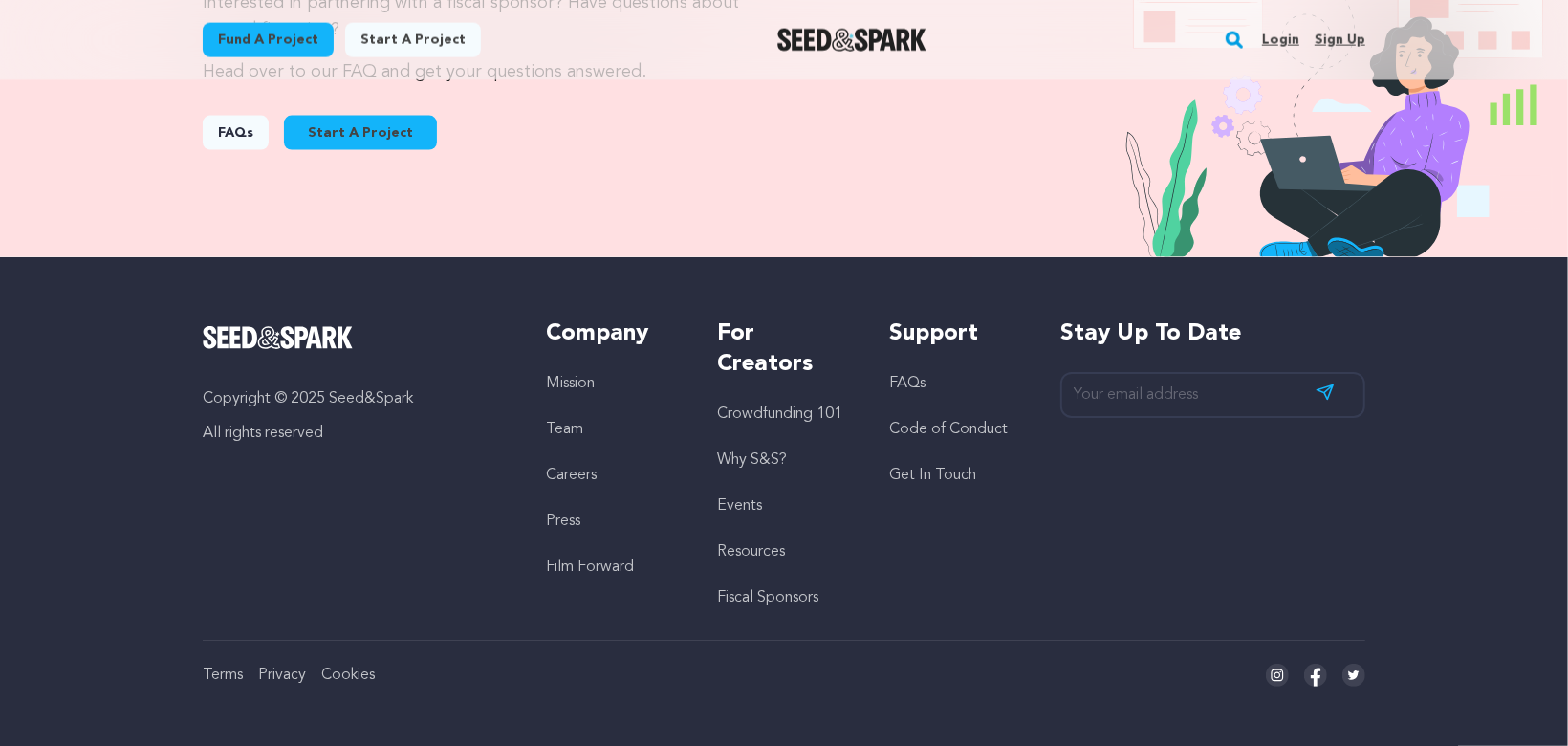 click on "Why S&S?" at bounding box center [751, 460] 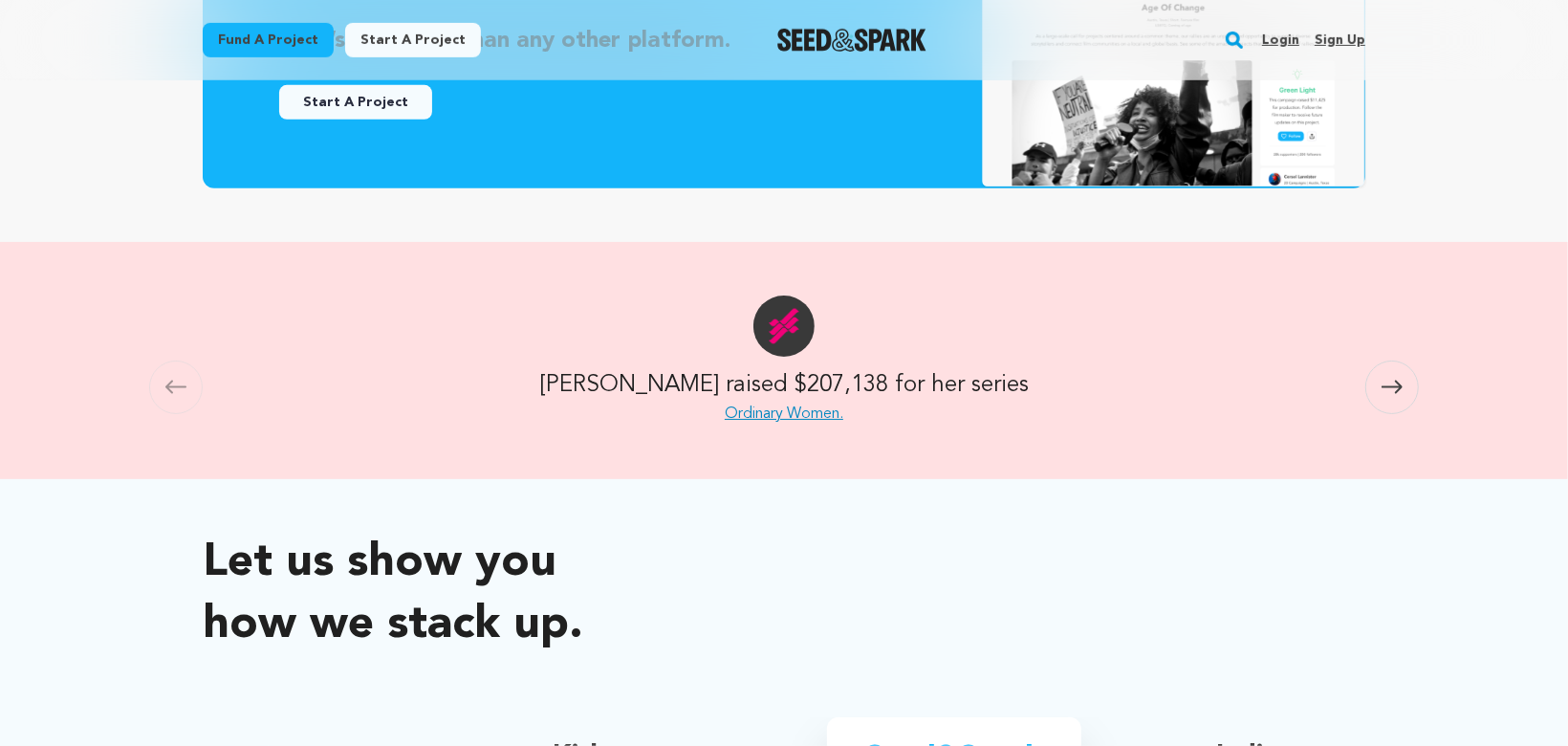 scroll, scrollTop: 472, scrollLeft: 0, axis: vertical 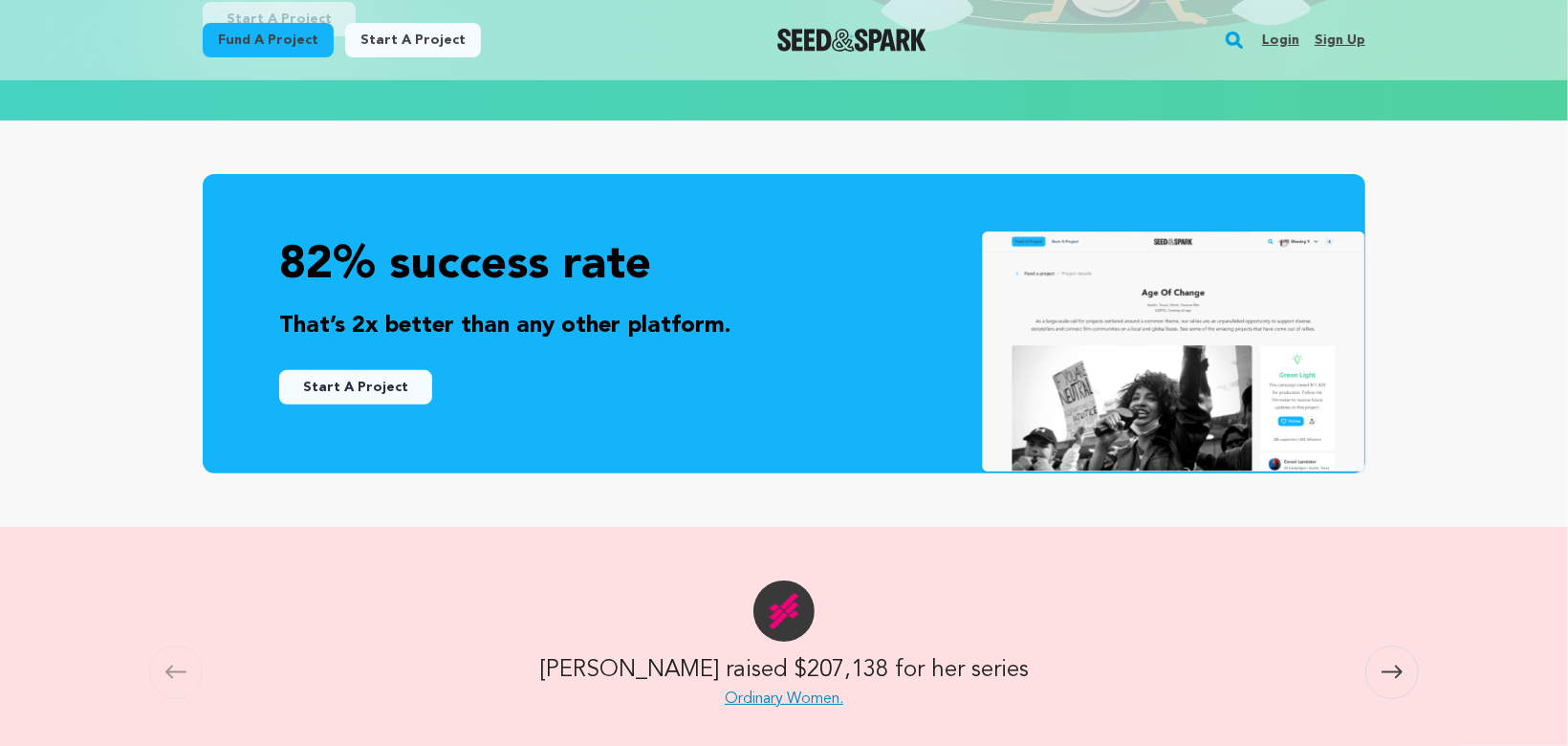 click on "Start A Project" at bounding box center [356, 387] 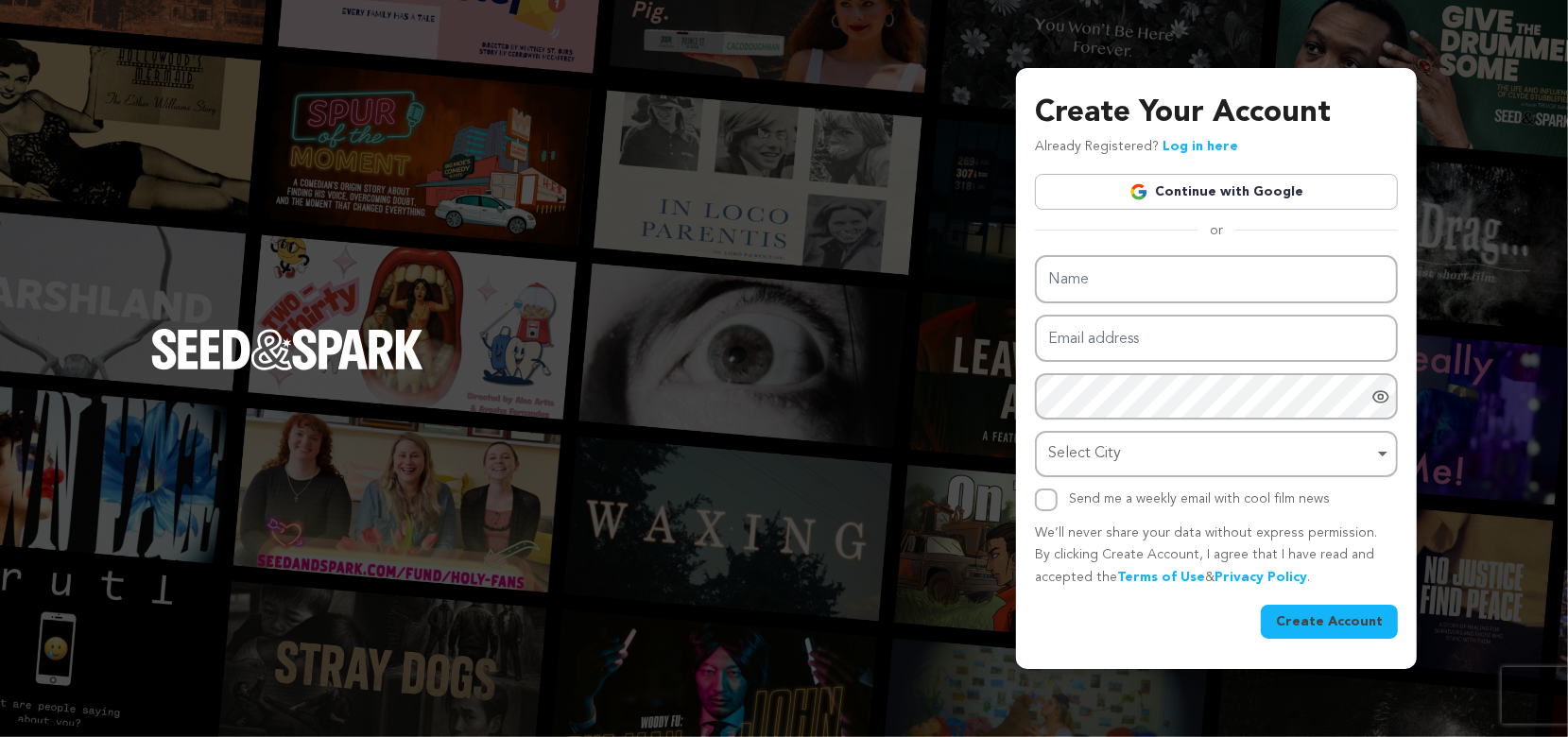 scroll, scrollTop: 0, scrollLeft: 0, axis: both 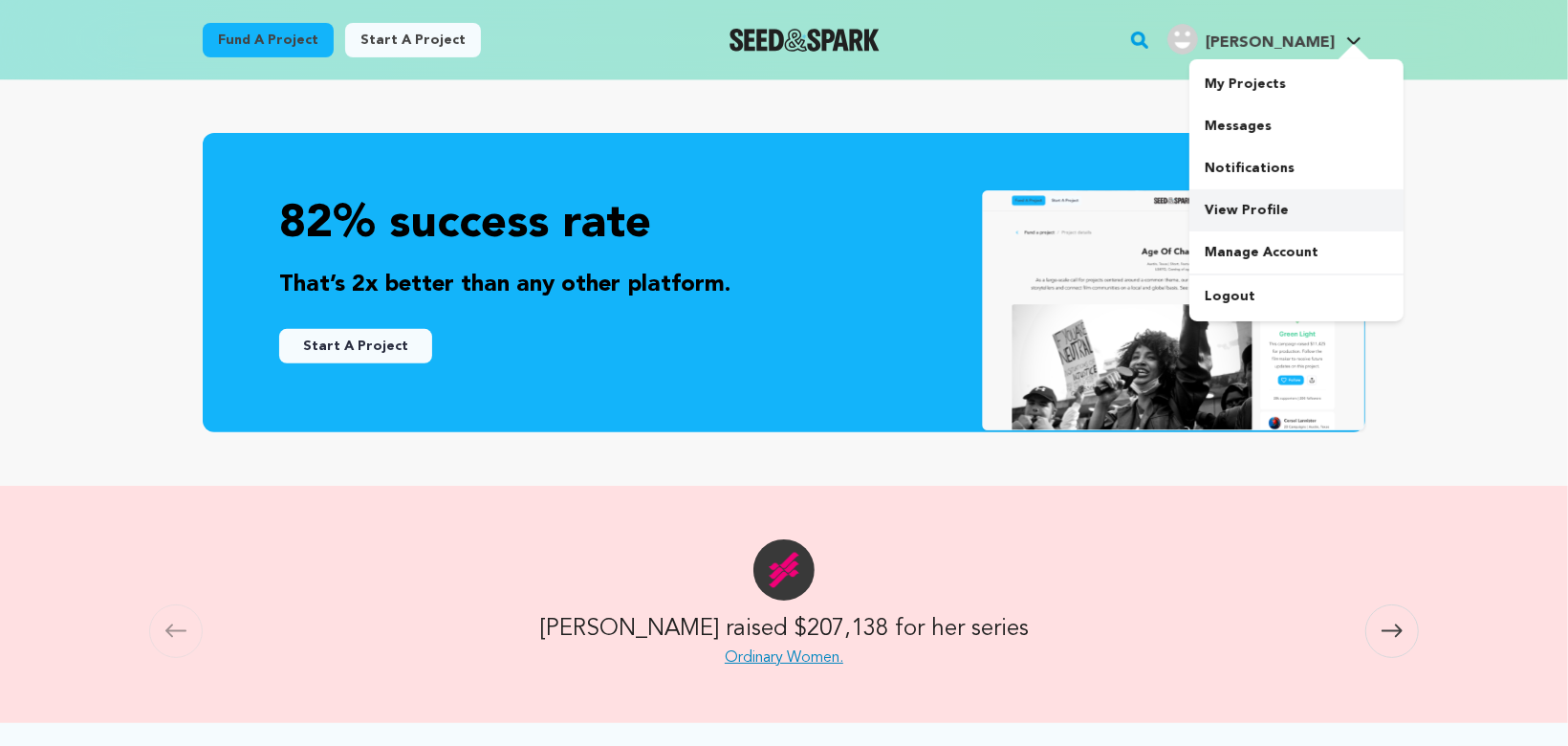click on "View Profile" at bounding box center [1296, 210] 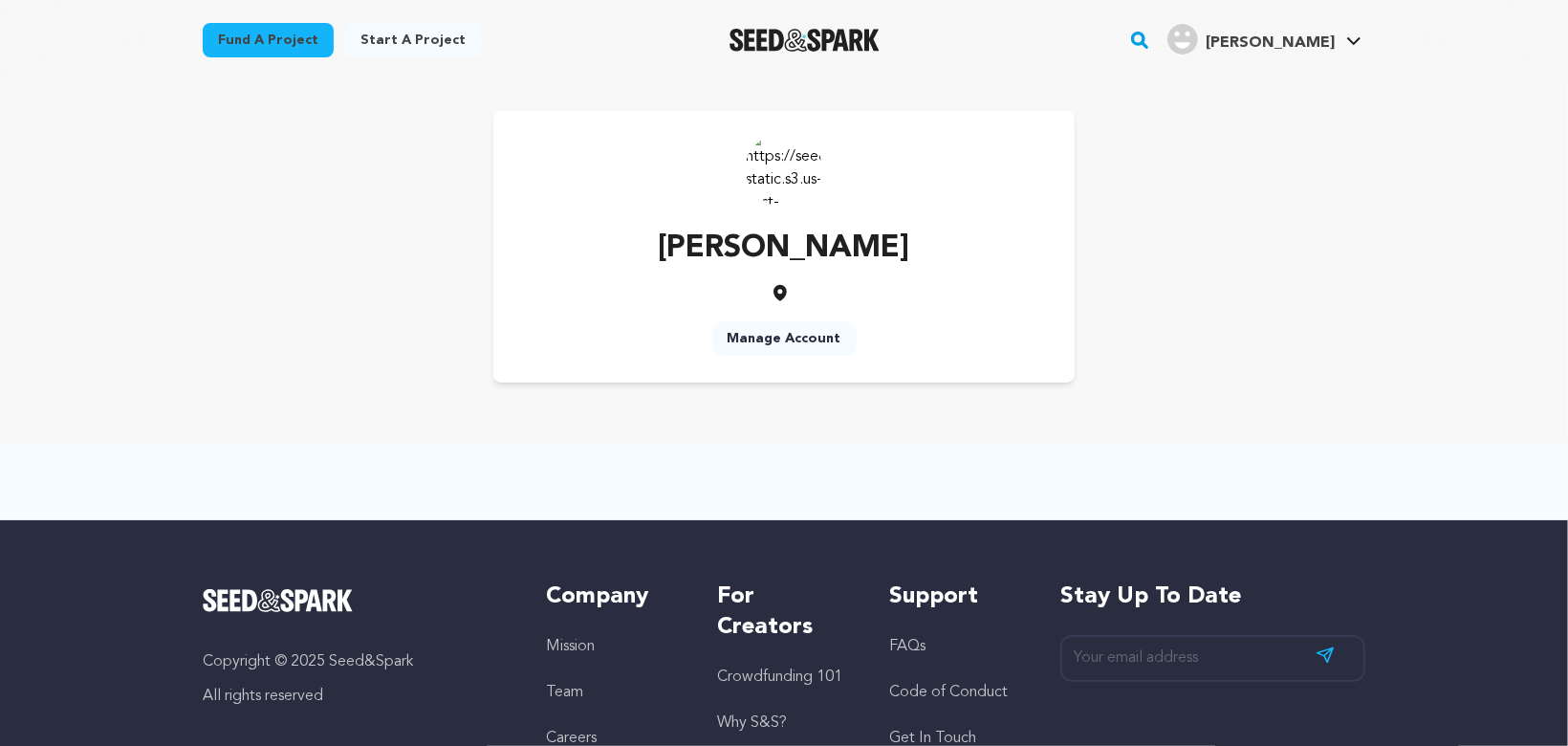 scroll, scrollTop: 0, scrollLeft: 0, axis: both 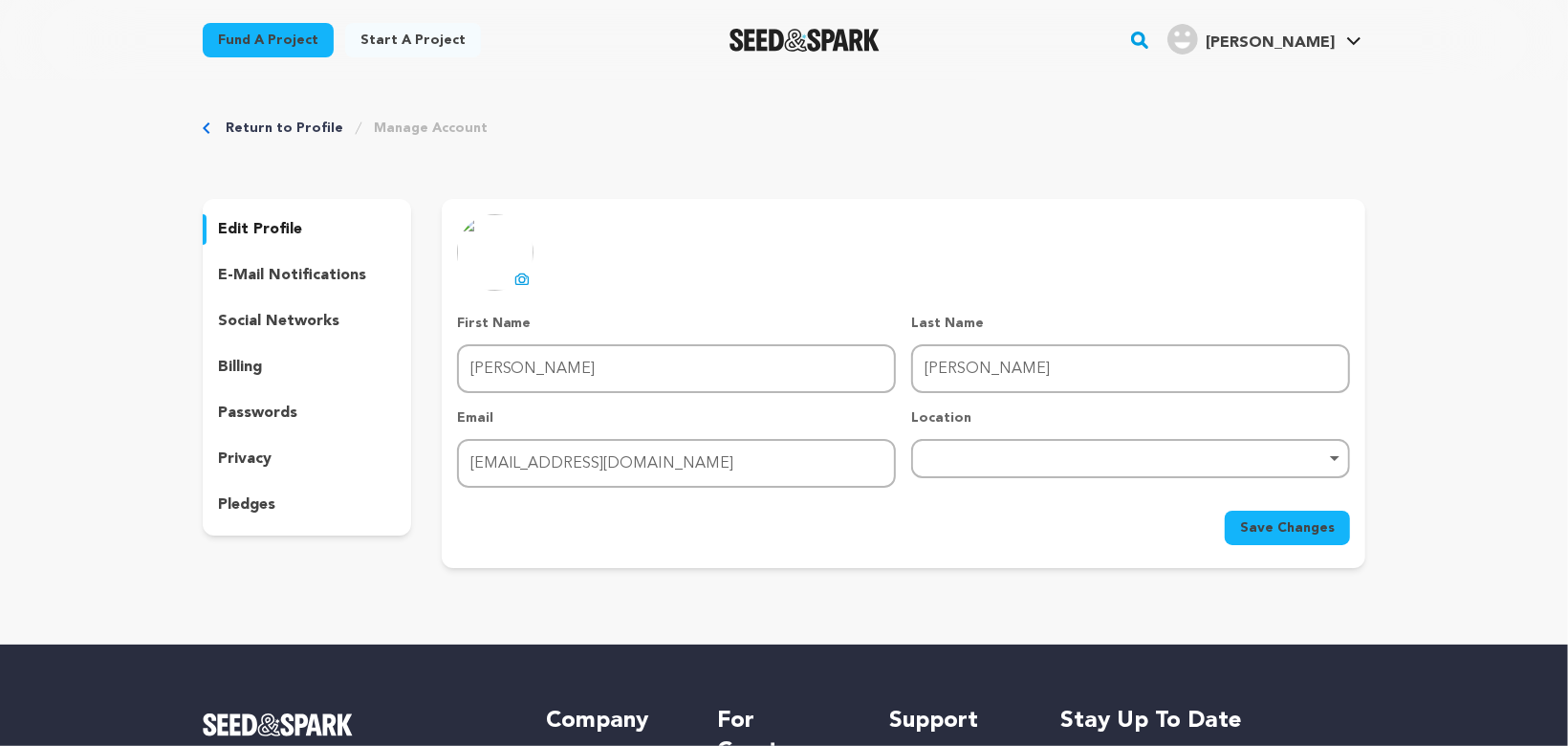 click 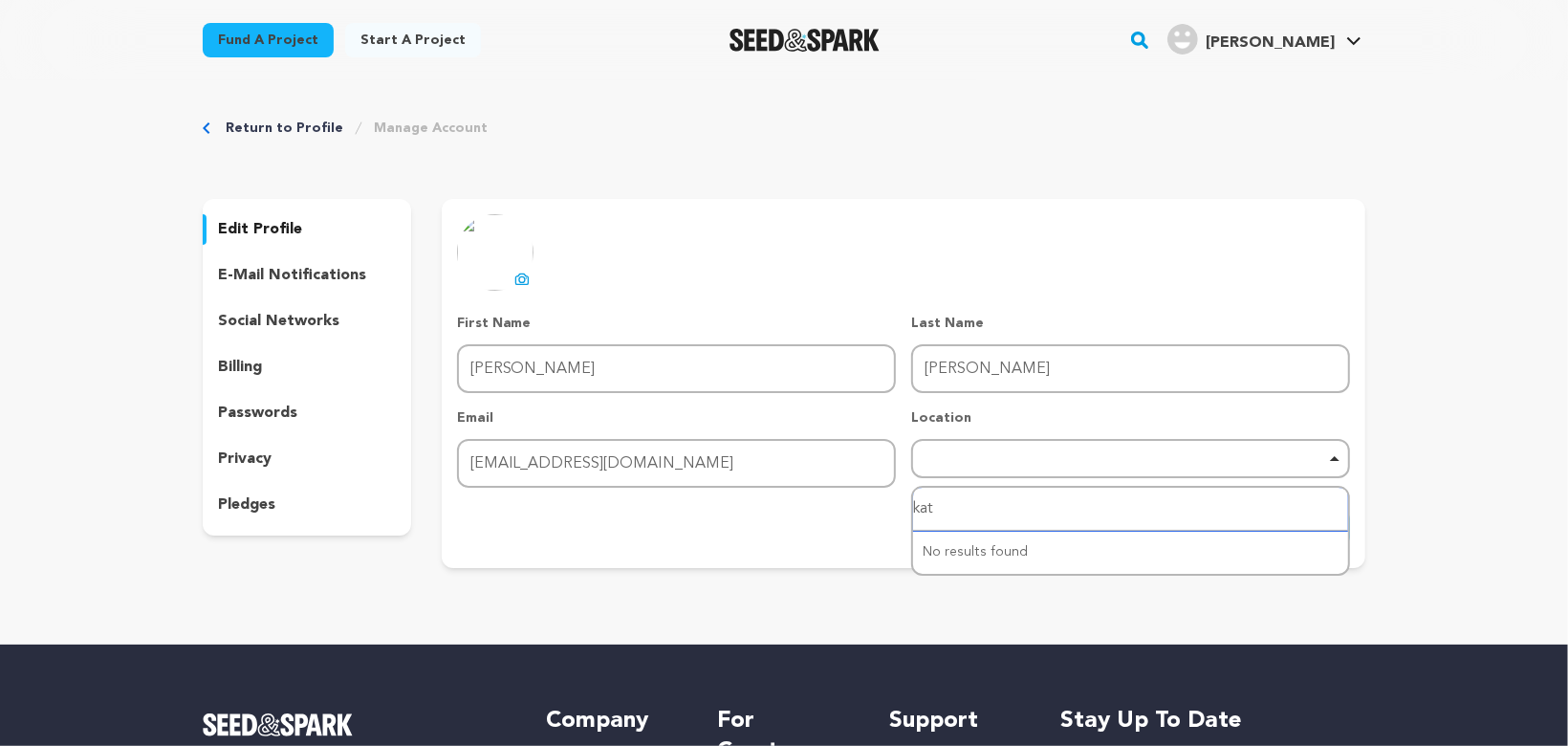 type on "kath" 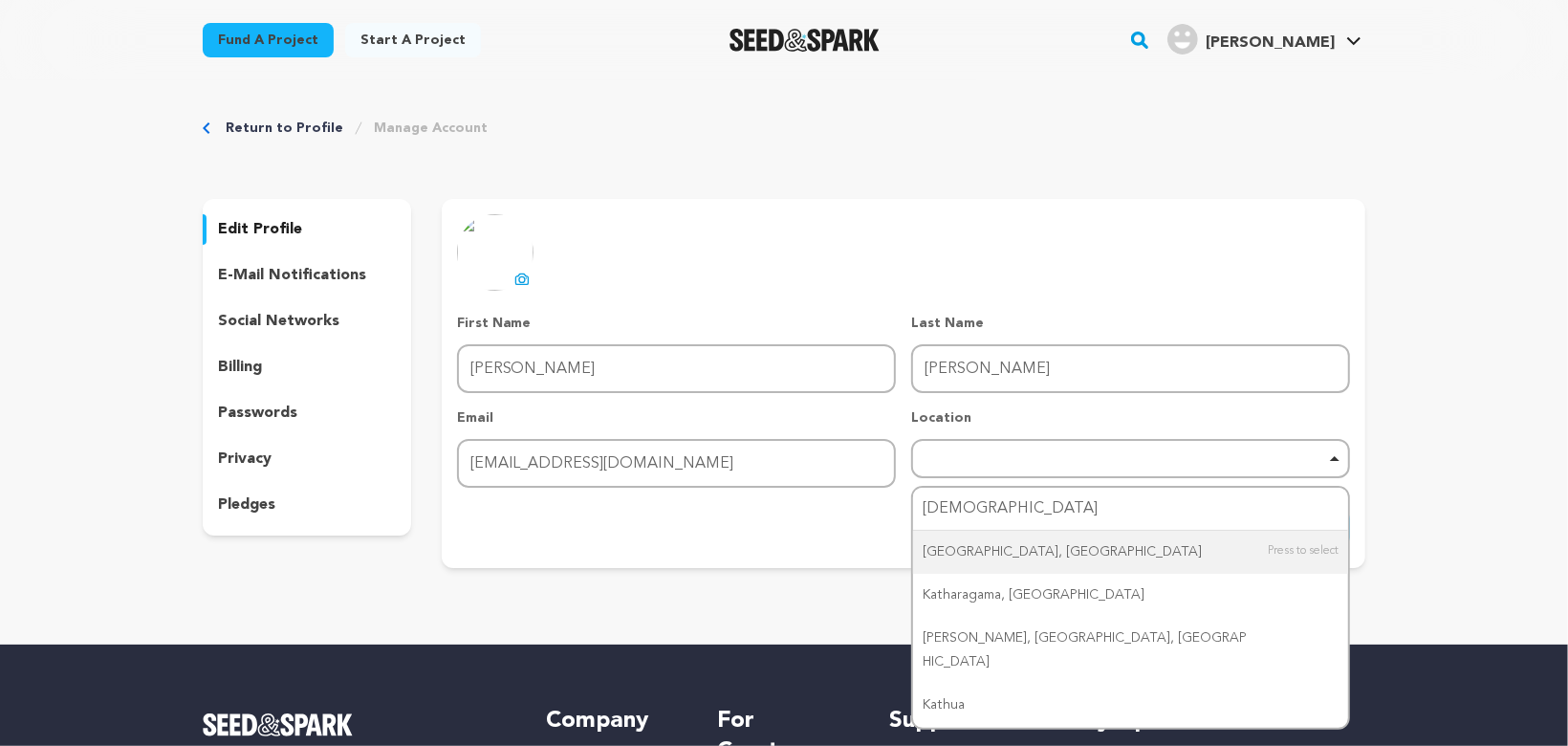 type 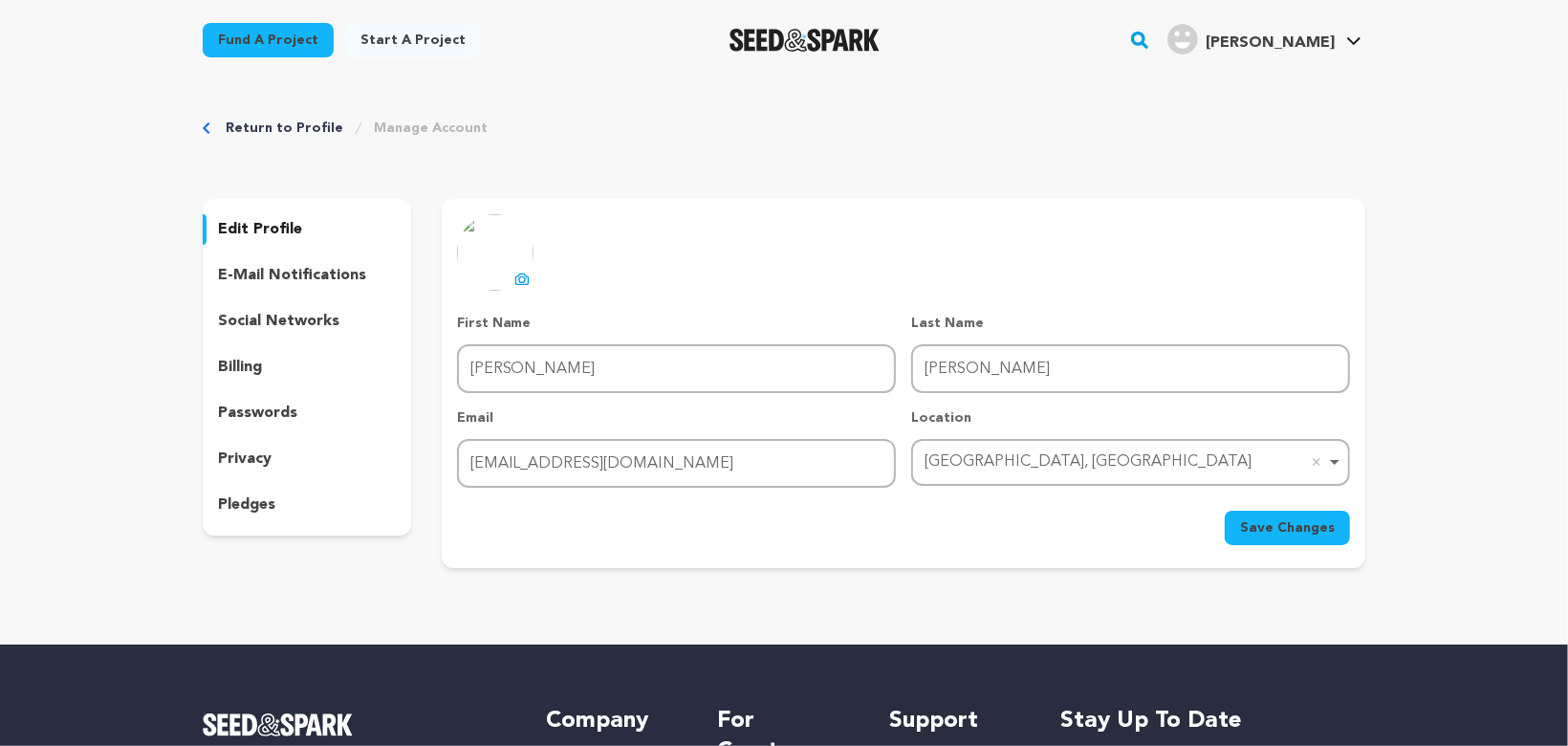click at bounding box center [495, 252] 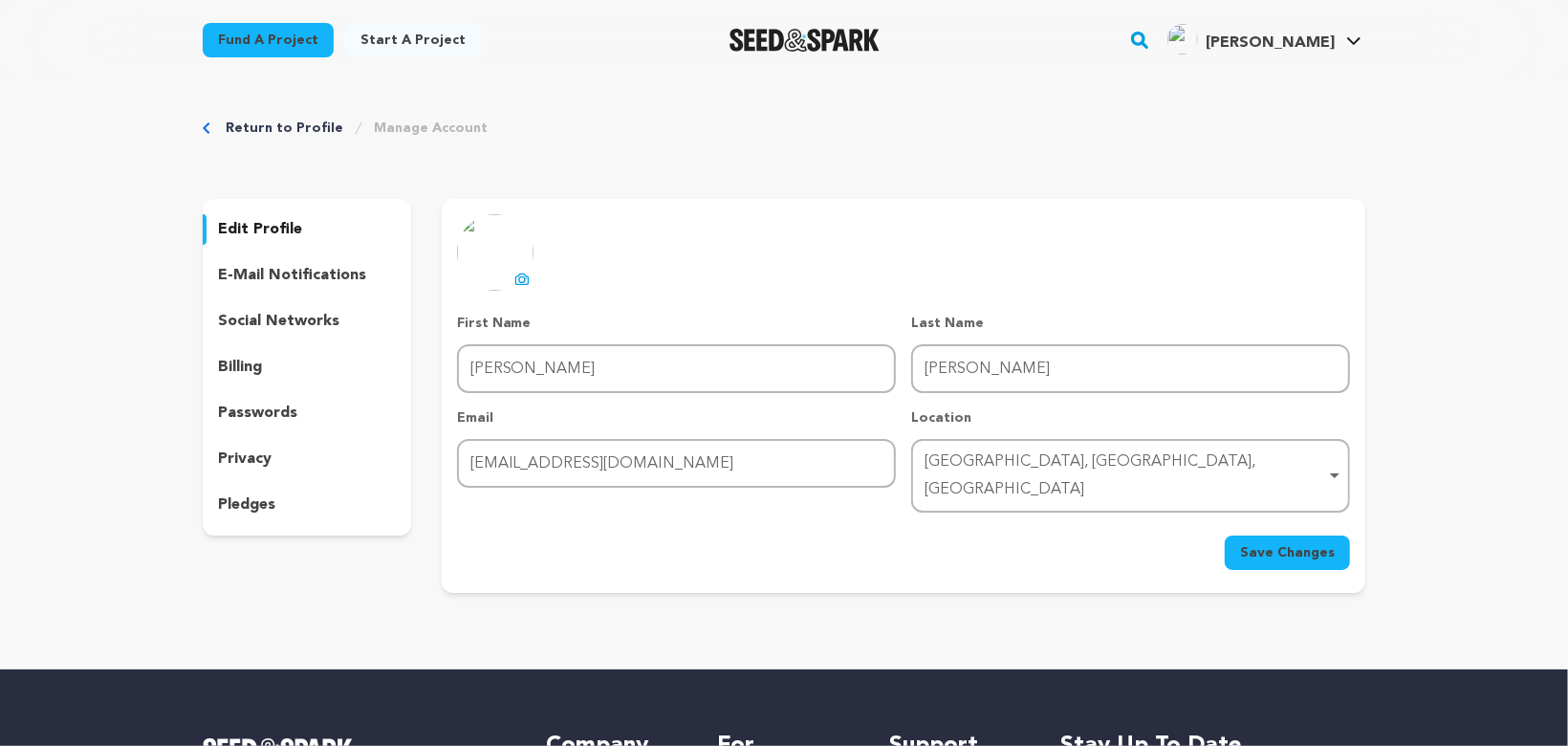 scroll, scrollTop: 0, scrollLeft: 0, axis: both 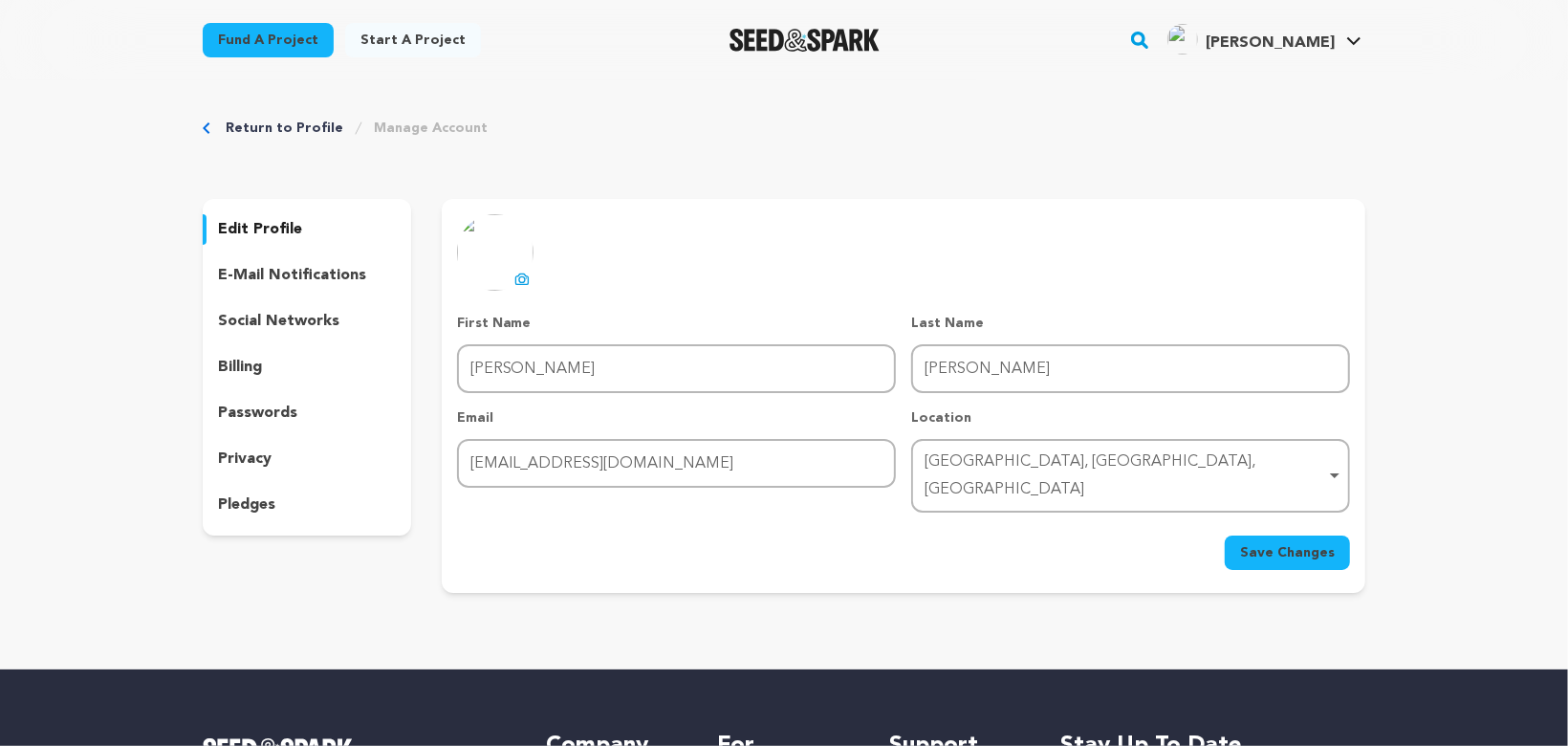 click 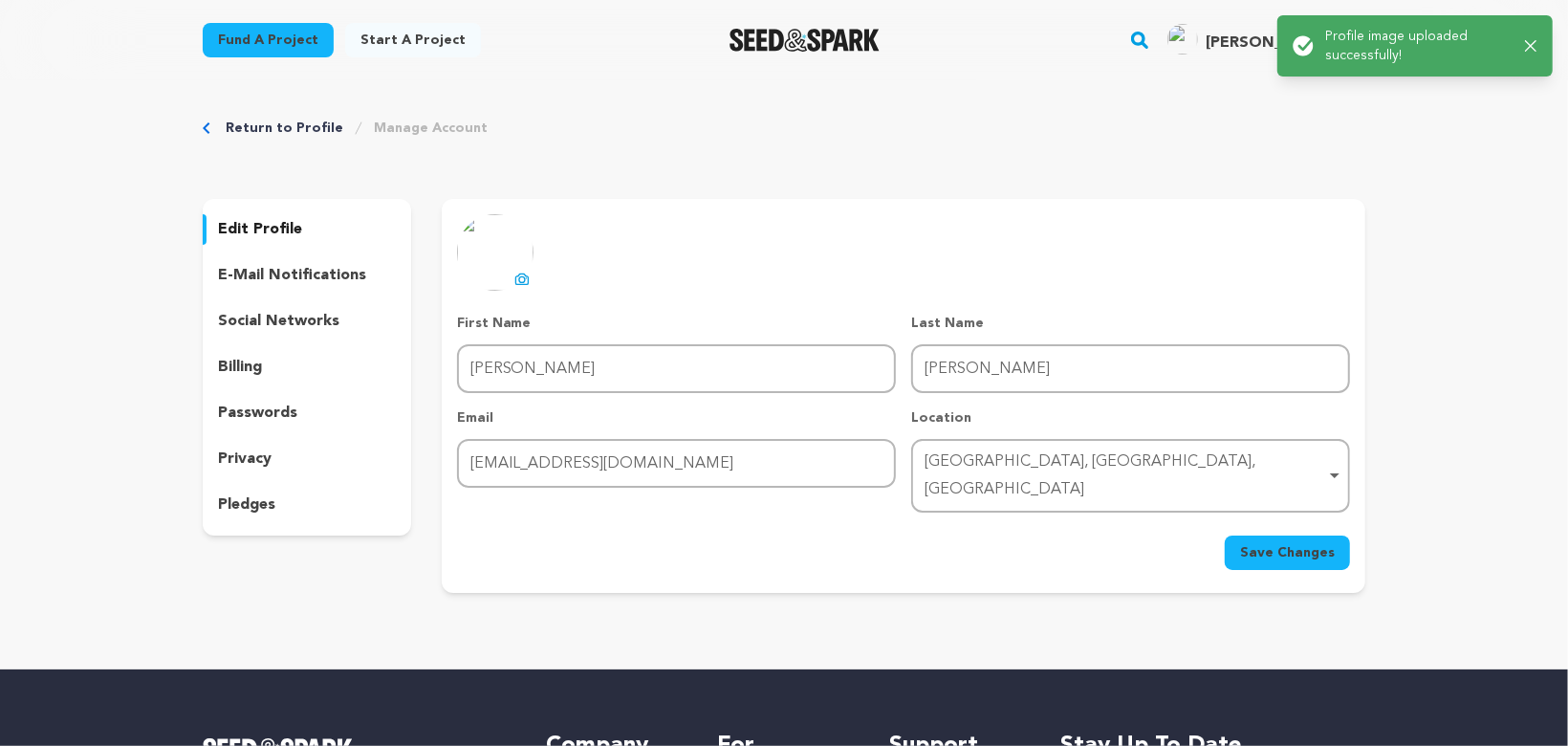 click 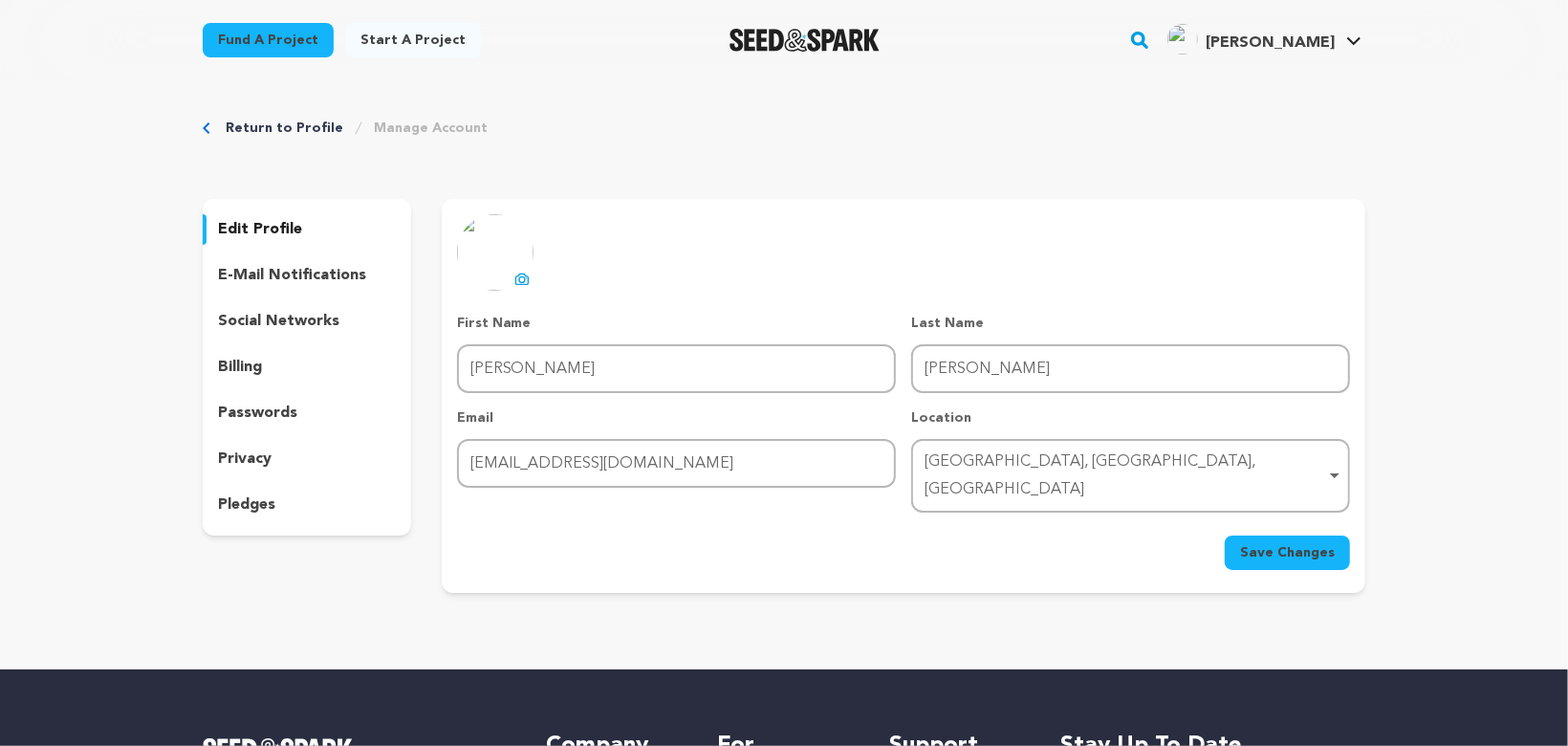 click on "Save Changes" at bounding box center (1287, 553) 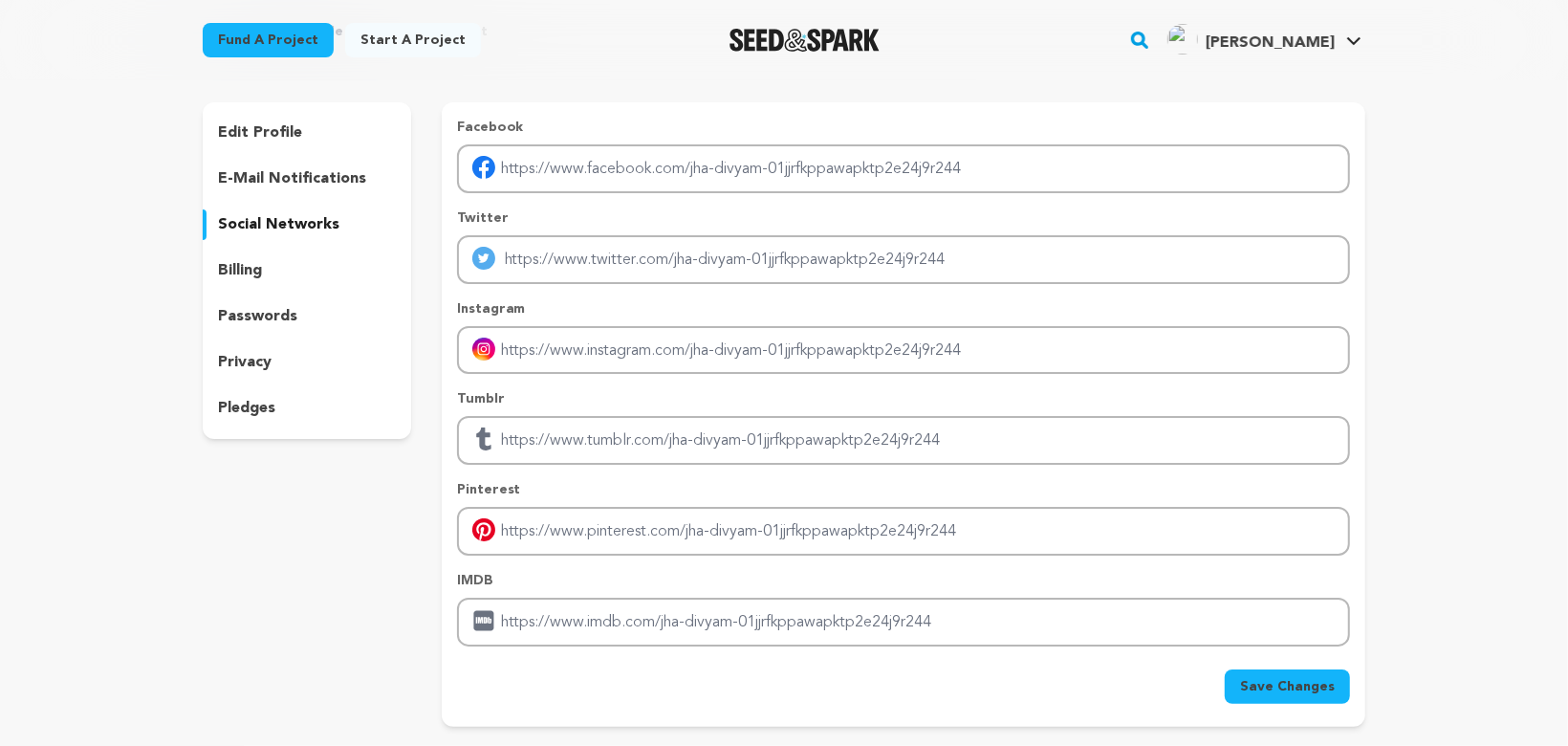 scroll, scrollTop: 68, scrollLeft: 0, axis: vertical 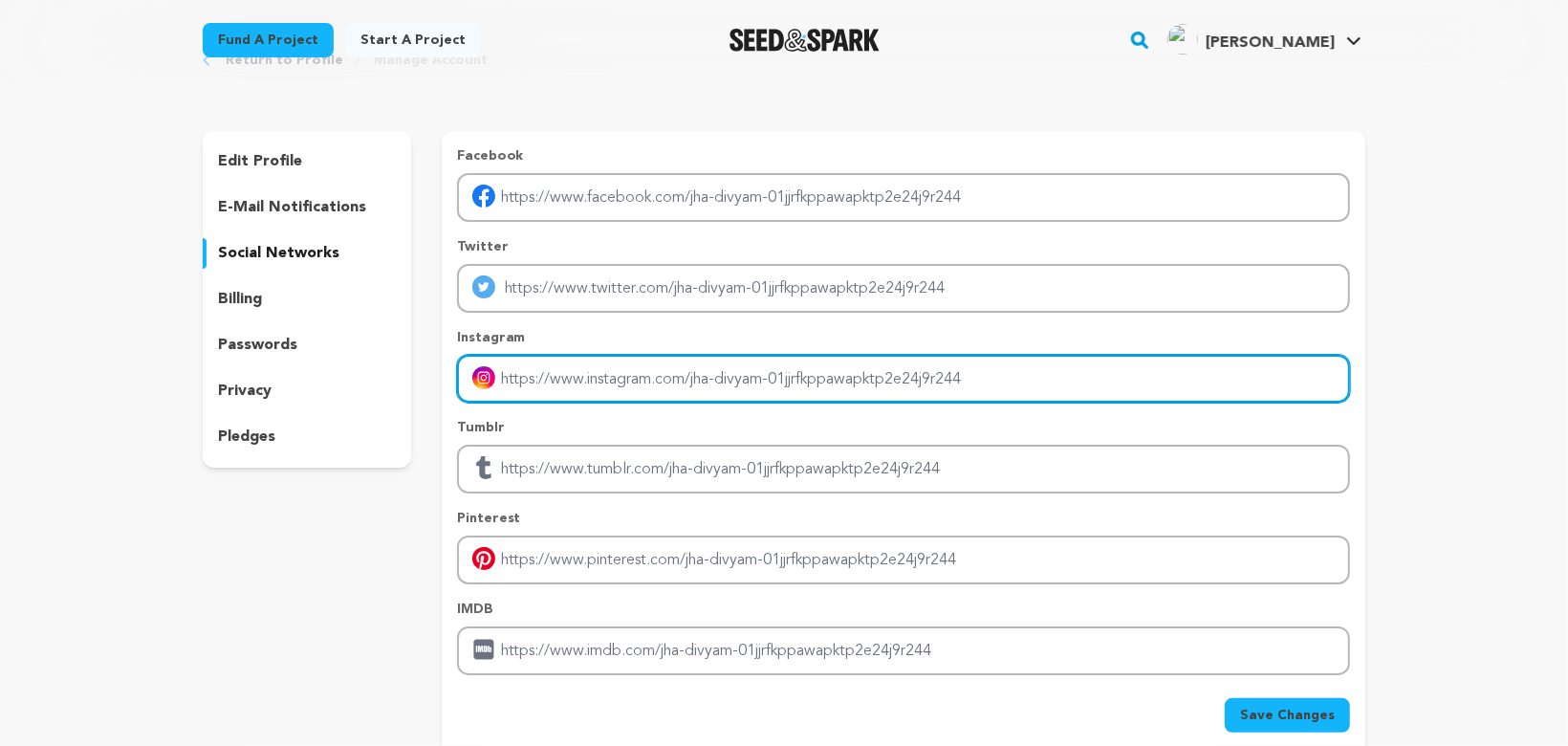 click at bounding box center (904, 379) 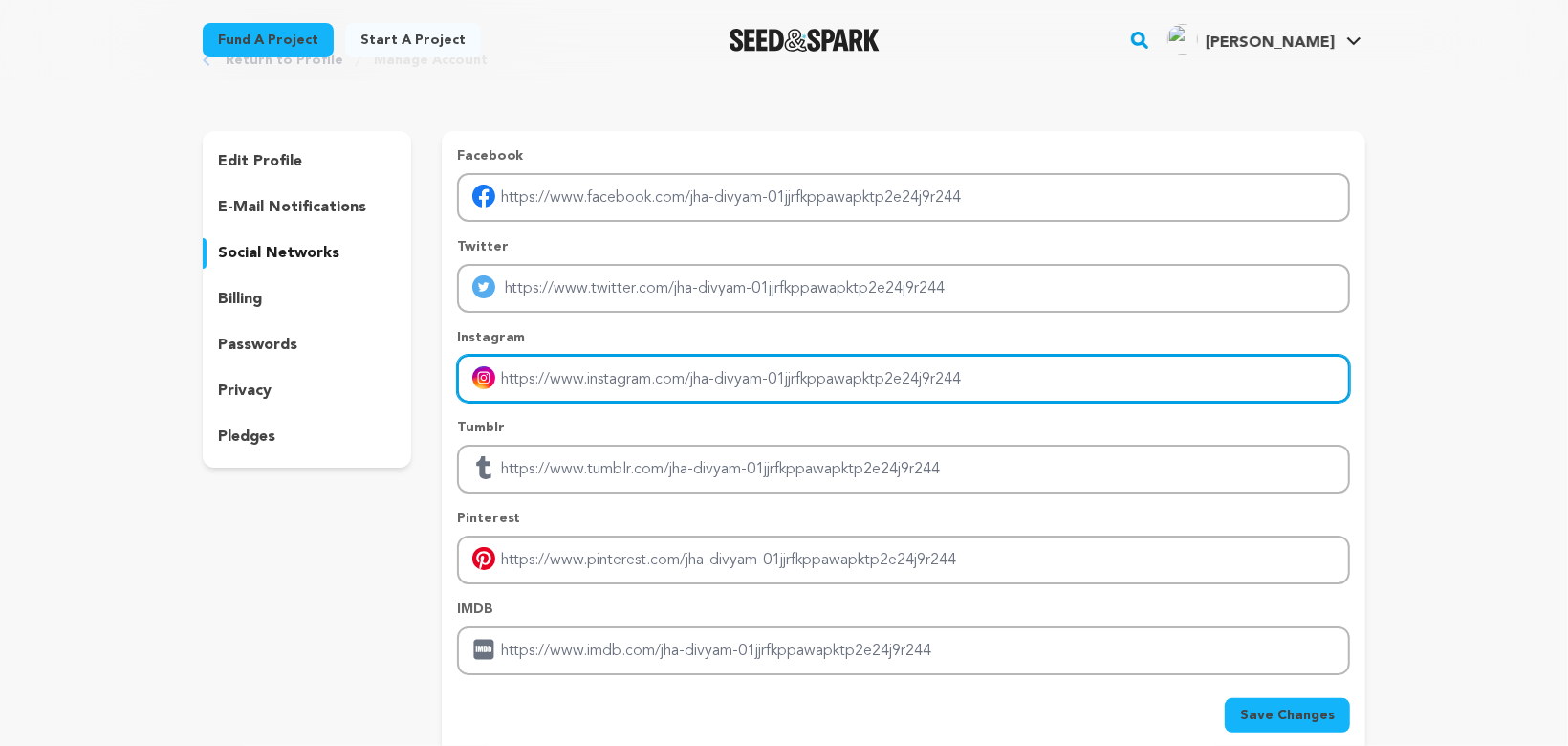 scroll, scrollTop: 0, scrollLeft: 0, axis: both 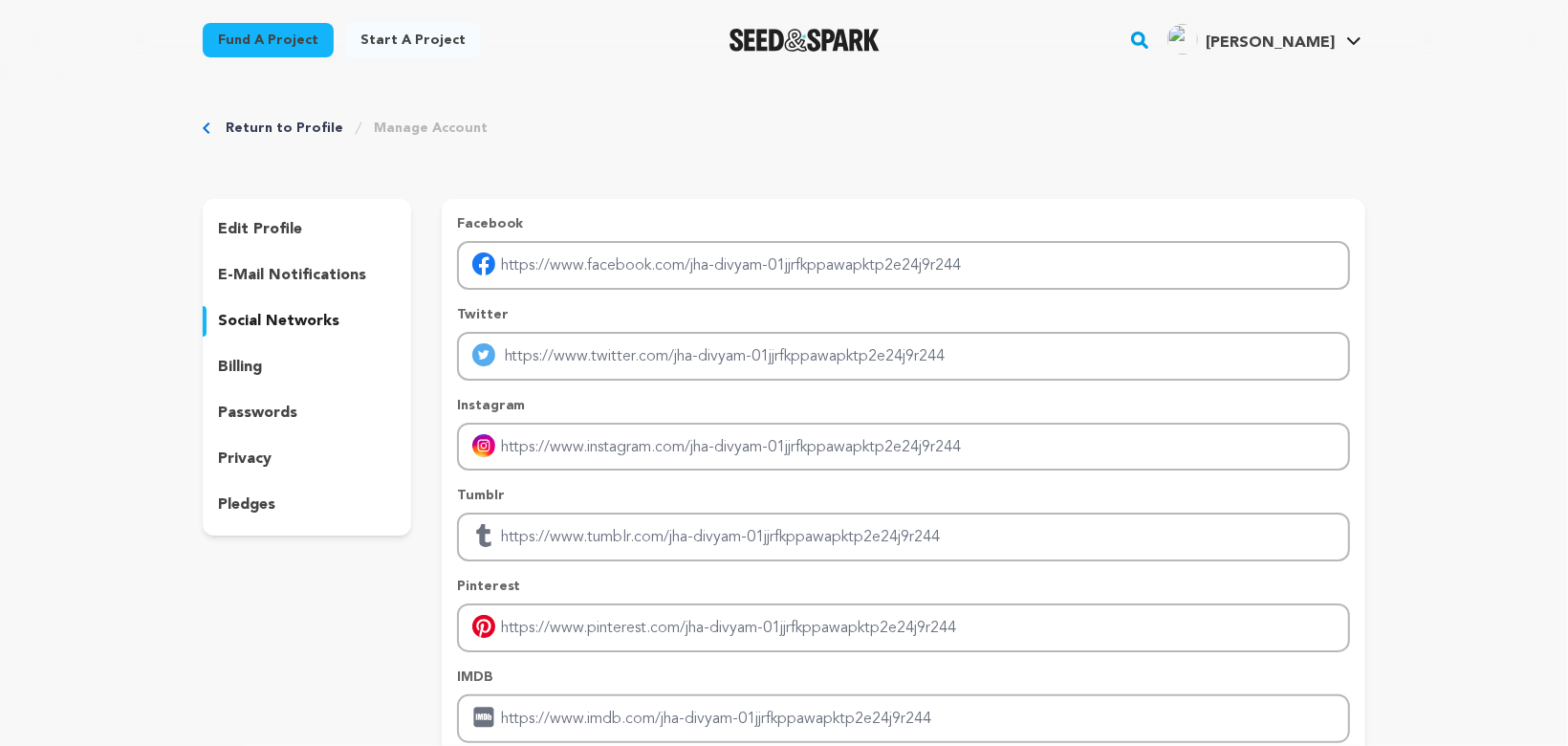 click on "Return to Profile
Manage Account" at bounding box center (784, 128) 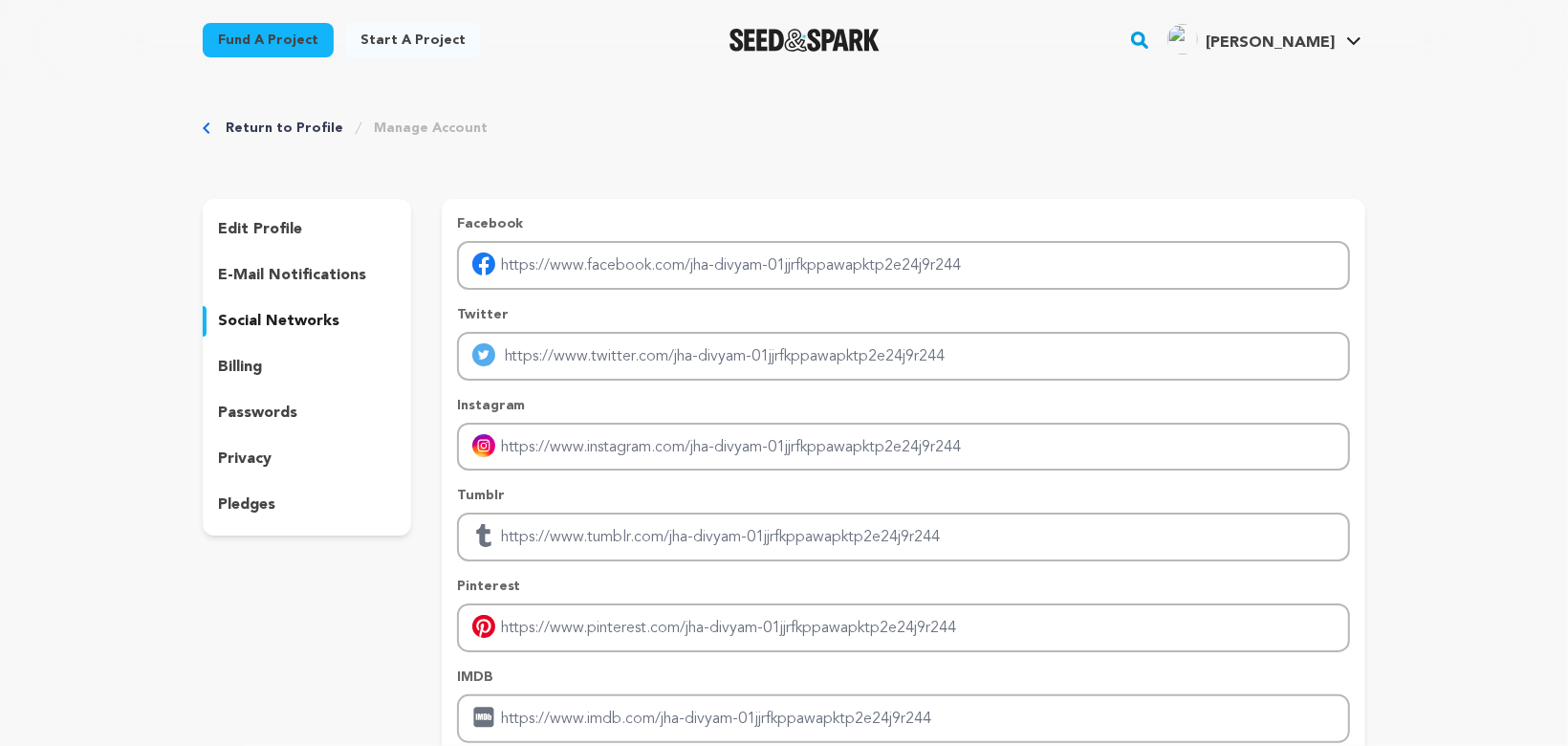 click 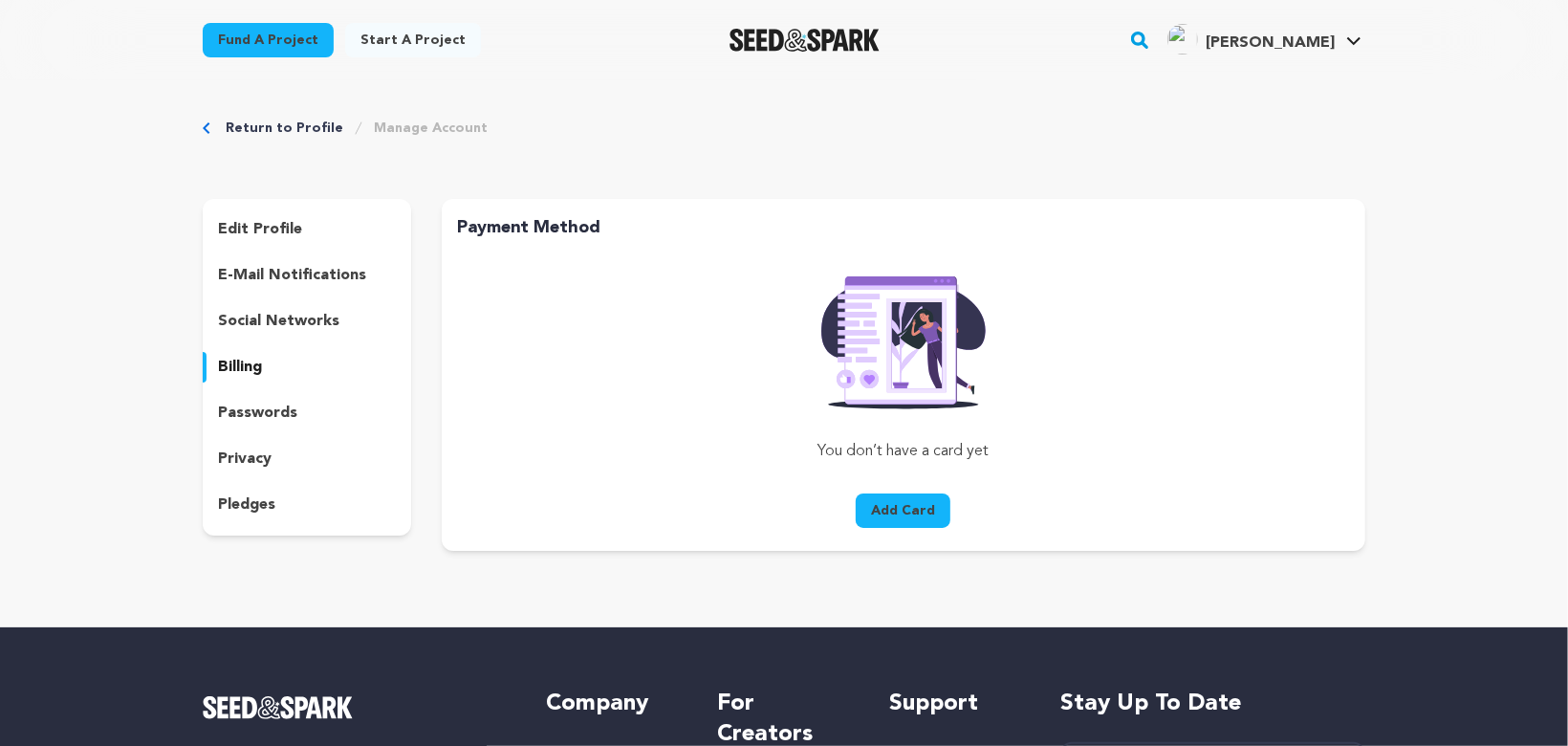 click on "Fund a project" at bounding box center [268, 40] 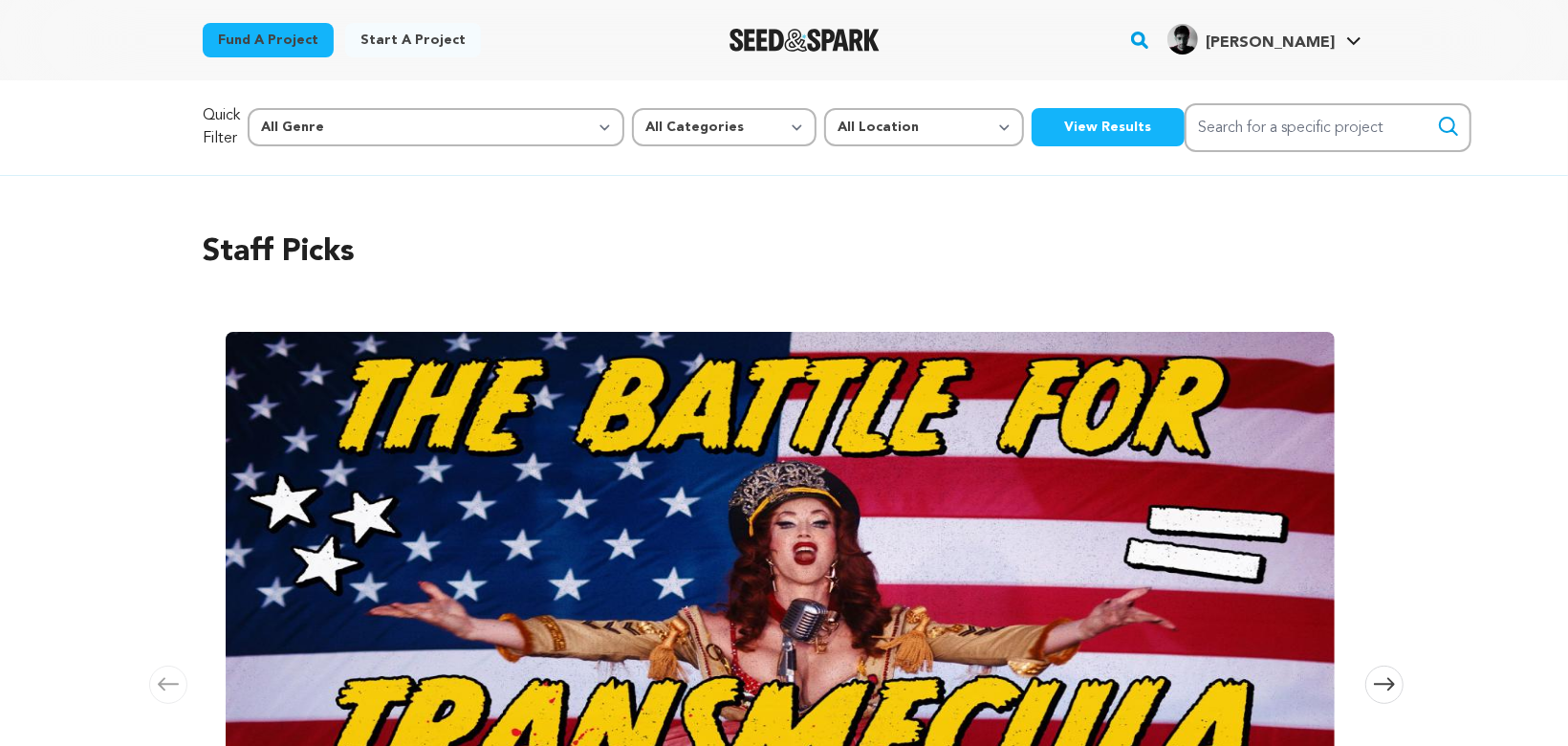 scroll, scrollTop: 0, scrollLeft: 0, axis: both 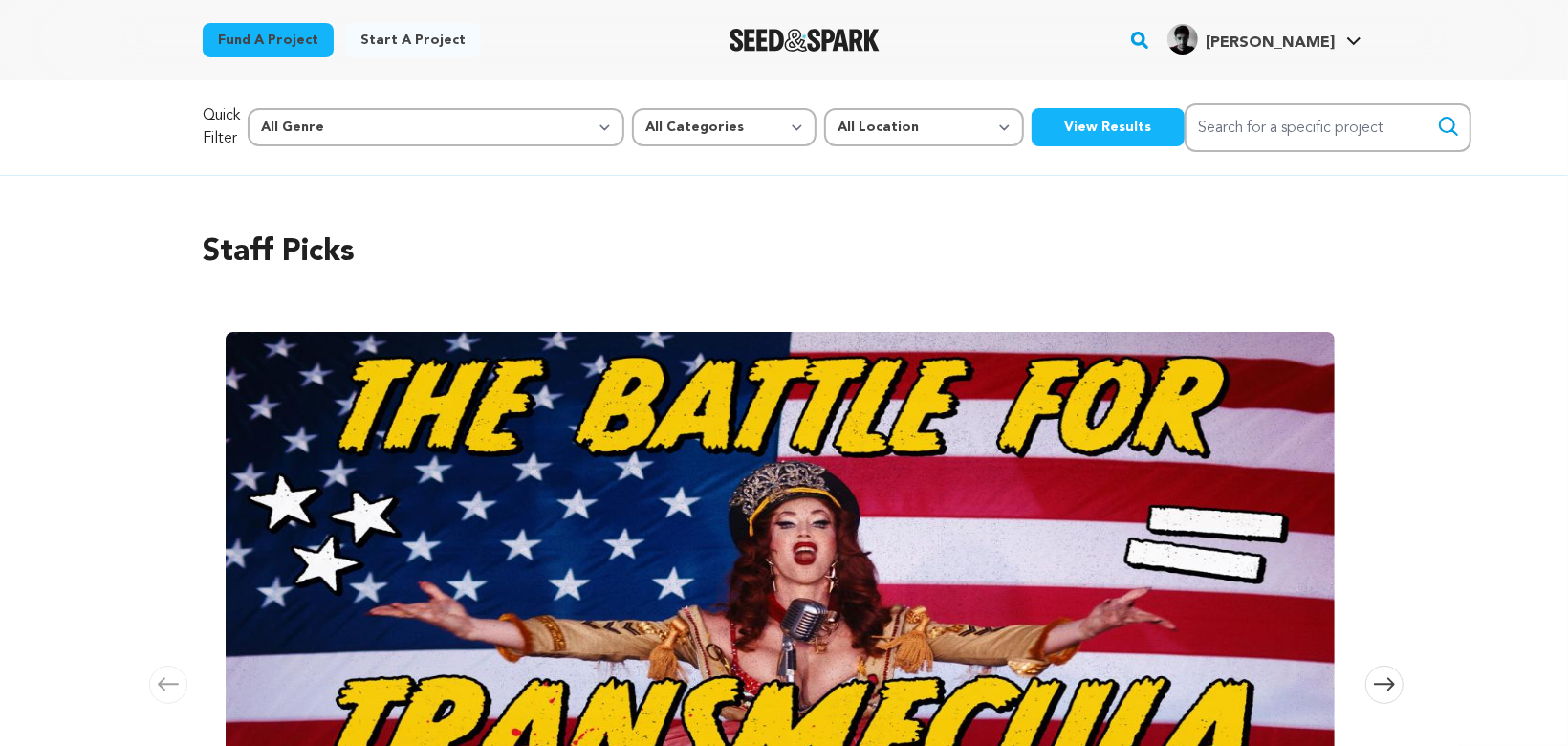 click on "Start a project" at bounding box center (413, 40) 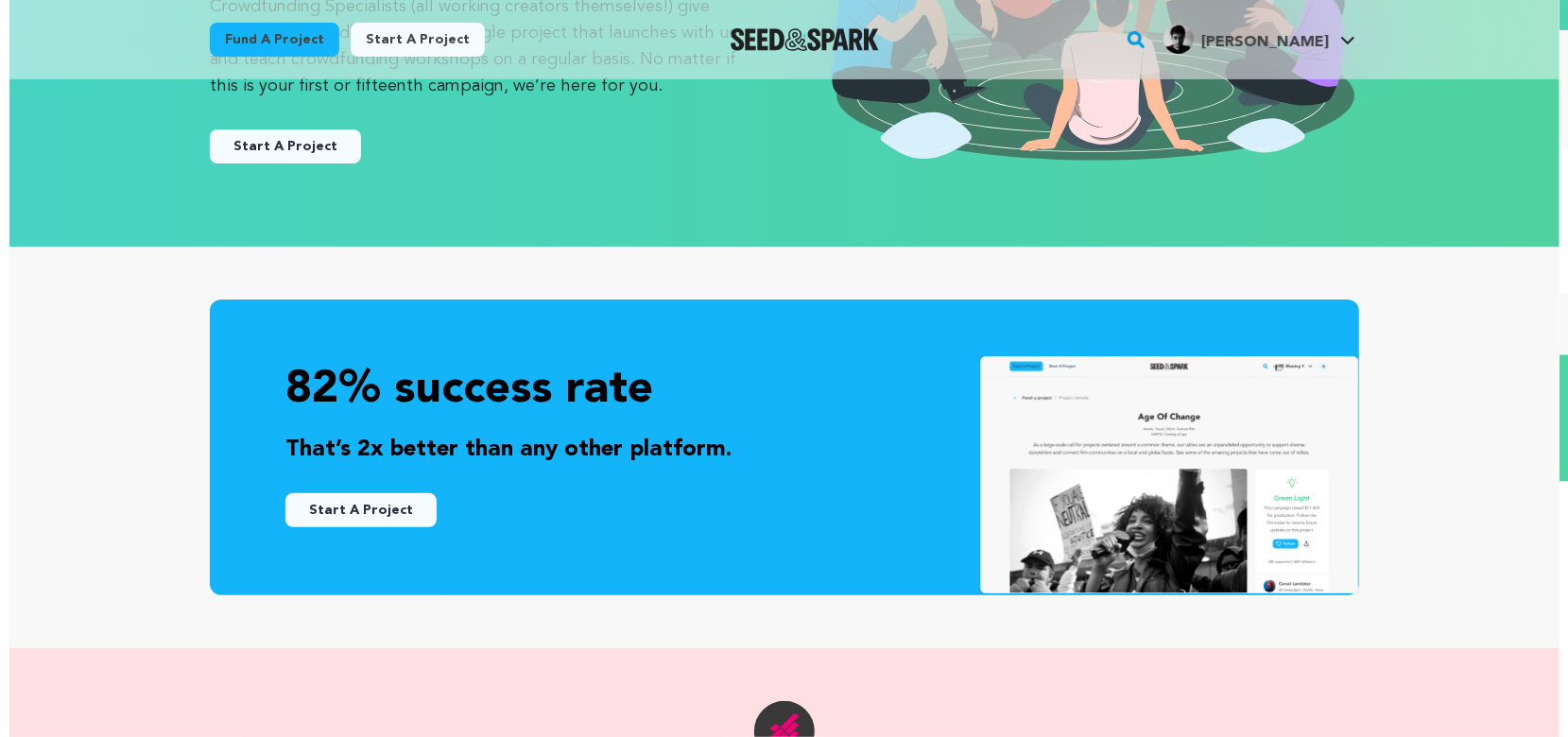scroll, scrollTop: 0, scrollLeft: 0, axis: both 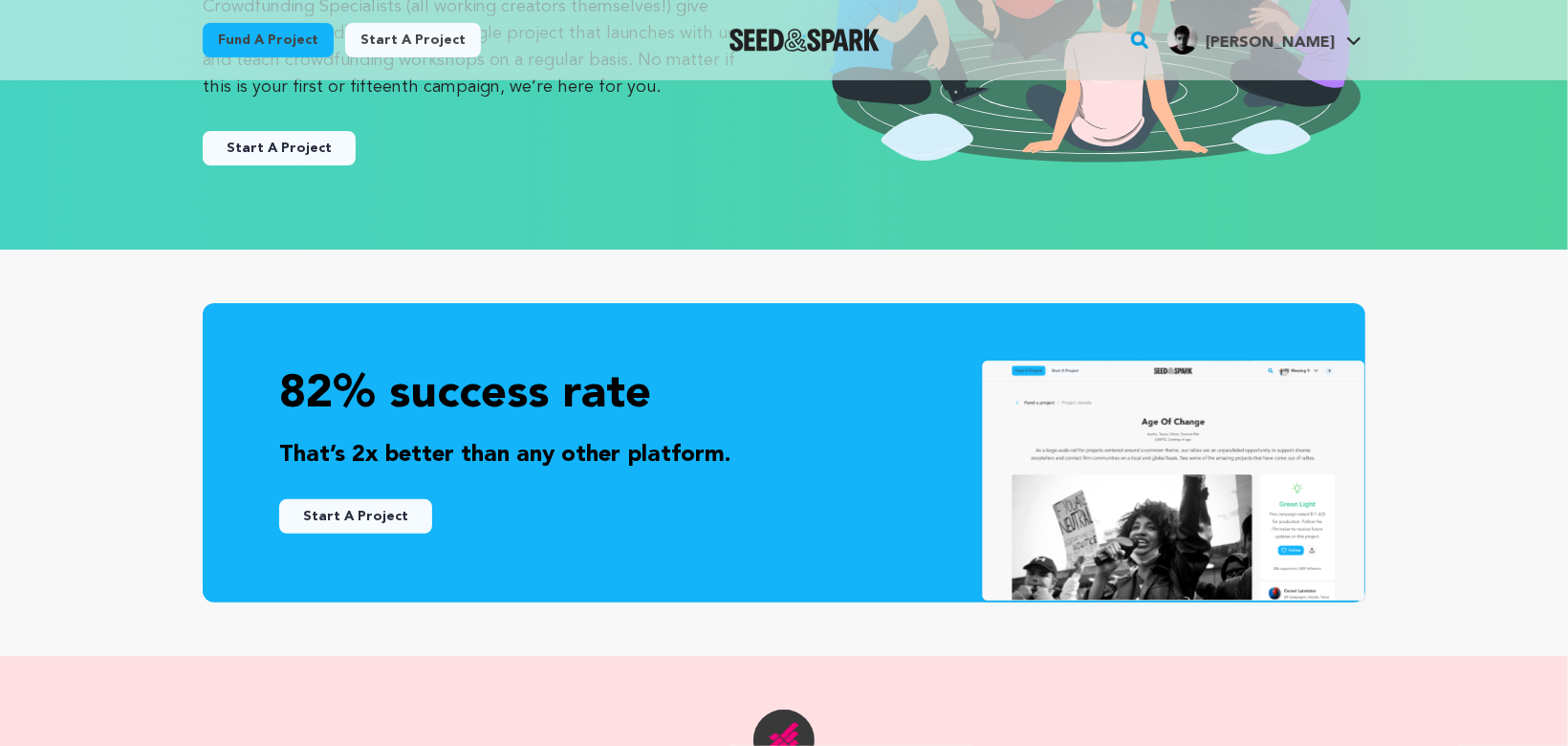 click on "Start A Project" at bounding box center (356, 516) 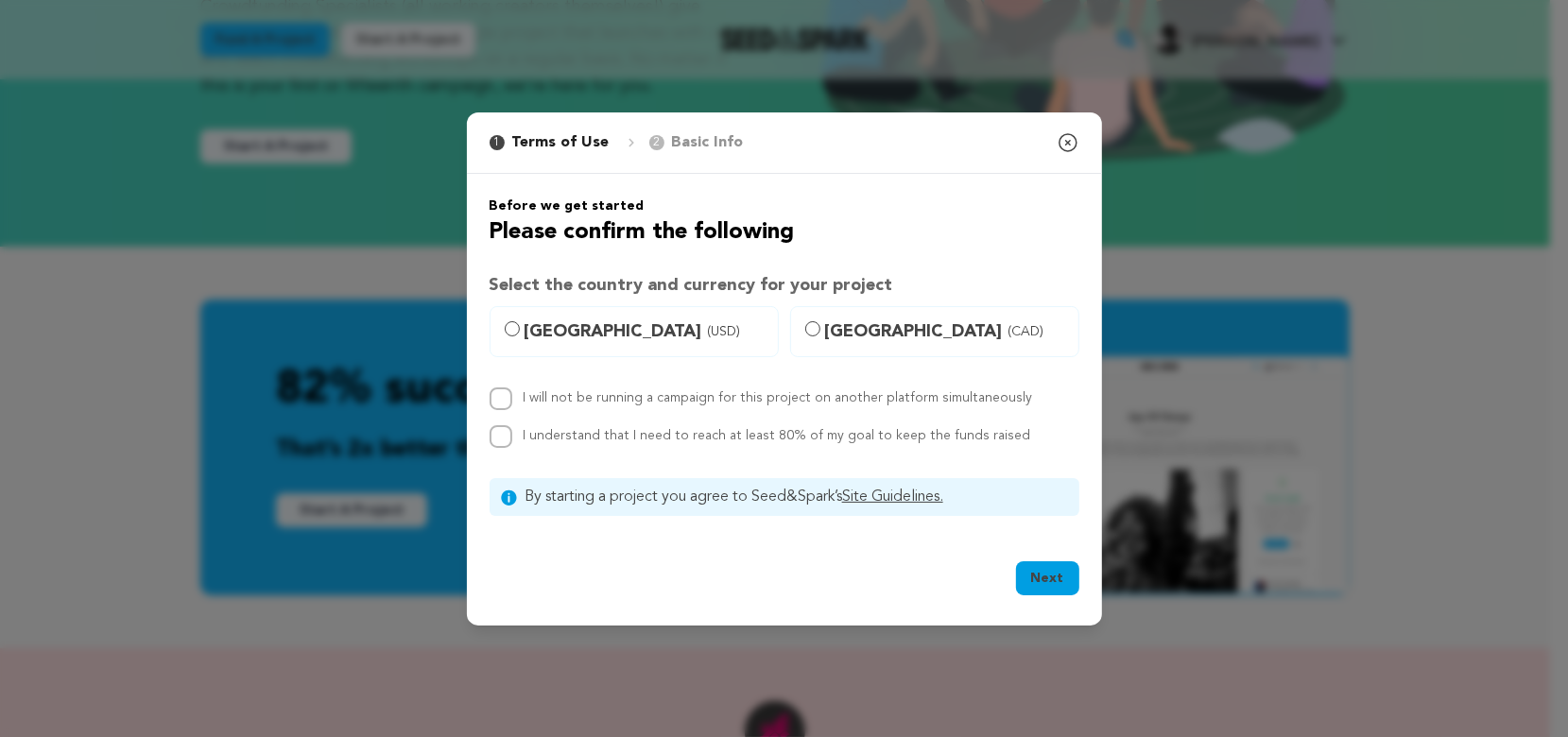 click on "Canada
(CAD)" at bounding box center [946, 332] 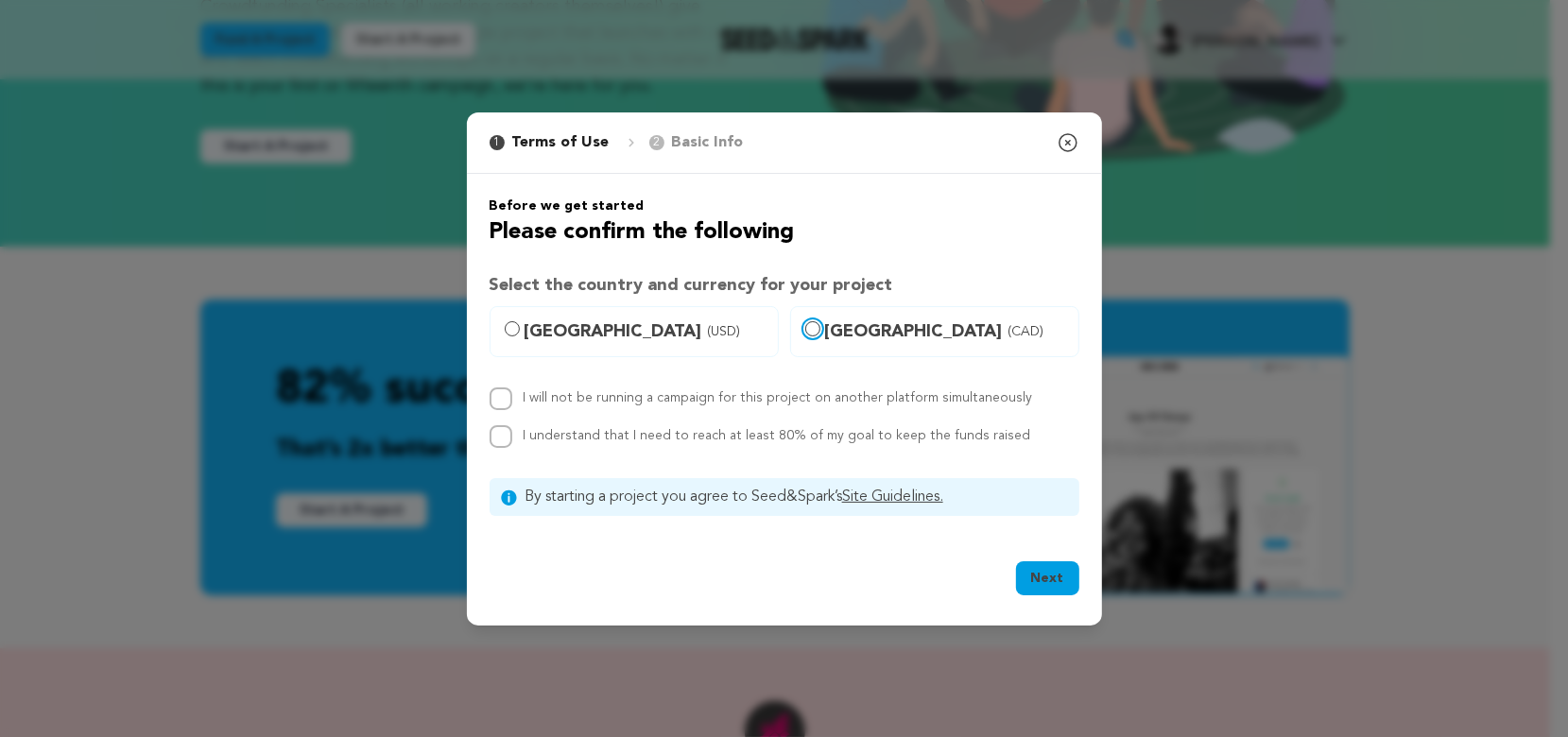 click on "Canada
(CAD)" at bounding box center [813, 329] 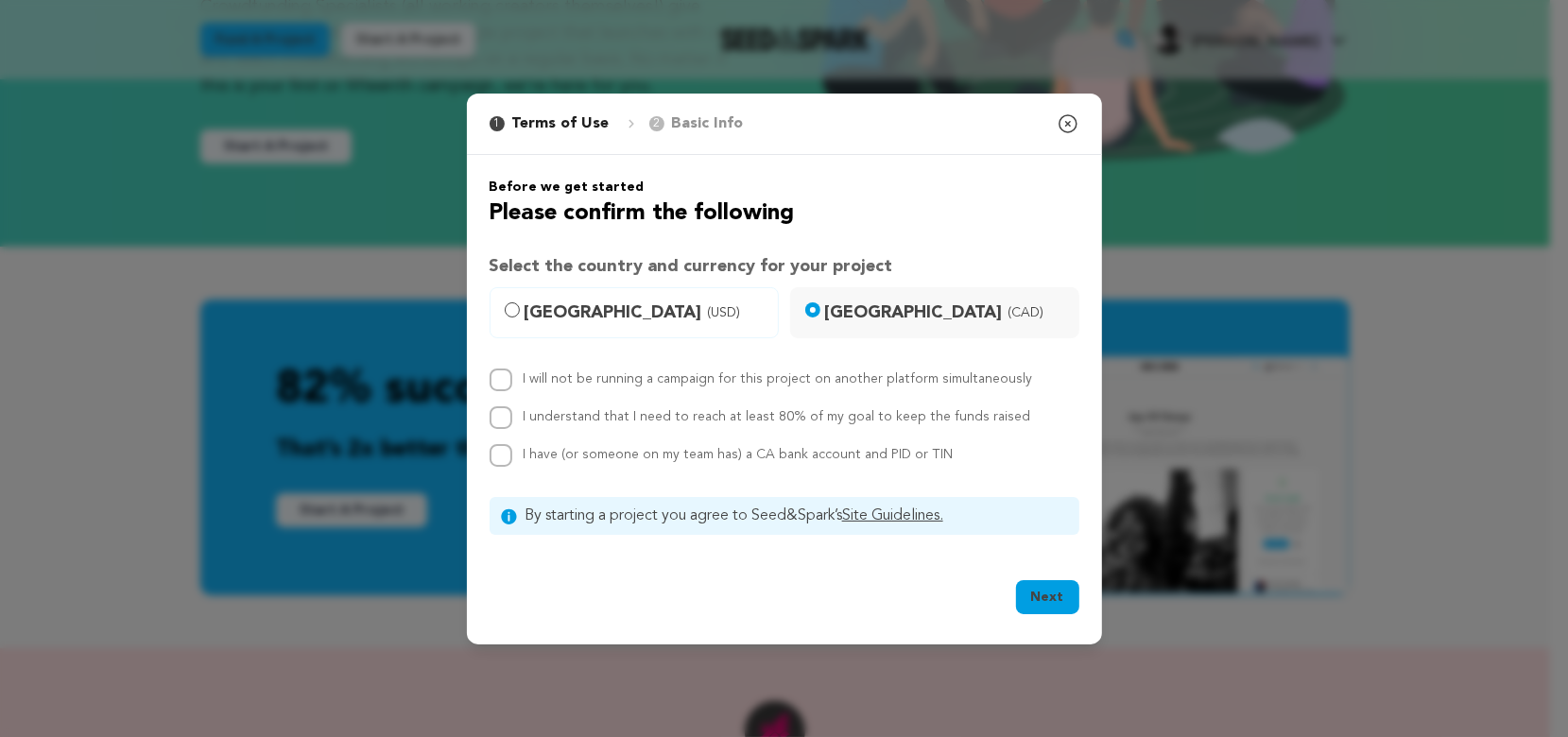 click on "United States
(USD)" at bounding box center (646, 313) 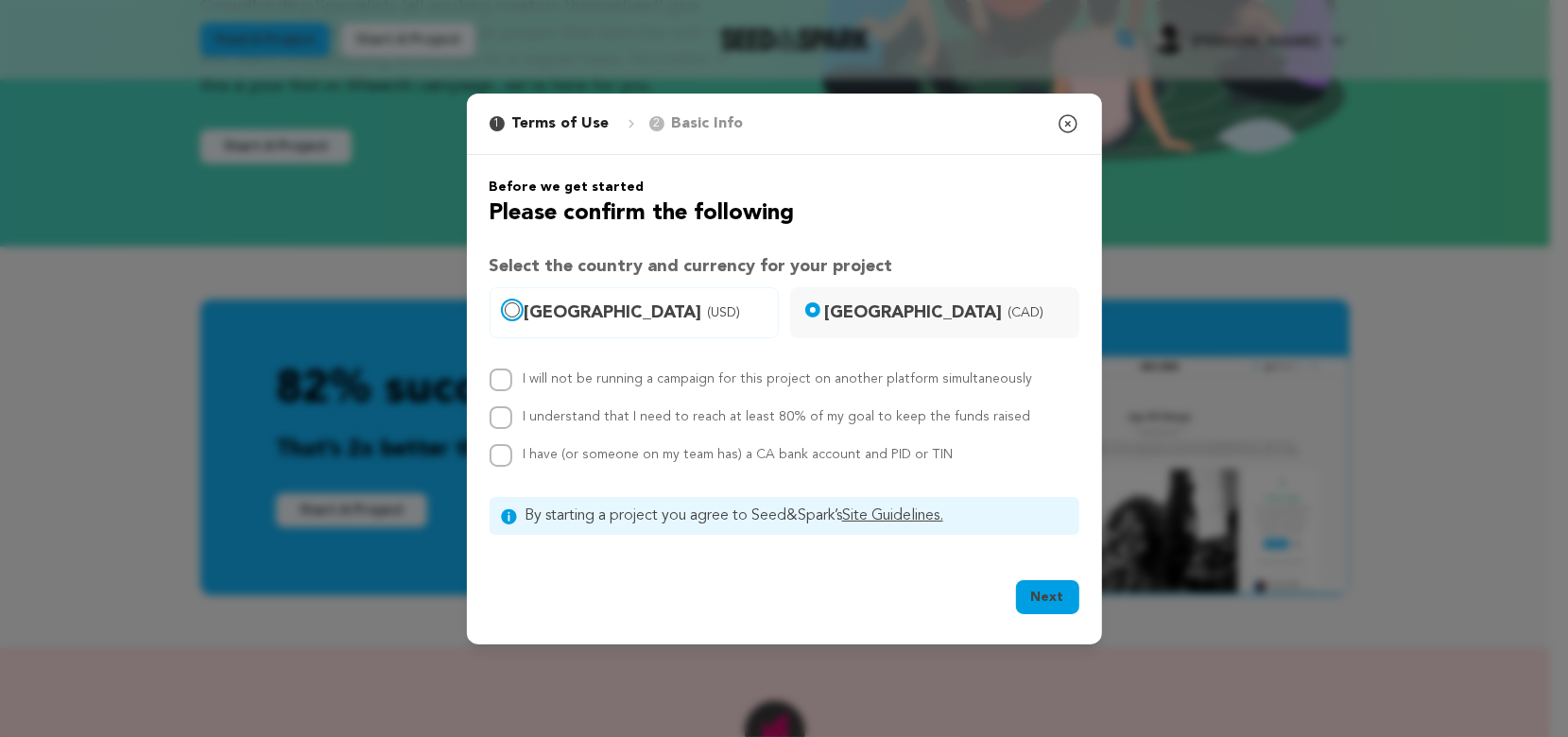 click on "United States
(USD)" at bounding box center [512, 310] 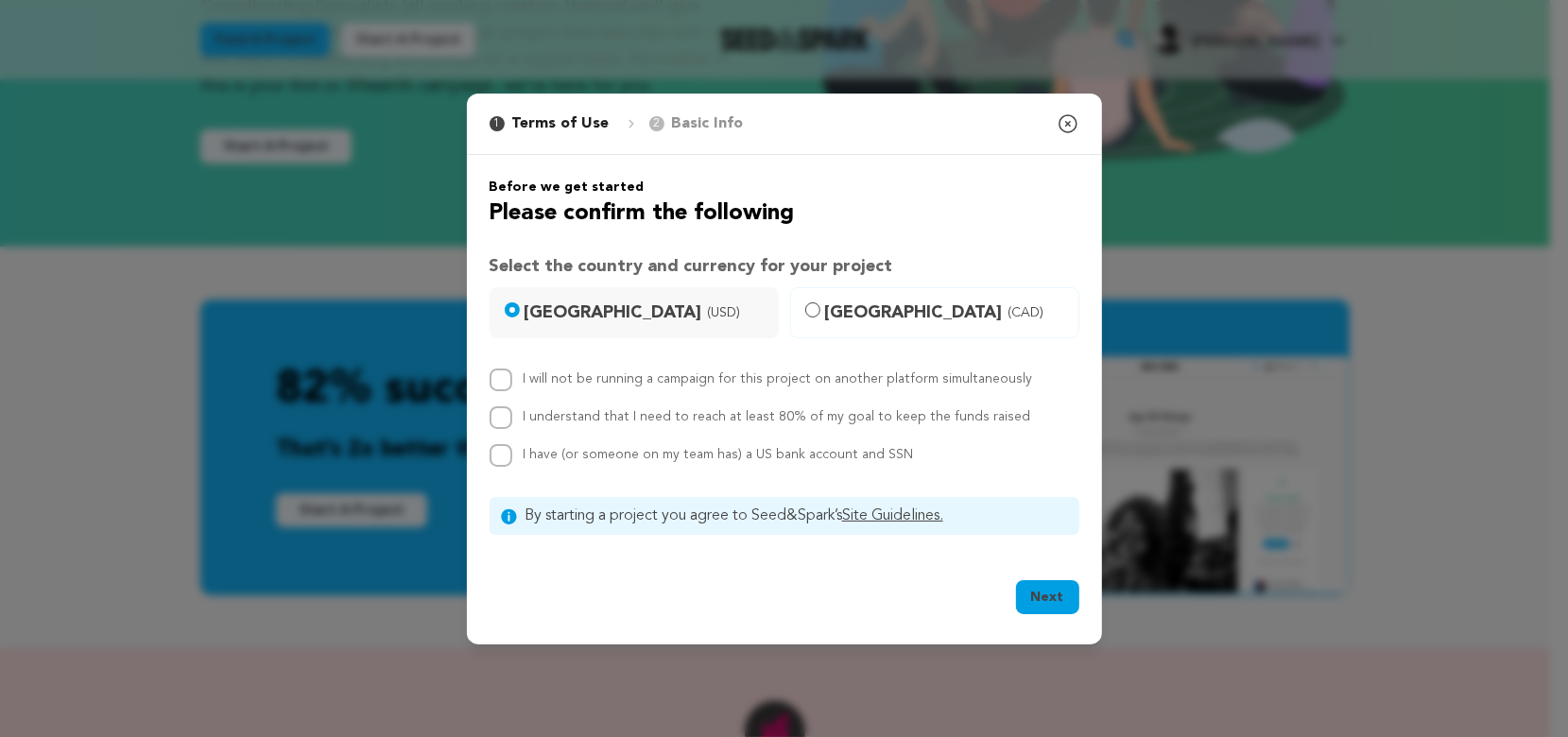 click on "Canada
(CAD)" at bounding box center [946, 313] 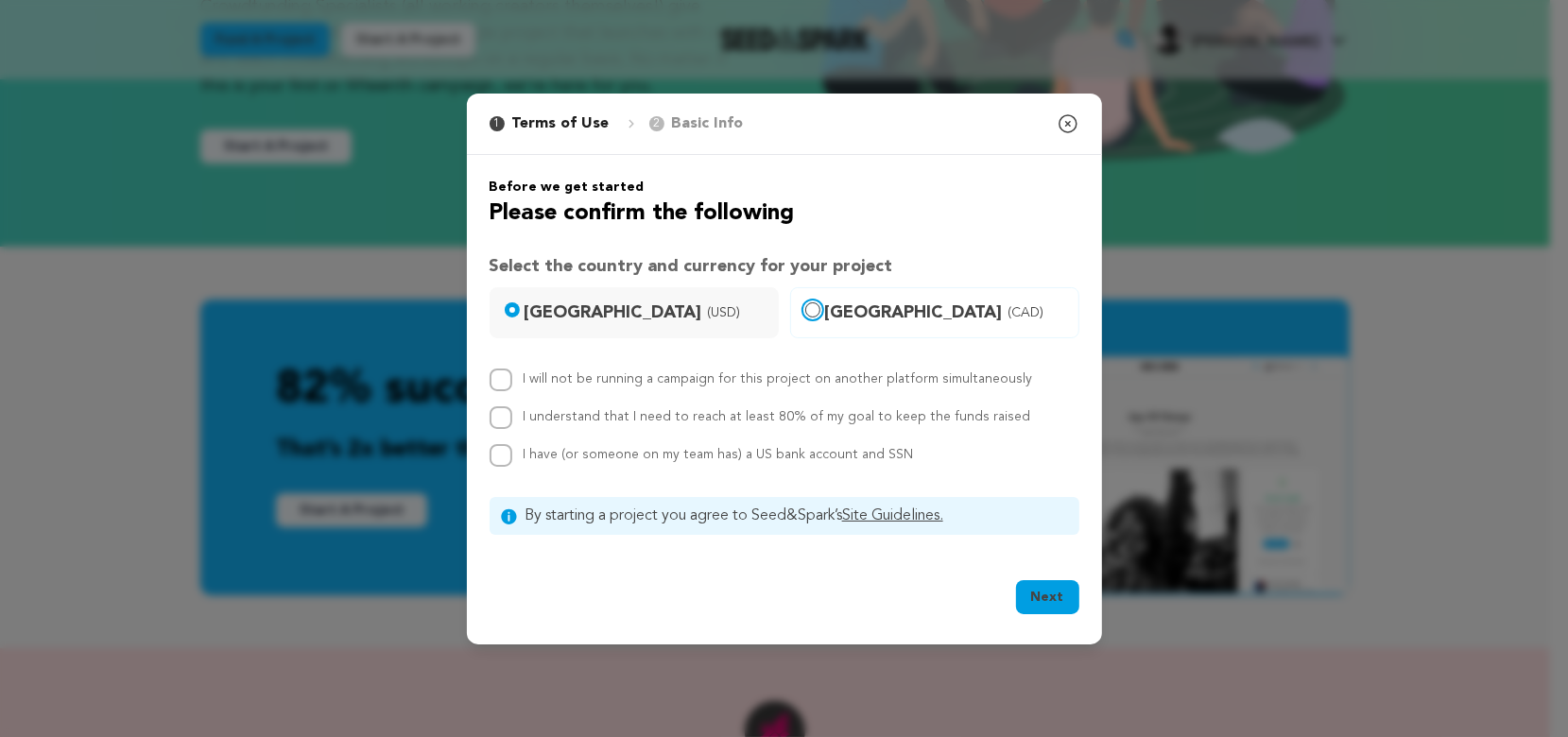 radio on "true" 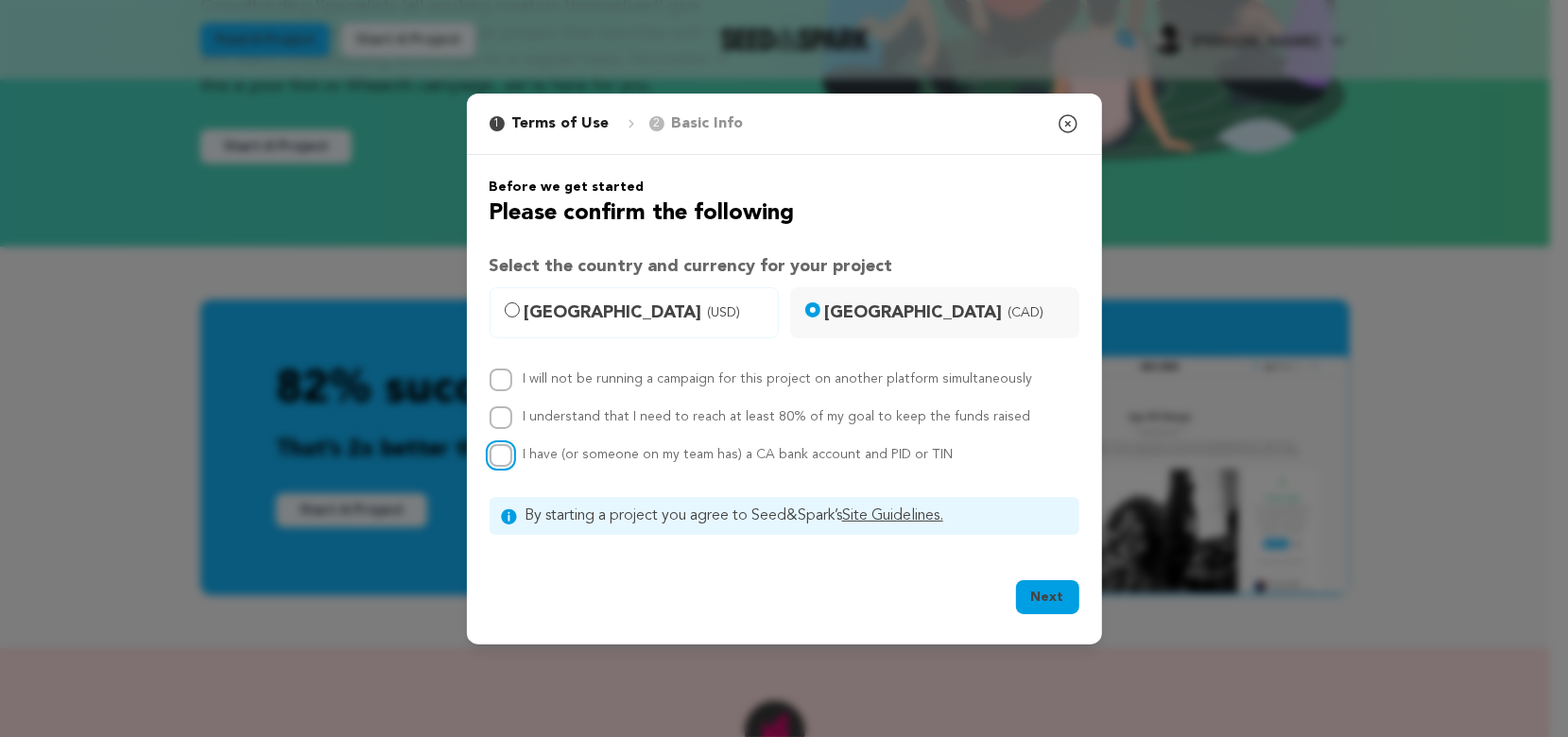 click on "I have (or someone on my team has) a CA bank account and PID or TIN" at bounding box center (501, 455) 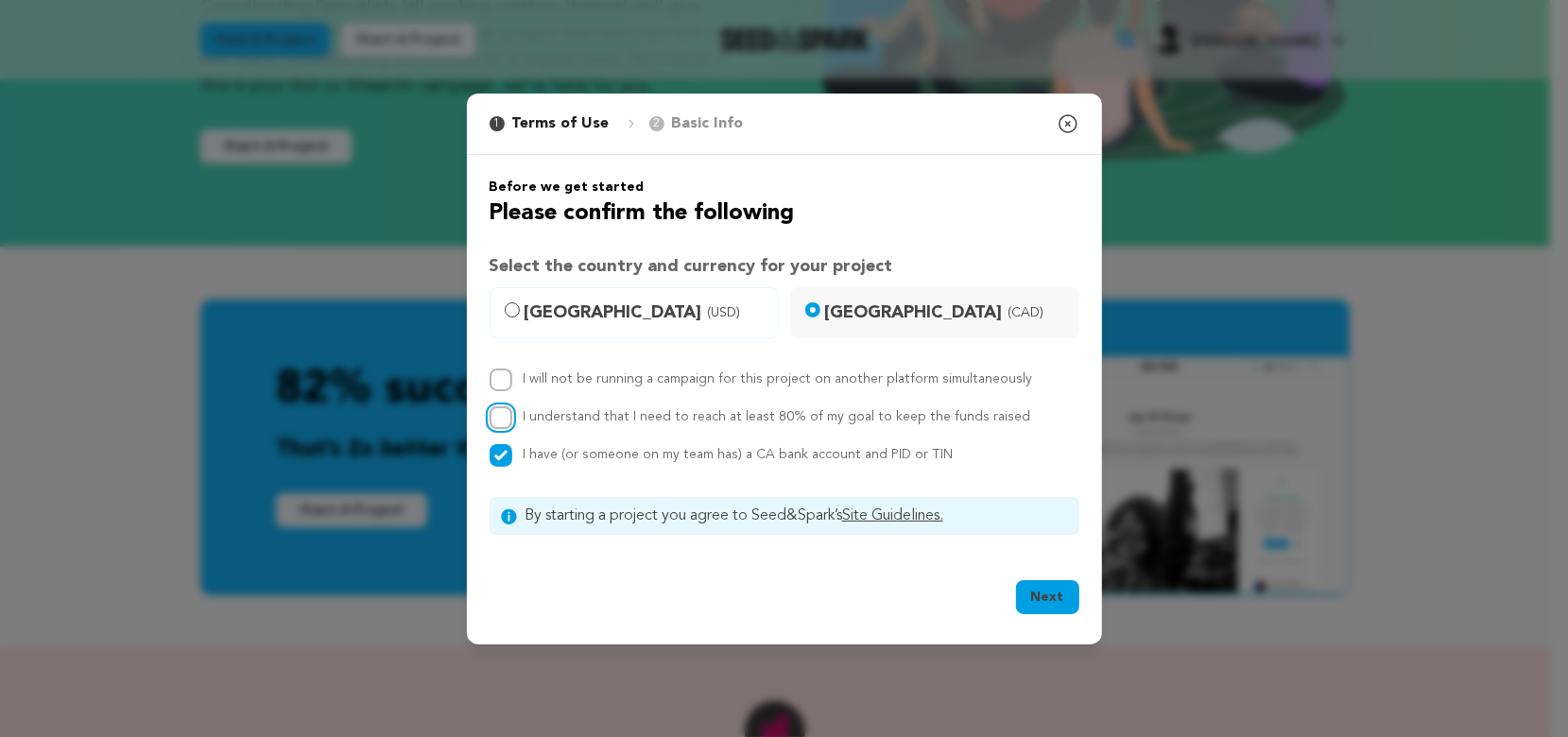 click on "I understand that I need to reach at least 80% of my goal to keep the
funds raised" at bounding box center [501, 418] 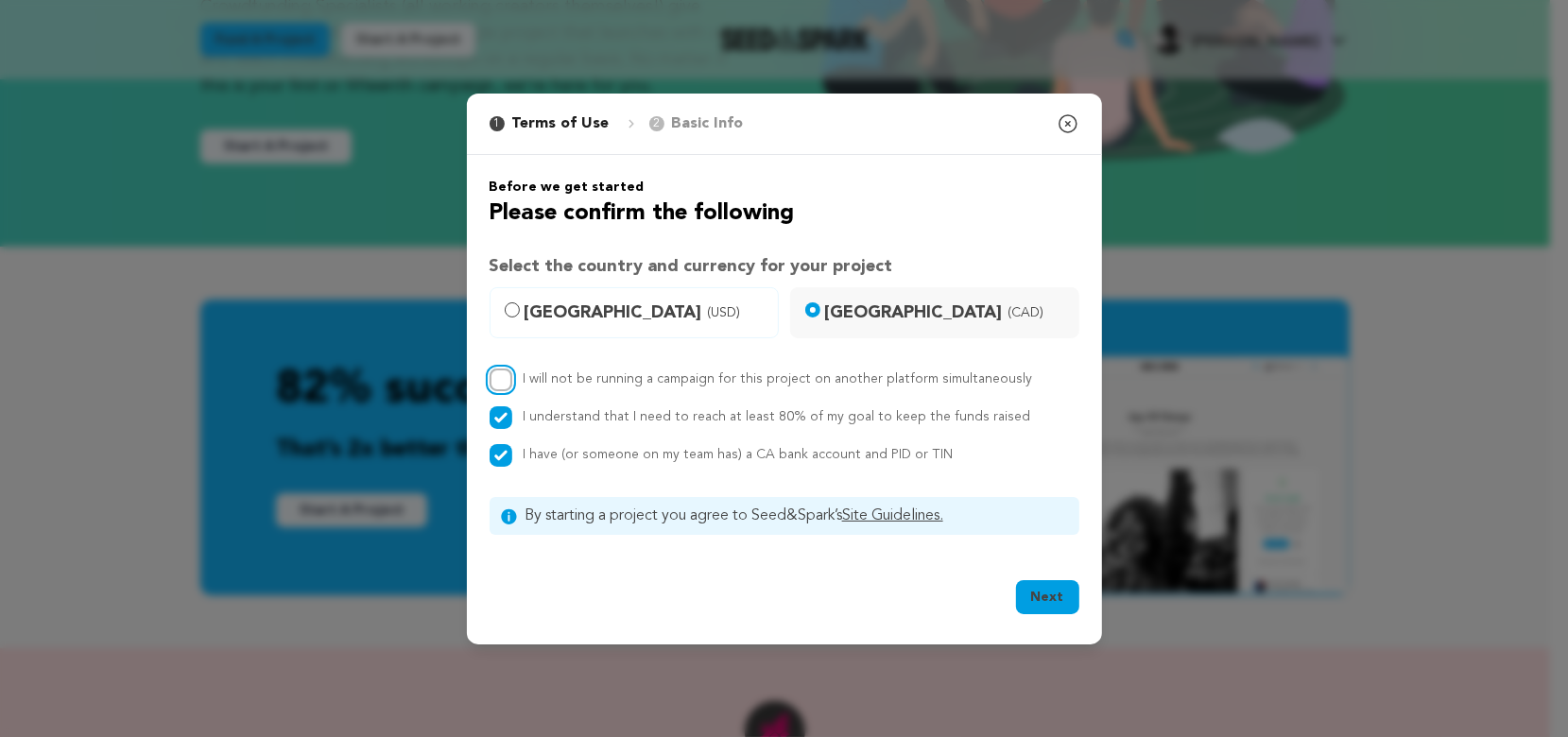 click on "I will not be running a campaign for this project on another platform
simultaneously" at bounding box center [501, 380] 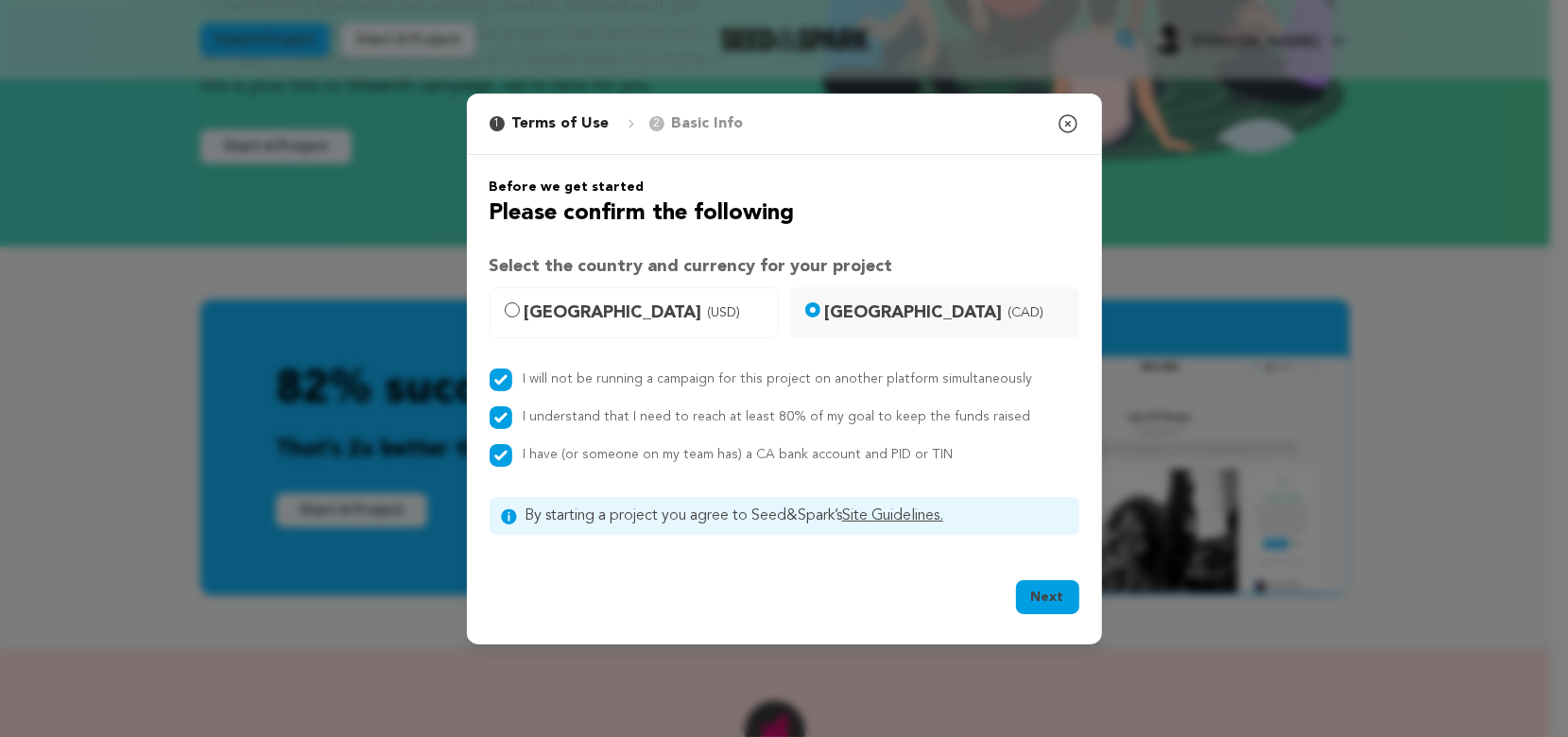 click on "Next" at bounding box center [1047, 597] 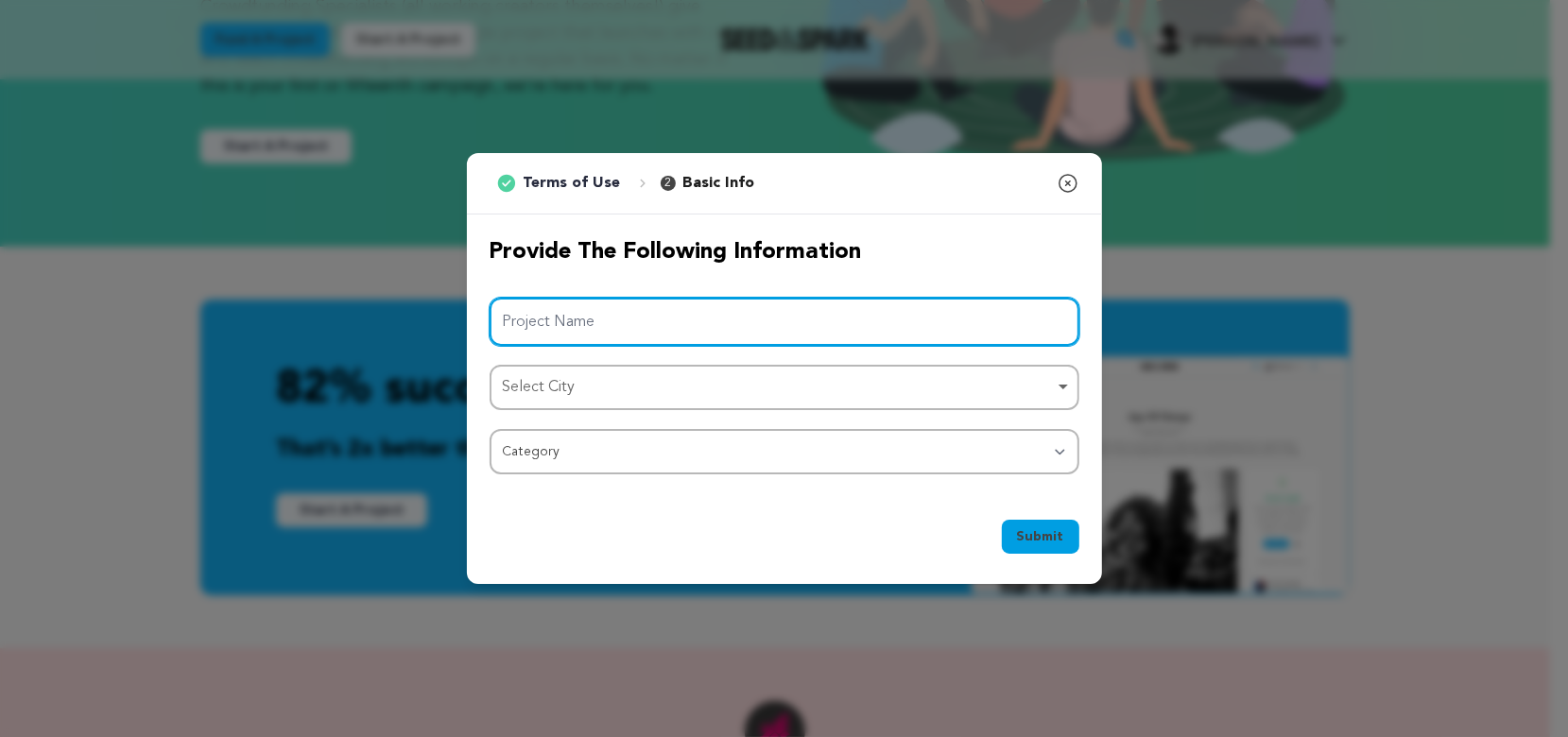 click on "Project Name" at bounding box center (784, 321) 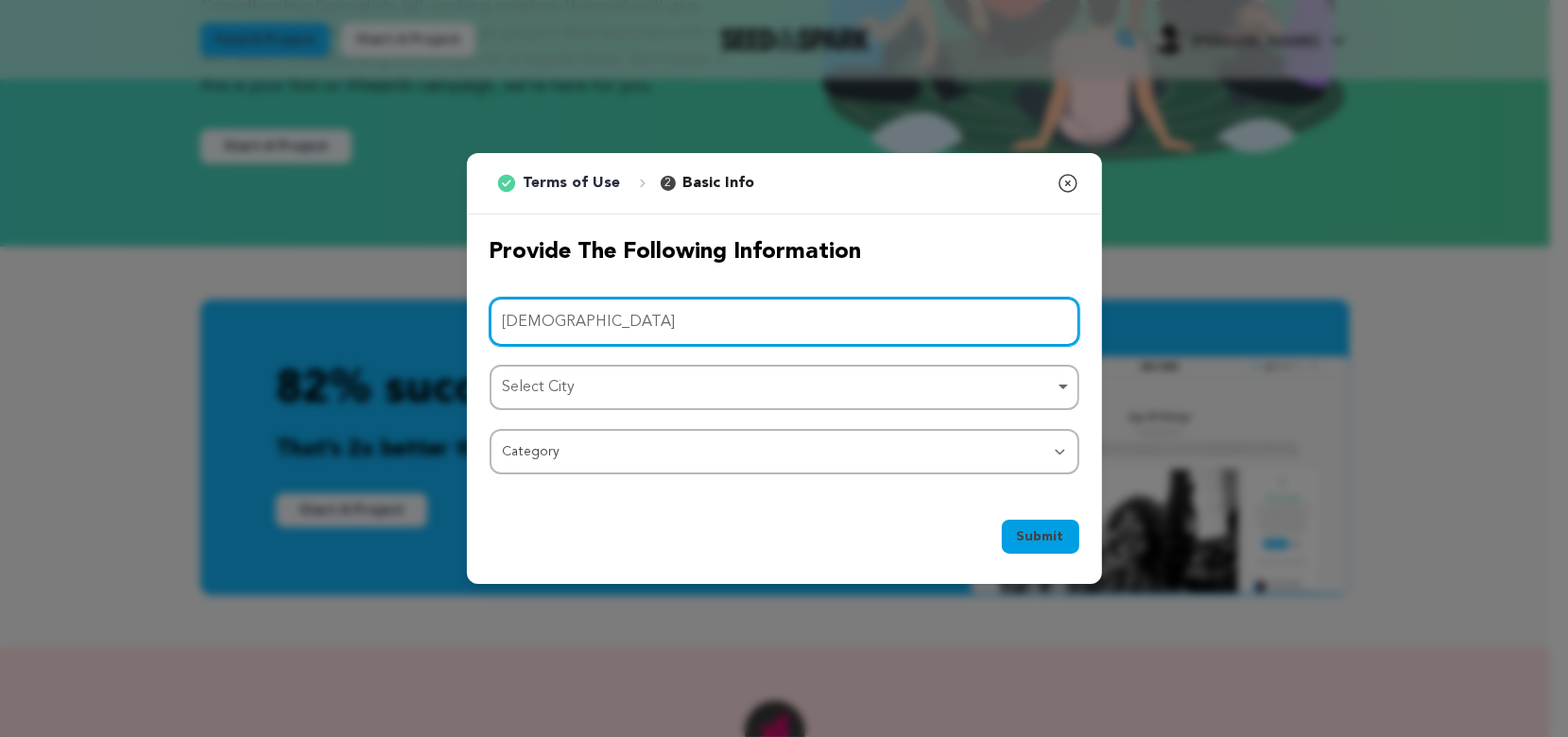 click on "Select City Remove item" at bounding box center (779, 387) 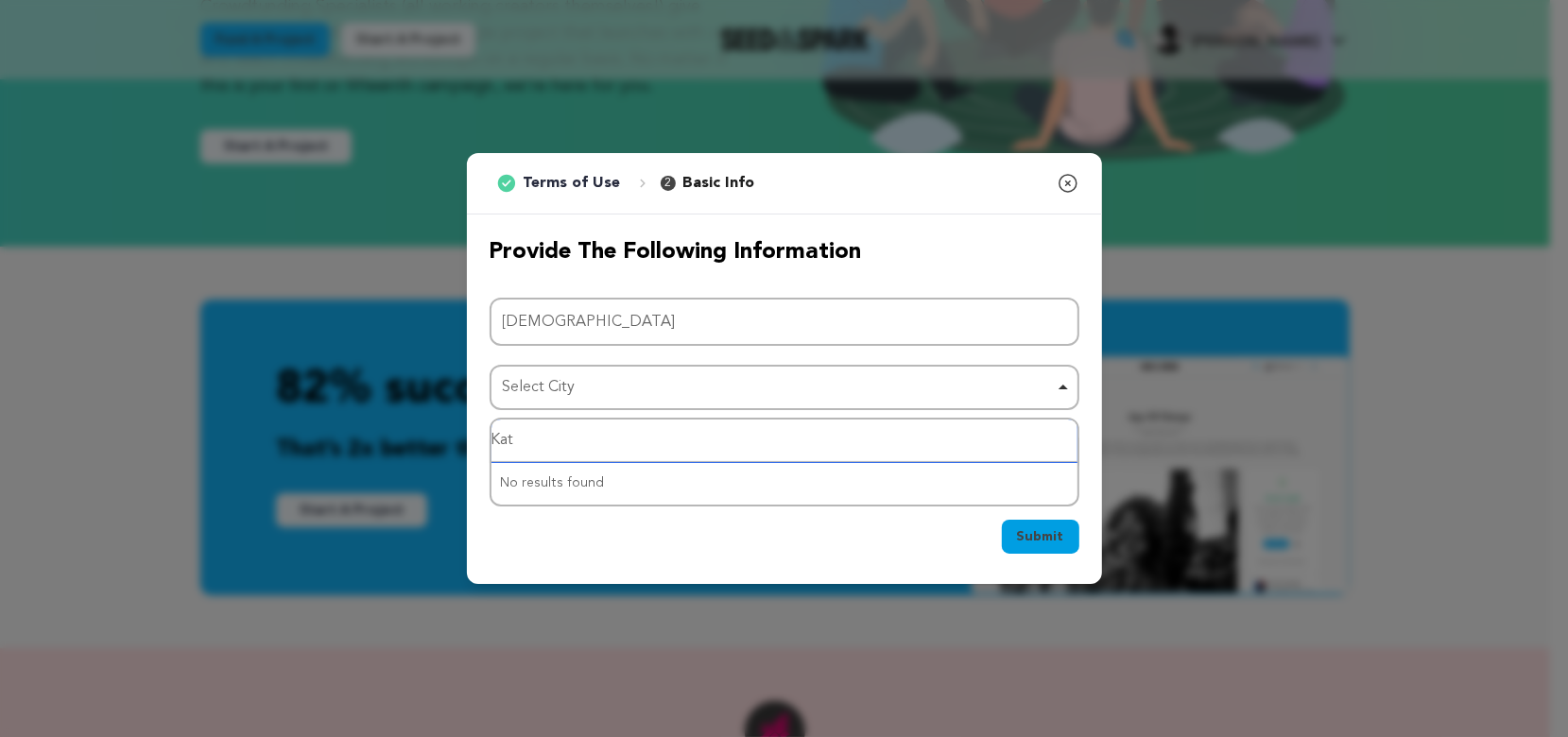 type on "Kath" 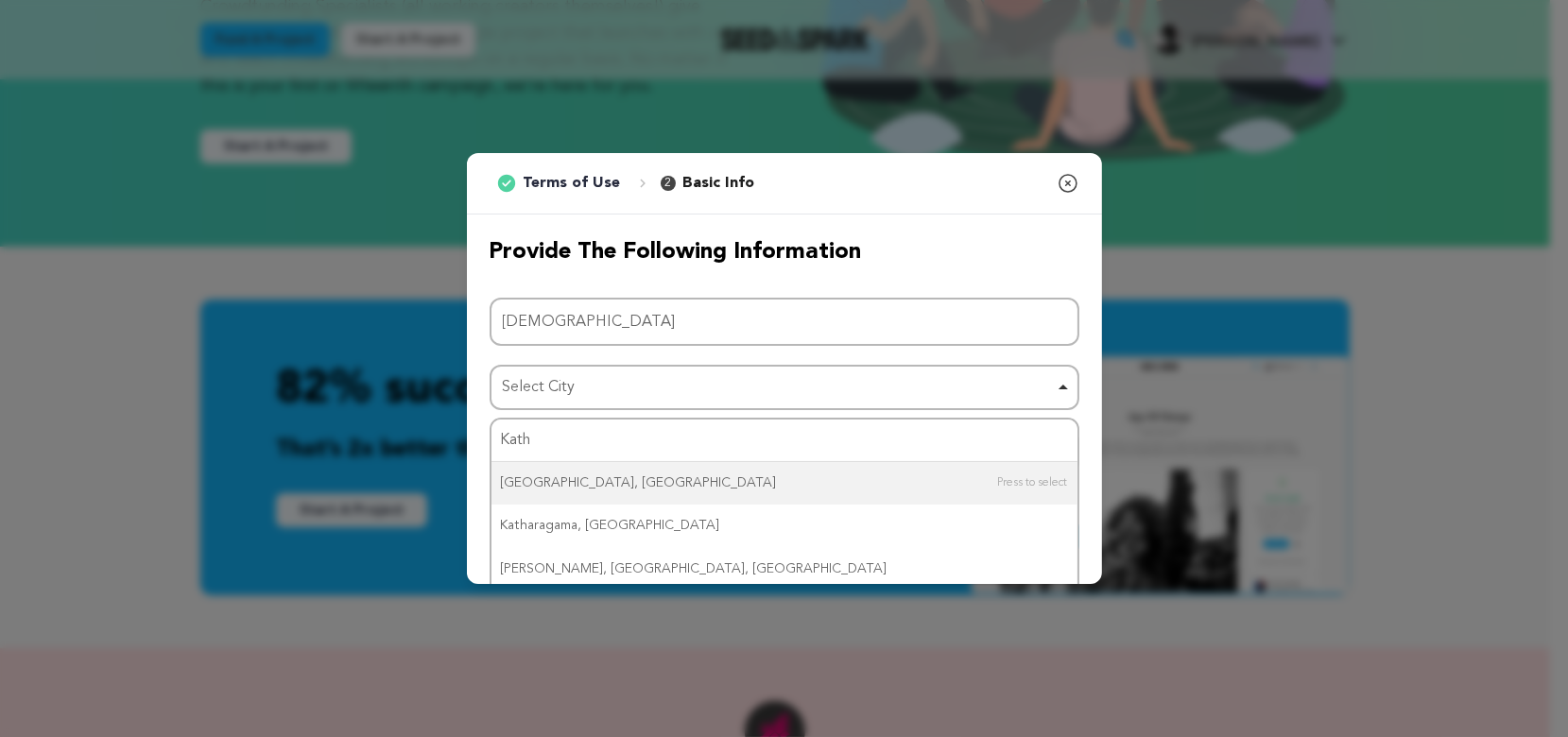 type 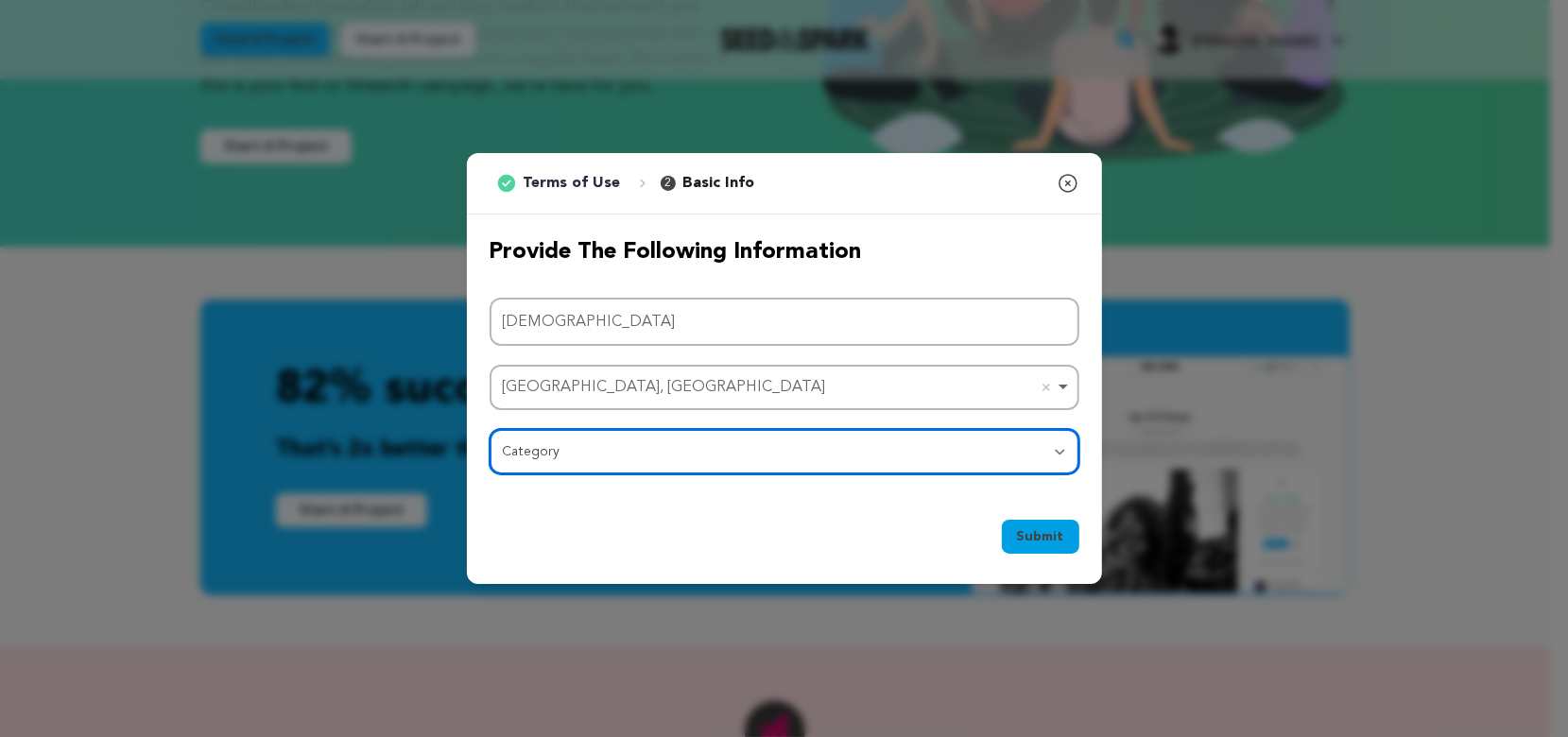 click on "Category
Film Feature
Film Short
Series
Film Festival
Company
Music Video
VR Experience
Comics
Artist Residency
Art & Photography
Collective
Dance
Games
Music
Radio & Podcasts
Orgs & Companies
Writing & Publishing
Venue & Spaces
Theatre" at bounding box center (784, 452) 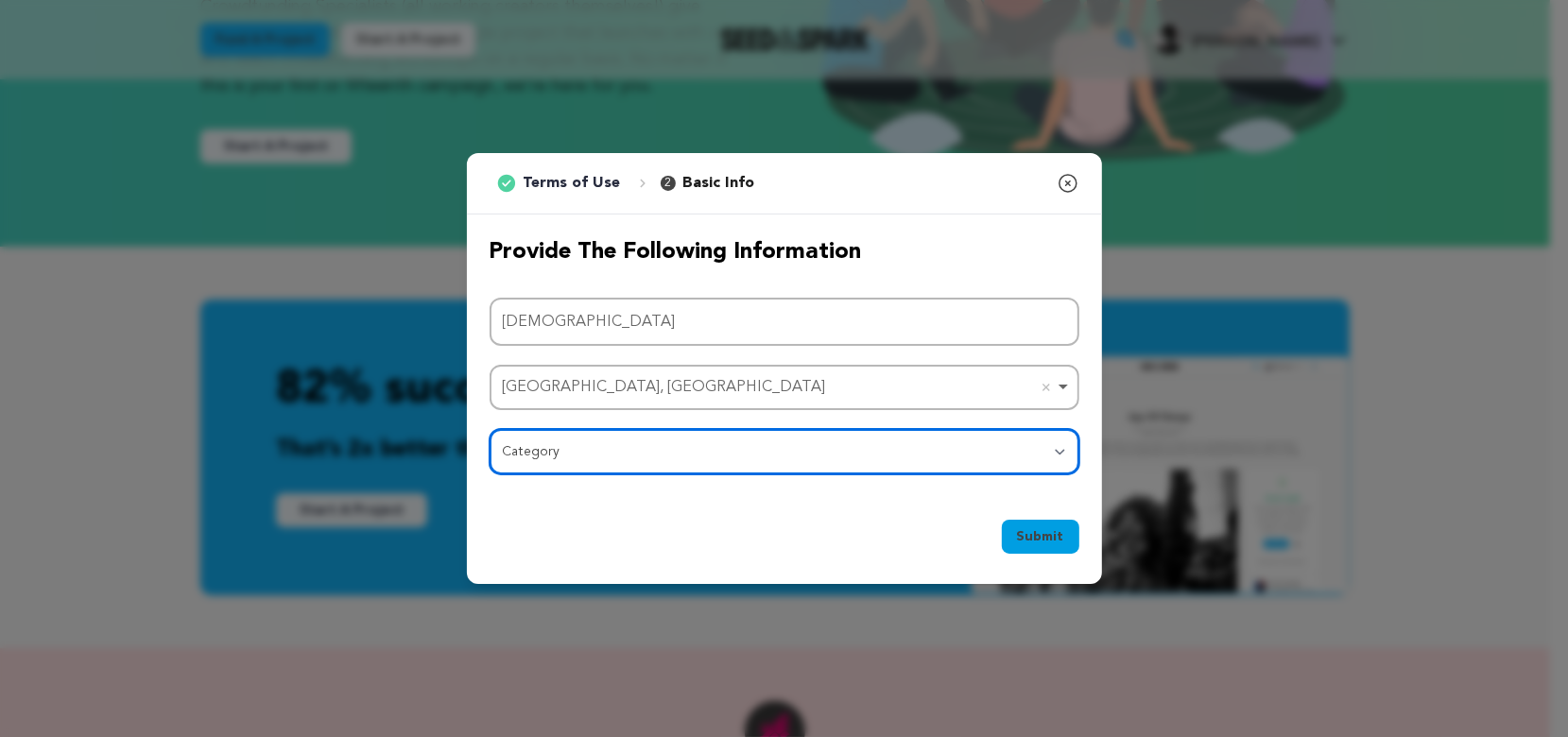 select on "383" 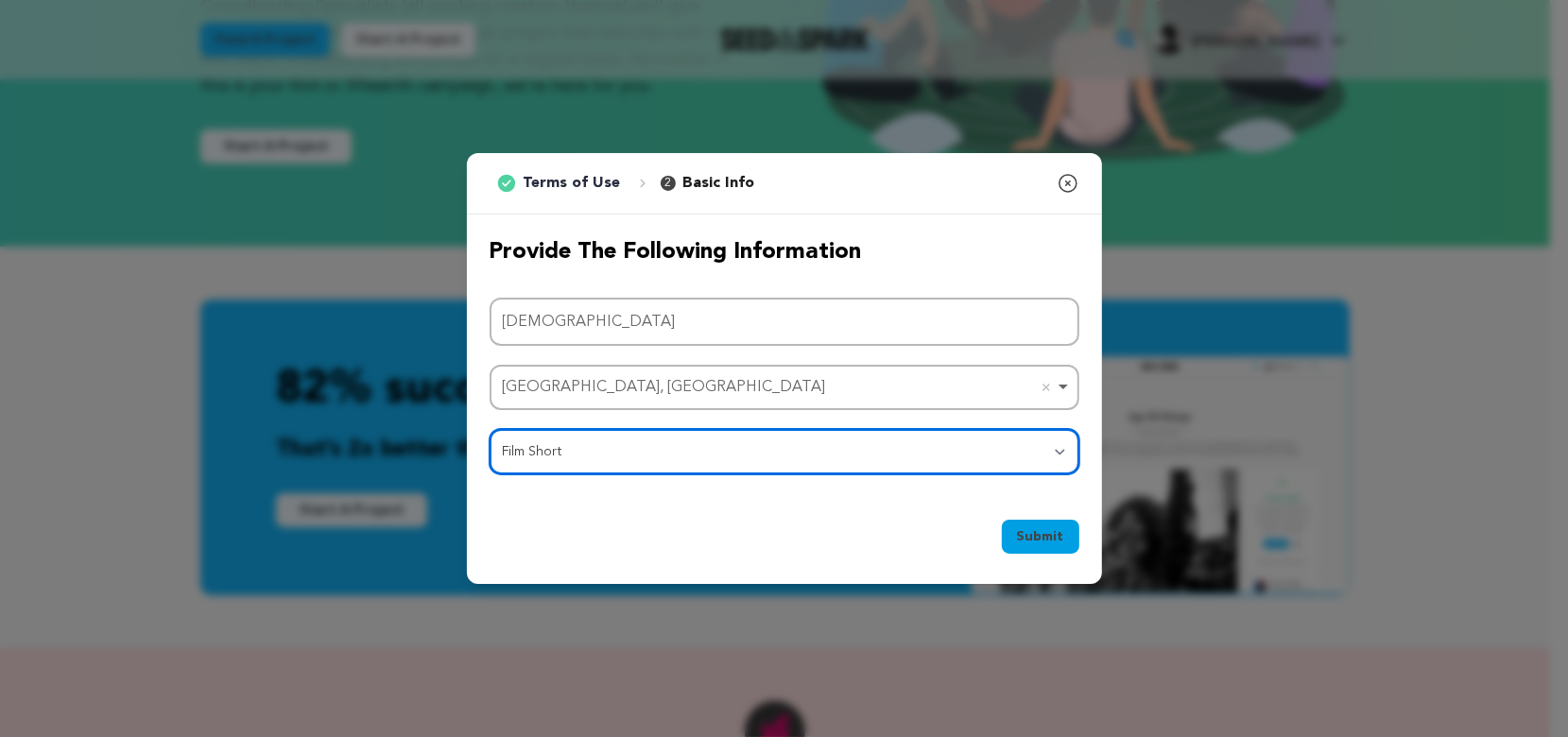 click on "Category
Film Feature
Film Short
Series
Film Festival
Company
Music Video
VR Experience
Comics
Artist Residency
Art & Photography
Collective
Dance
Games
Music
Radio & Podcasts
Orgs & Companies
Writing & Publishing
Venue & Spaces
Theatre" at bounding box center [784, 452] 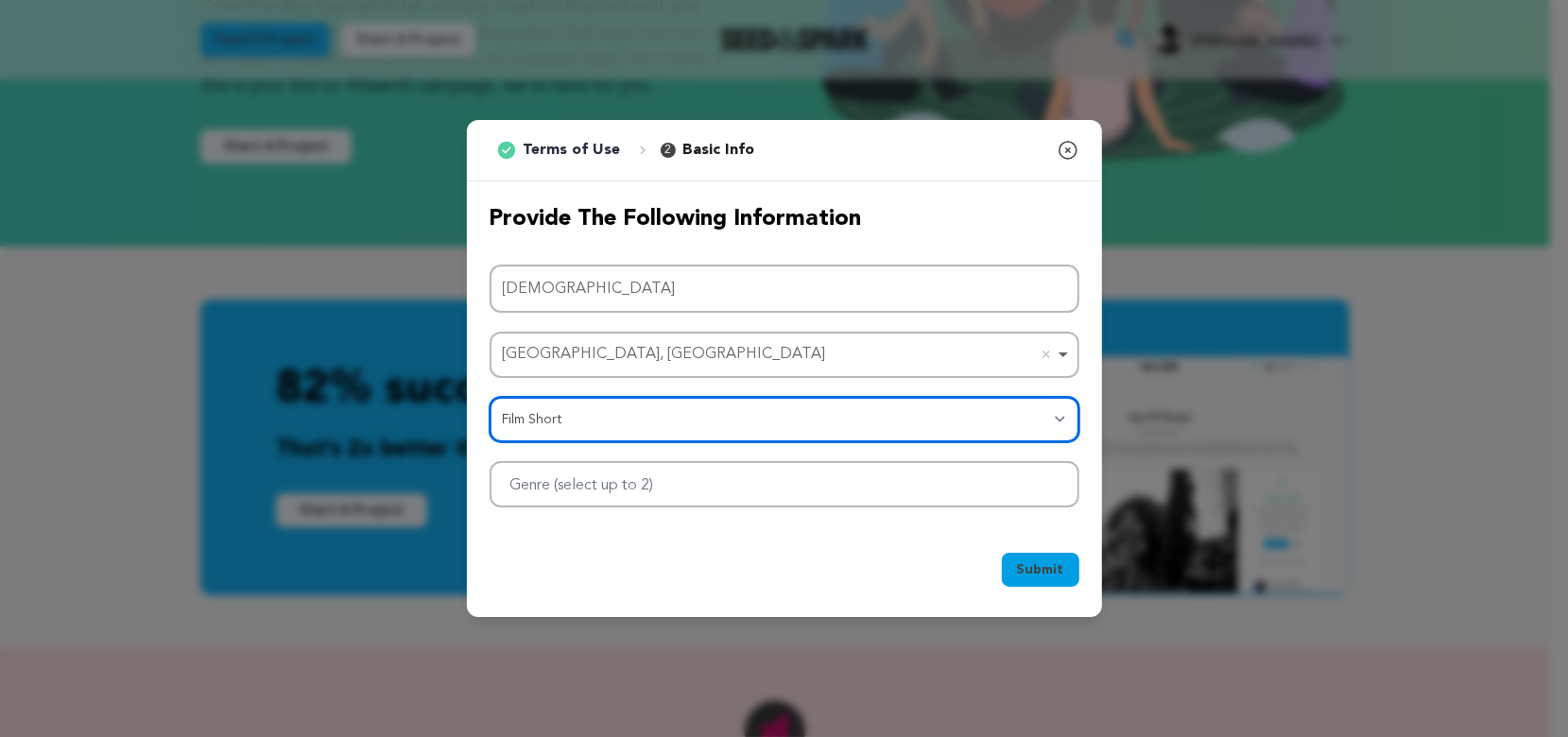 click at bounding box center [784, 484] 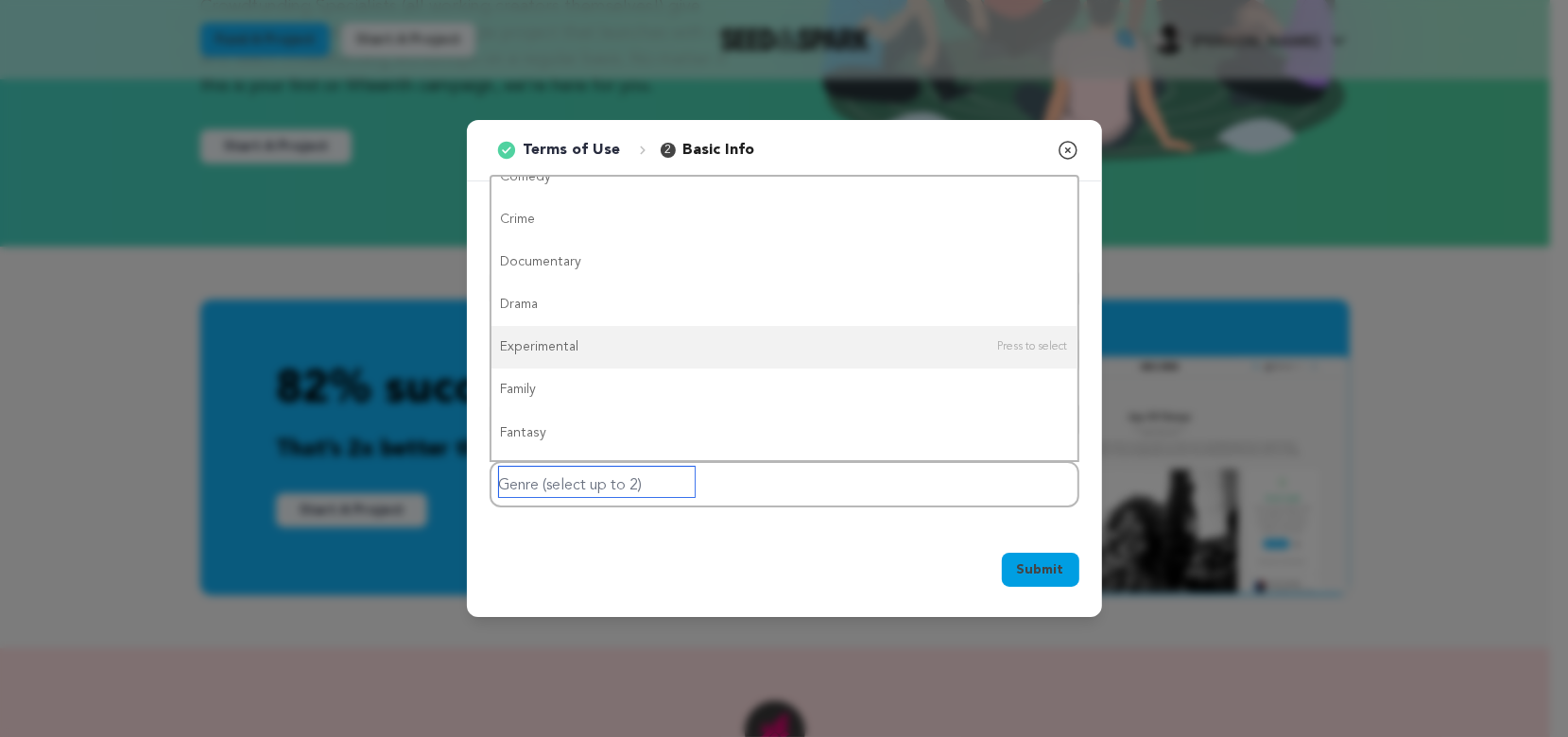 scroll, scrollTop: 191, scrollLeft: 0, axis: vertical 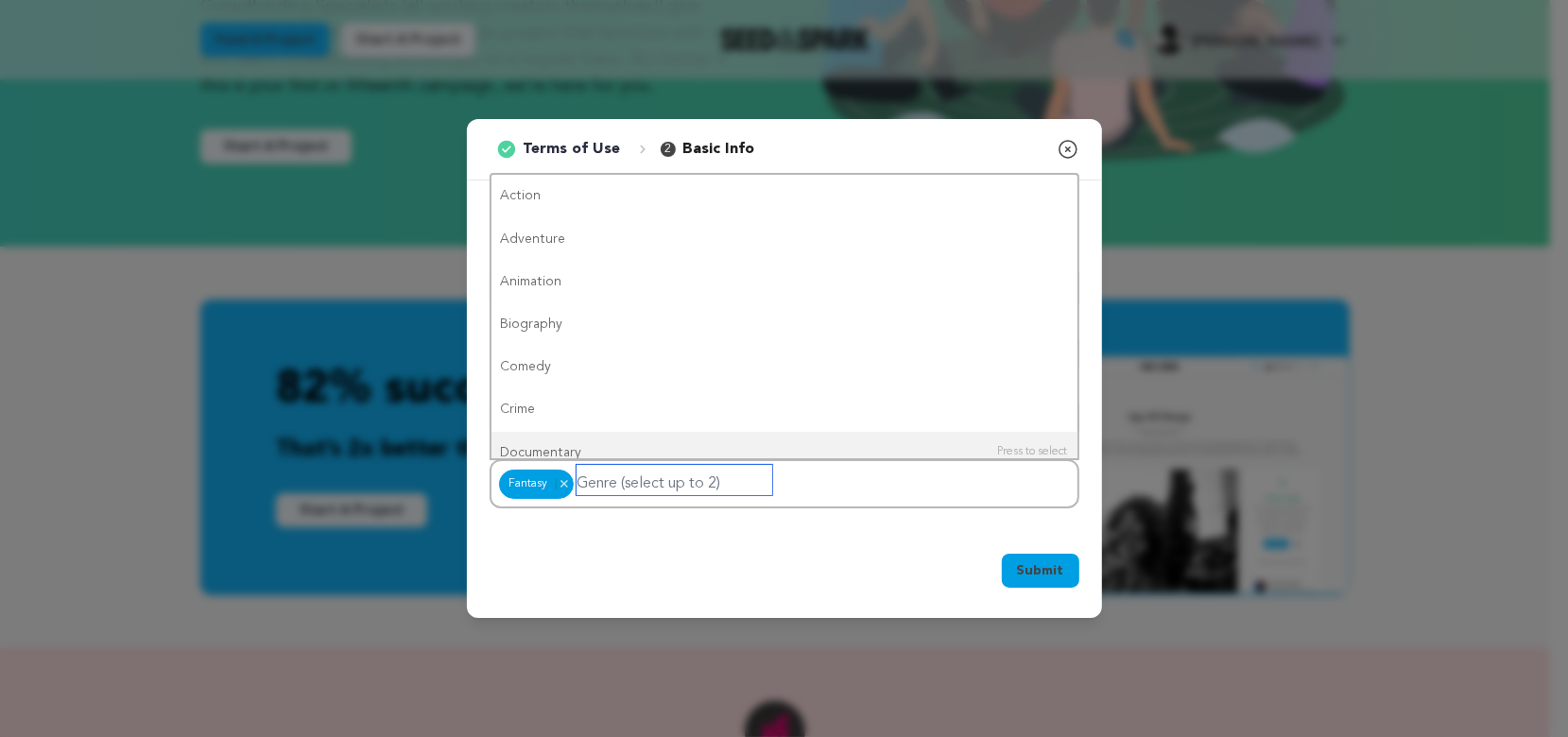 click at bounding box center [674, 480] 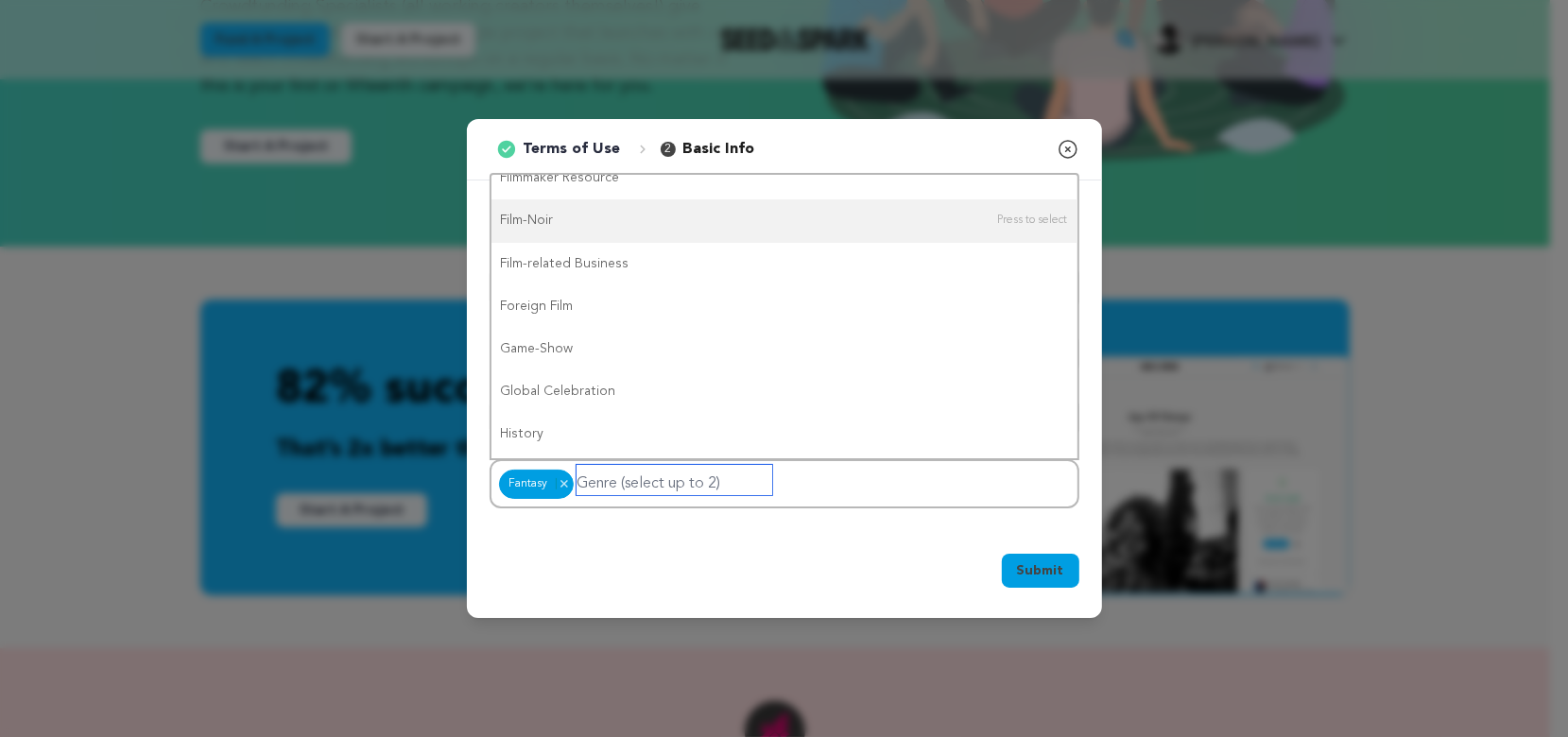 scroll, scrollTop: 447, scrollLeft: 0, axis: vertical 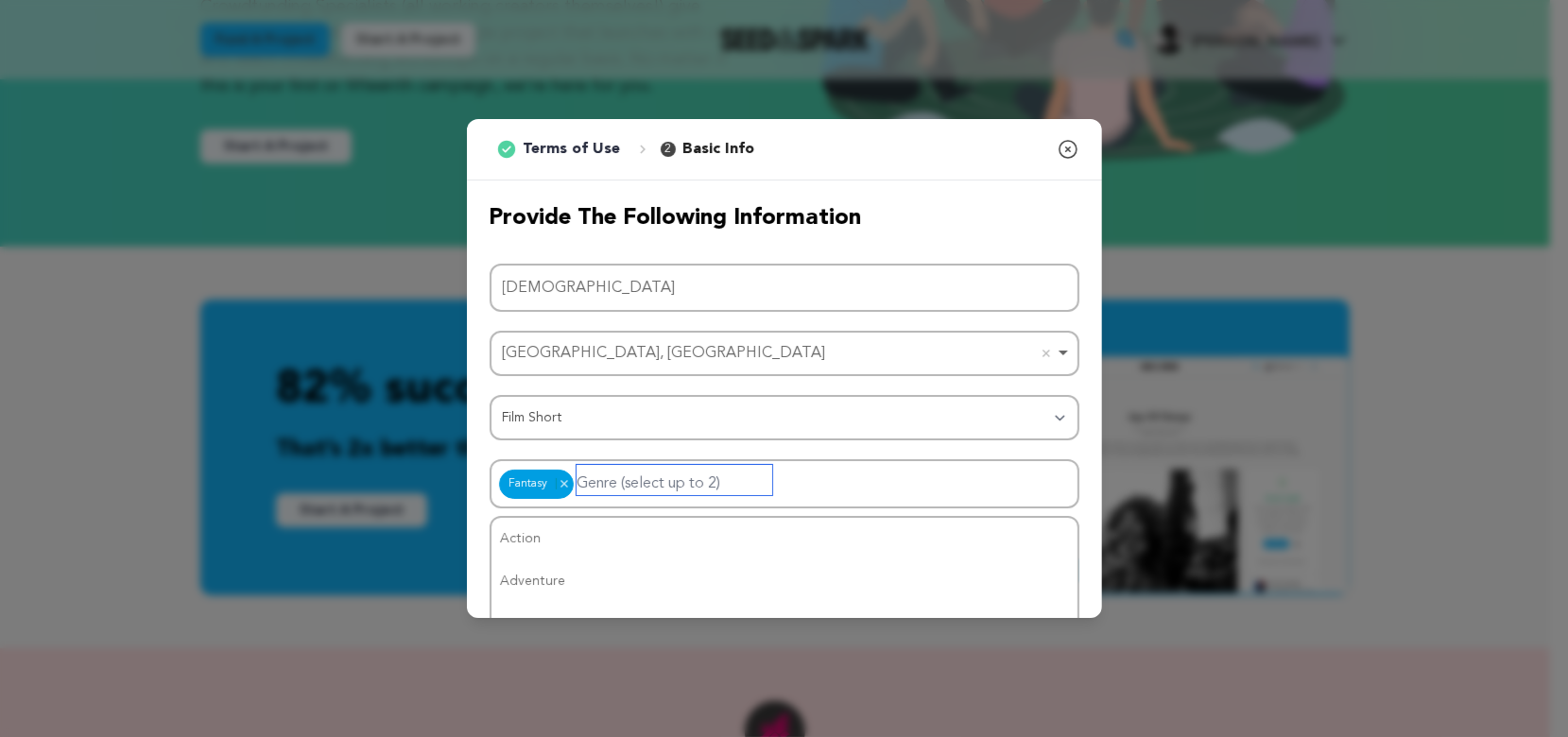 click at bounding box center [674, 480] 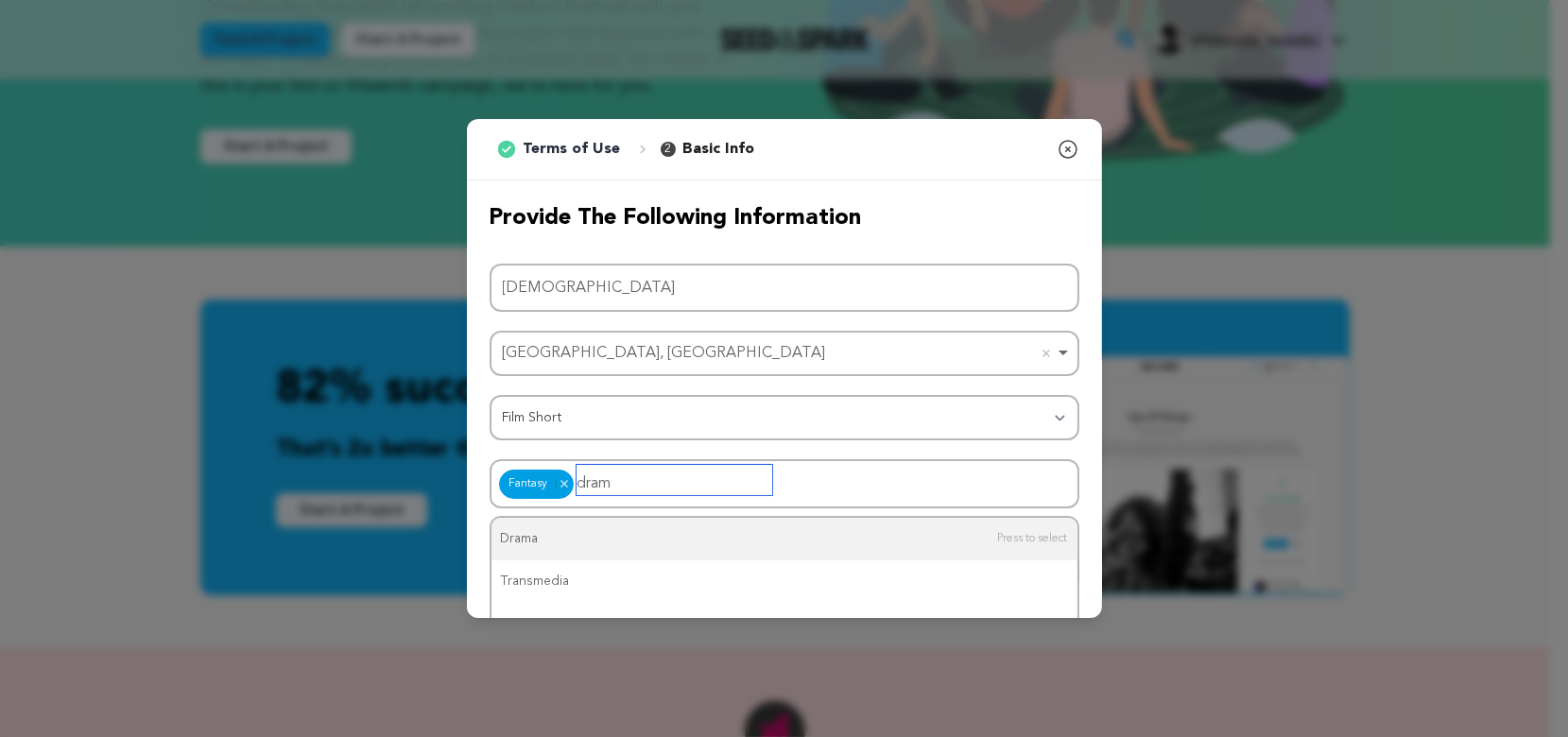 type on "drama" 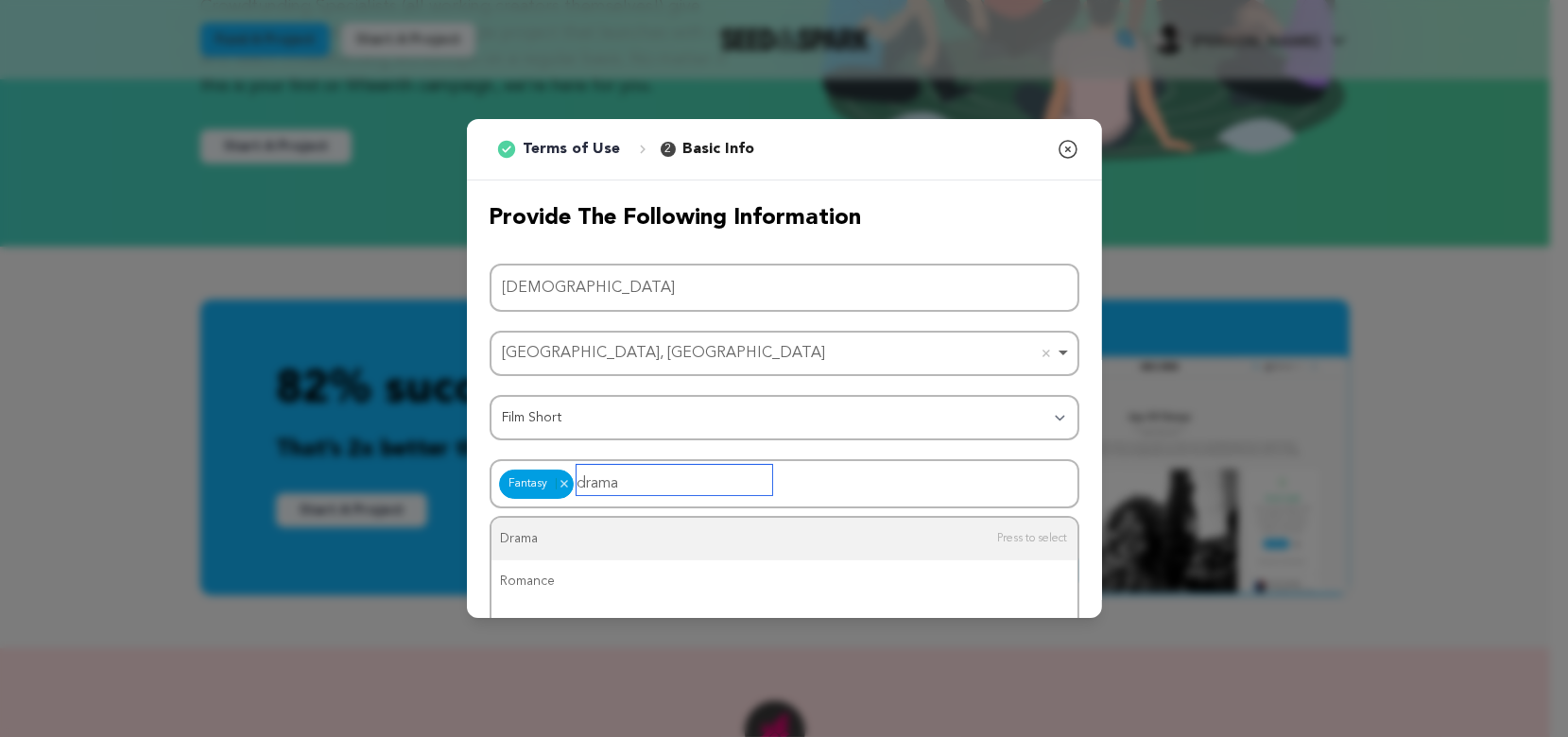 type 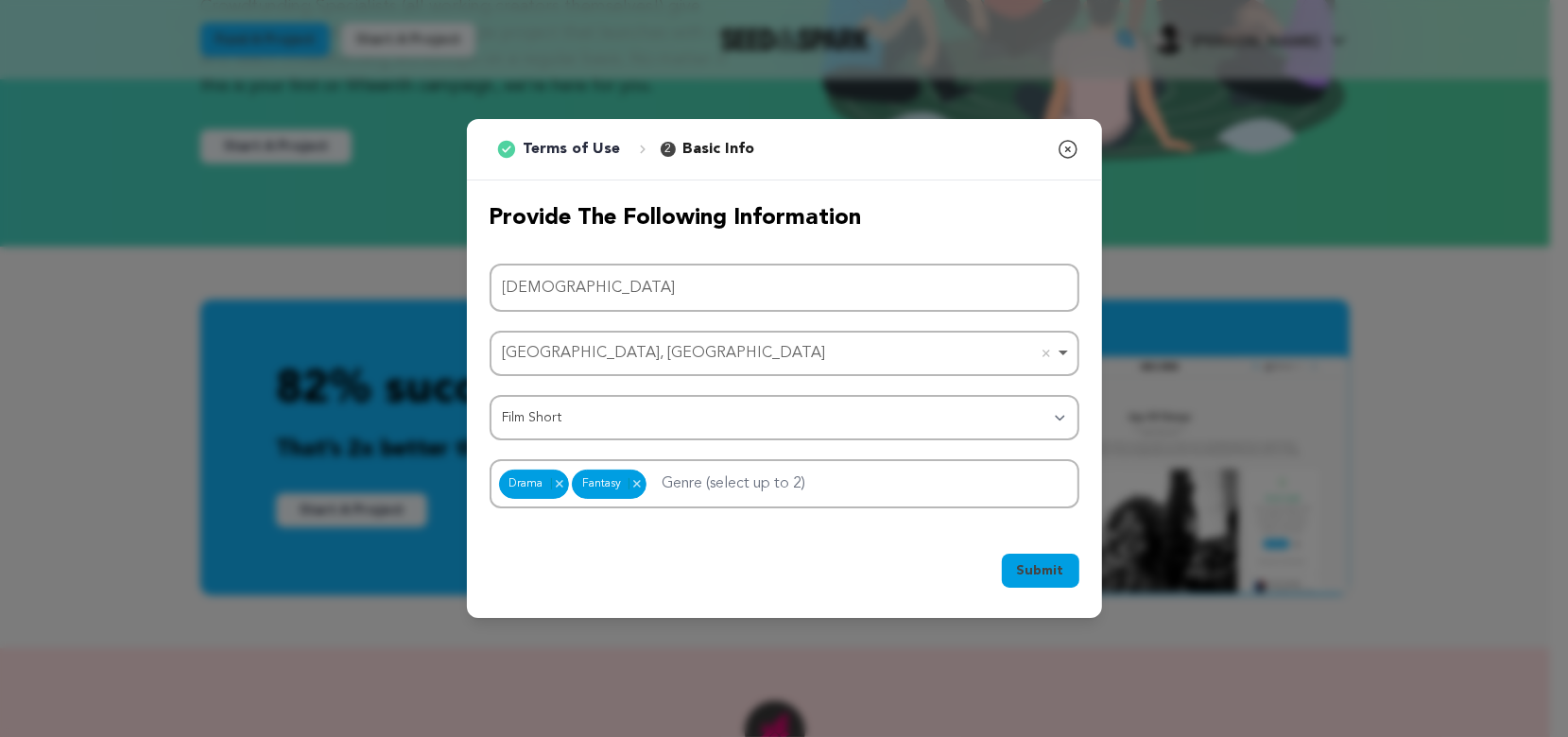 click on "Submit" at bounding box center (1041, 571) 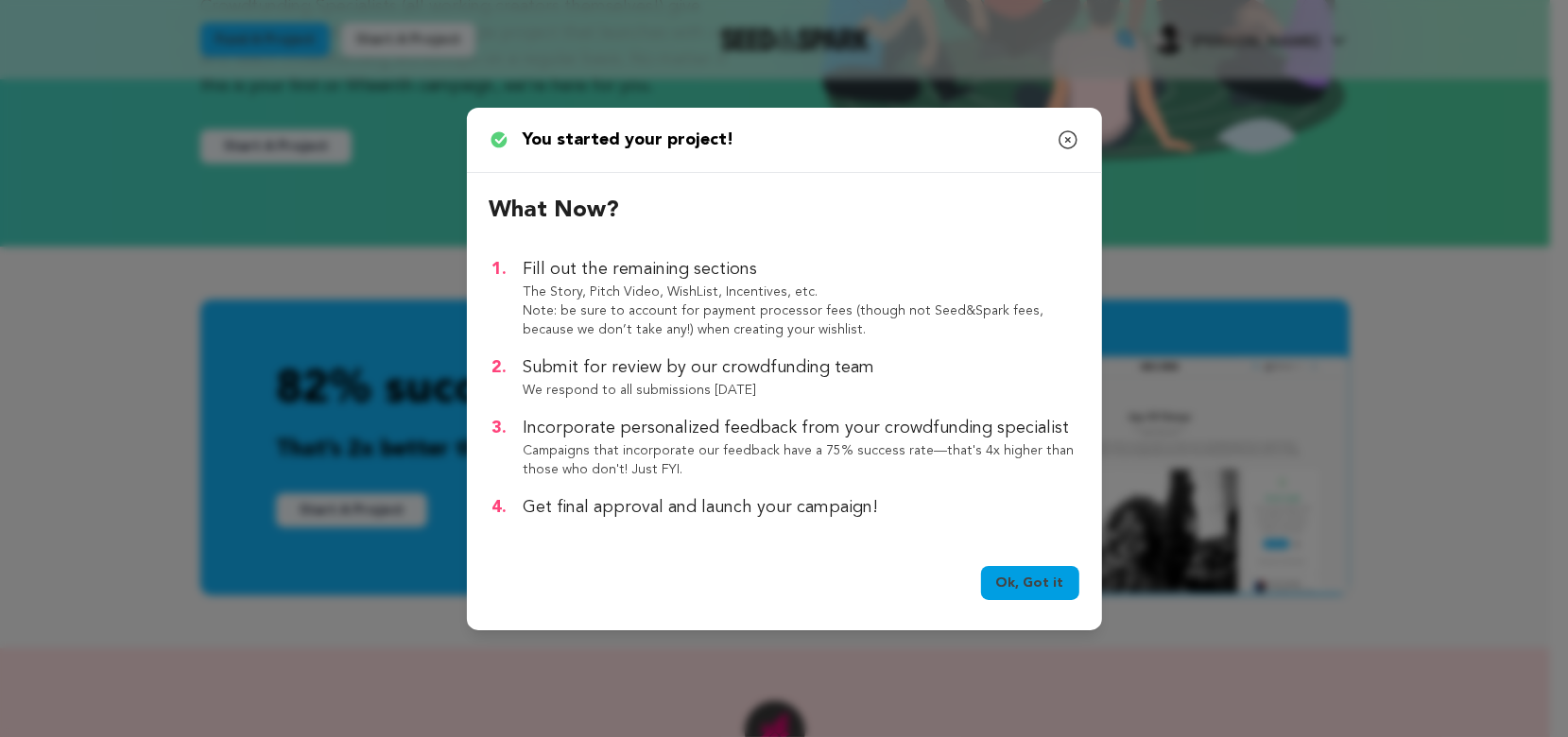 click on "Ok, Got it" at bounding box center [1030, 583] 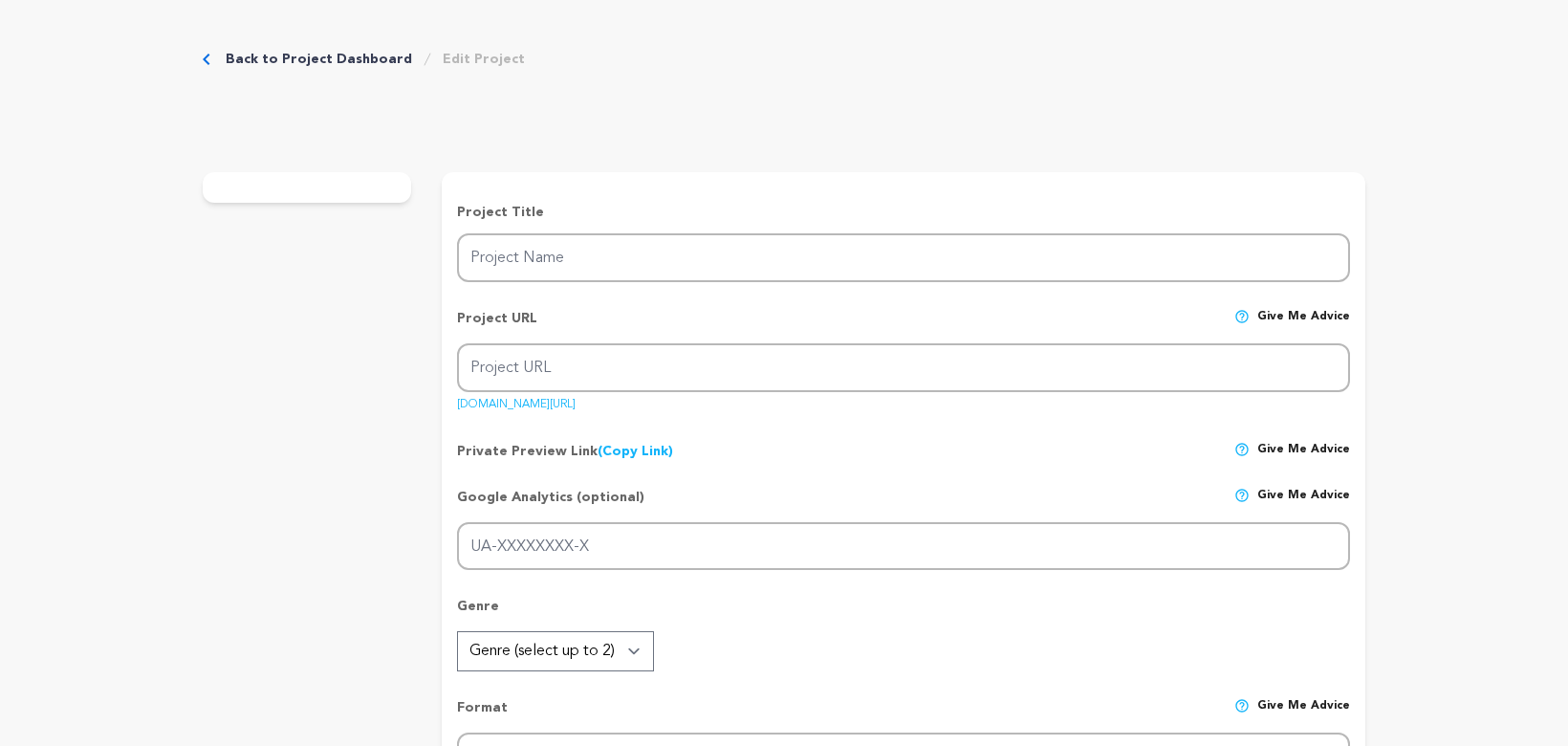 scroll, scrollTop: 0, scrollLeft: 0, axis: both 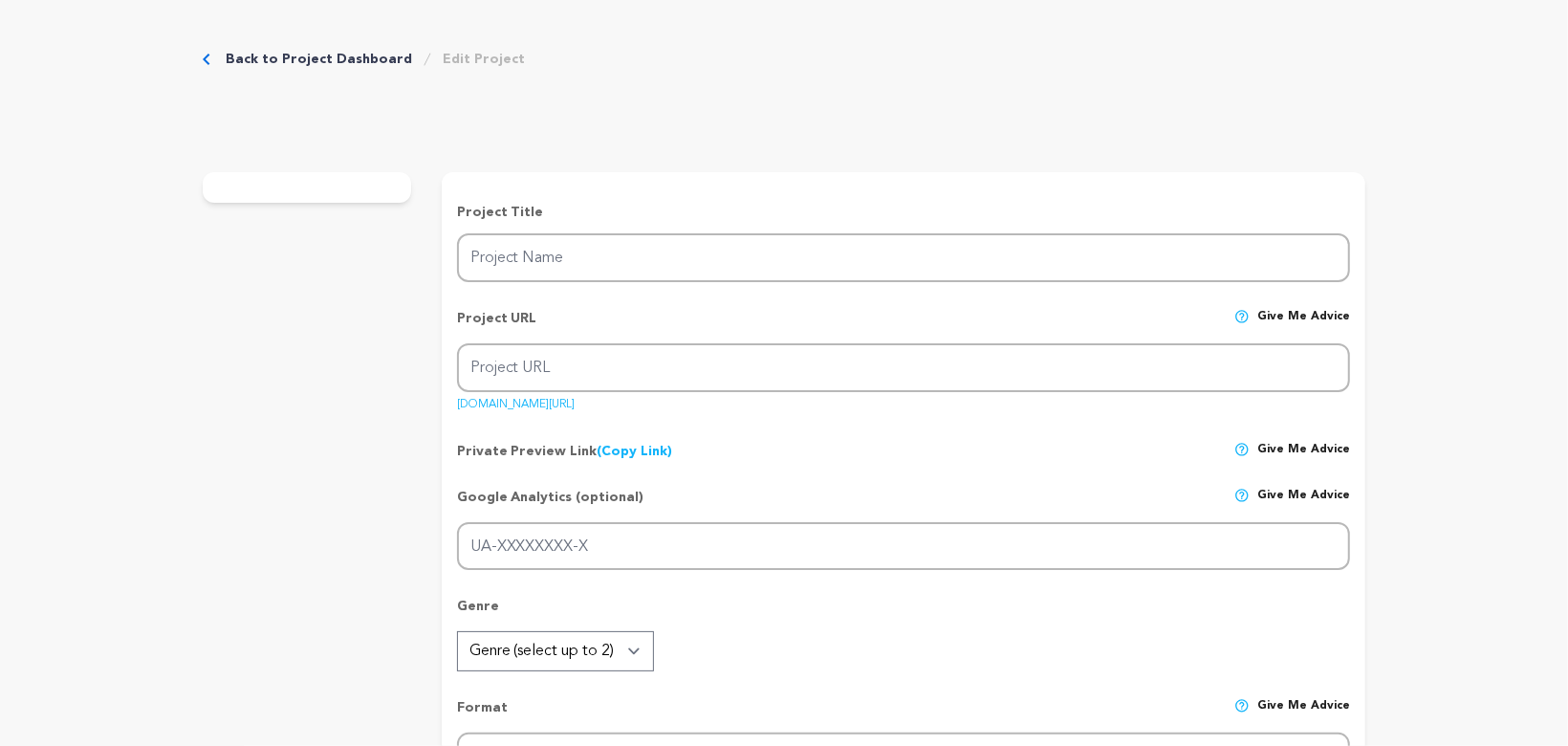 type on "[DEMOGRAPHIC_DATA]" 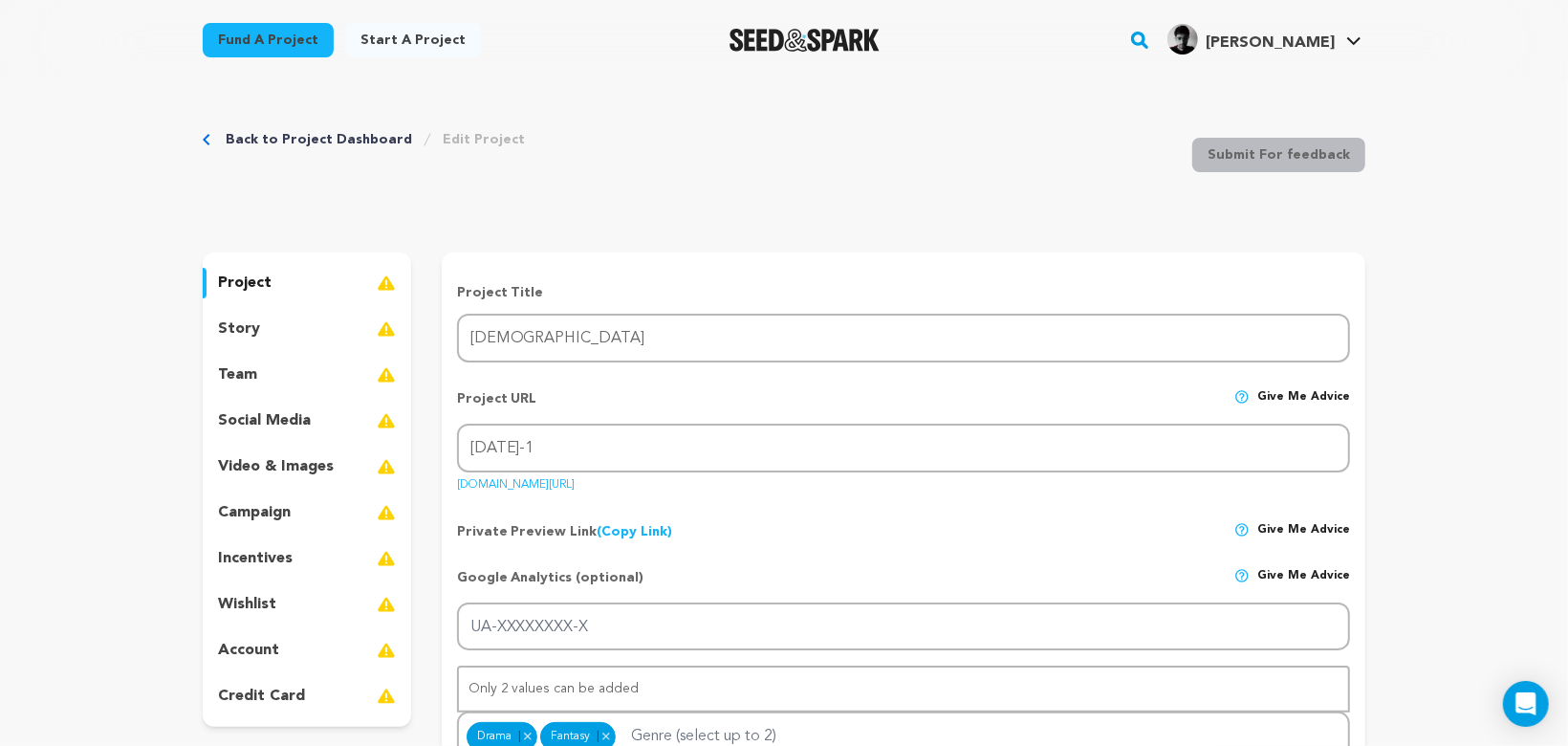 scroll, scrollTop: 0, scrollLeft: 0, axis: both 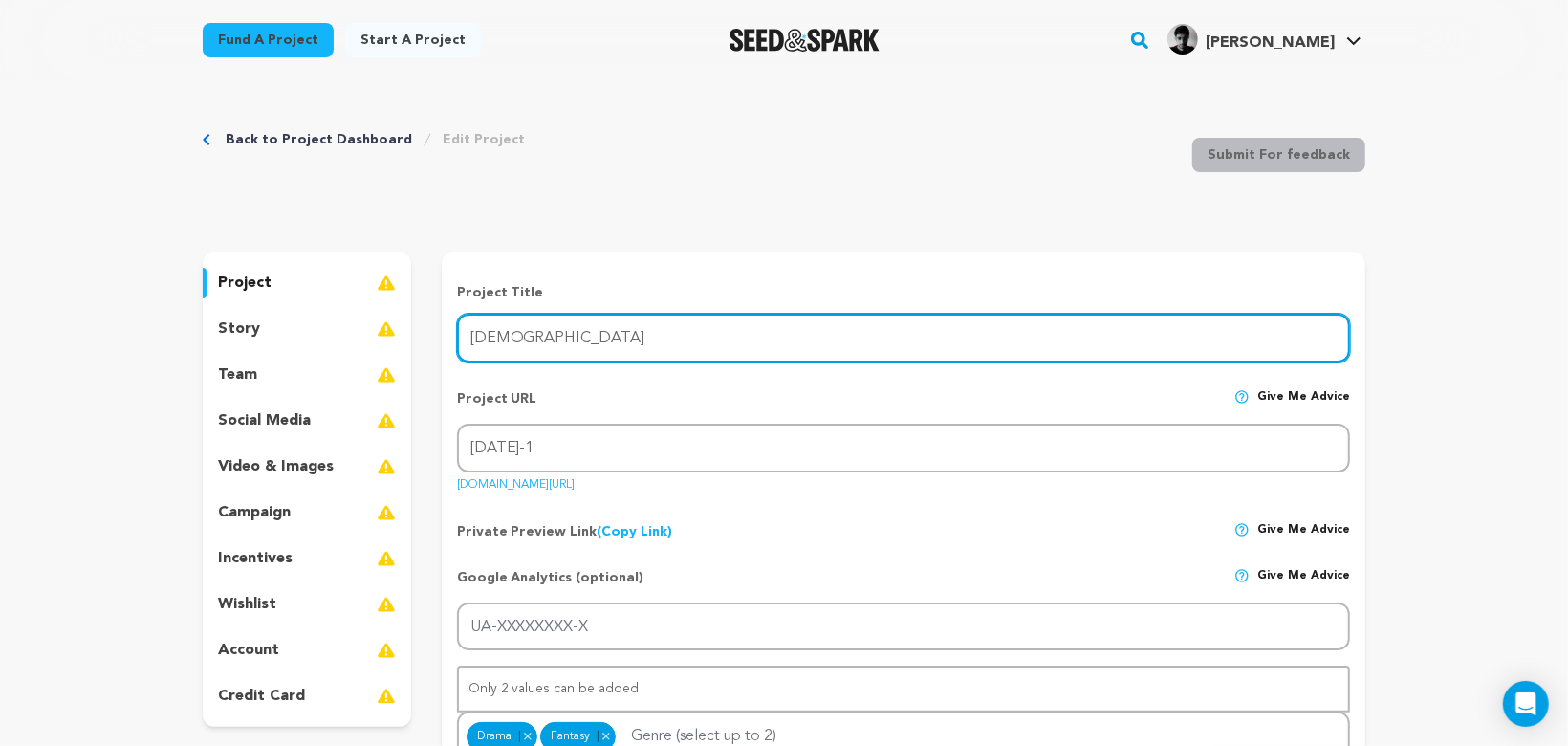 click on "[DEMOGRAPHIC_DATA]" at bounding box center [904, 338] 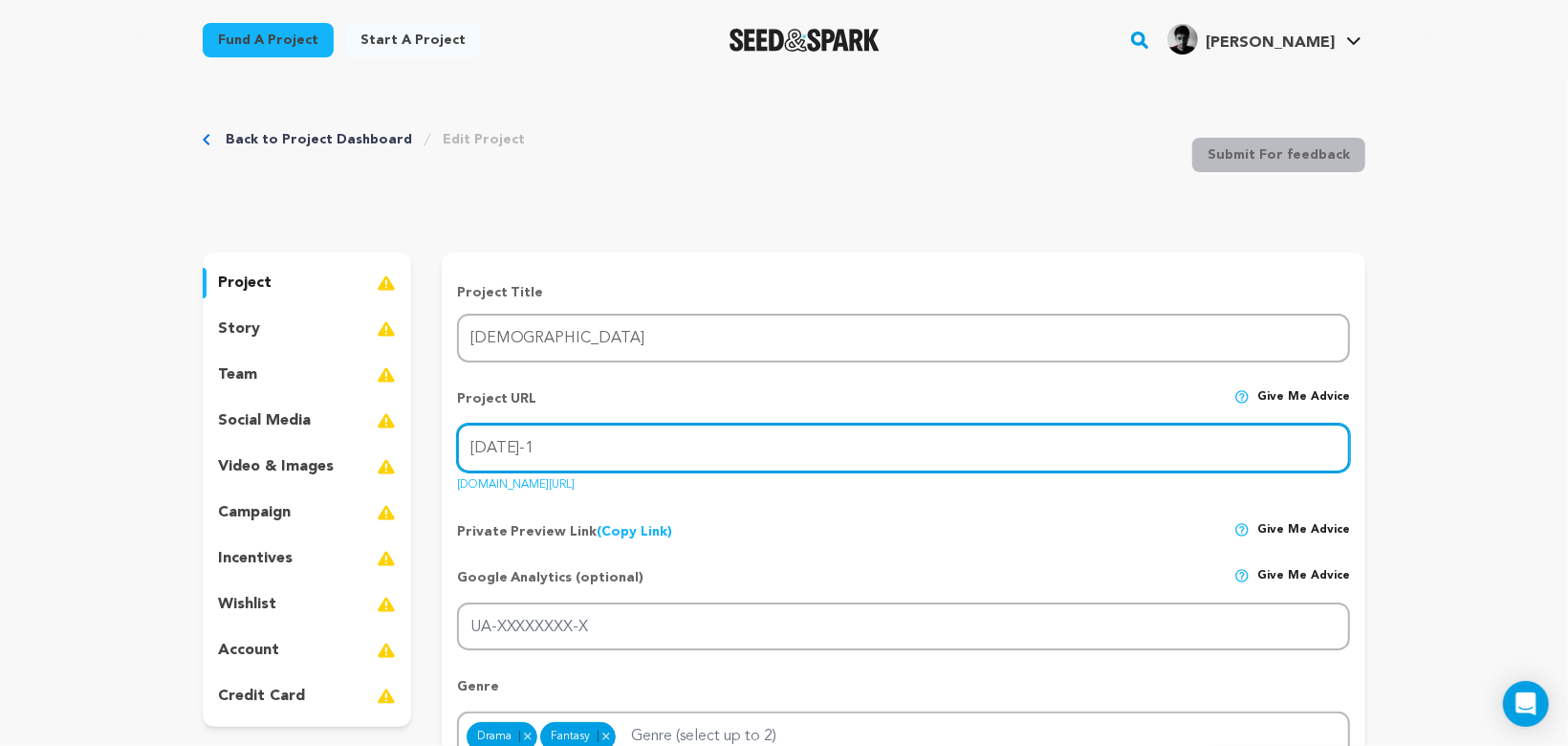 click on "epiphany-1" at bounding box center (904, 448) 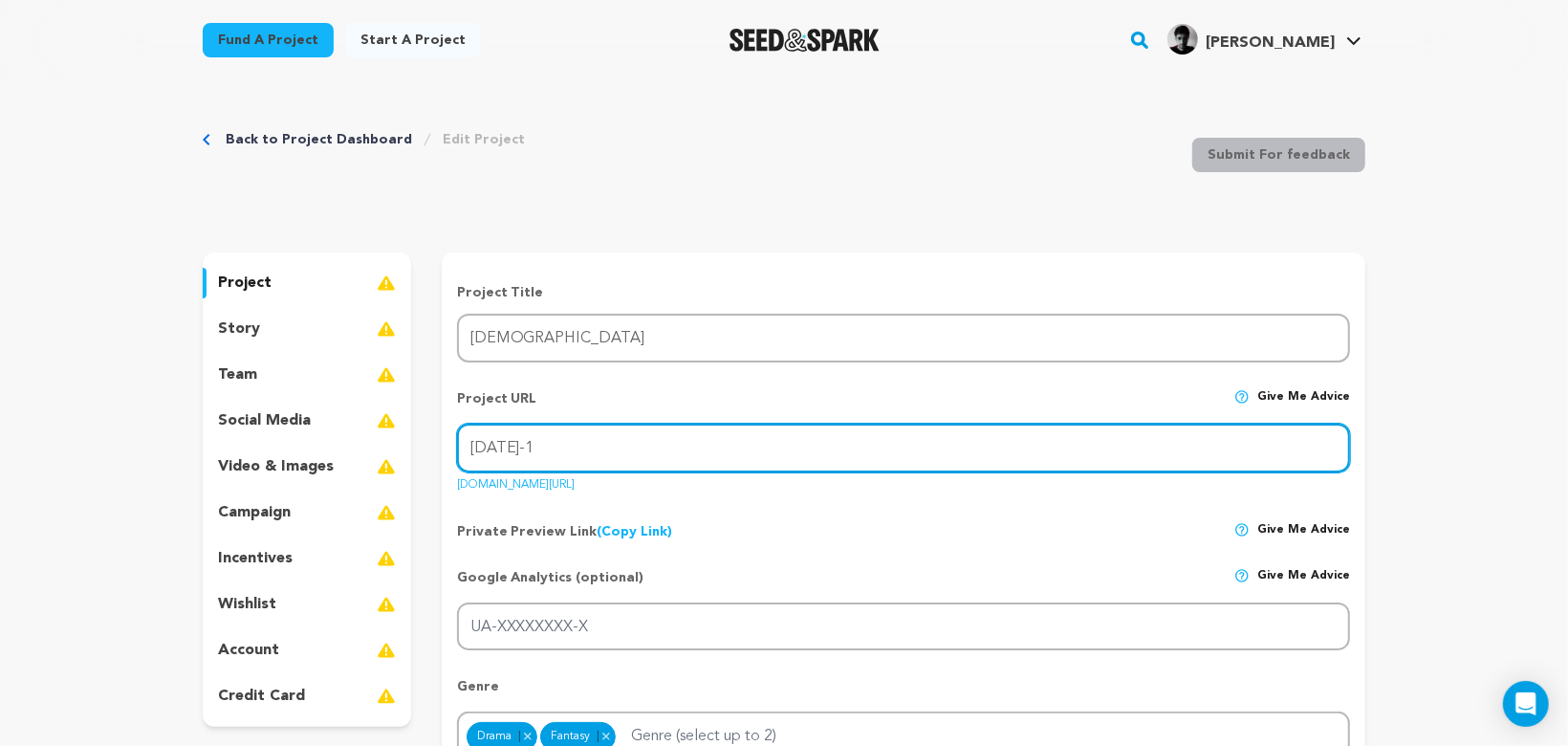 drag, startPoint x: 621, startPoint y: 441, endPoint x: 423, endPoint y: 411, distance: 200.25983 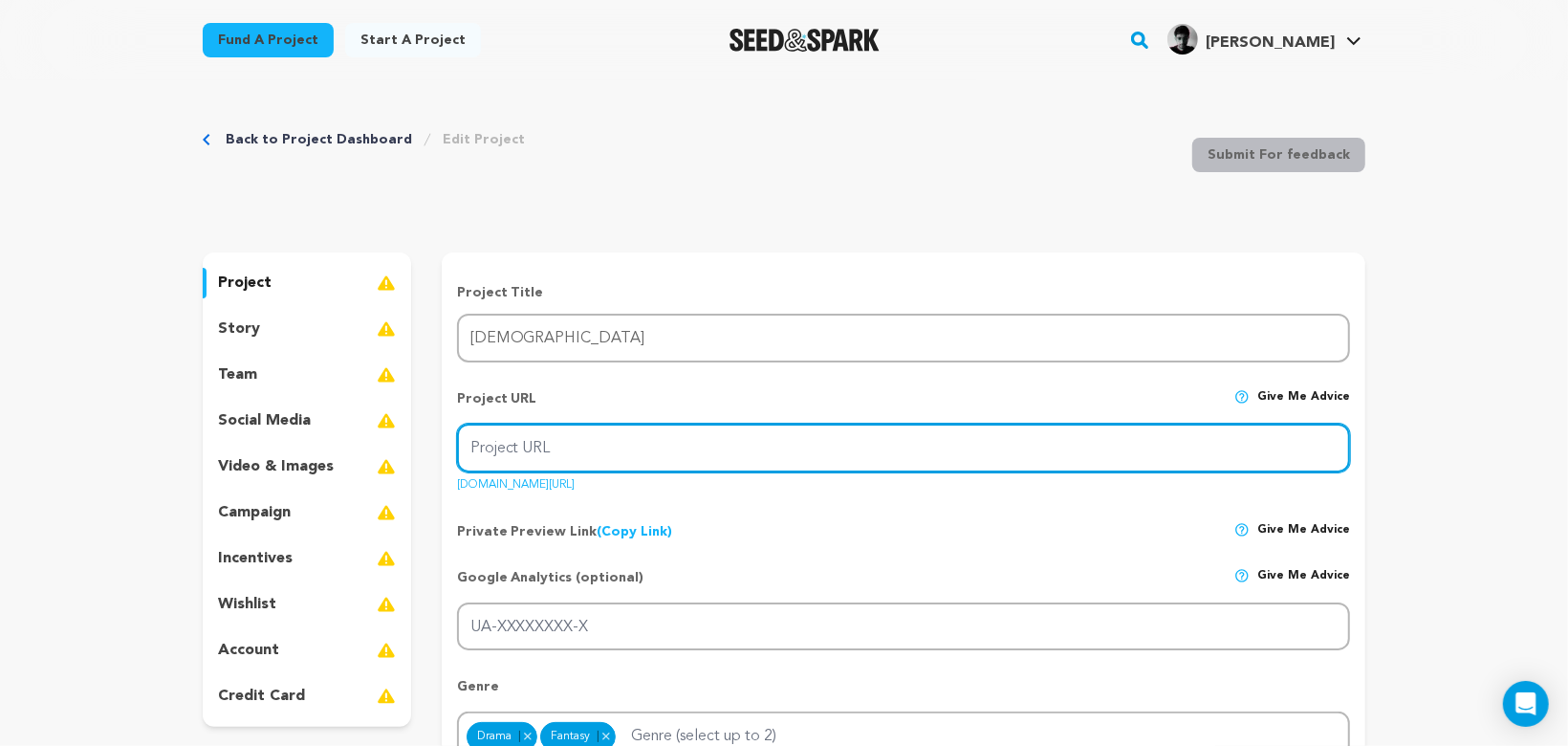 paste on "https://www.canva.com/design/DAGqeyAb9j0/KDufbVad2ouLFNRVG5J2CA/view?utm_content=DAGqeyAb9j0&utm_campaign=designshare&utm_medium=link2&utm_source=uniquelinks&utlId=h4ccedc24ce" 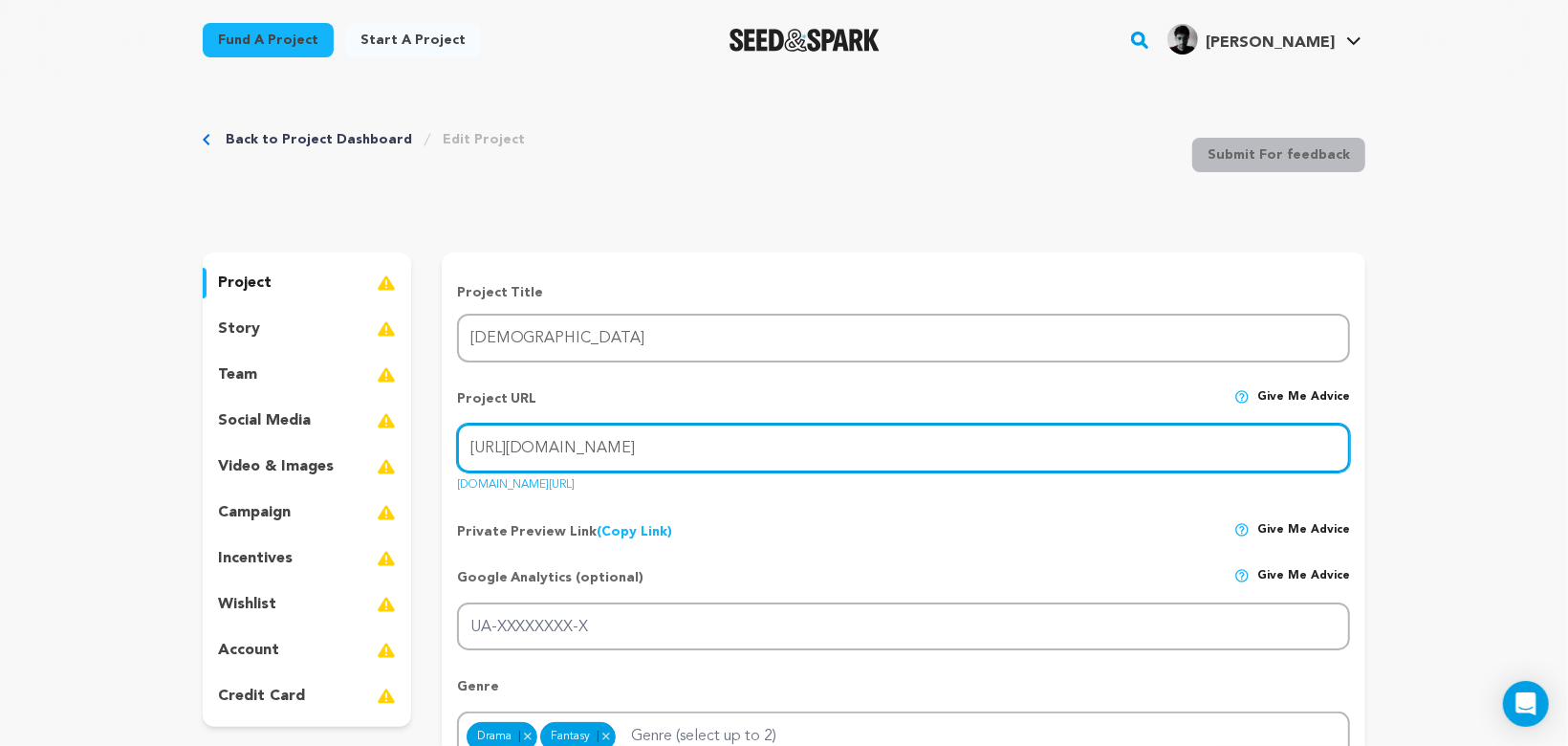 scroll, scrollTop: 0, scrollLeft: 557, axis: horizontal 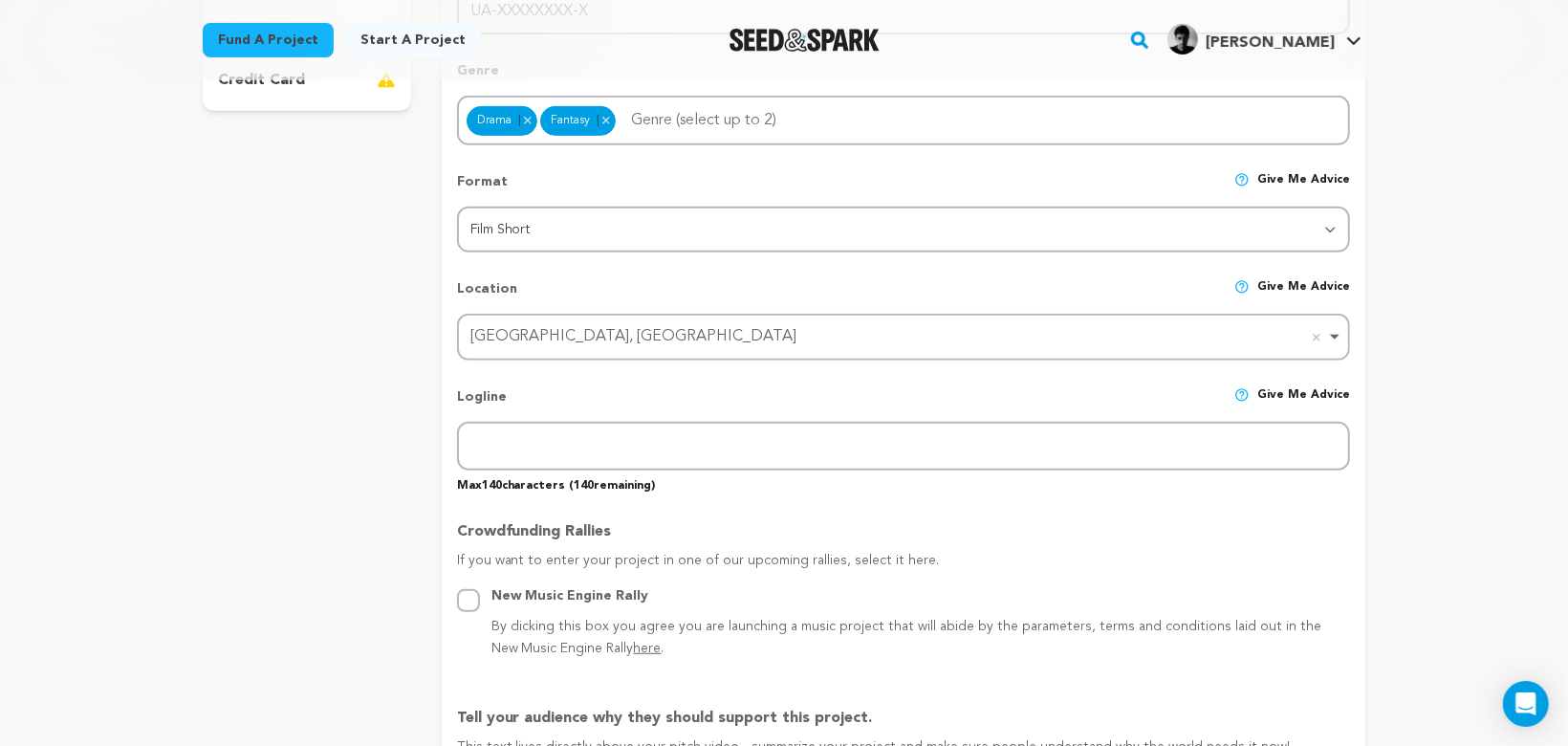 type on "https://www.canva.com/design/DAGqeyAb9j0/KDufbVad2ouLFNRVG5J2CA/view?utm_content=DAGqeyAb9j0&utm_campaign=designshare&utm_medium=link2&utm_source=uniquelinks&utlId=h4ccedc24ce" 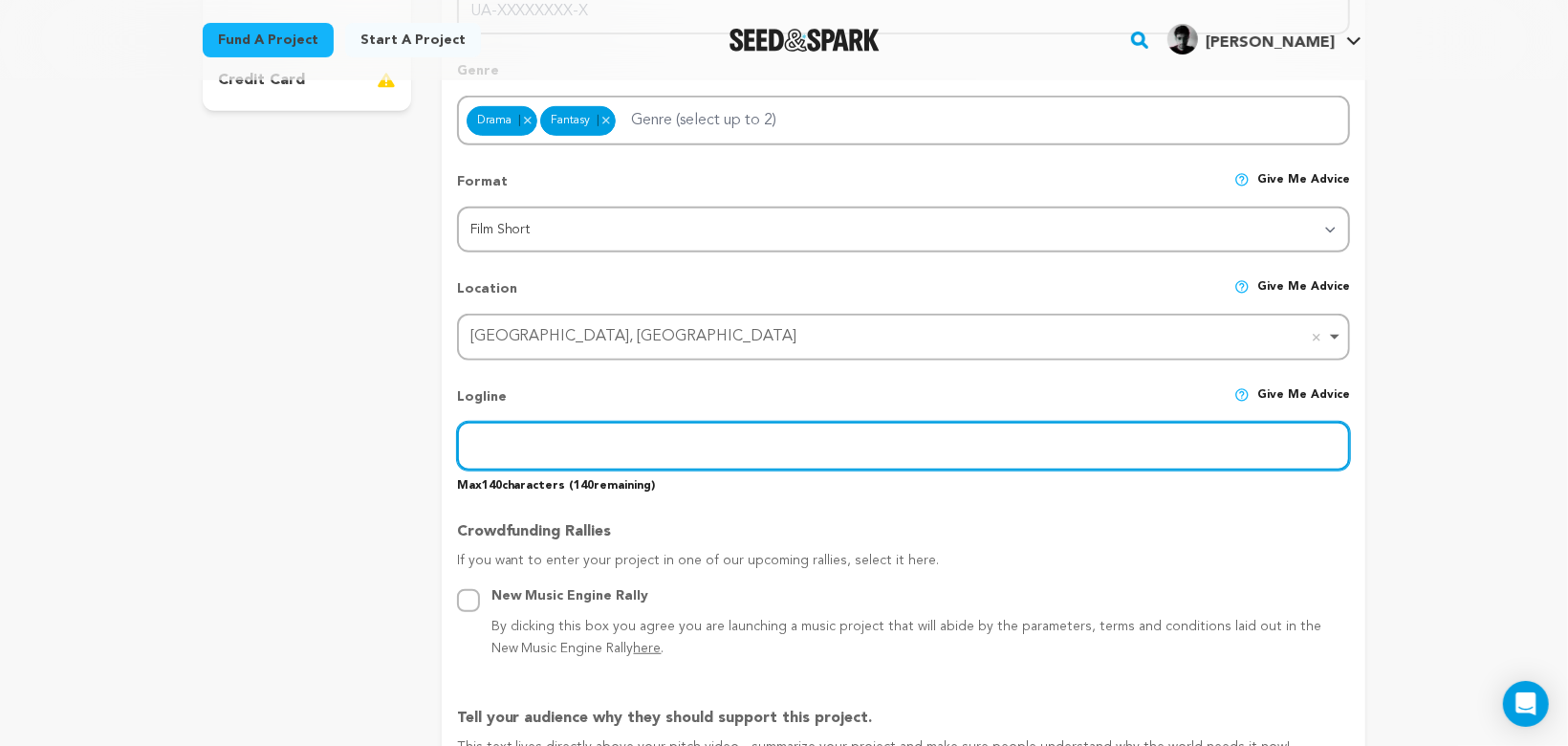 click at bounding box center (904, 446) 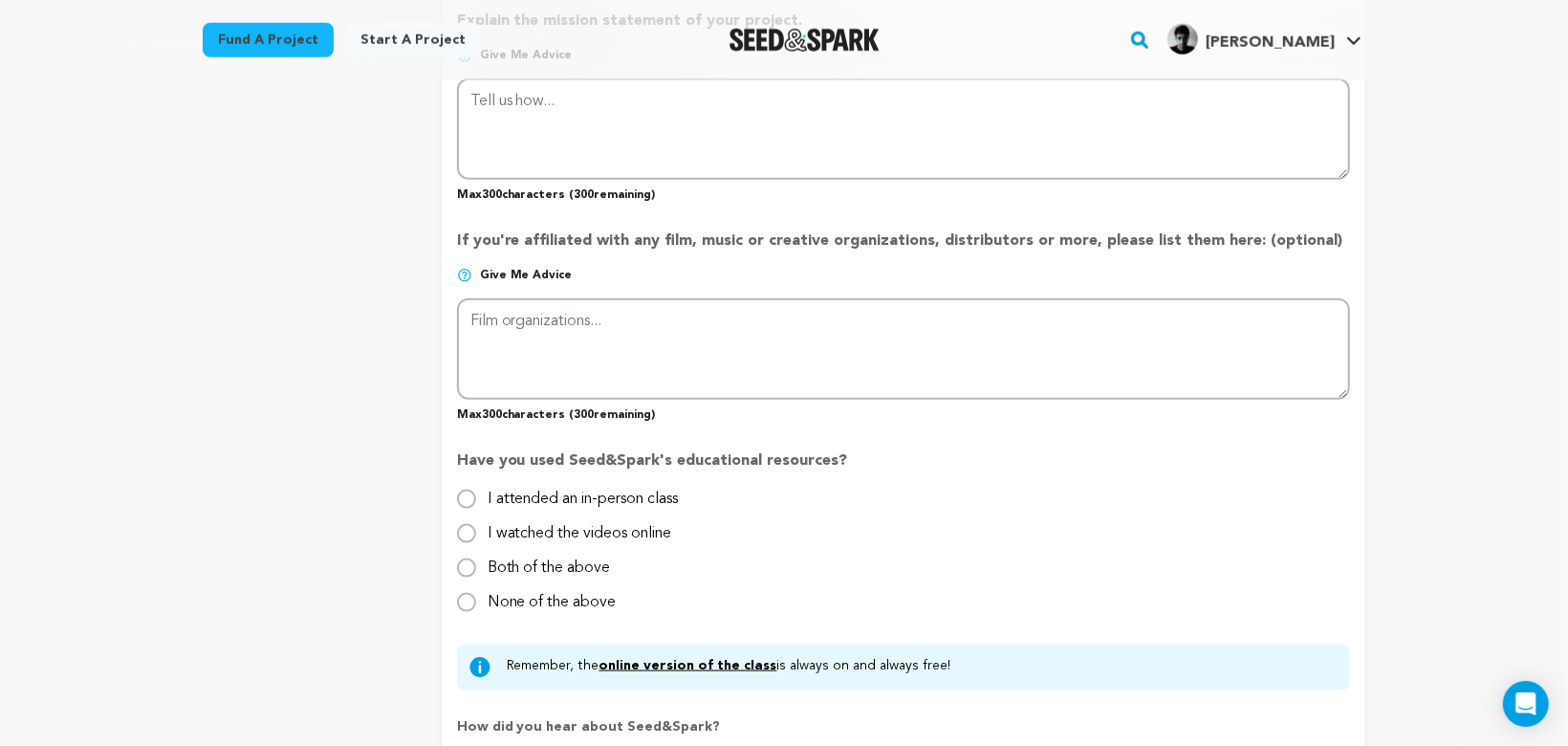 scroll, scrollTop: 1562, scrollLeft: 0, axis: vertical 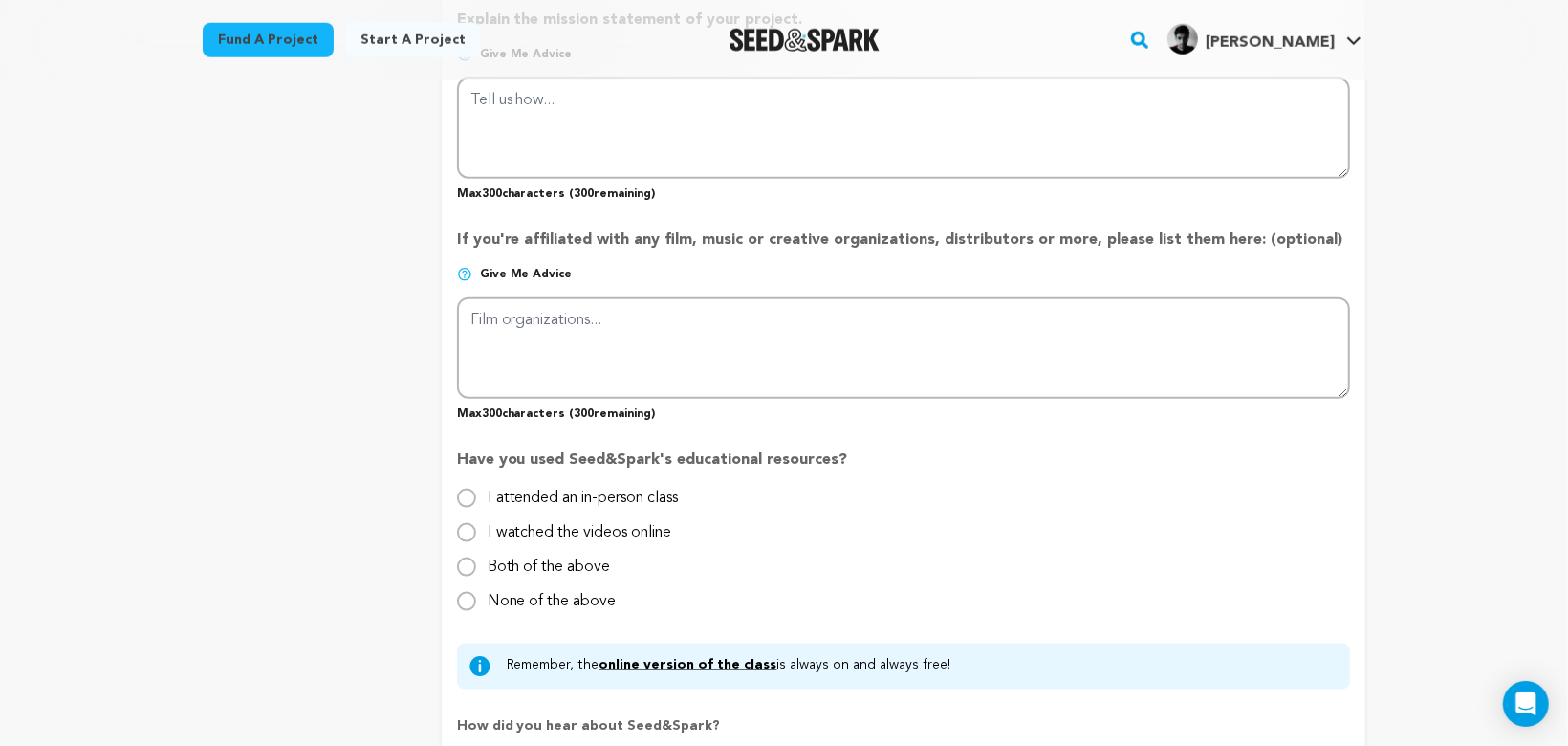 type on "A despondent young man, having lost his desire to live, offers his life to a disembodied entity letting it take charge of his life." 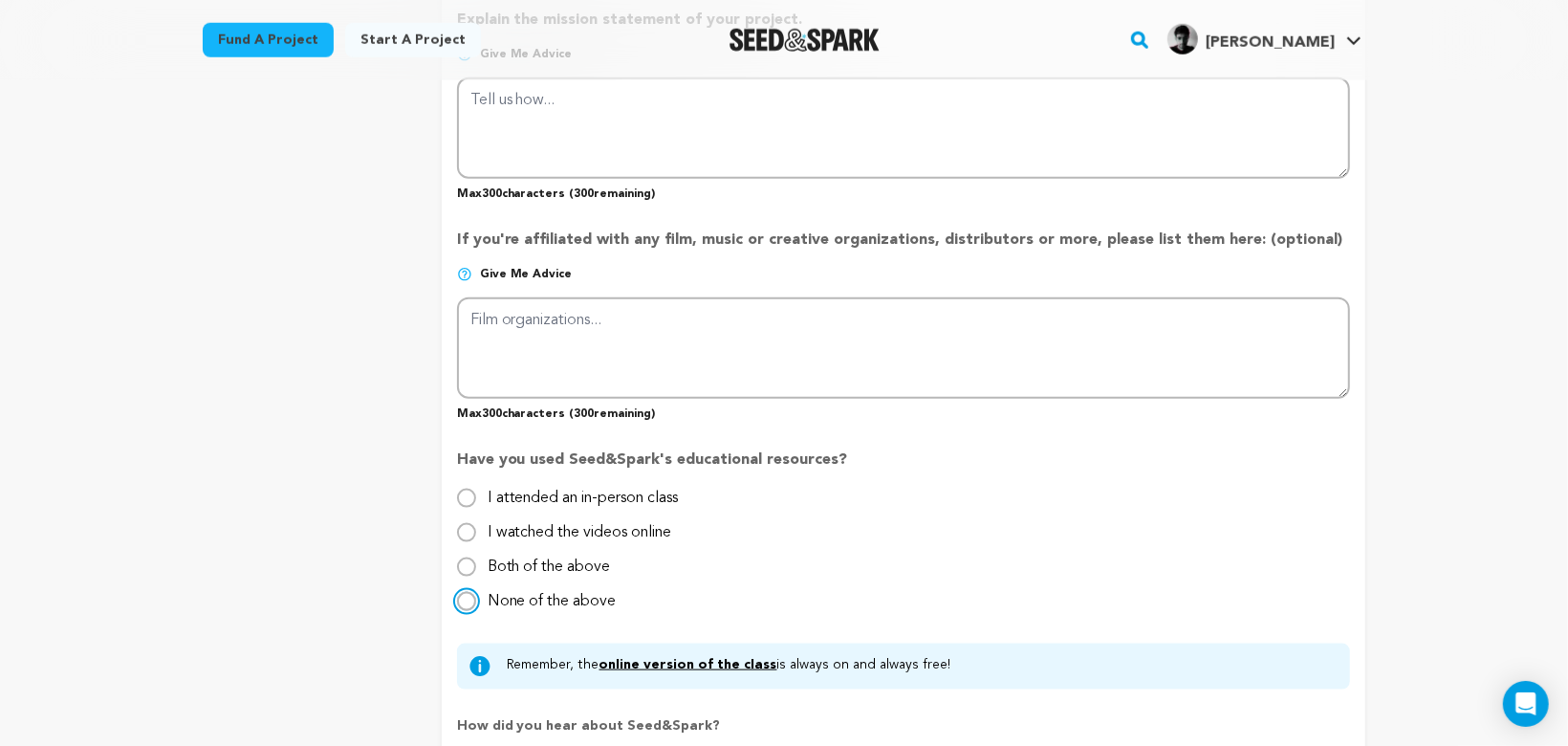 click on "None of the above" at bounding box center (467, 602) 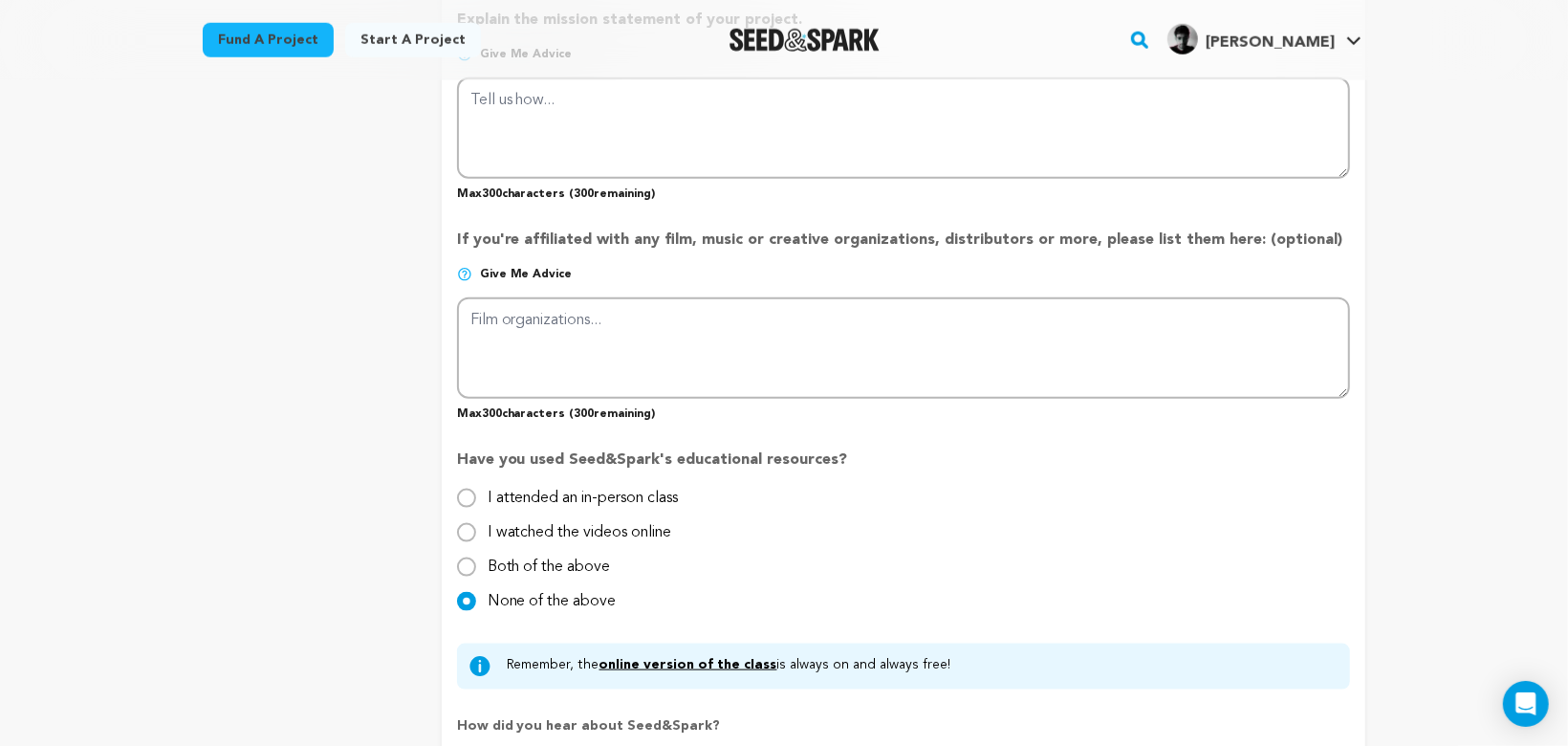 click on "online version
of the class" at bounding box center (688, 665) 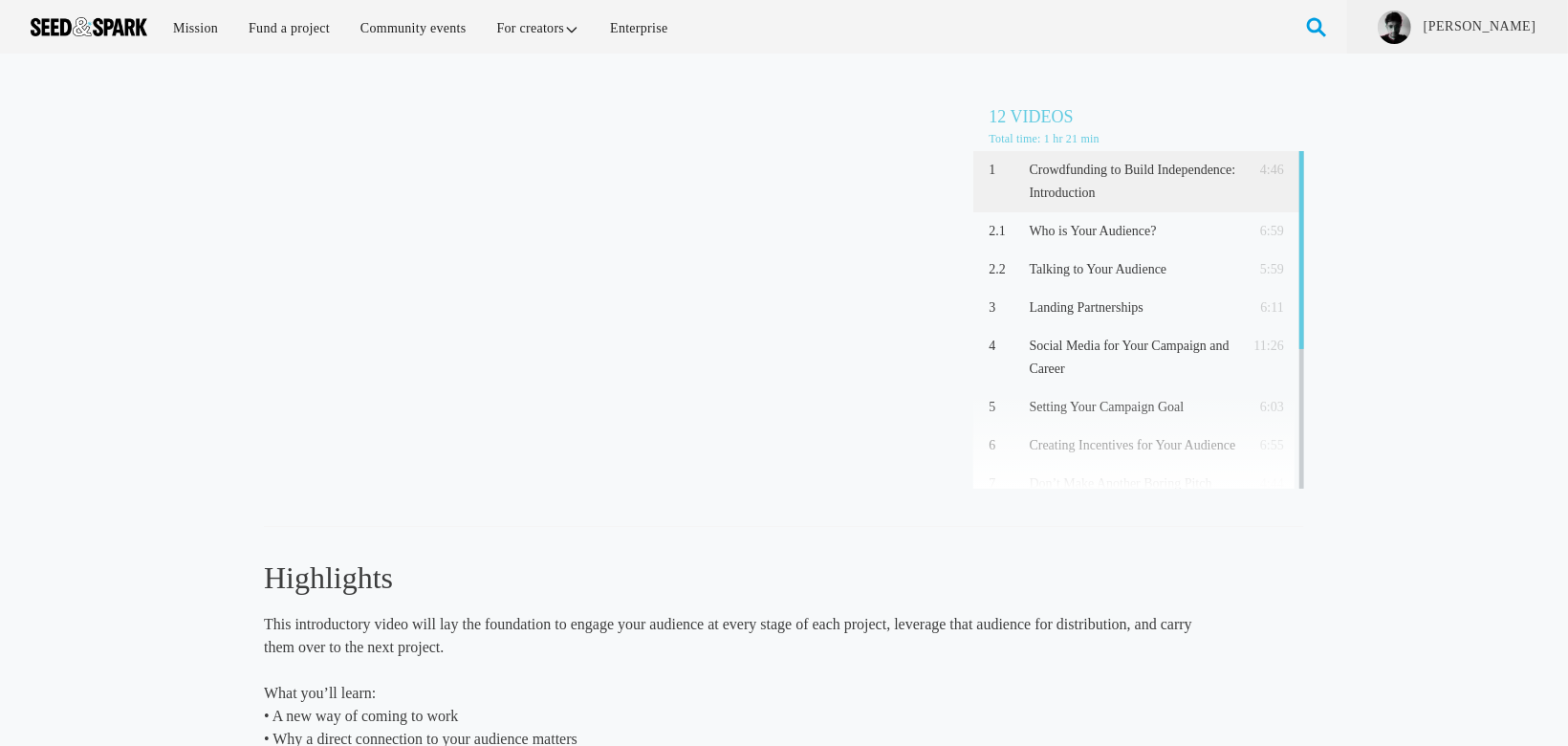scroll, scrollTop: 0, scrollLeft: 0, axis: both 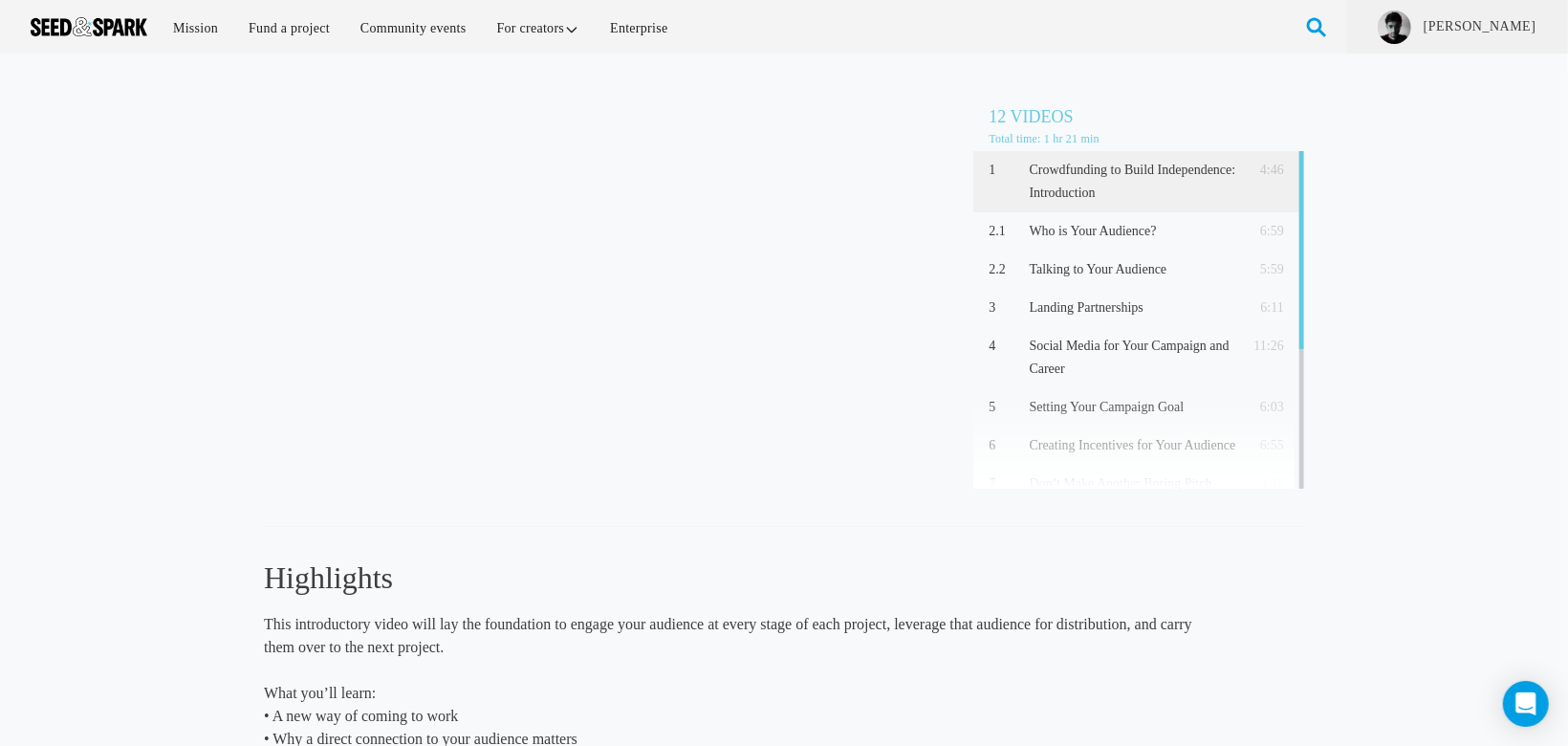 click on "Menu
Mission
Fund a project
Community events
For creators
Enterprise
[DATE] Home" at bounding box center (784, 27) 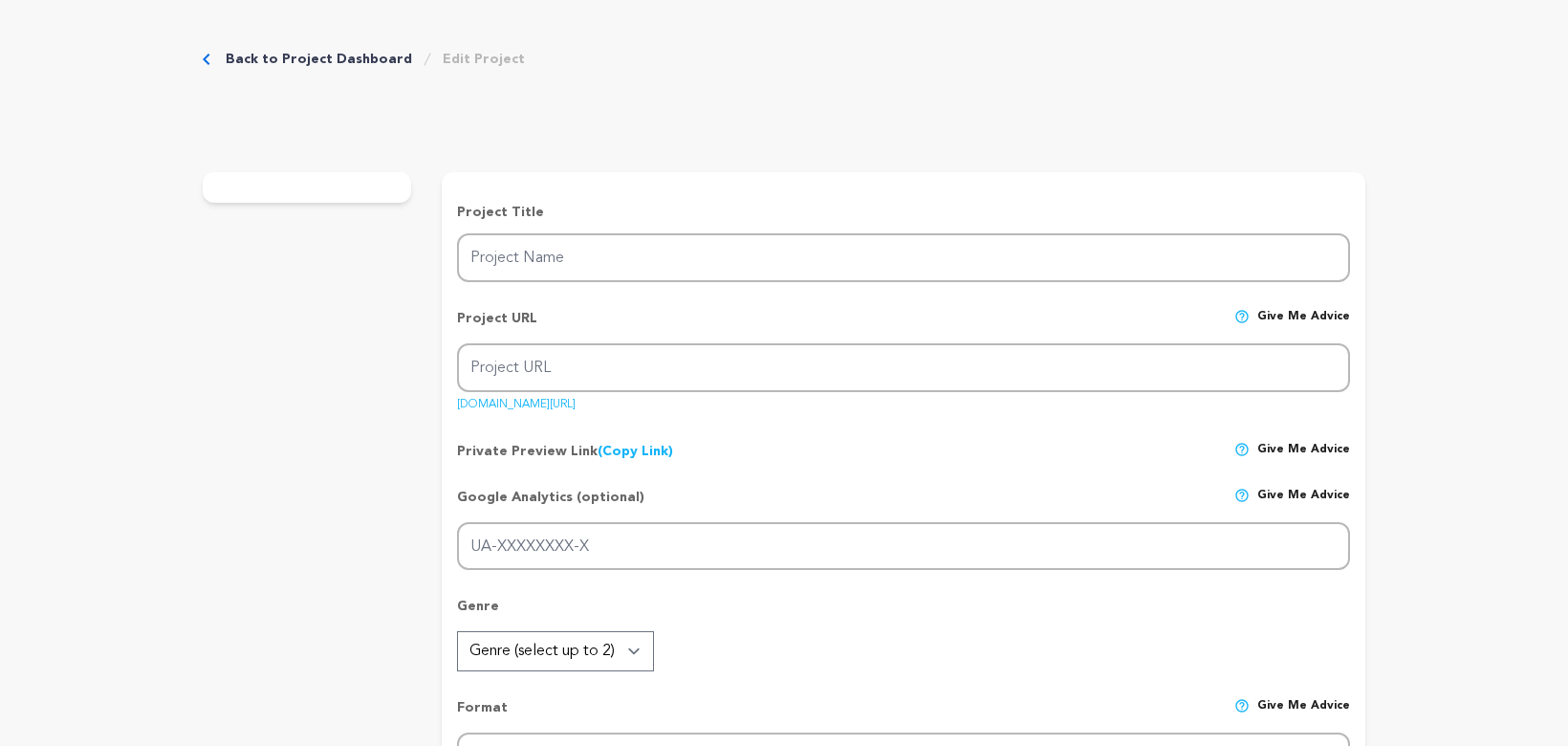 scroll, scrollTop: 1481, scrollLeft: 0, axis: vertical 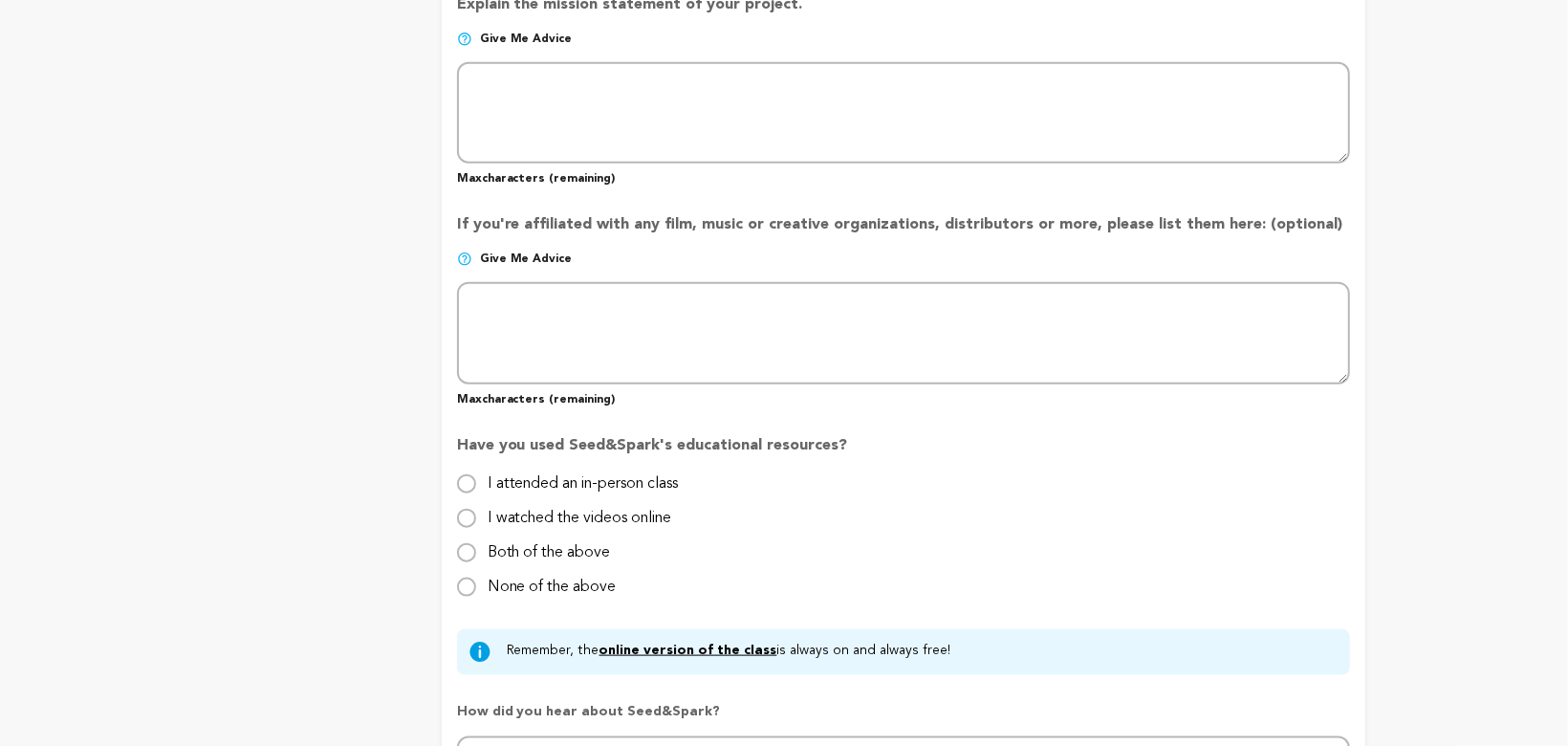 type on "[DEMOGRAPHIC_DATA]" 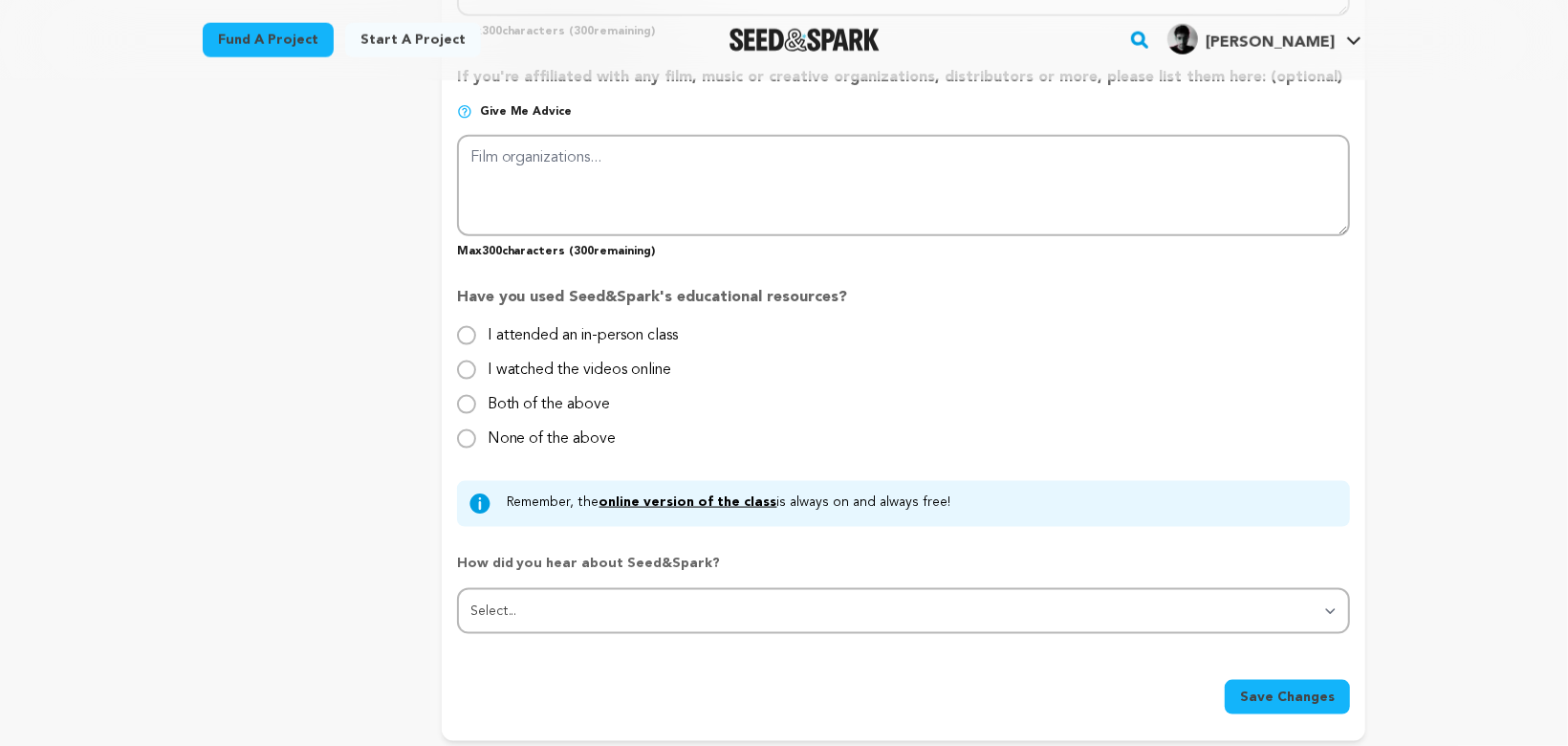 scroll, scrollTop: 1740, scrollLeft: 0, axis: vertical 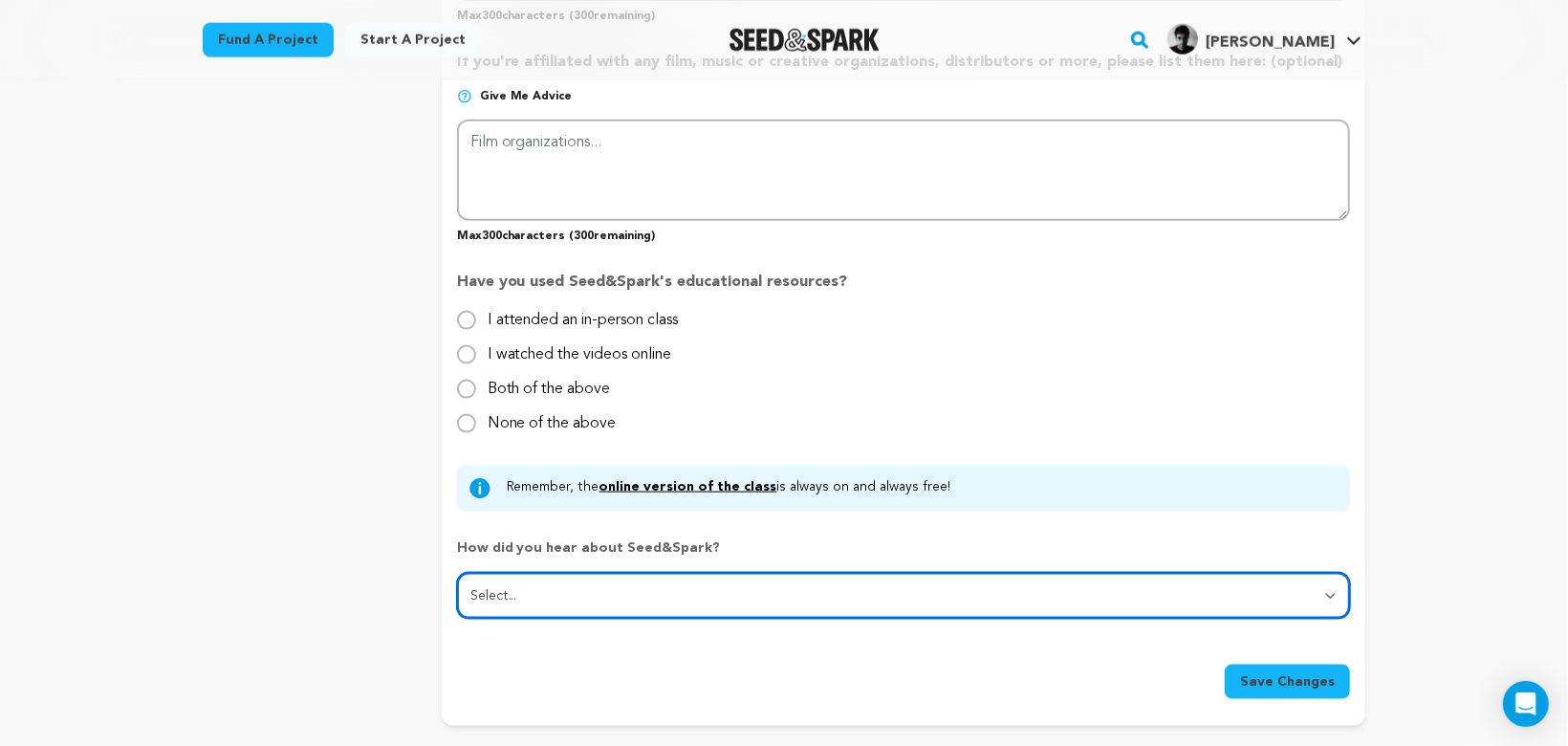 click on "Select...
From a friend Social media Film festival or film organization Took an in-person class Online search Article or podcast Email Other" at bounding box center [904, 596] 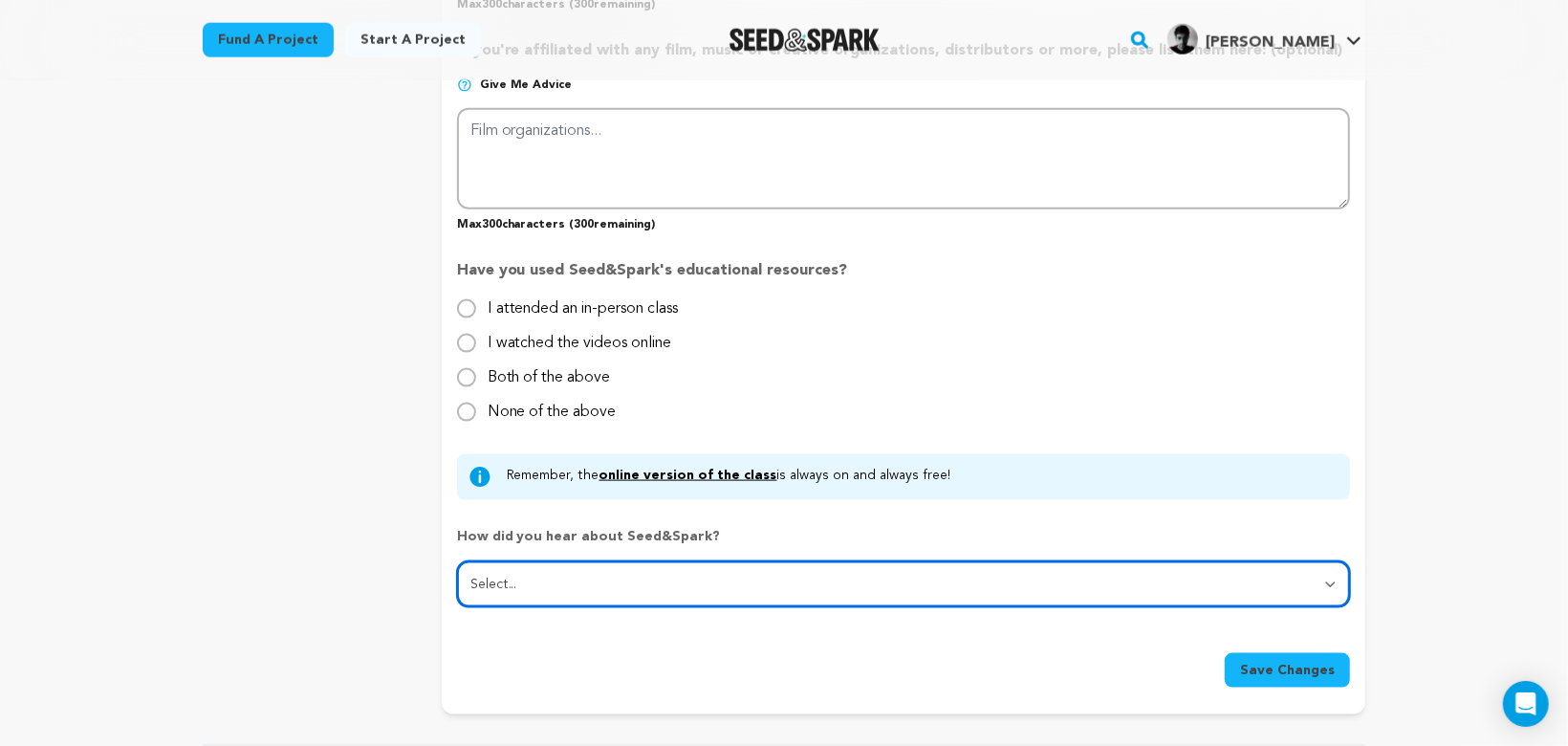 scroll, scrollTop: 1751, scrollLeft: 0, axis: vertical 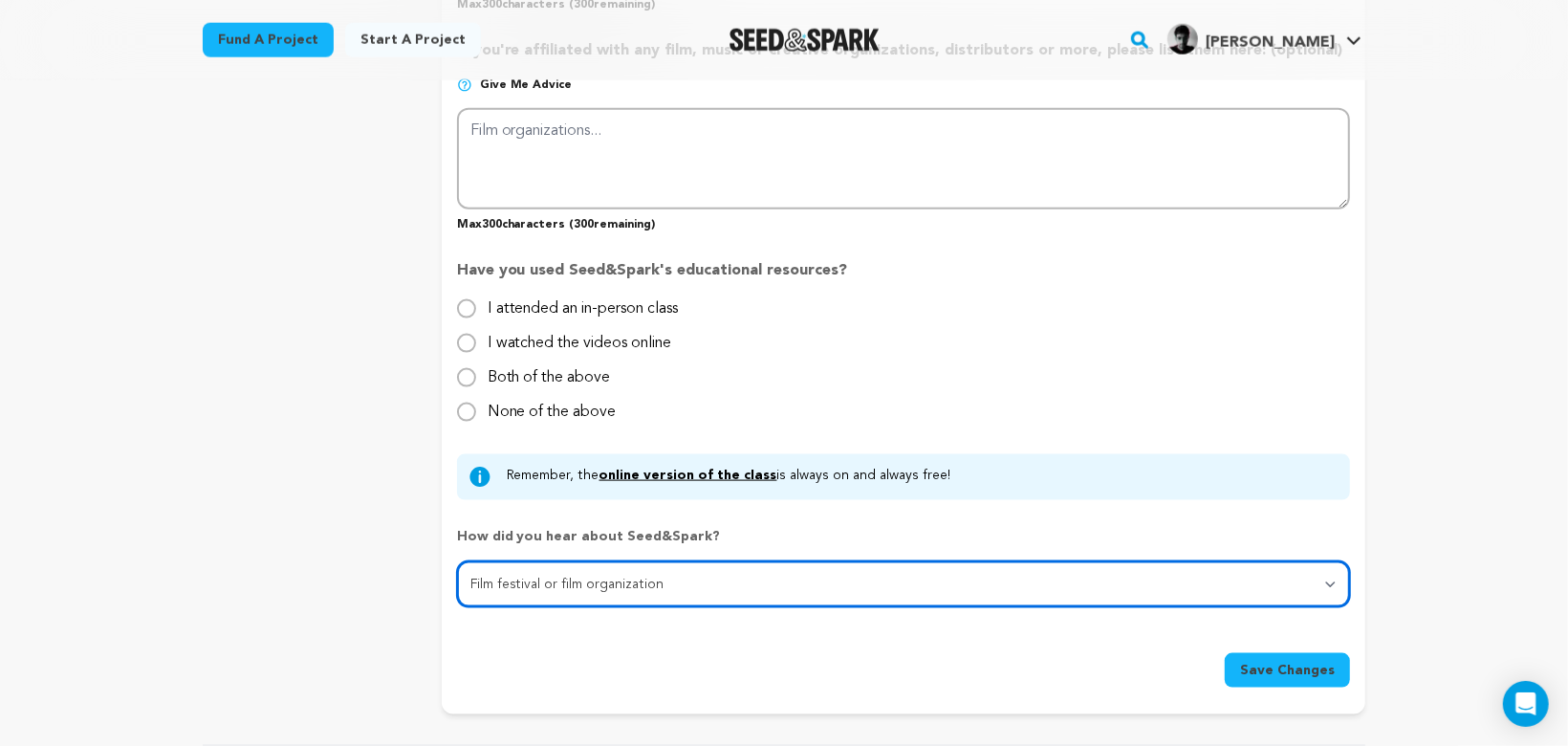 click on "Select...
From a friend Social media Film festival or film organization Took an in-person class Online search Article or podcast Email Other" at bounding box center (904, 584) 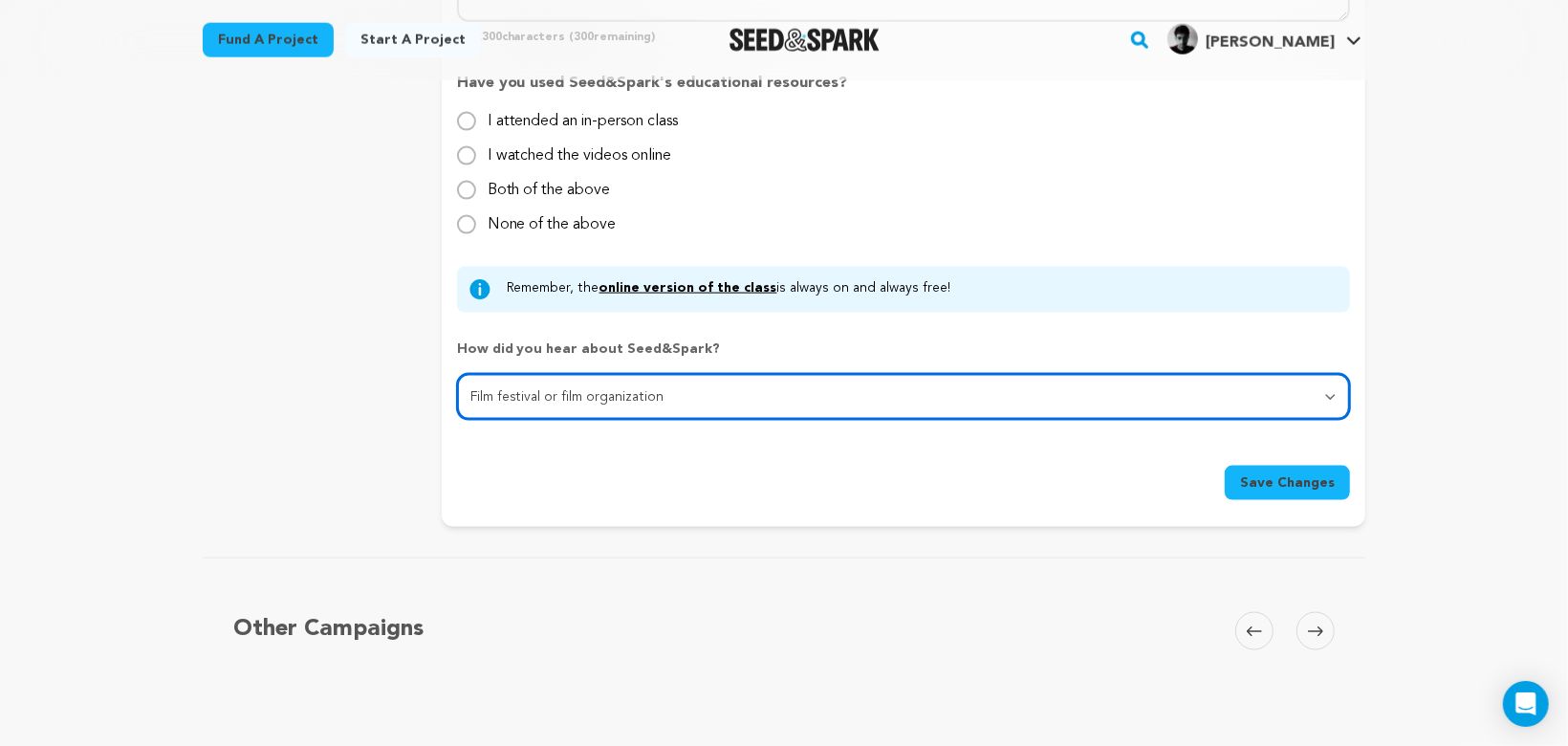 scroll, scrollTop: 2077, scrollLeft: 0, axis: vertical 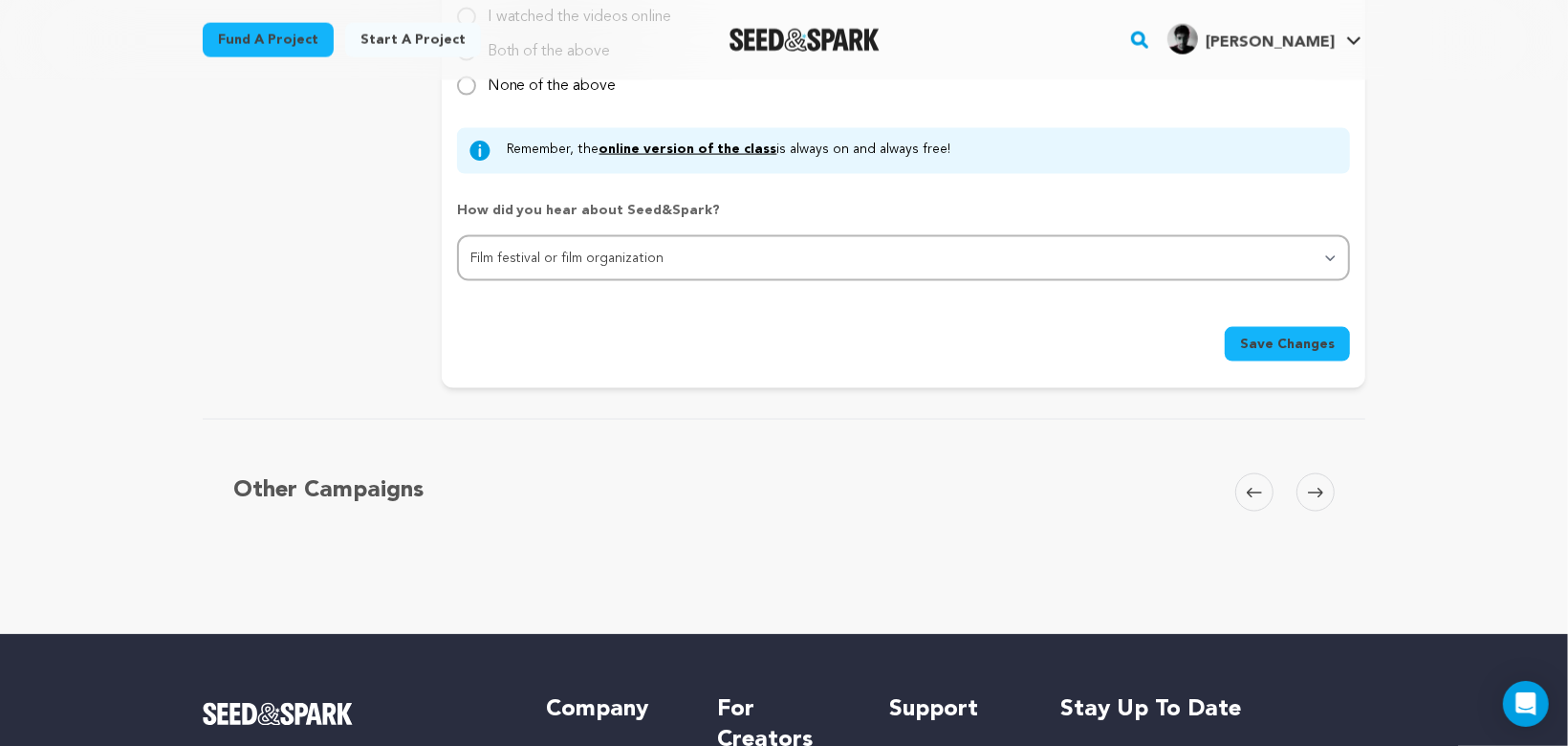click on "Save Changes" at bounding box center (1287, 344) 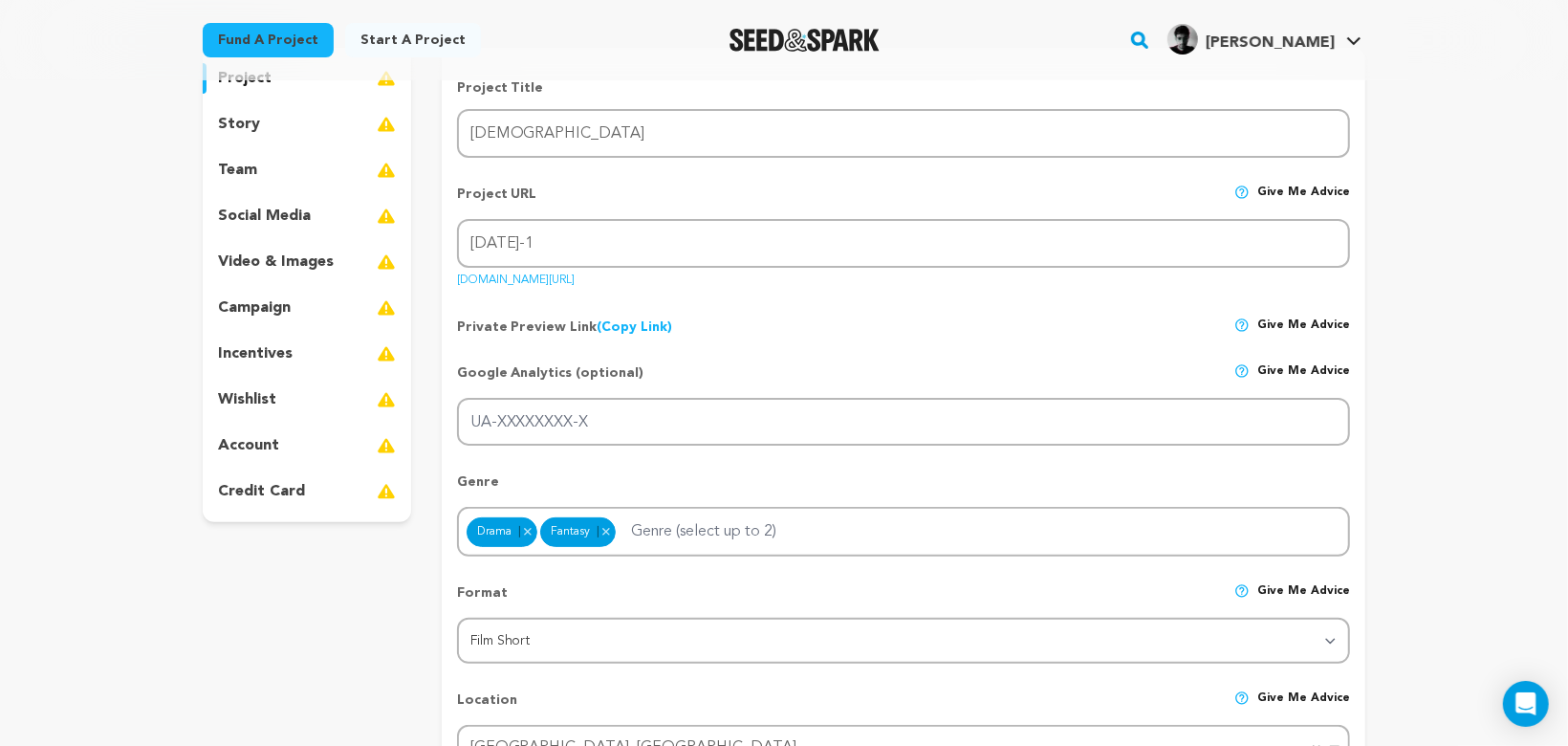 scroll, scrollTop: 0, scrollLeft: 0, axis: both 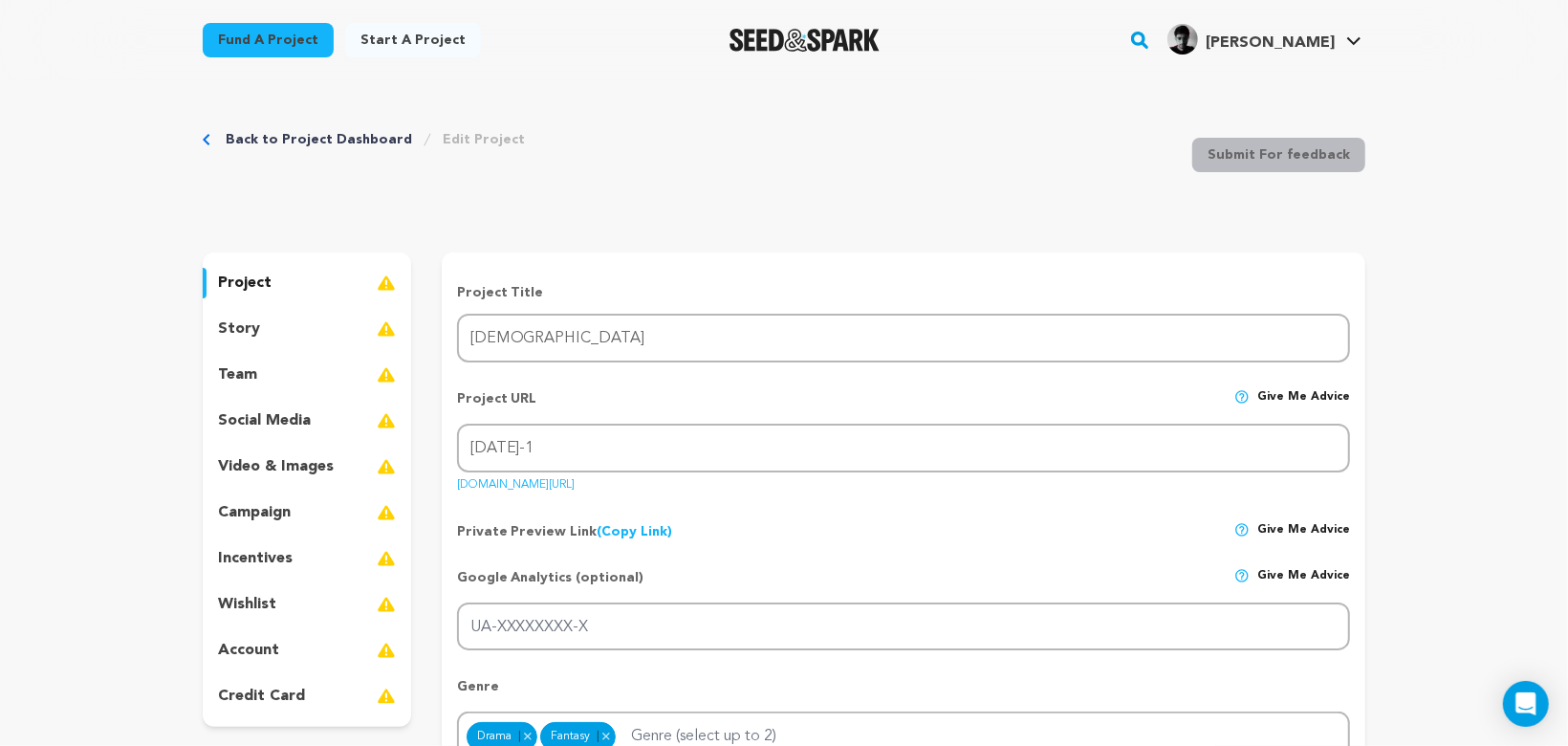 click on "story" at bounding box center (307, 329) 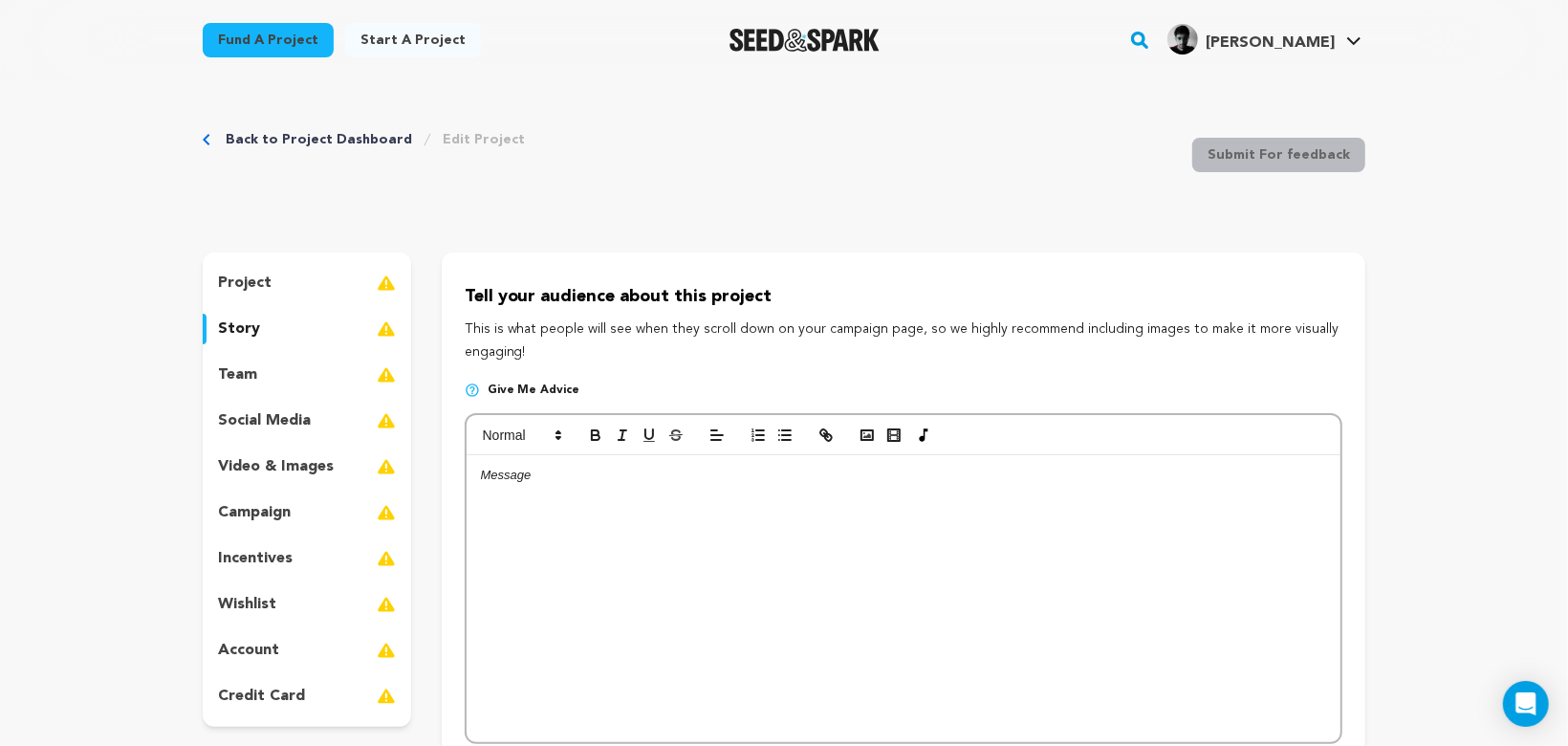 click on "project" at bounding box center [307, 283] 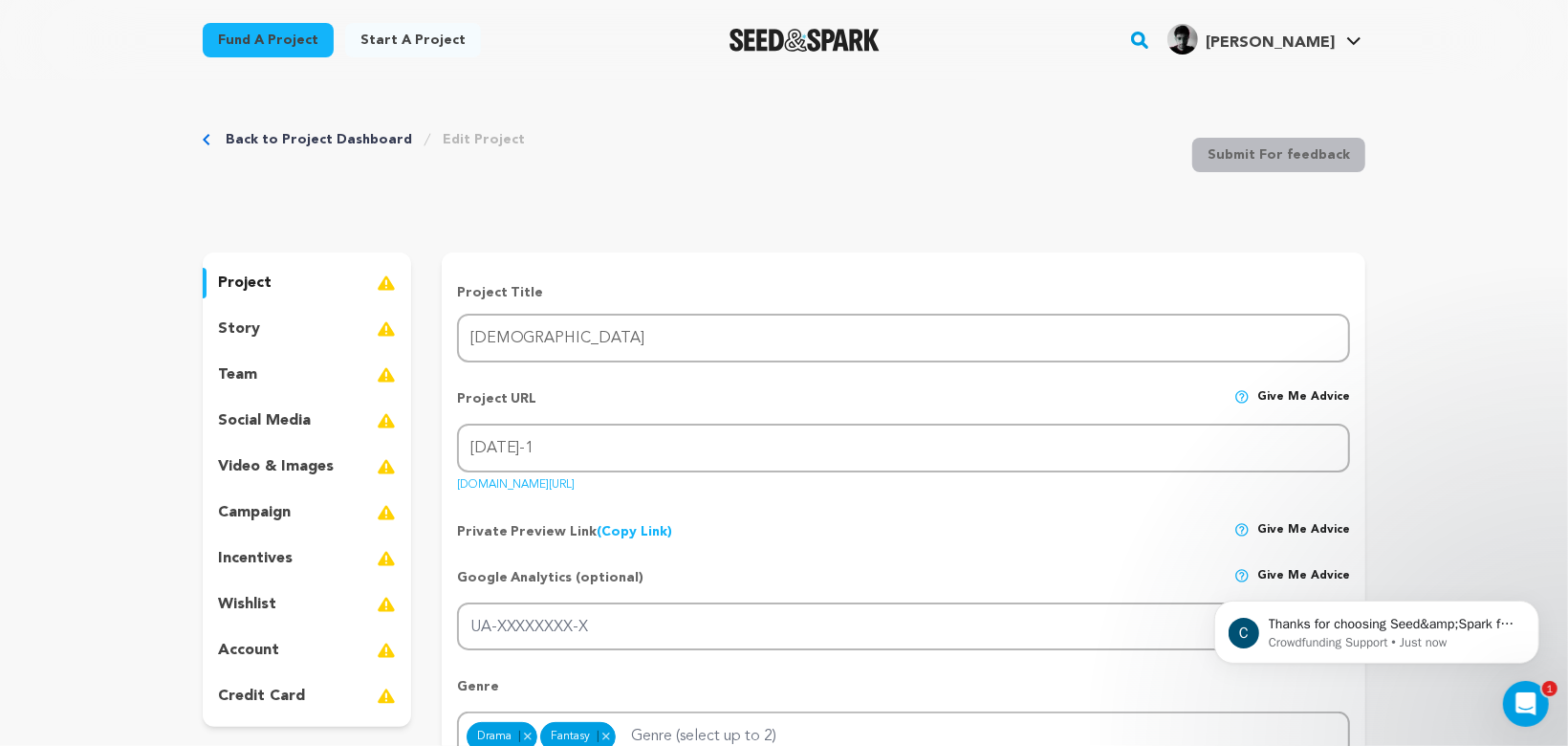 scroll, scrollTop: 0, scrollLeft: 0, axis: both 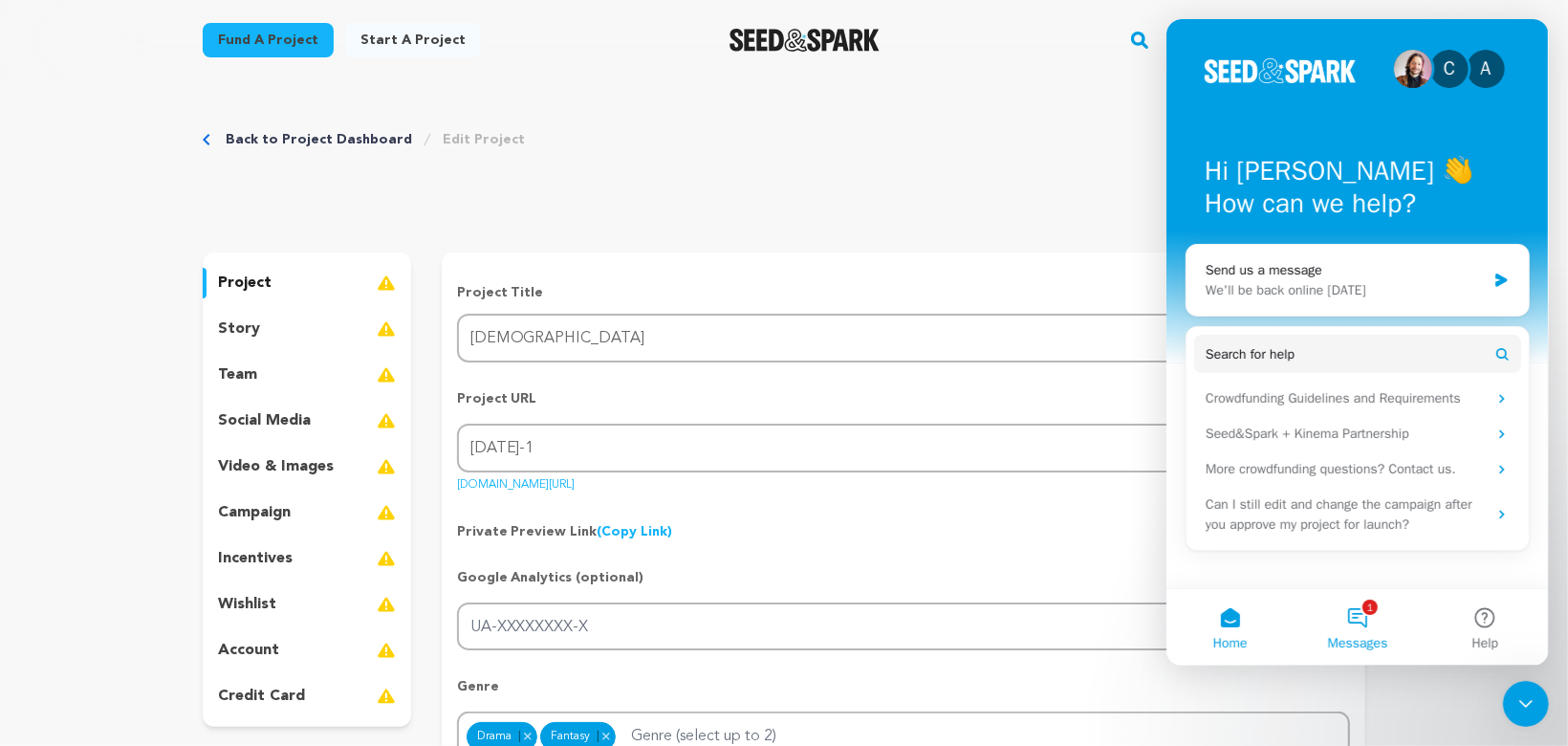click on "1 Messages" at bounding box center [1356, 627] 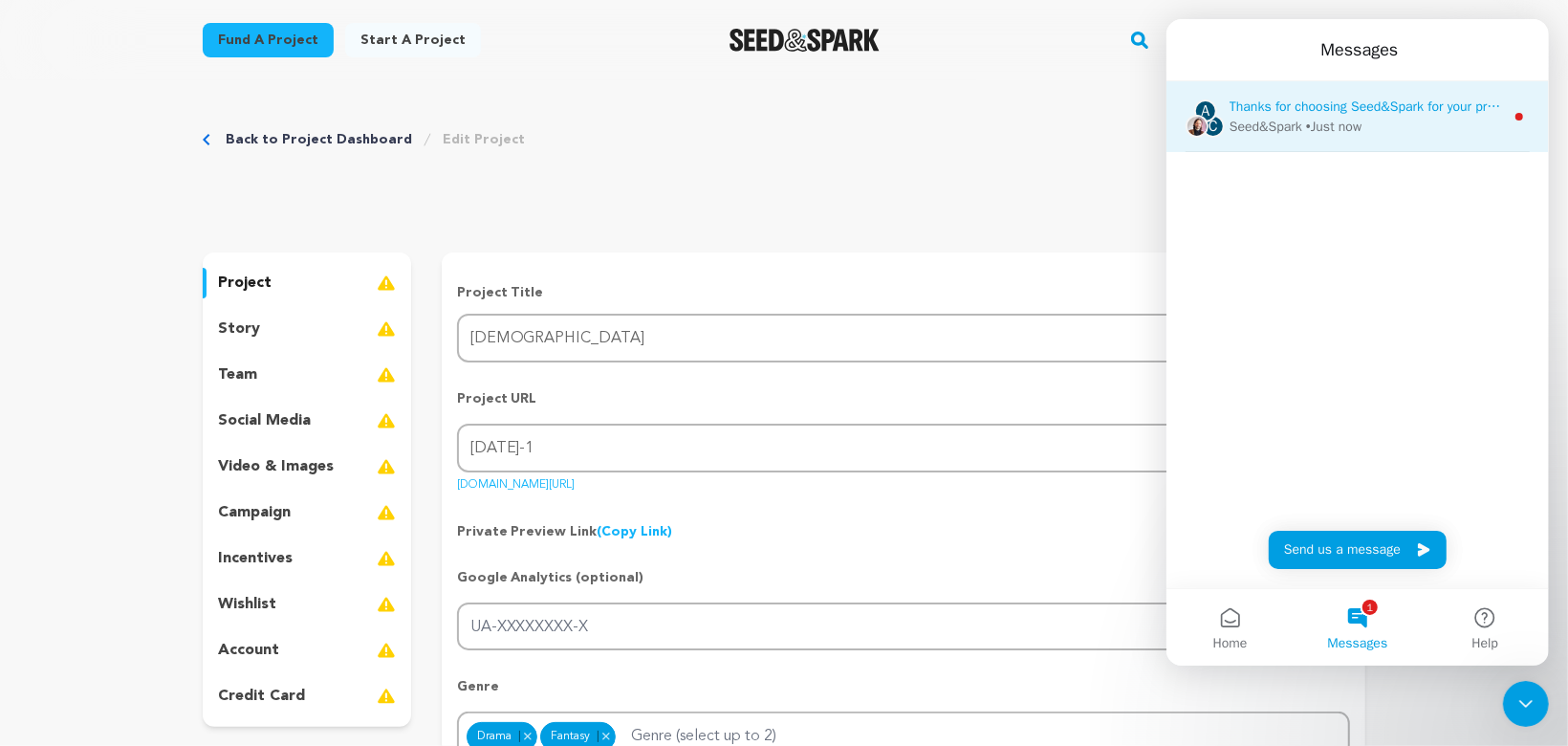 click on "Thanks for choosing Seed&Spark for your project! If you have any questions as you go, just let us know.  A gentle reminder Seed&Spark is a small (and mighty!) team of lovely humans. As of May 2, 2022, Seed&Spark transitioned to a 4 Day Work Week, working Monday through Thursday, with Fridays off." at bounding box center [2089, 106] 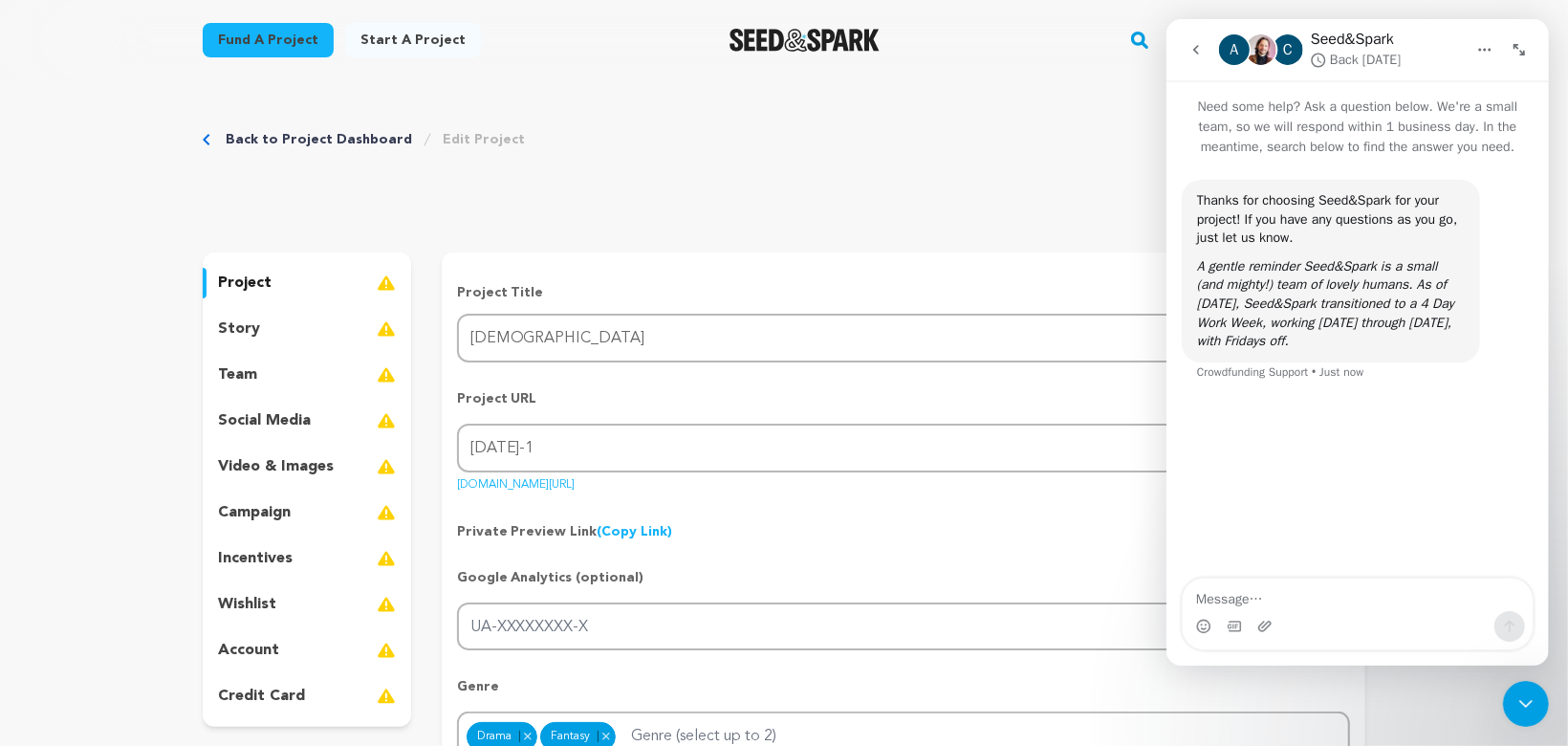 click on "Back to Project Dashboard
Edit Project
Submit For feedback
Submit For feedback" at bounding box center (784, 159) 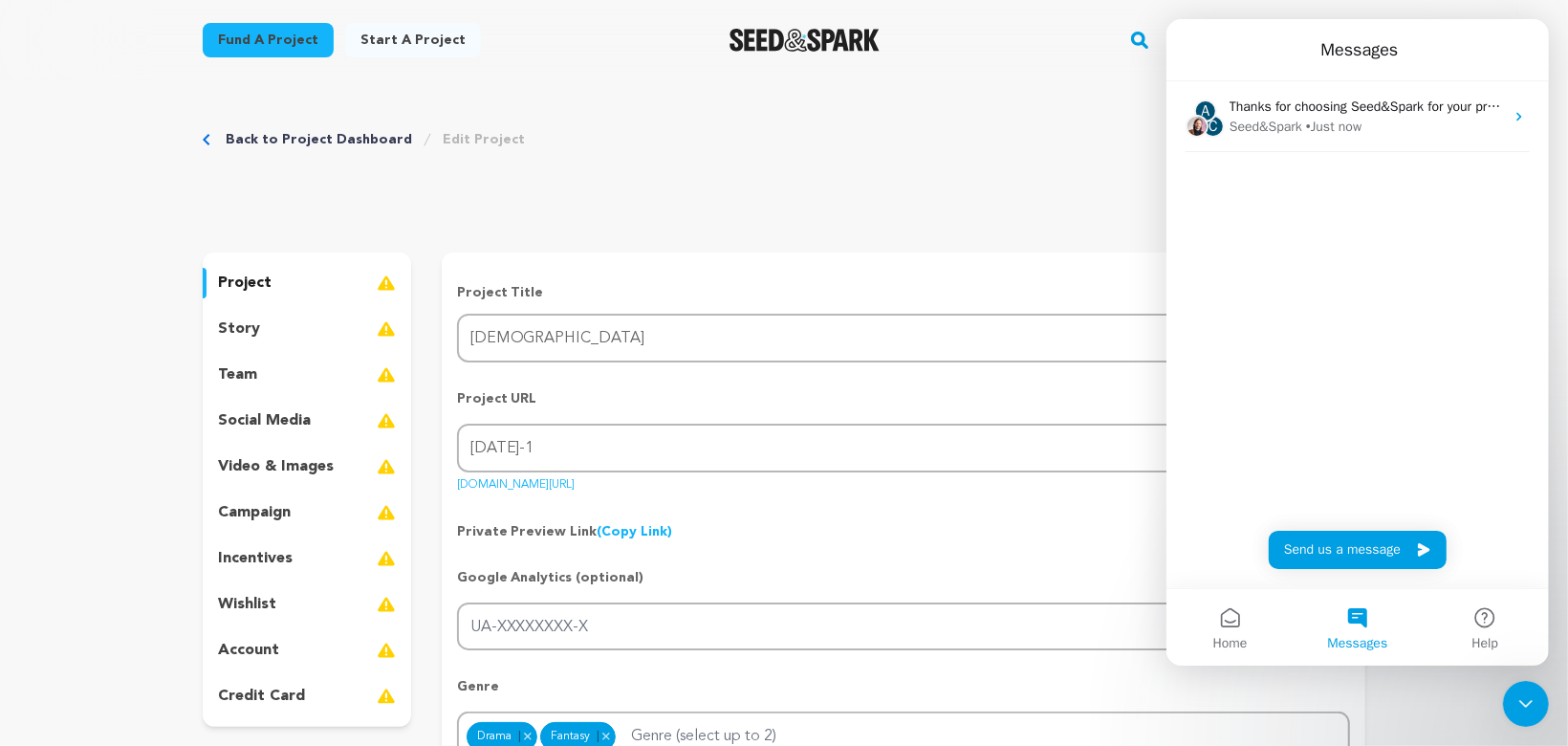 click 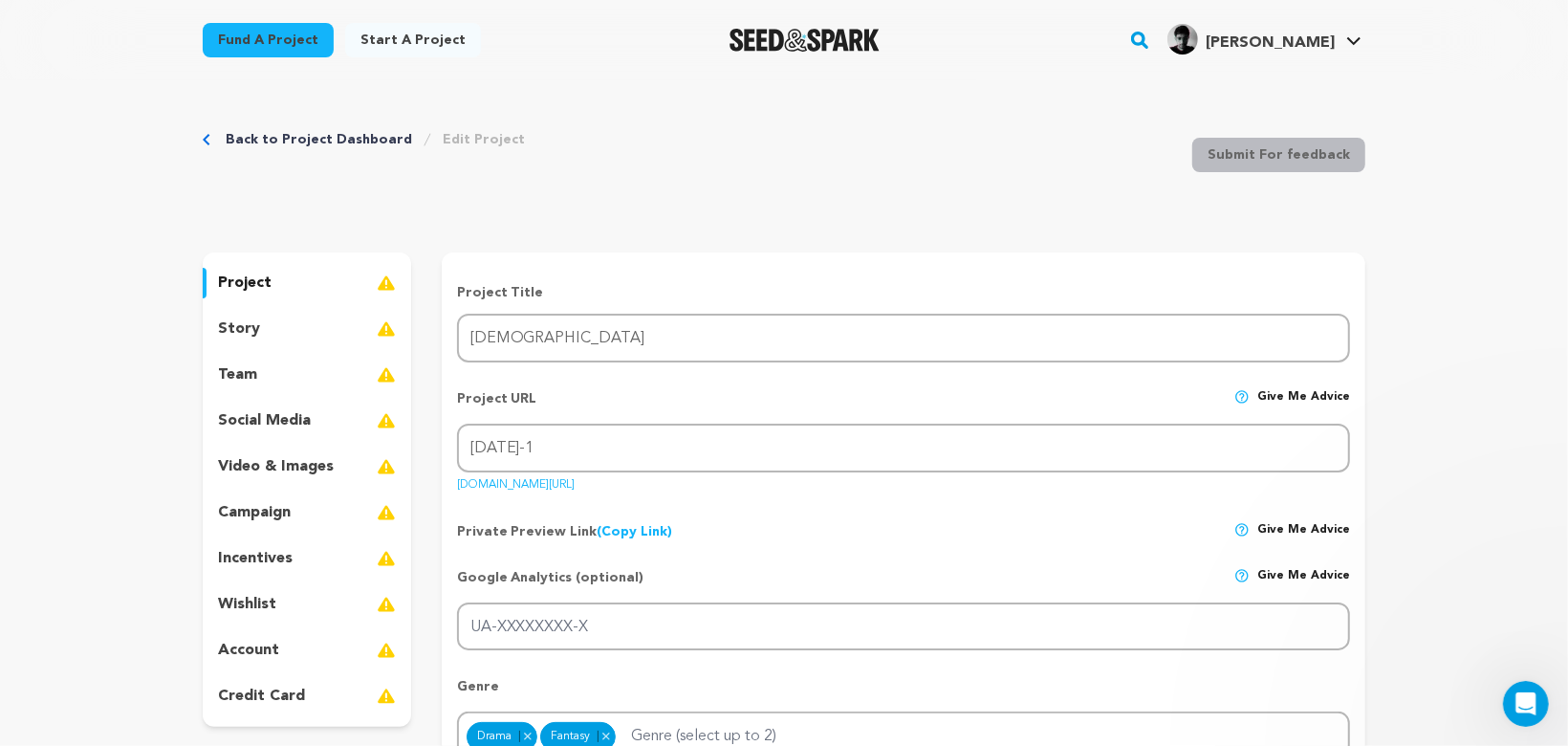 scroll, scrollTop: 0, scrollLeft: 0, axis: both 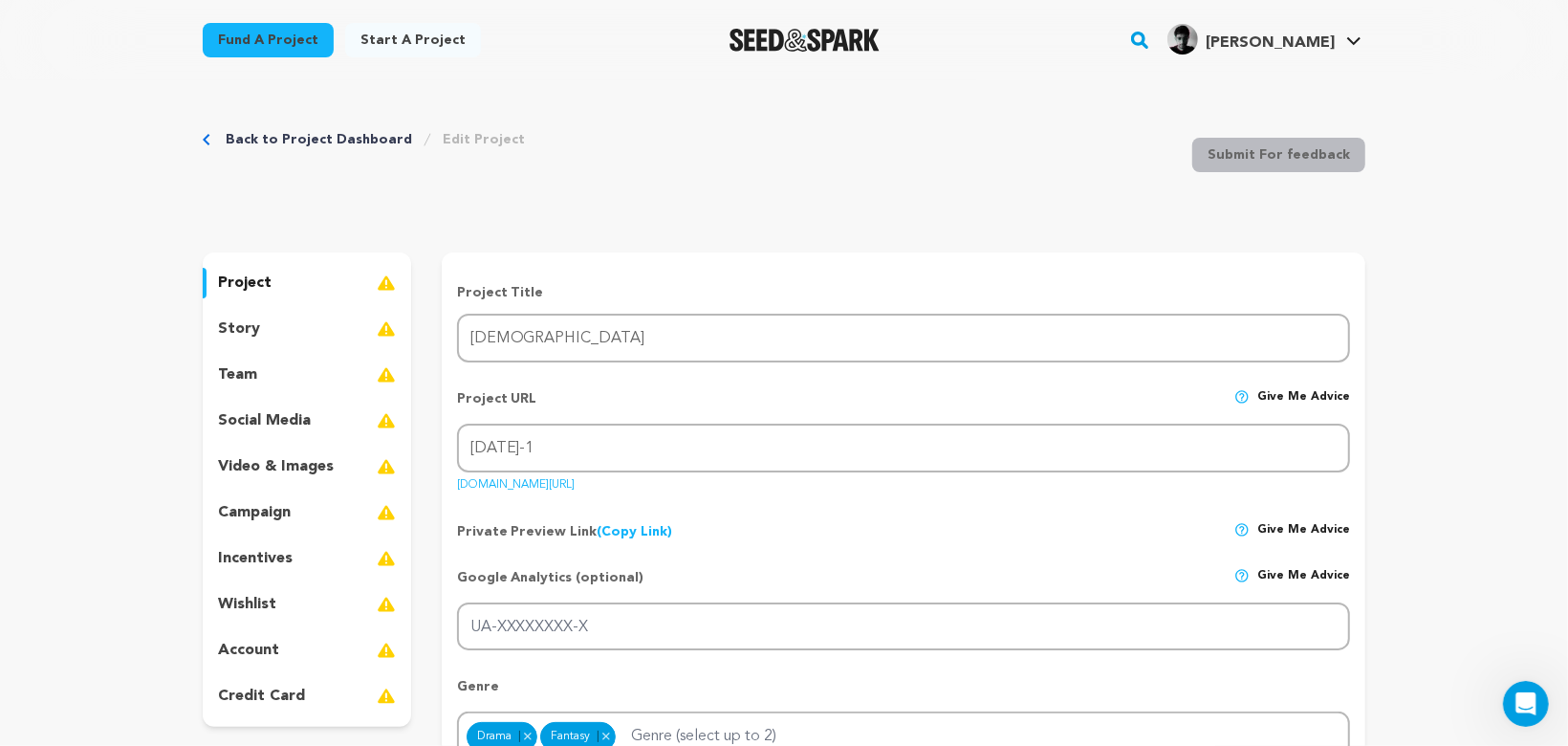 click on "story" at bounding box center [307, 329] 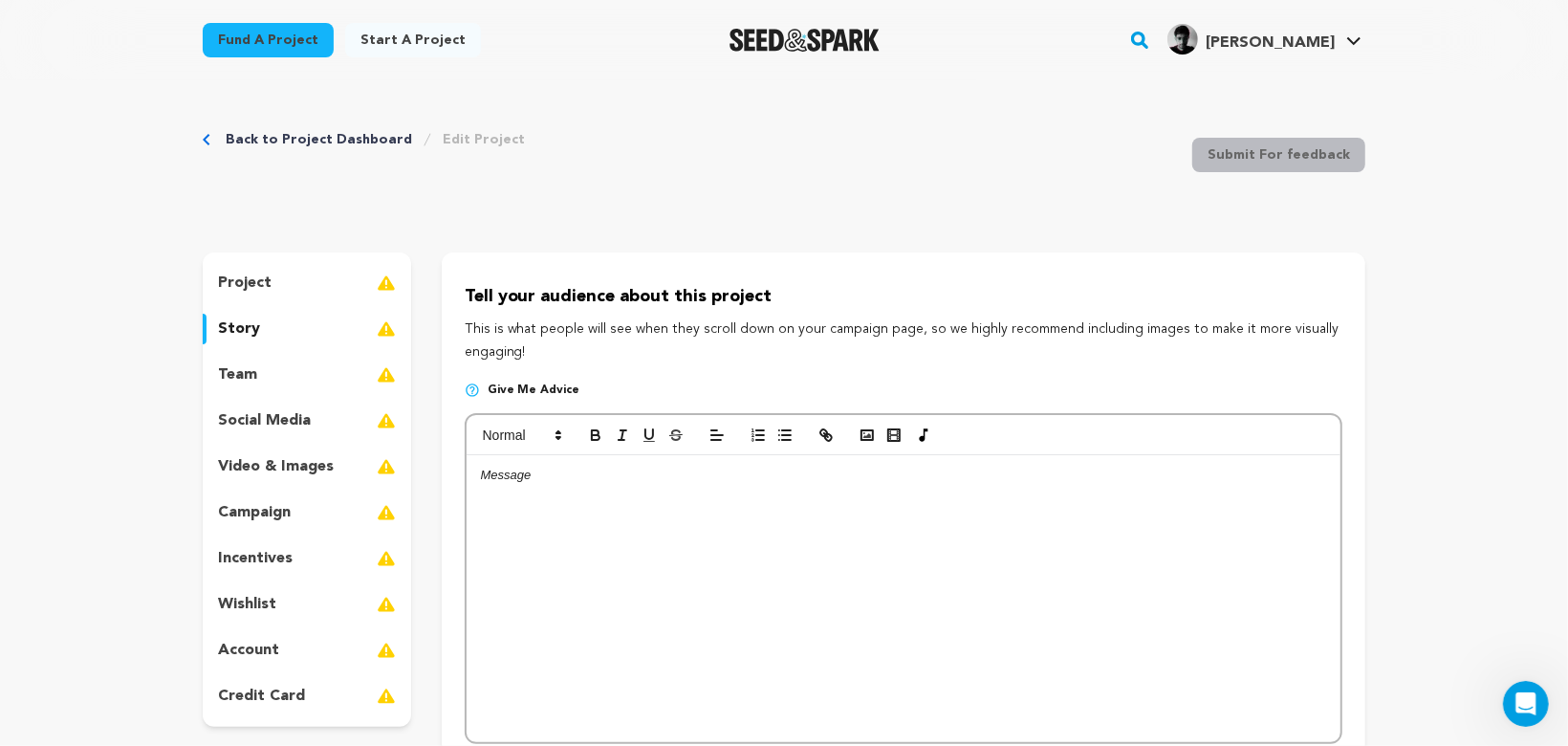 scroll, scrollTop: 150, scrollLeft: 0, axis: vertical 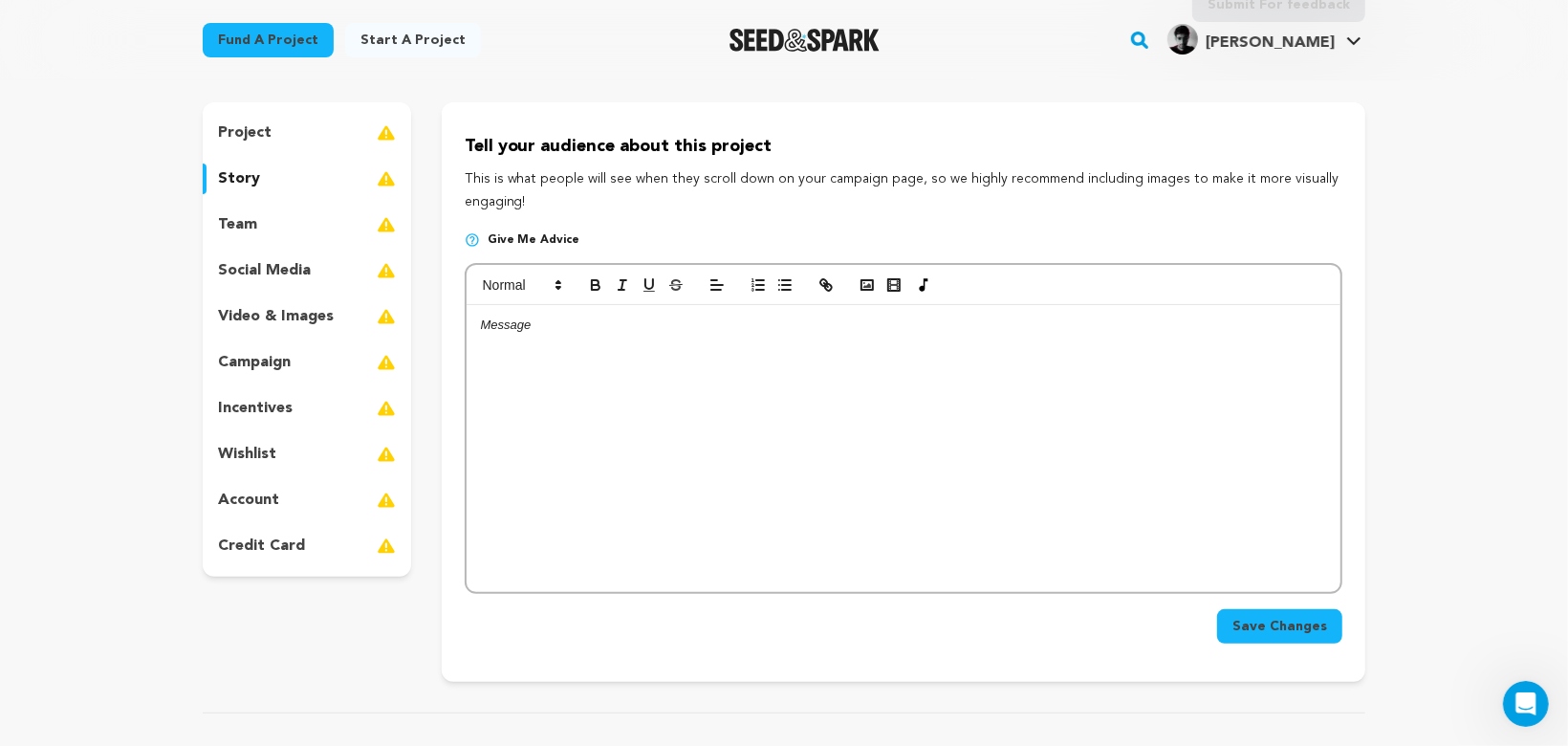 click on "team" at bounding box center (307, 225) 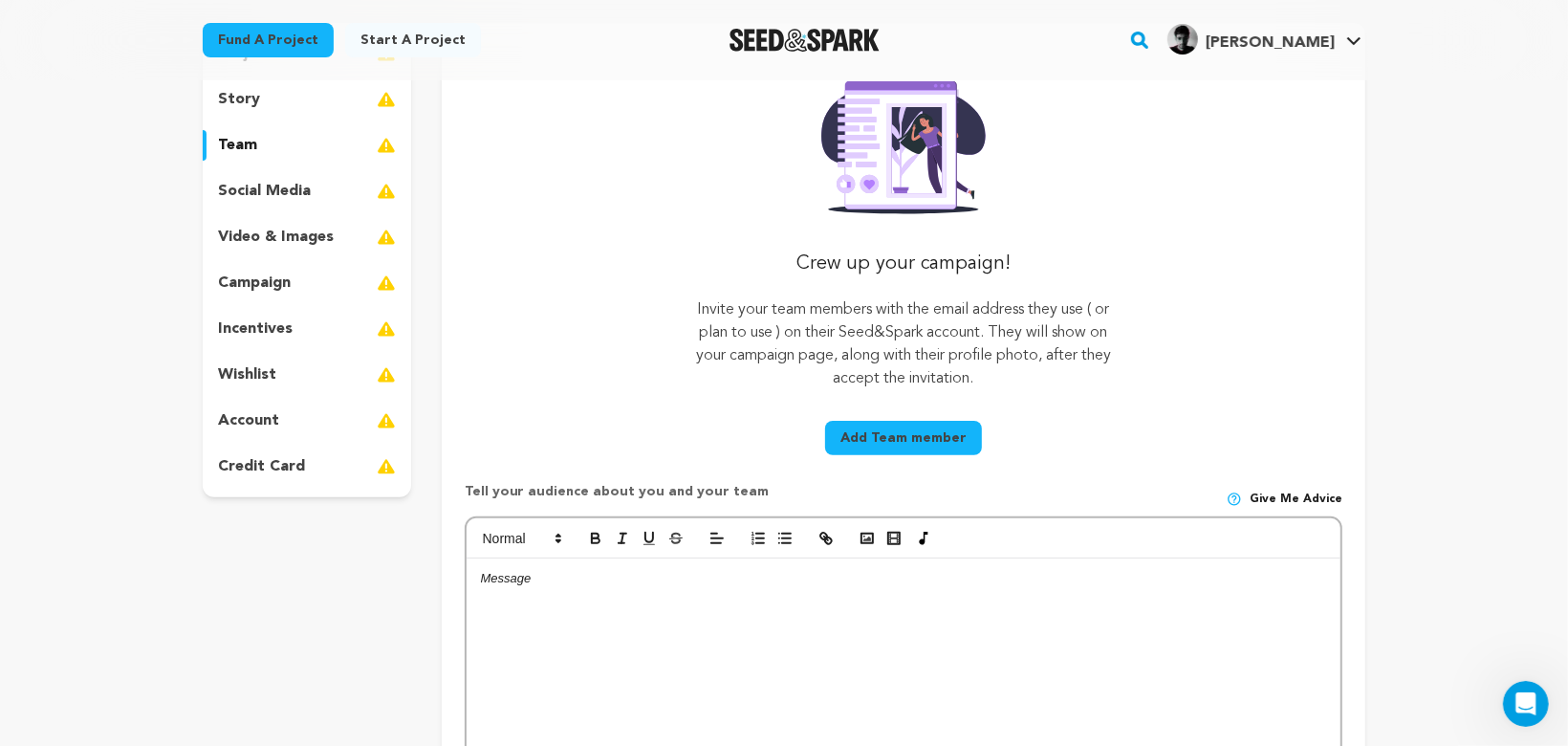 scroll, scrollTop: 226, scrollLeft: 0, axis: vertical 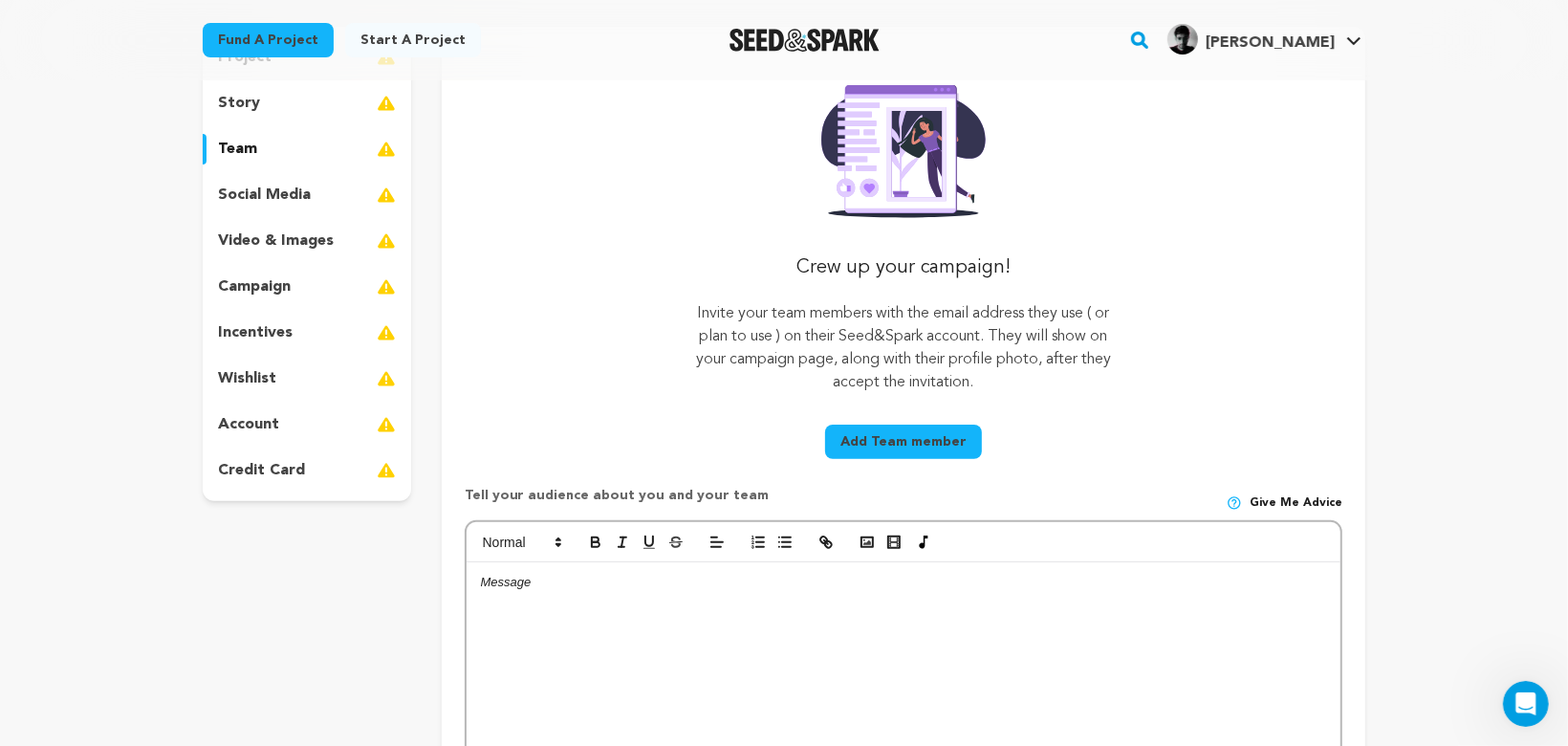 click on "social media" at bounding box center (264, 195) 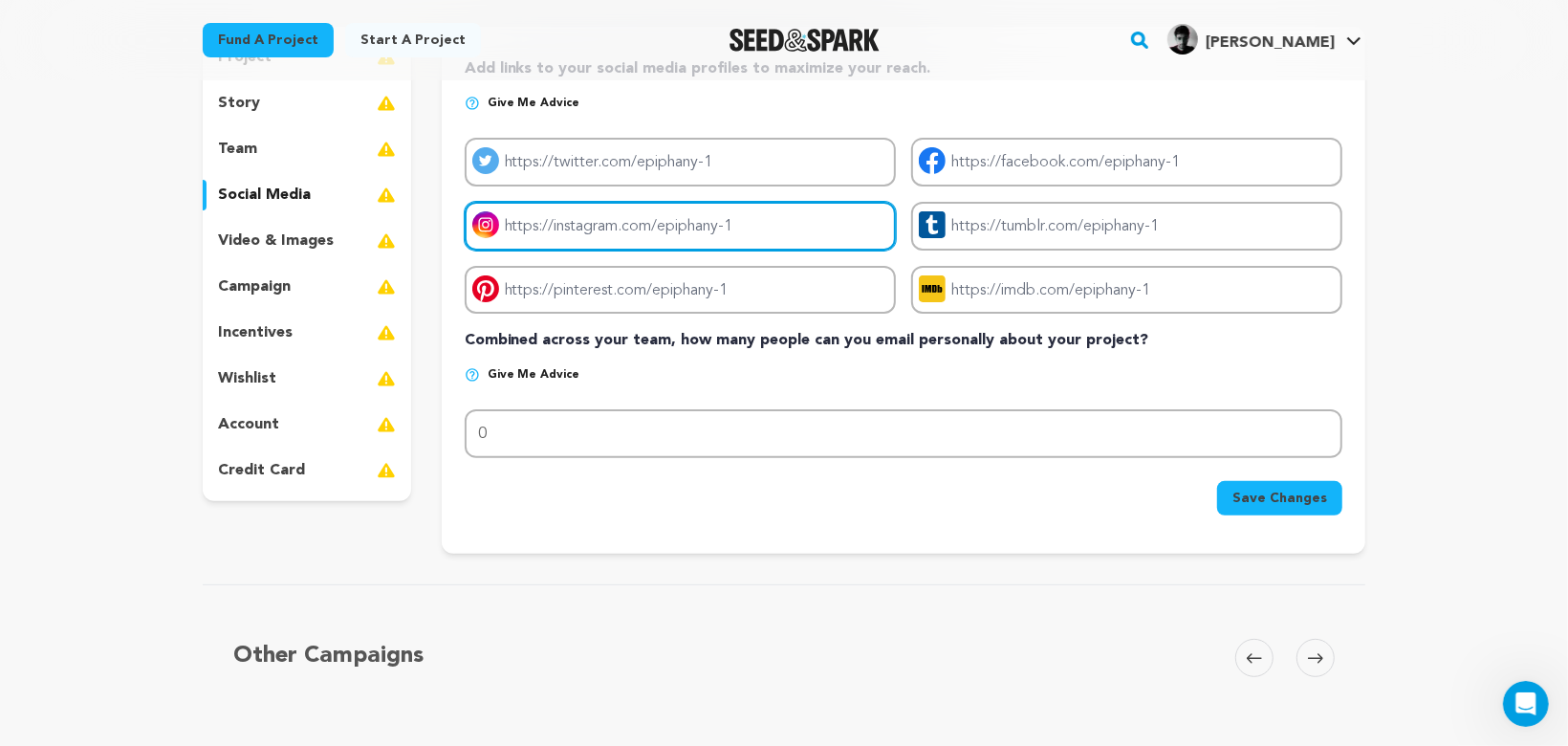 click on "Project instagram link" at bounding box center (680, 226) 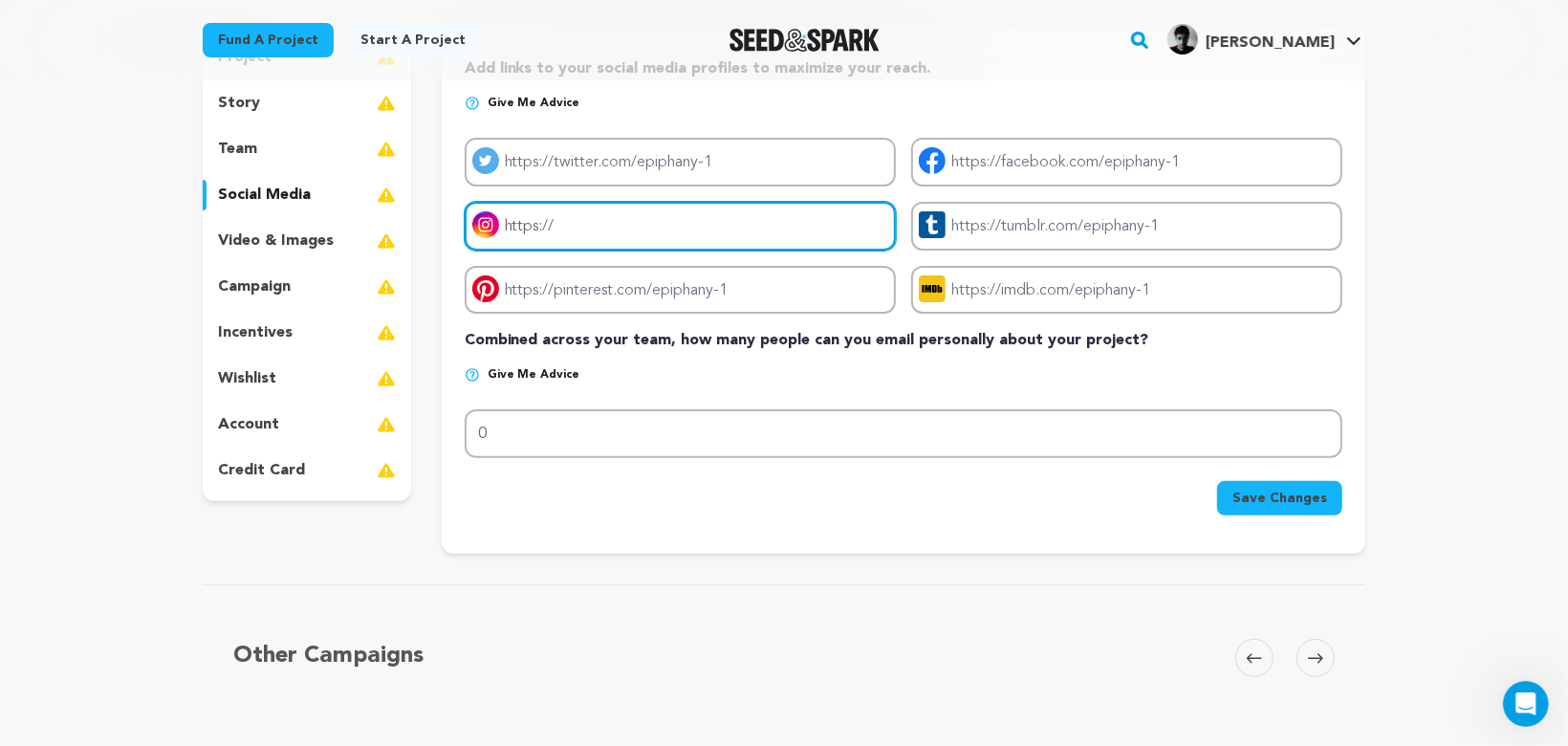 paste on "https://www.instagram.com/film_epiphany/" 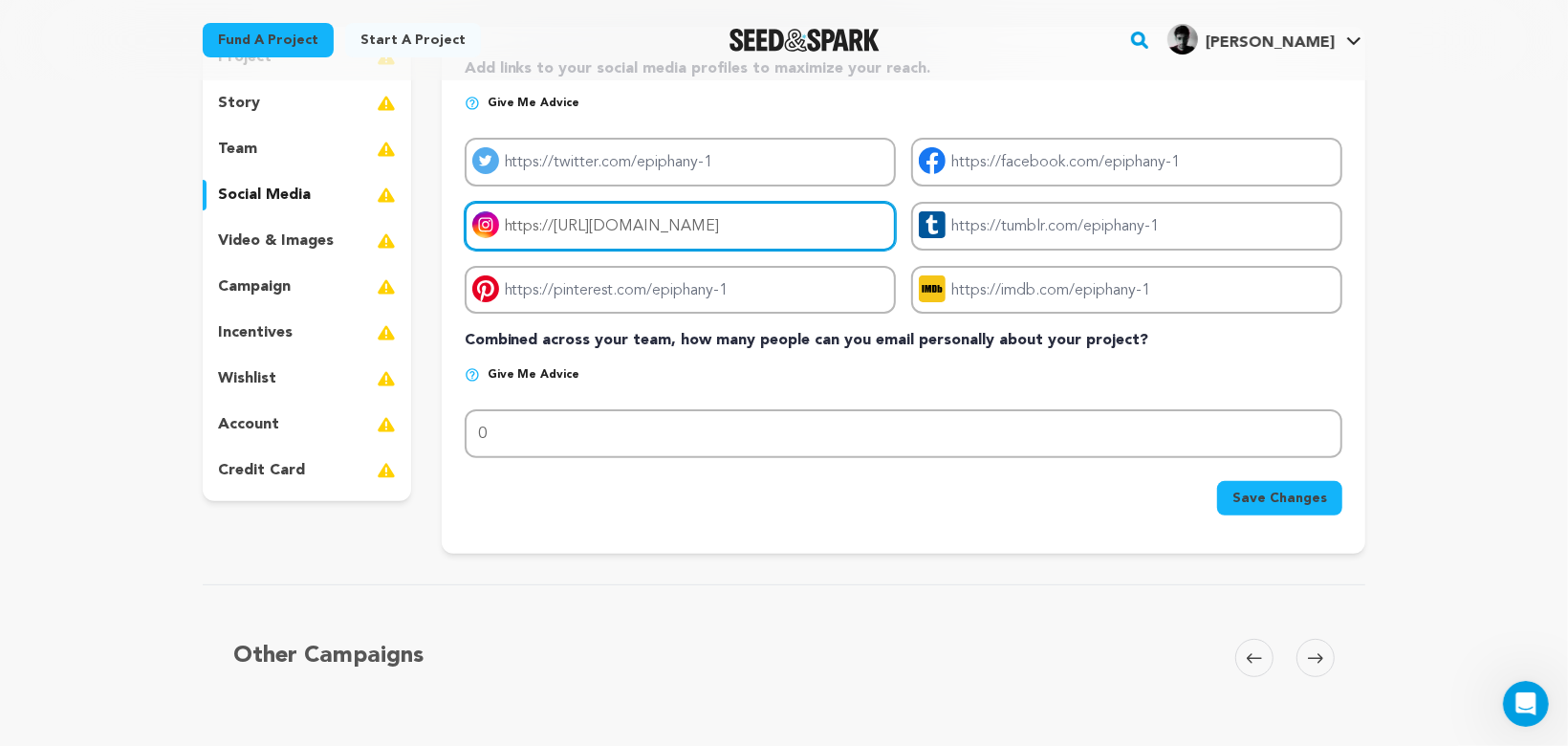 type on "https://https://www.instagram.com/film_epiphany/" 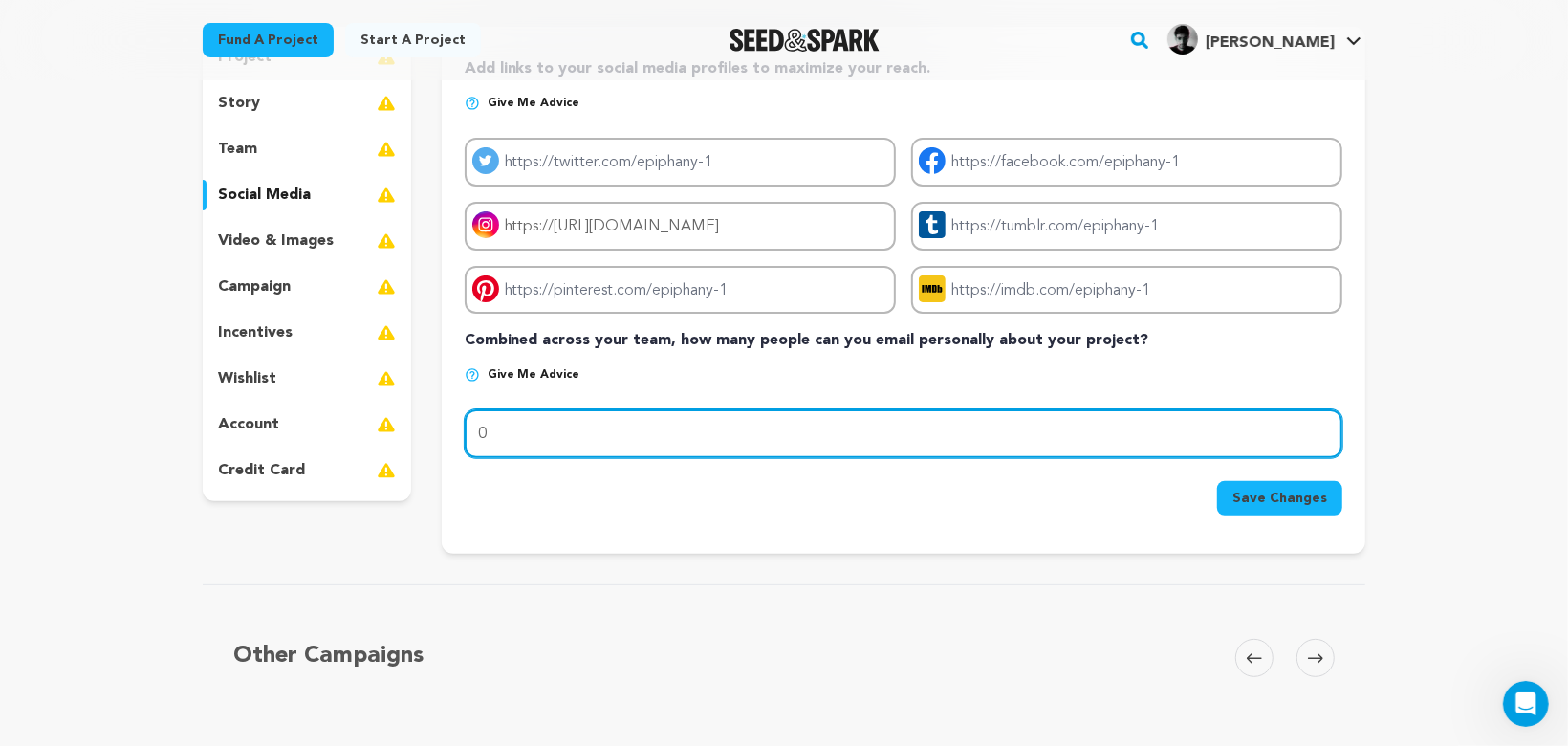 click on "0" at bounding box center (904, 433) 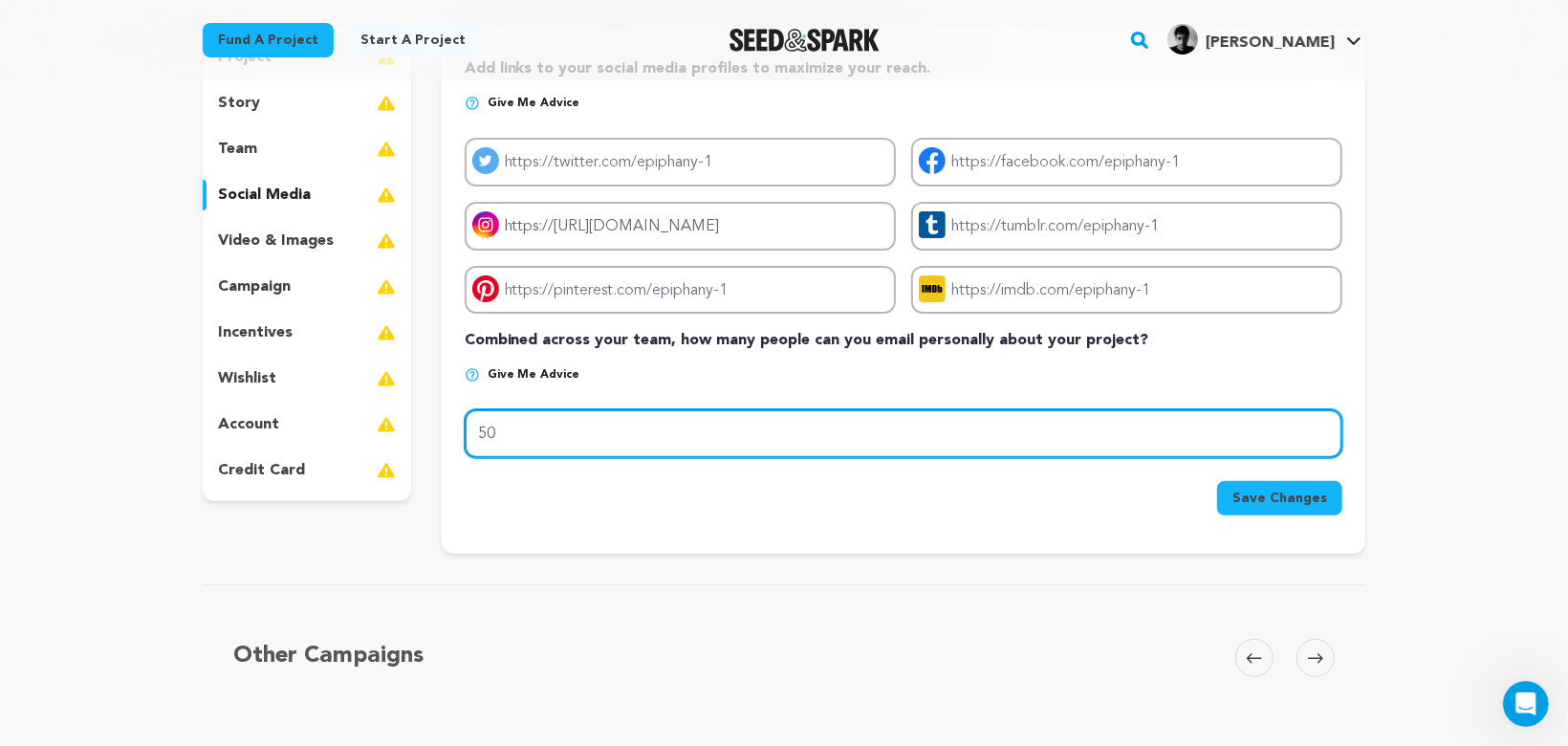type on "50" 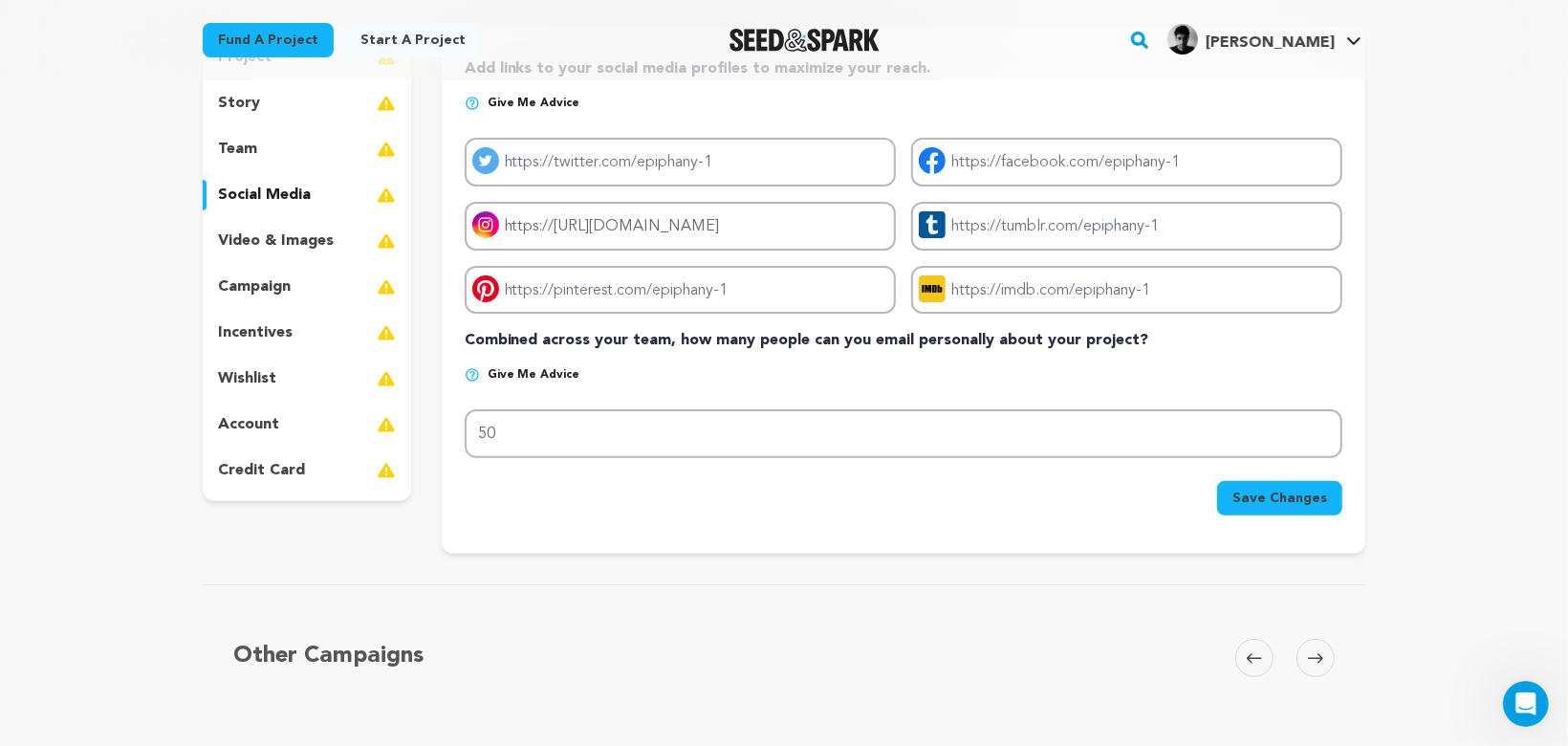 click on "video & images" at bounding box center [275, 241] 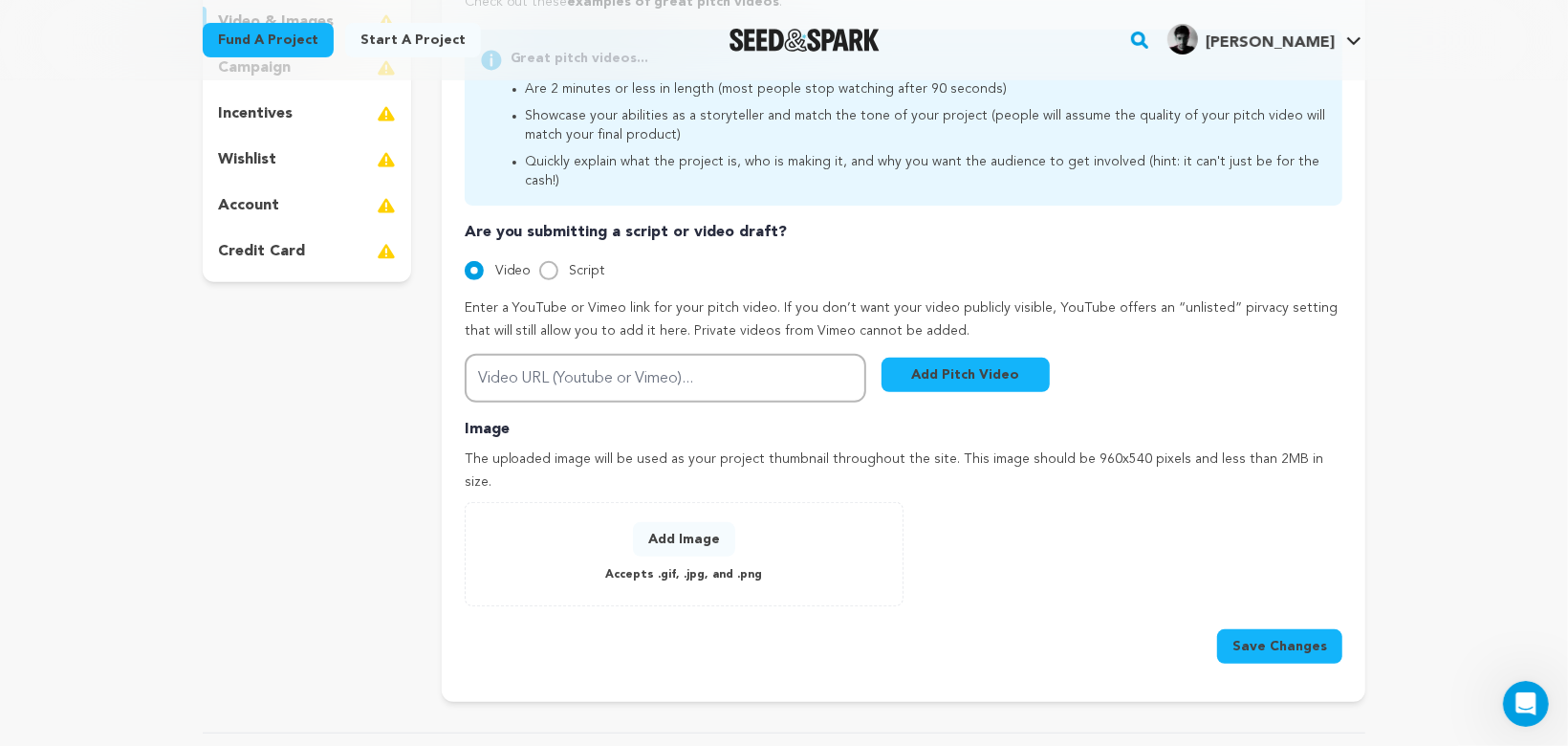 scroll, scrollTop: 446, scrollLeft: 0, axis: vertical 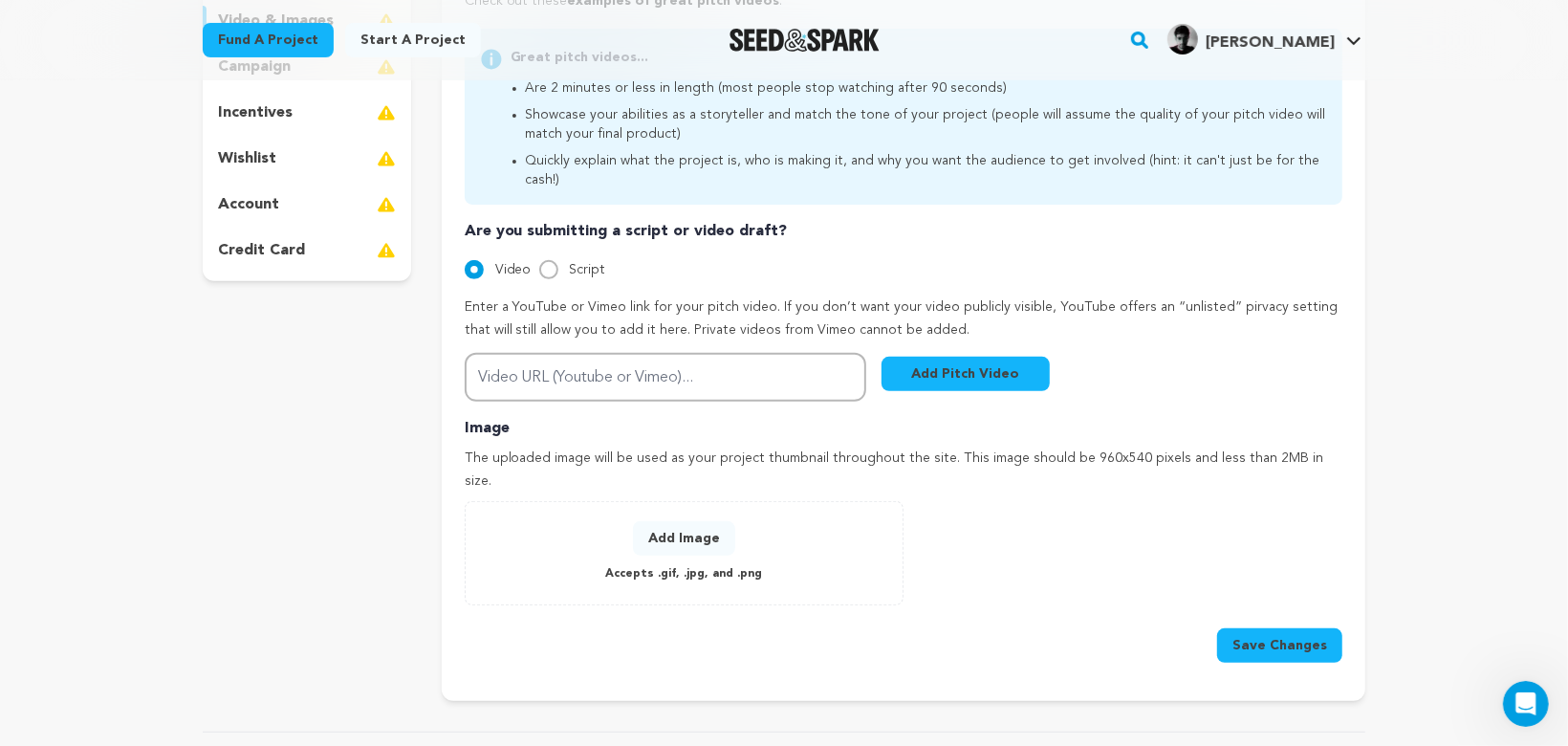 click on "Script" at bounding box center (588, 270) 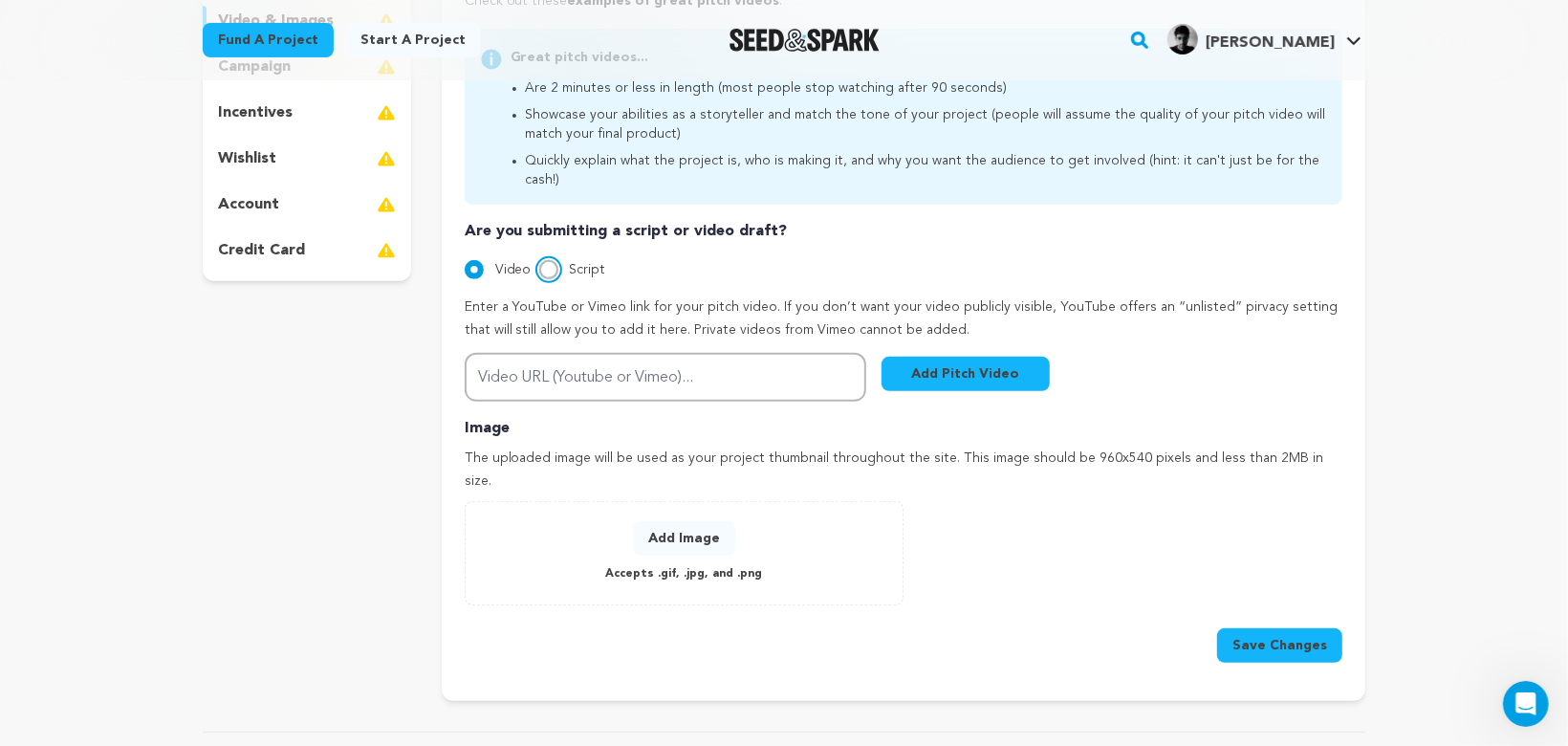 click on "Script" at bounding box center (549, 270) 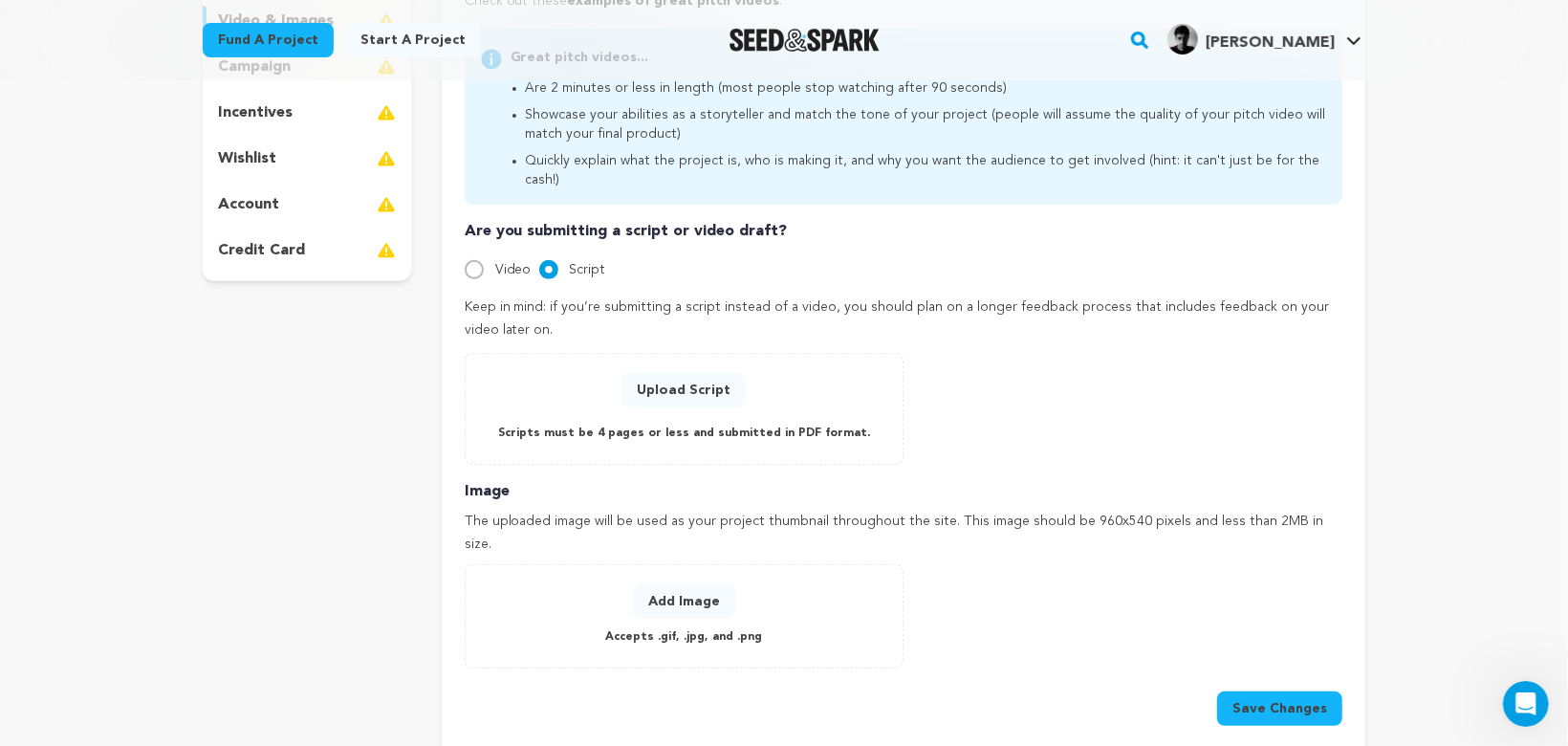 click on "Video" at bounding box center [498, 270] 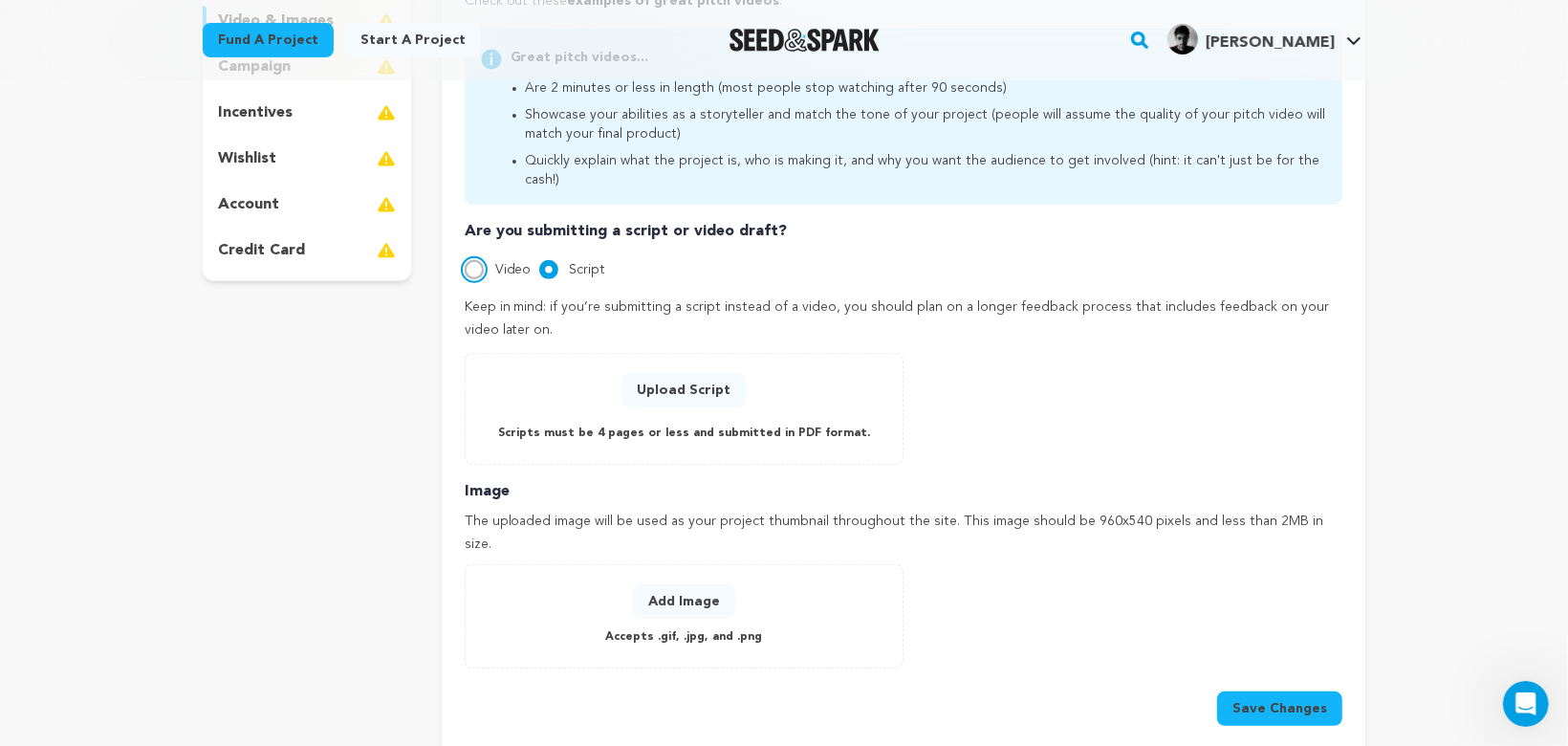click on "Video" at bounding box center (474, 270) 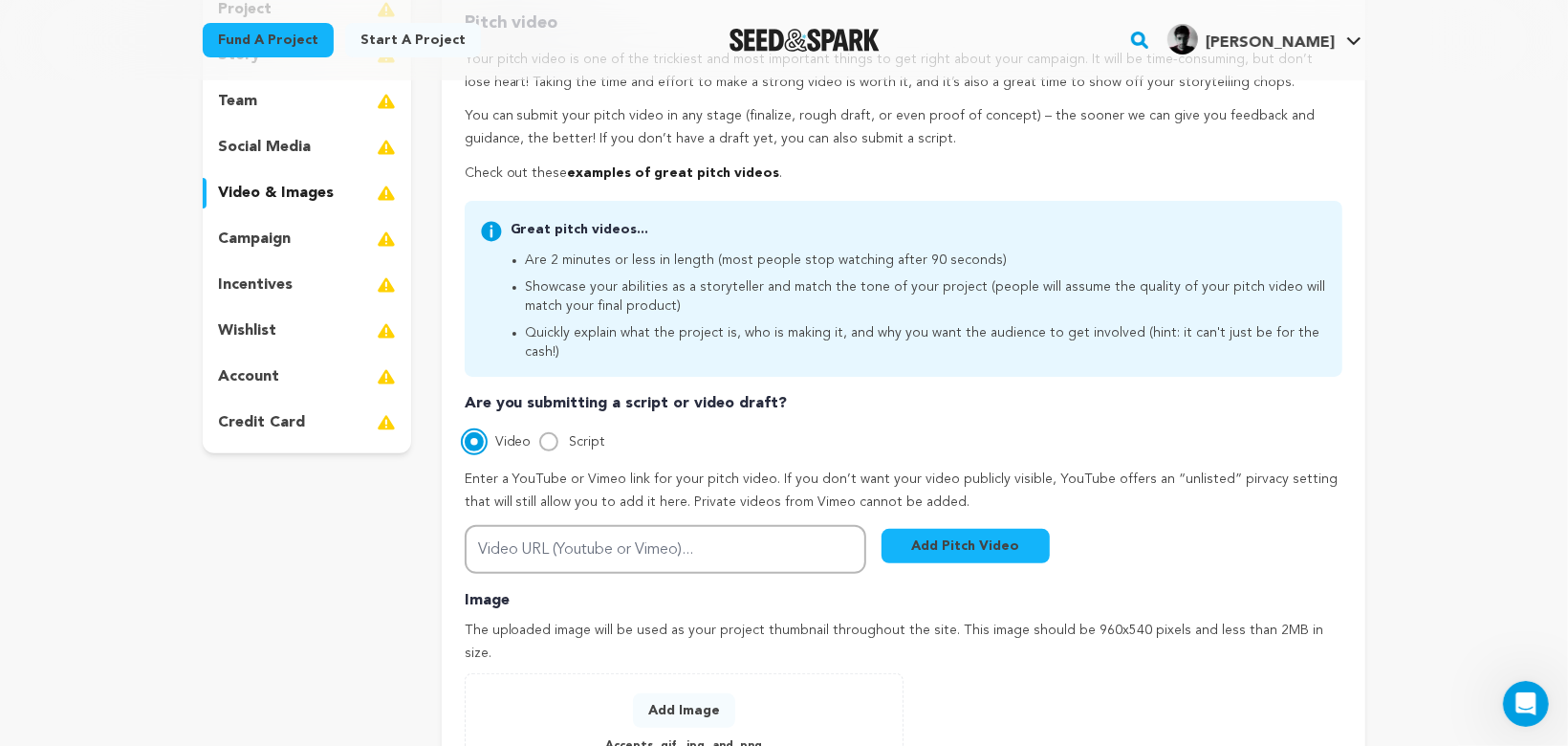 scroll, scrollTop: 261, scrollLeft: 0, axis: vertical 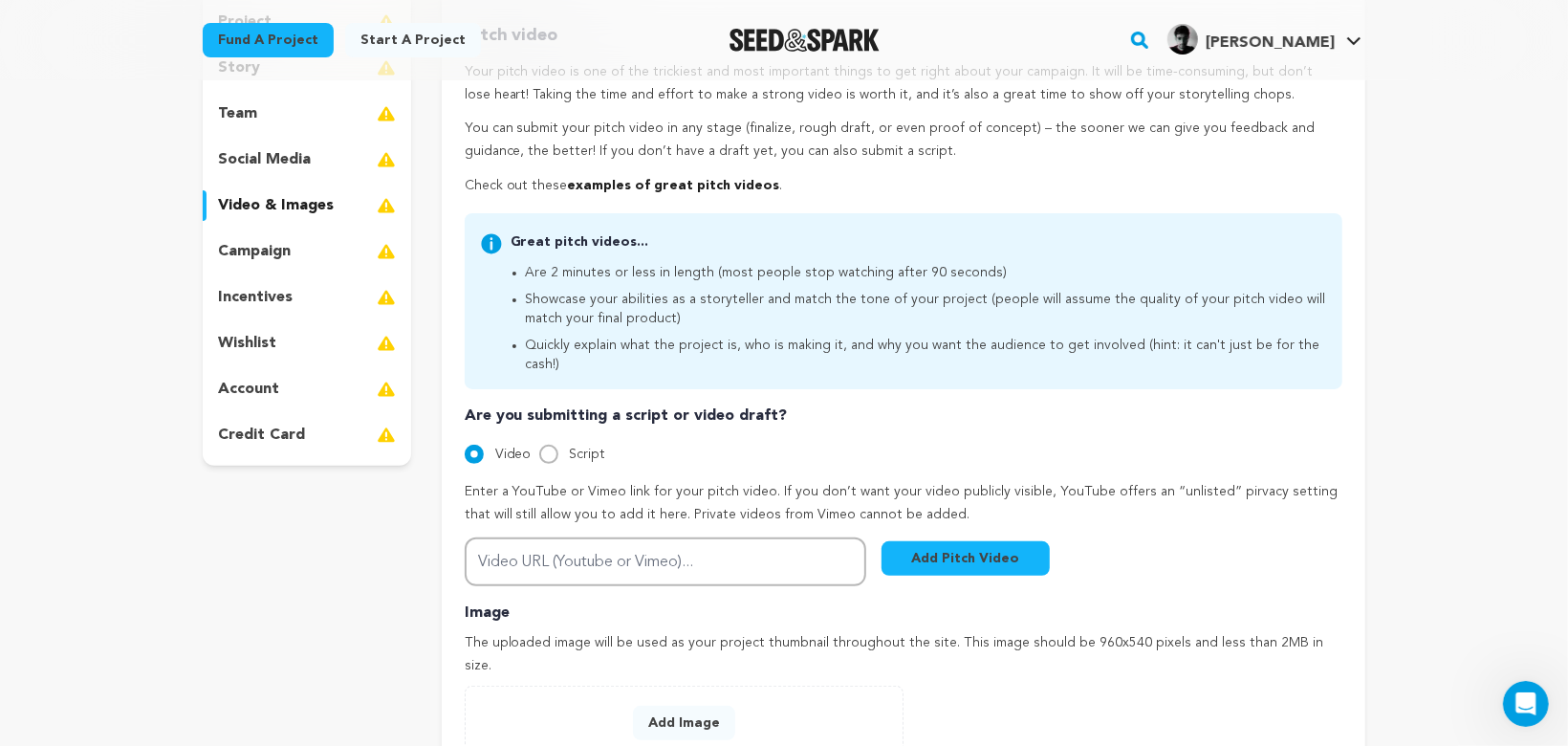 click on "campaign" at bounding box center [254, 252] 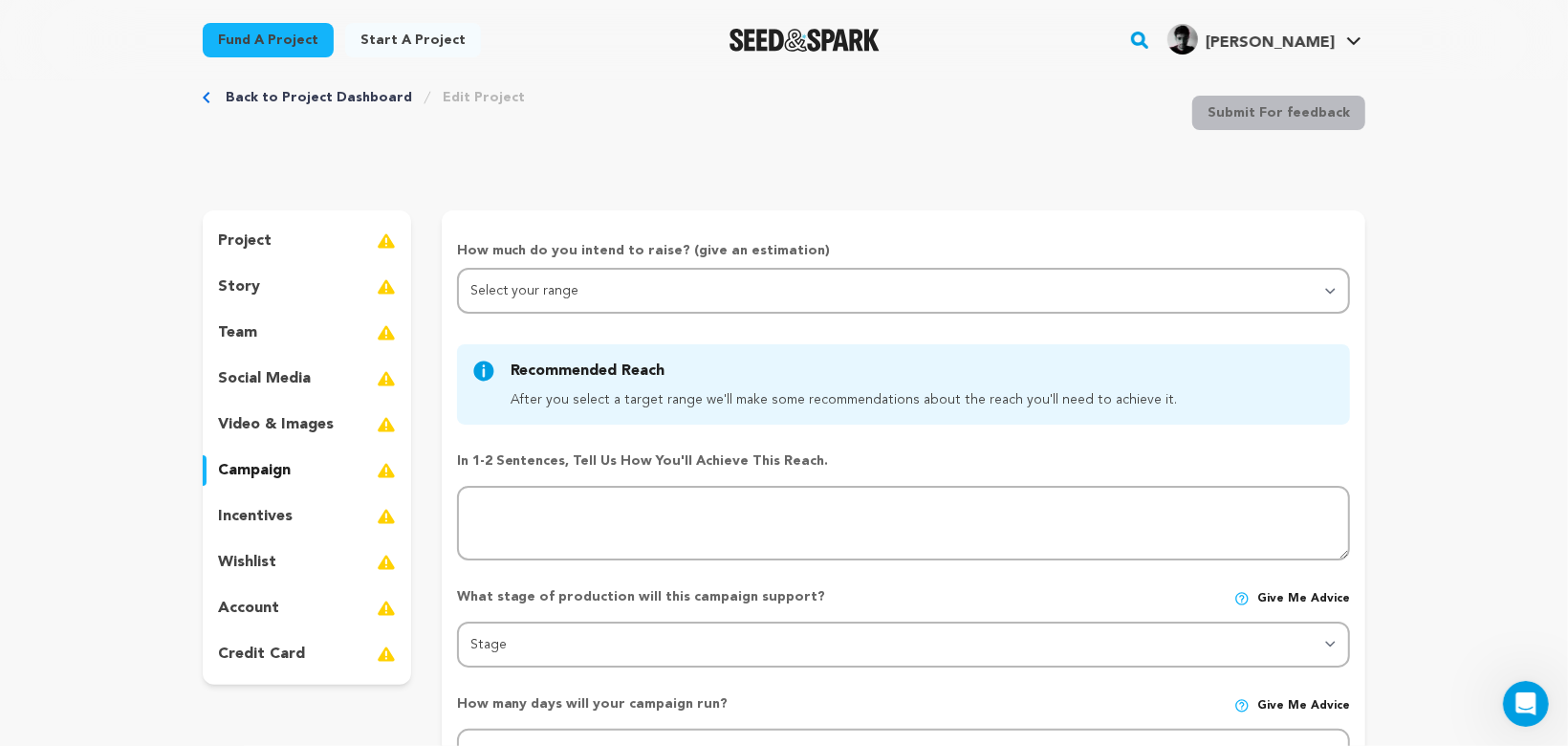 scroll, scrollTop: 102, scrollLeft: 0, axis: vertical 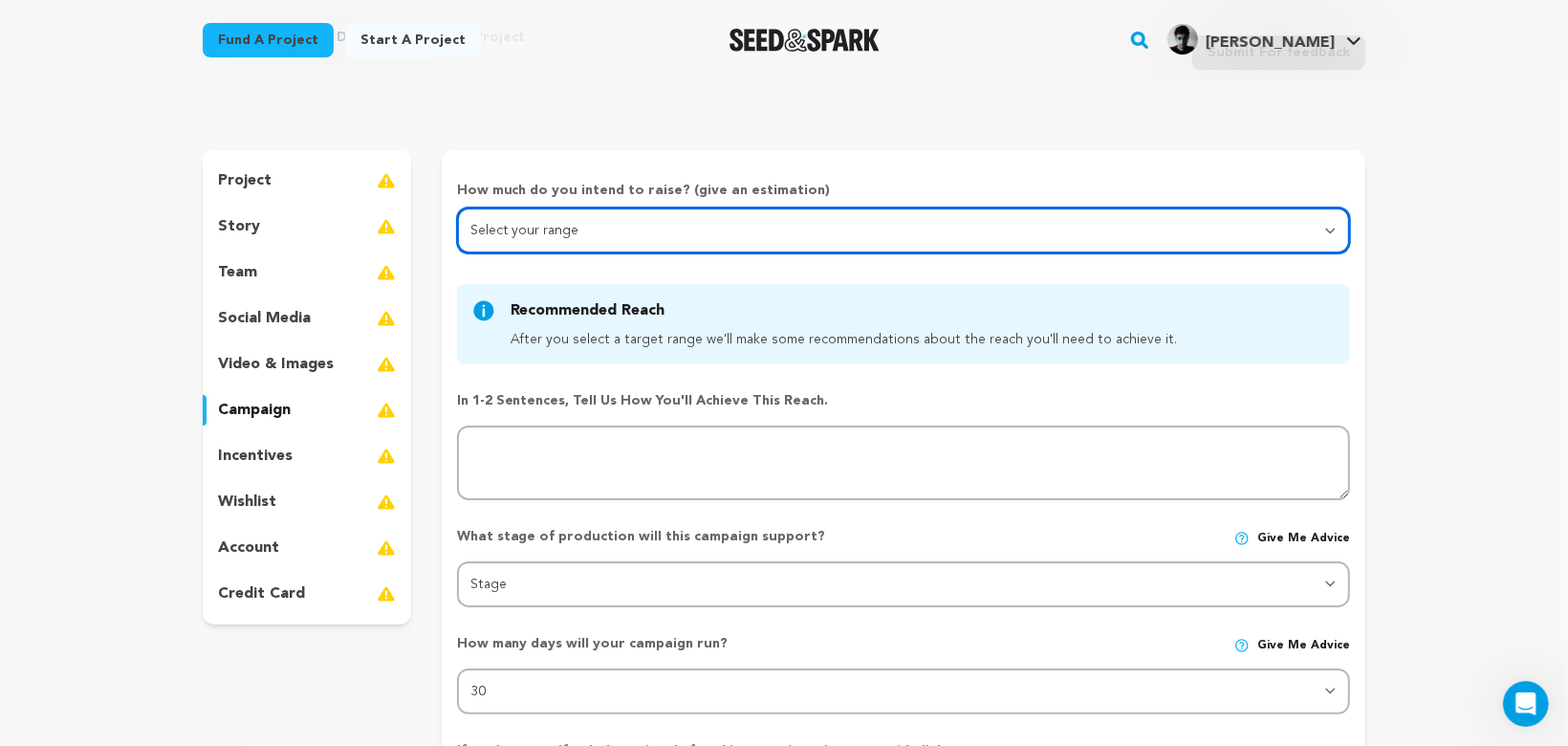 click on "Select your range
Less than C$10k 10k - C$14k 15k - C$24k 25k - C$49k 50k or more" at bounding box center (904, 230) 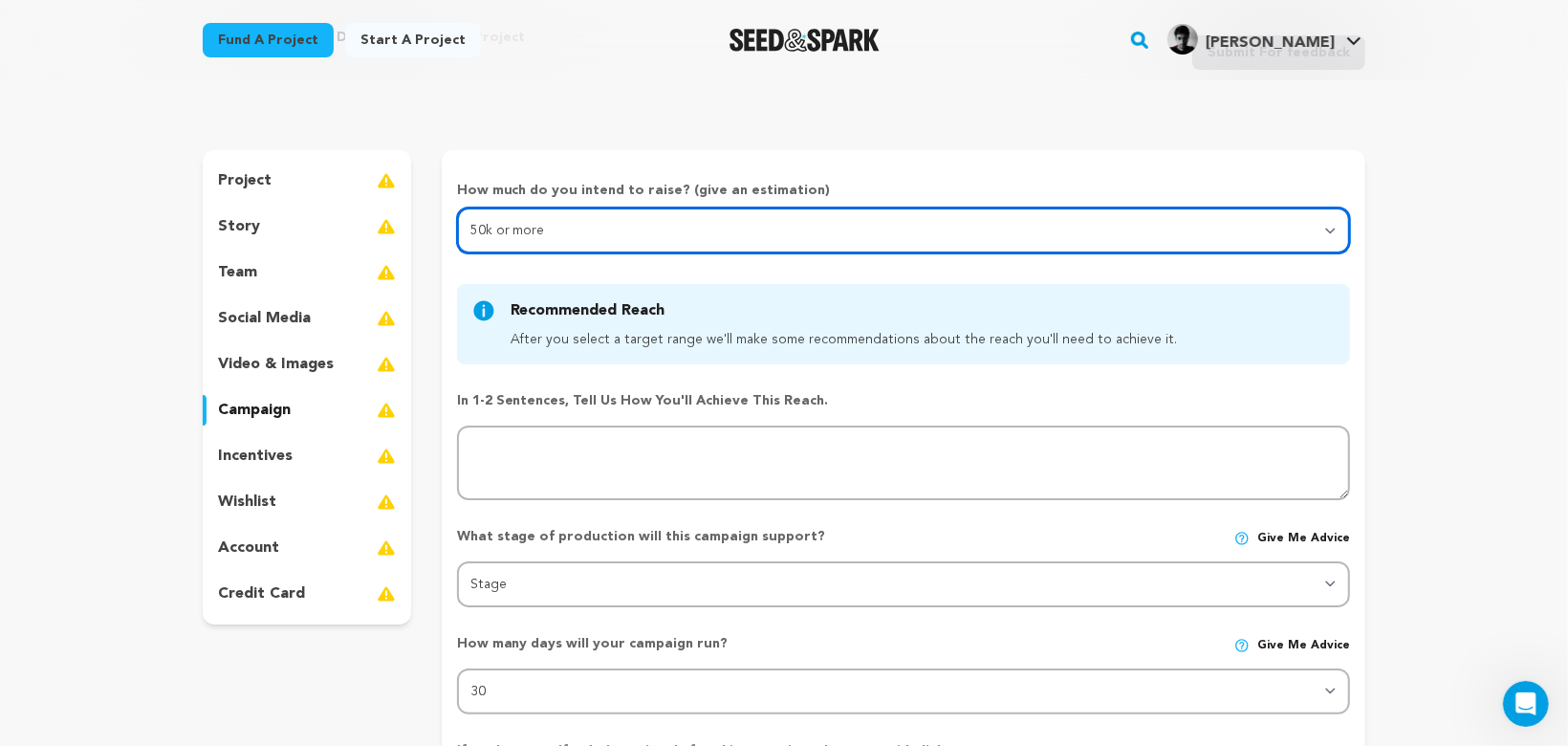 click on "Select your range
Less than C$10k 10k - C$14k 15k - C$24k 25k - C$49k 50k or more" at bounding box center [904, 230] 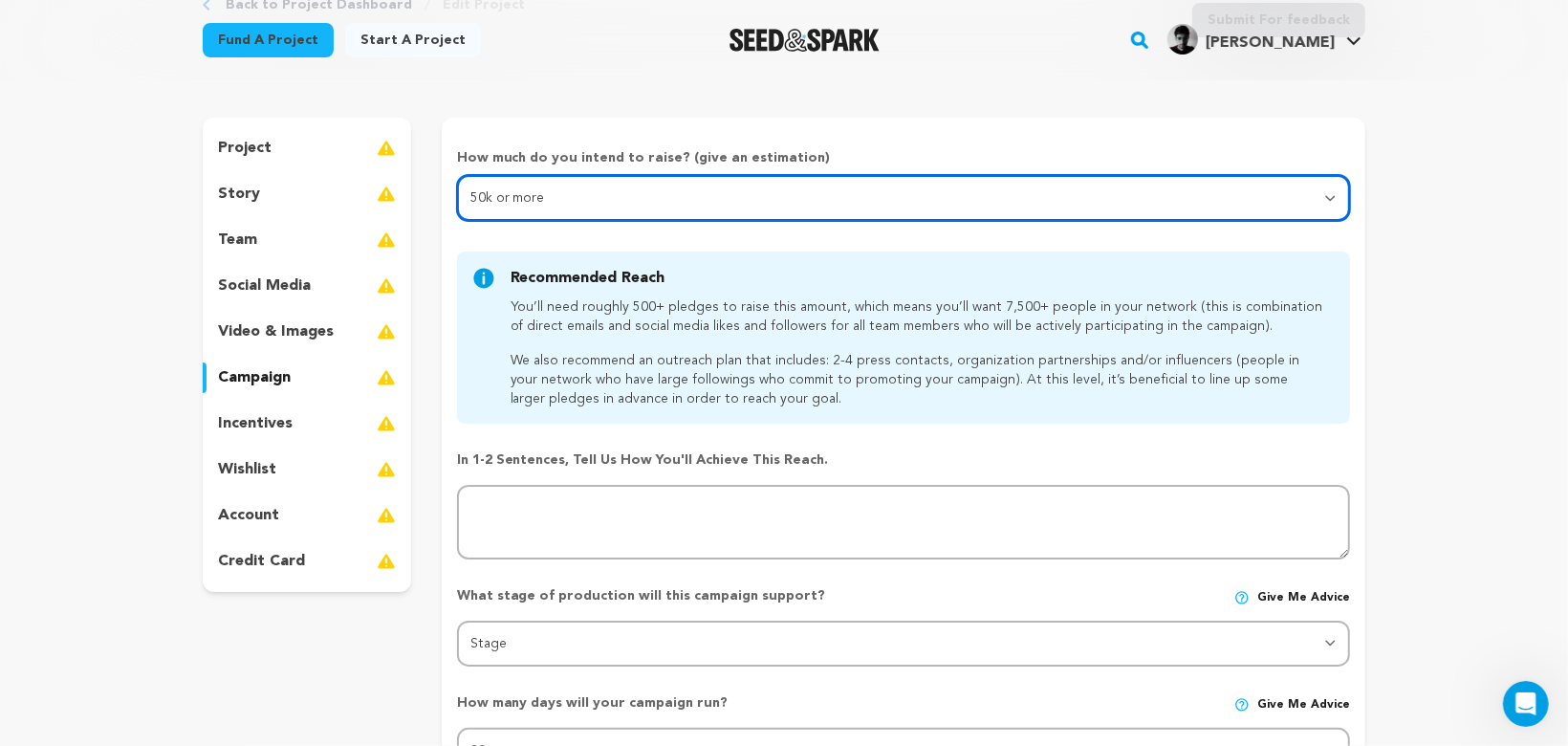 scroll, scrollTop: 133, scrollLeft: 0, axis: vertical 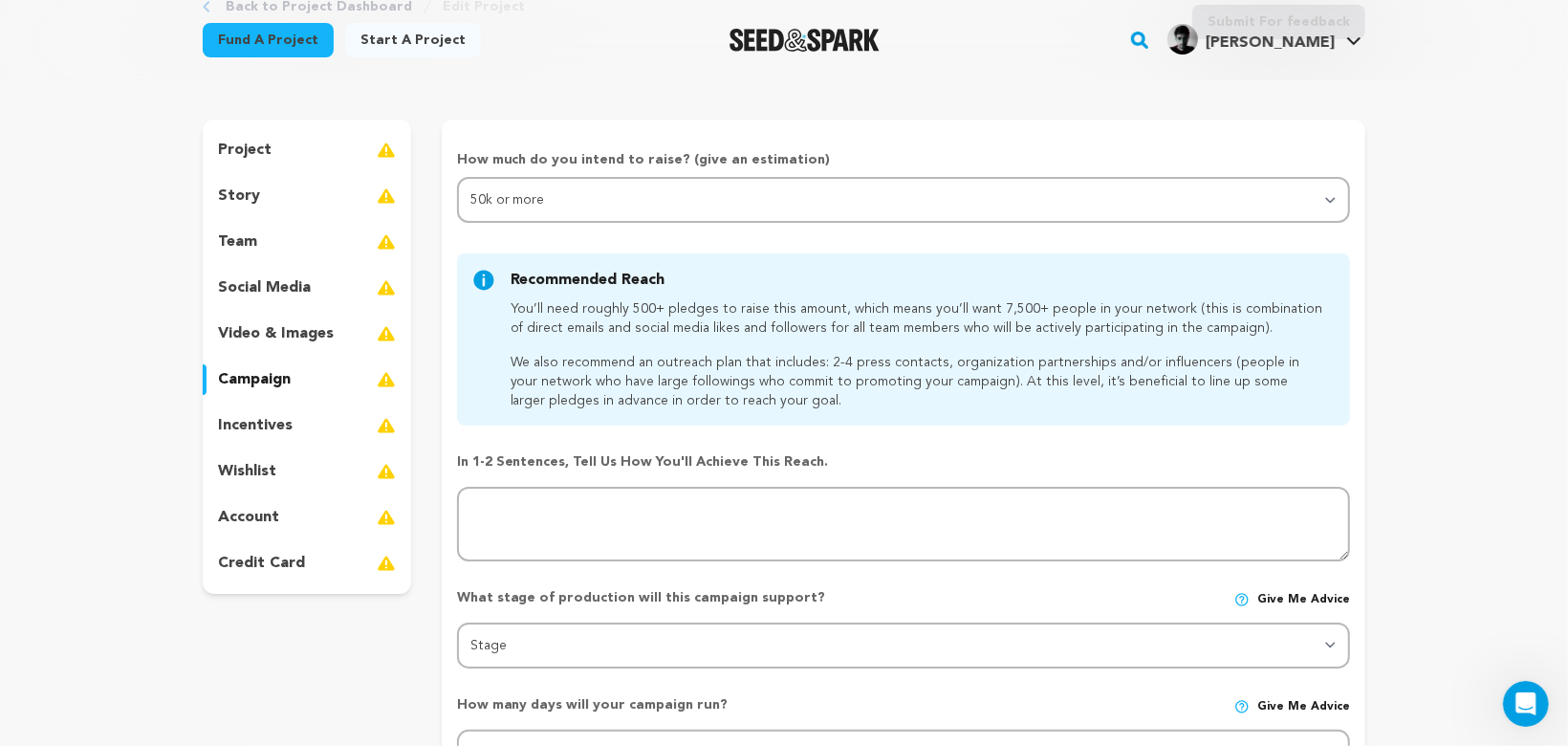 click on "incentives" at bounding box center (255, 426) 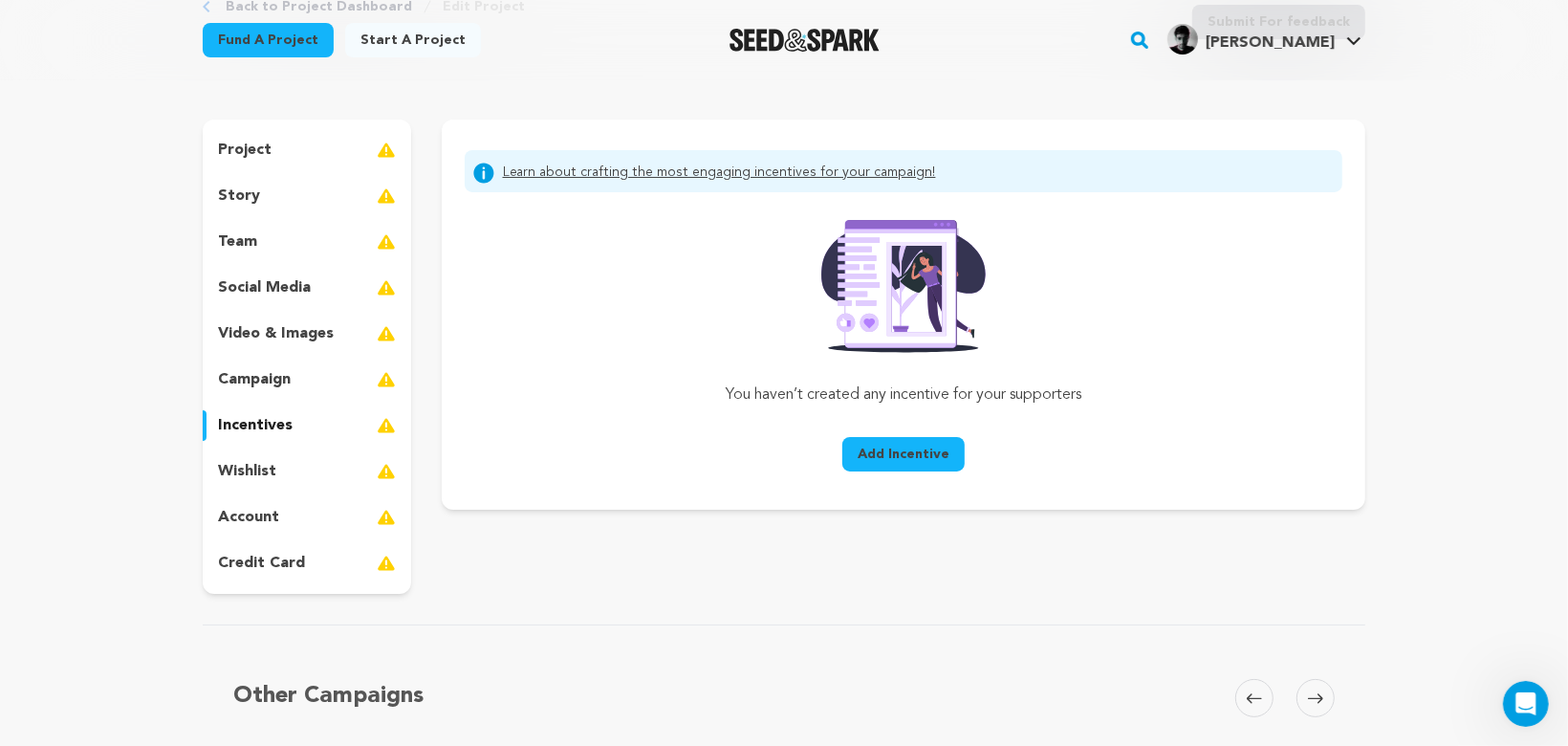 click on "wishlist" at bounding box center (247, 472) 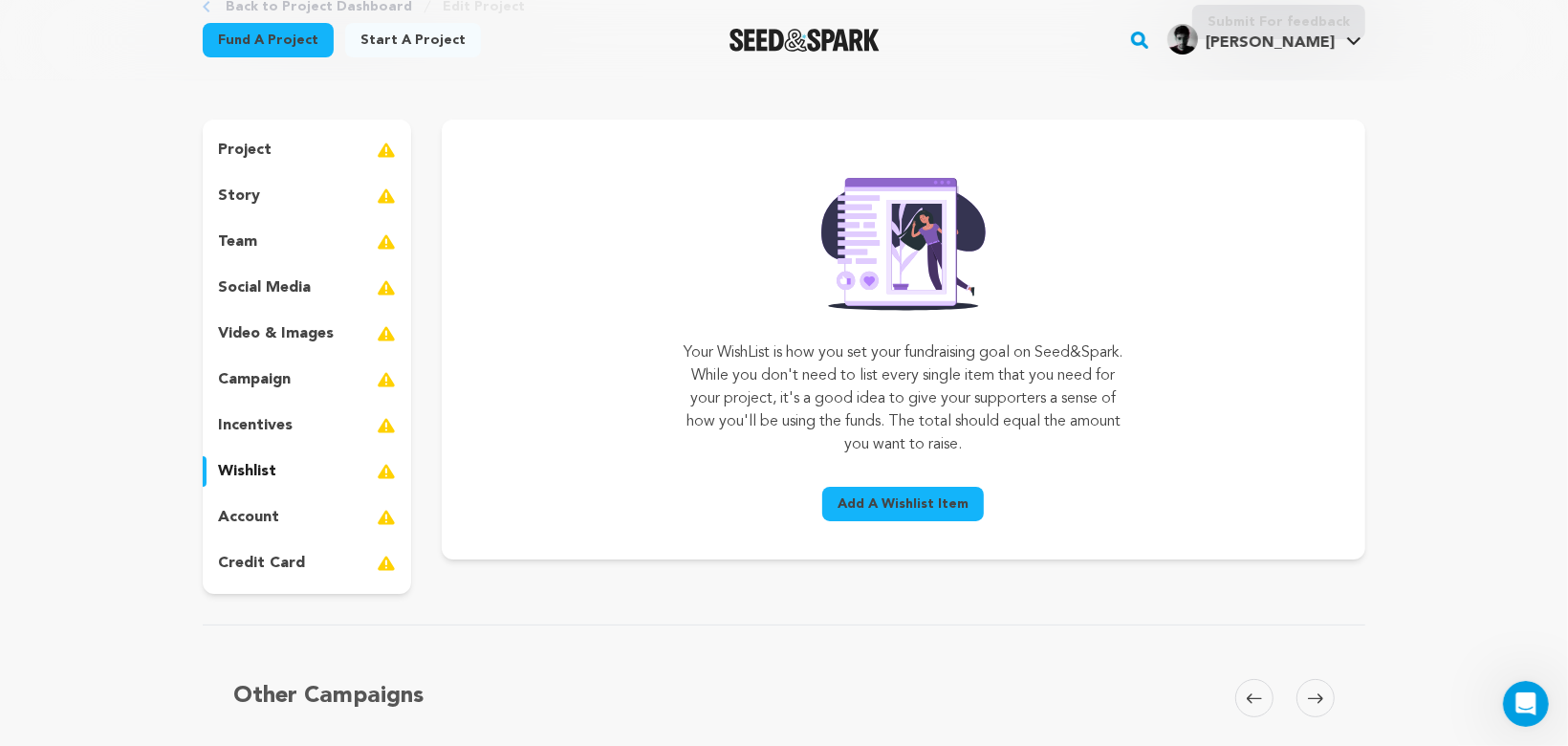 click on "account" at bounding box center [307, 517] 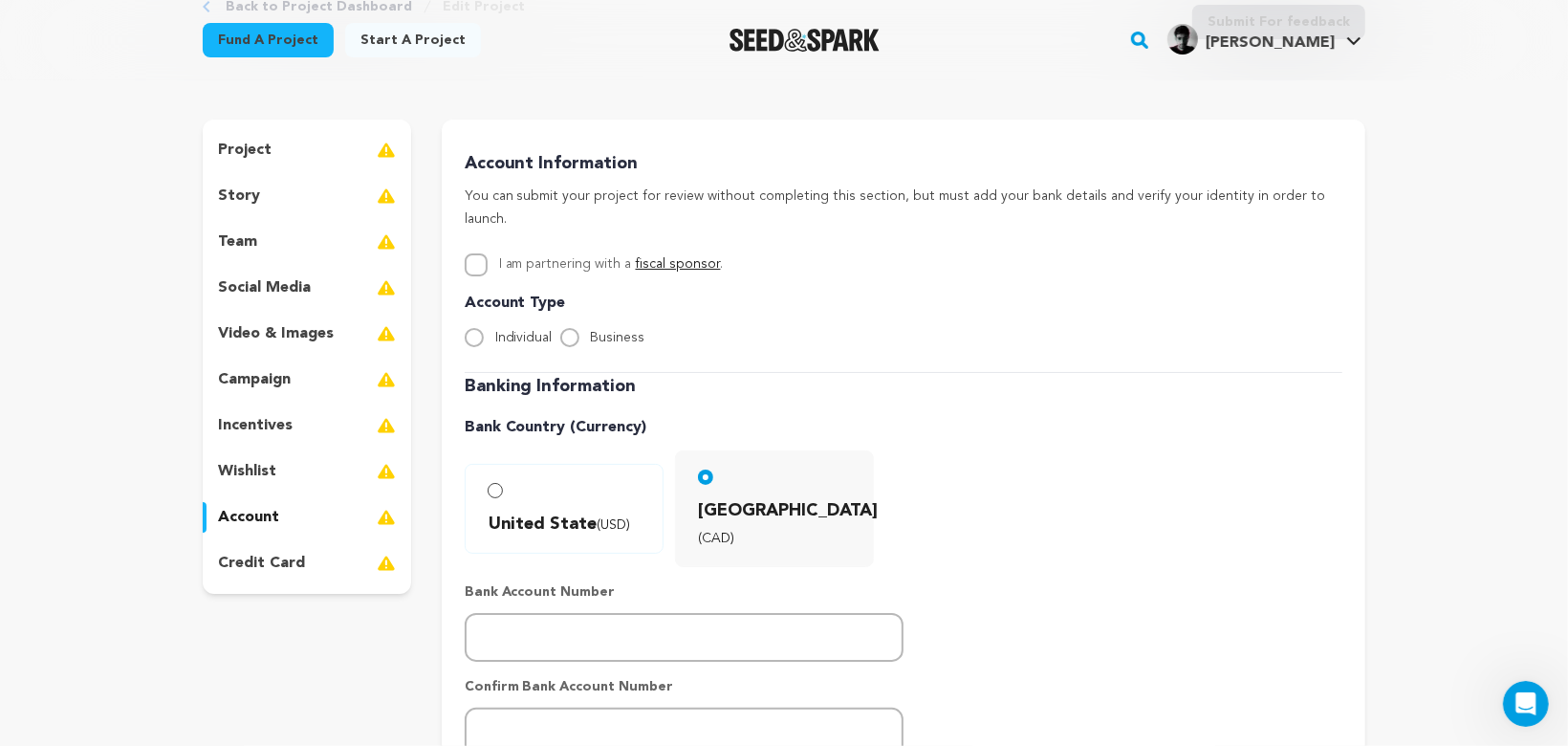 click on "I am partnering with a" at bounding box center (565, 264) 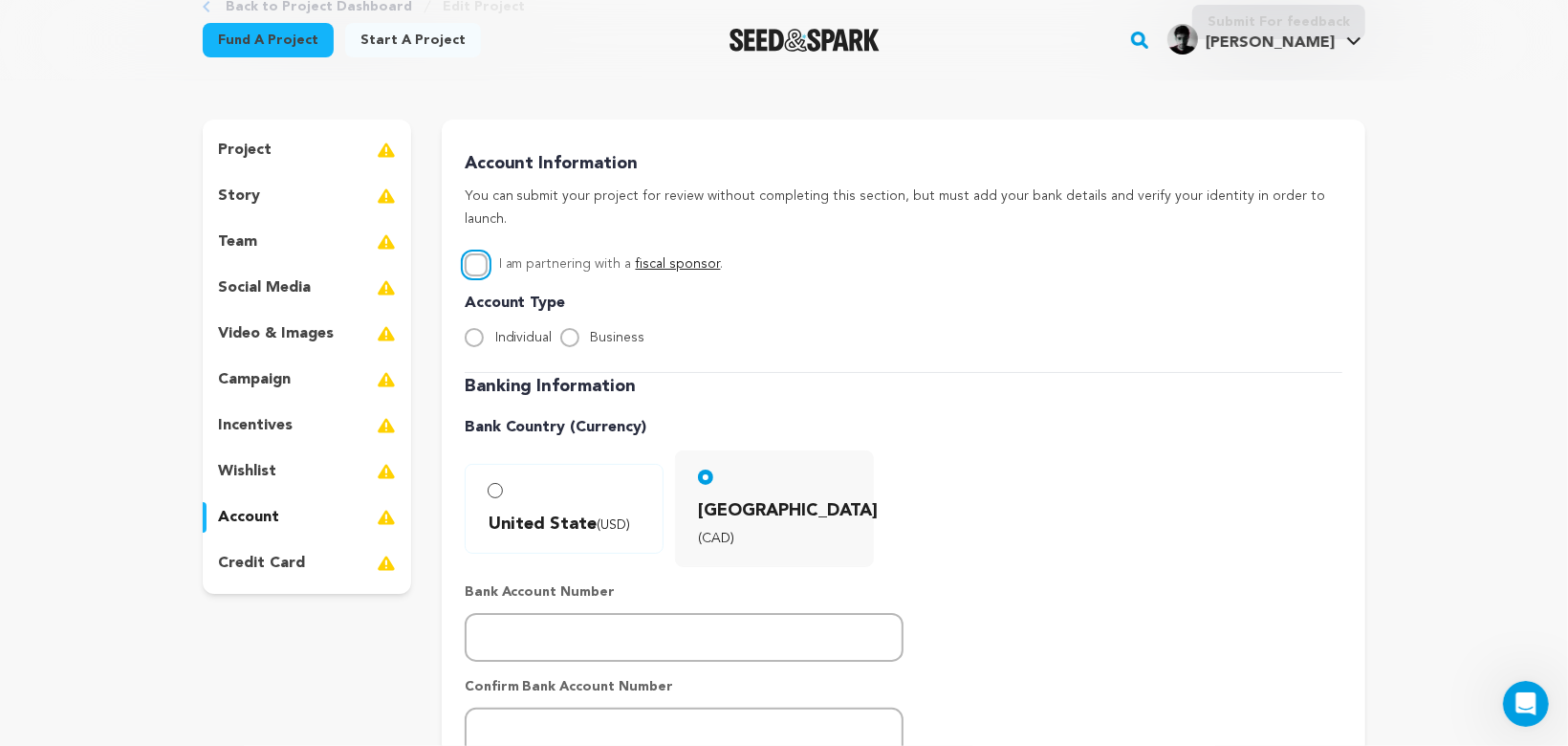 click on "I am partnering with a
fiscal sponsor
." at bounding box center [476, 265] 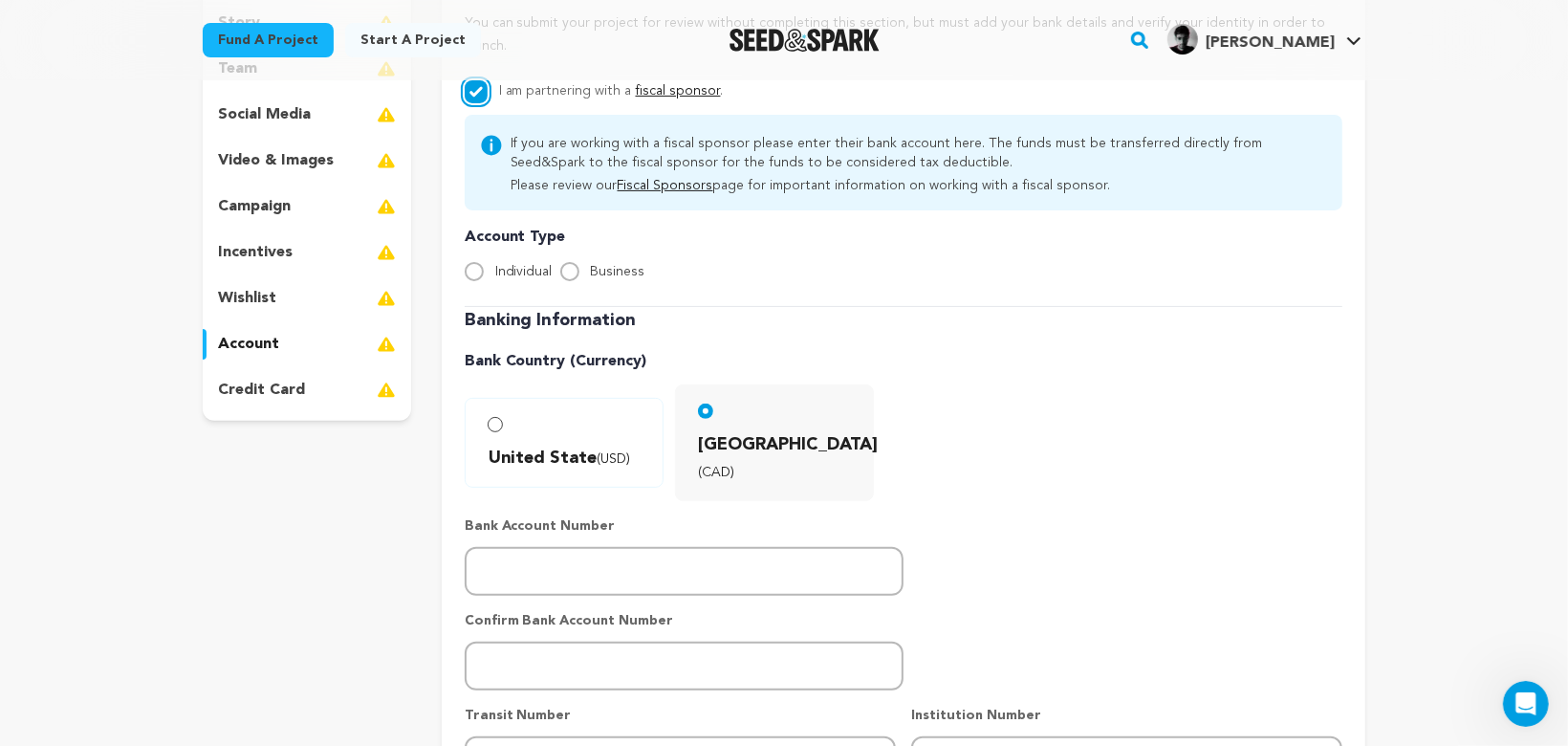 scroll, scrollTop: 307, scrollLeft: 0, axis: vertical 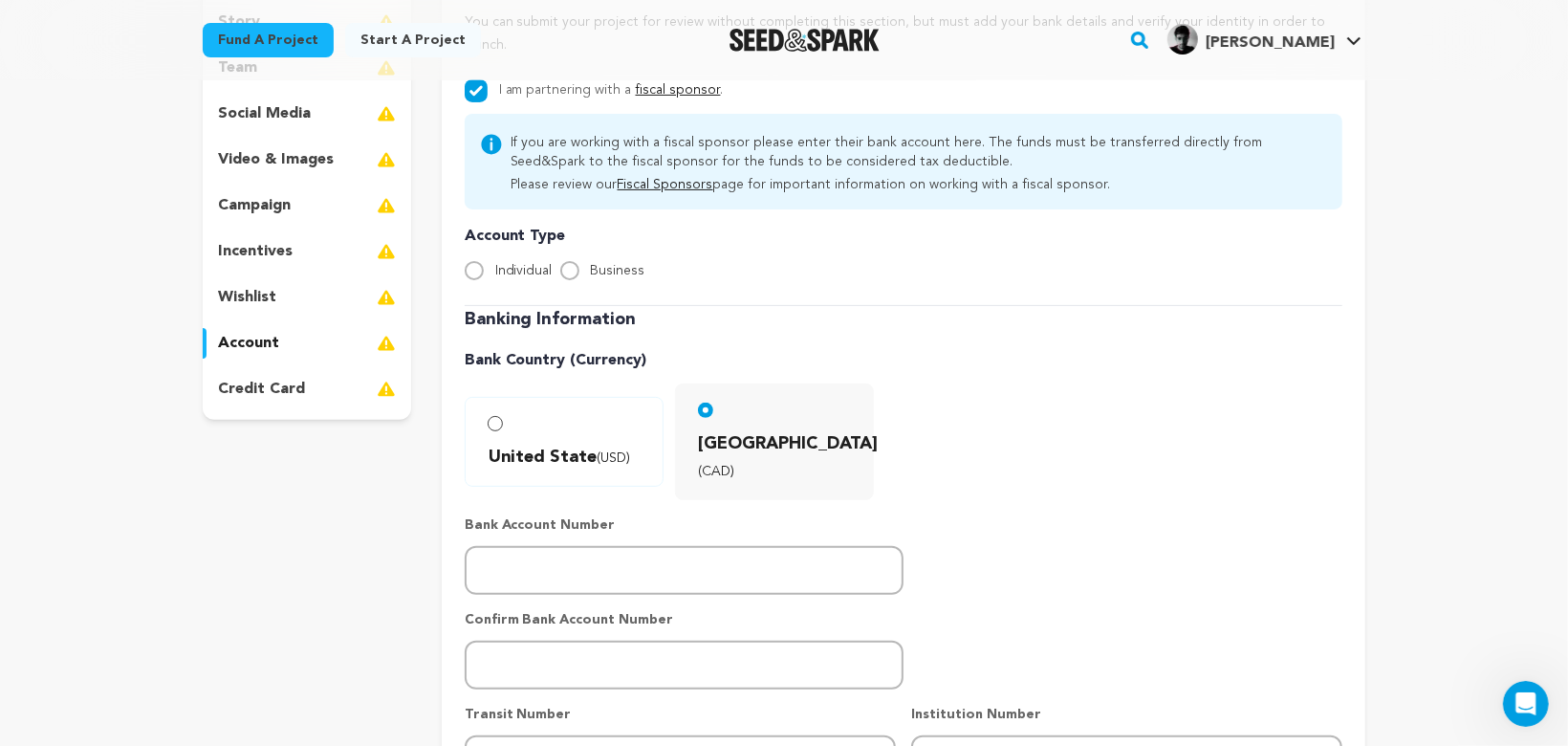 click on "Business" at bounding box center (618, 271) 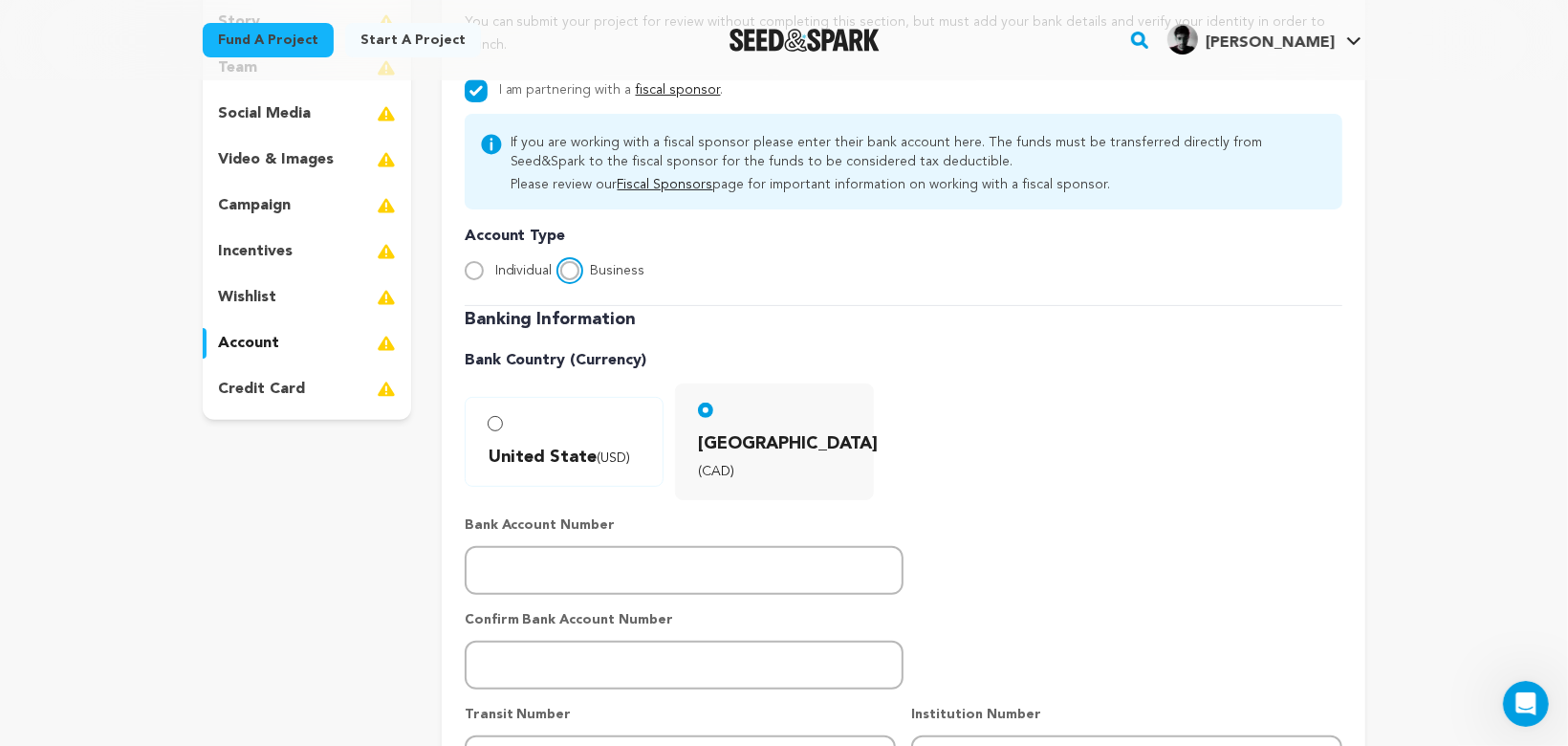 click on "Business" at bounding box center [570, 271] 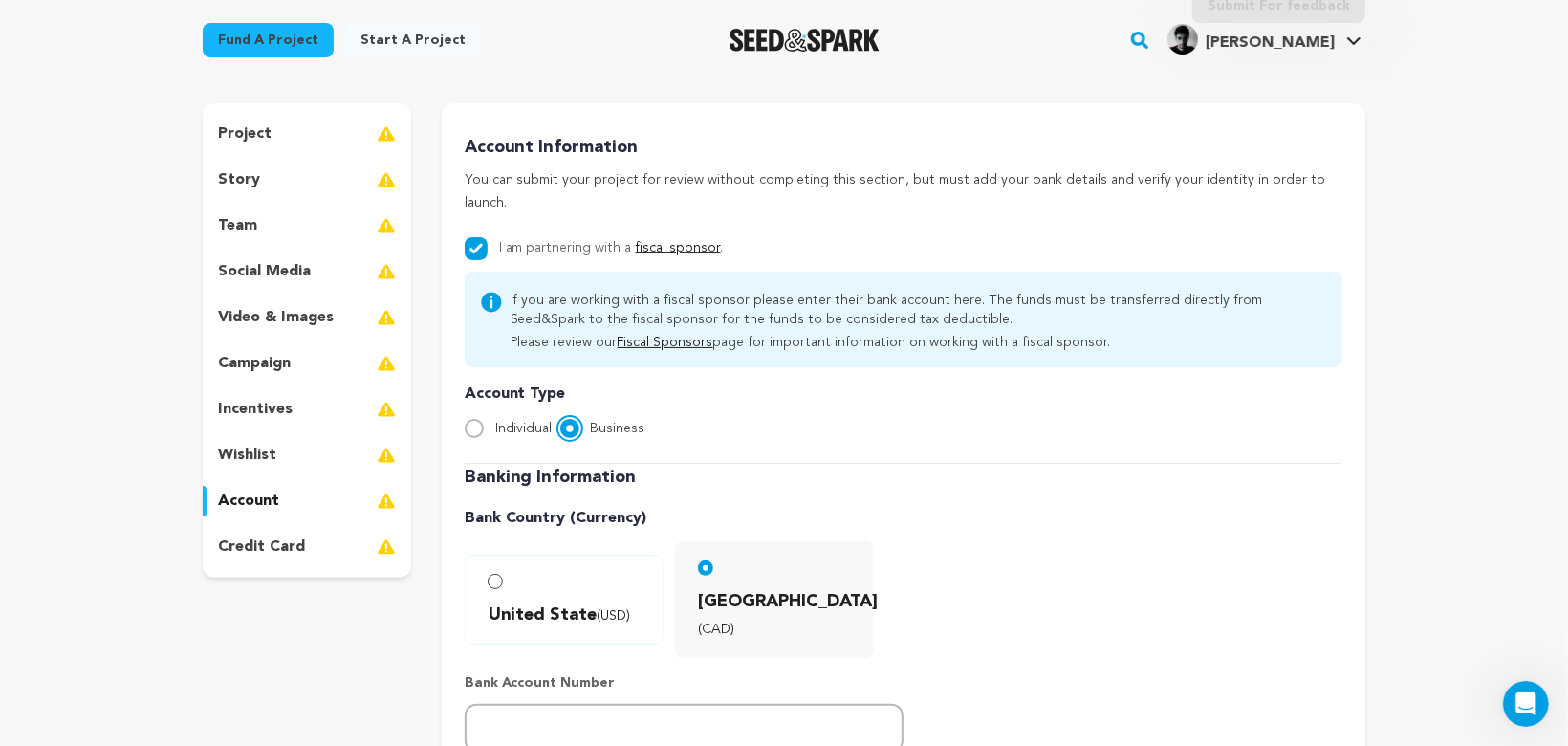 scroll, scrollTop: 148, scrollLeft: 0, axis: vertical 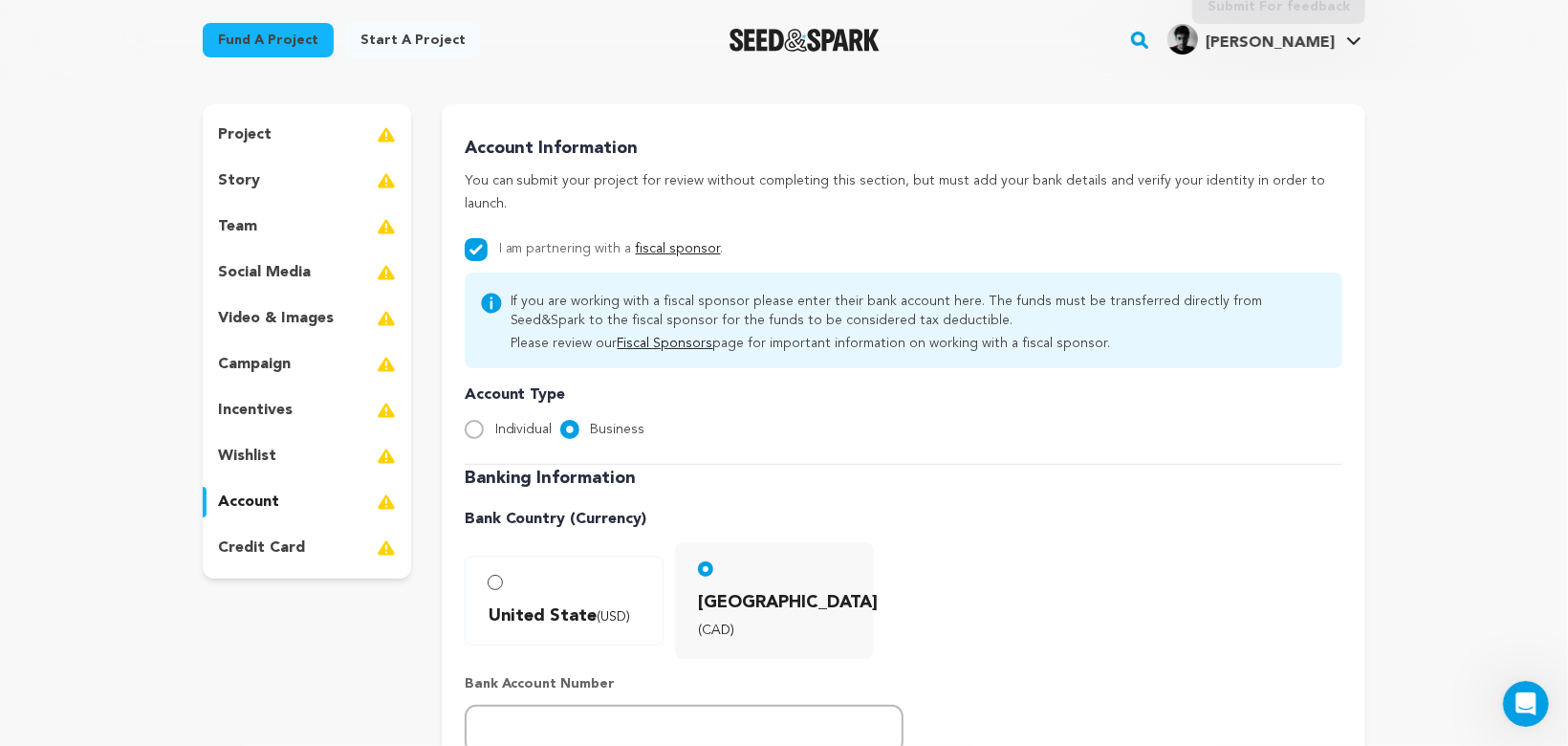 click on "credit card" at bounding box center (307, 548) 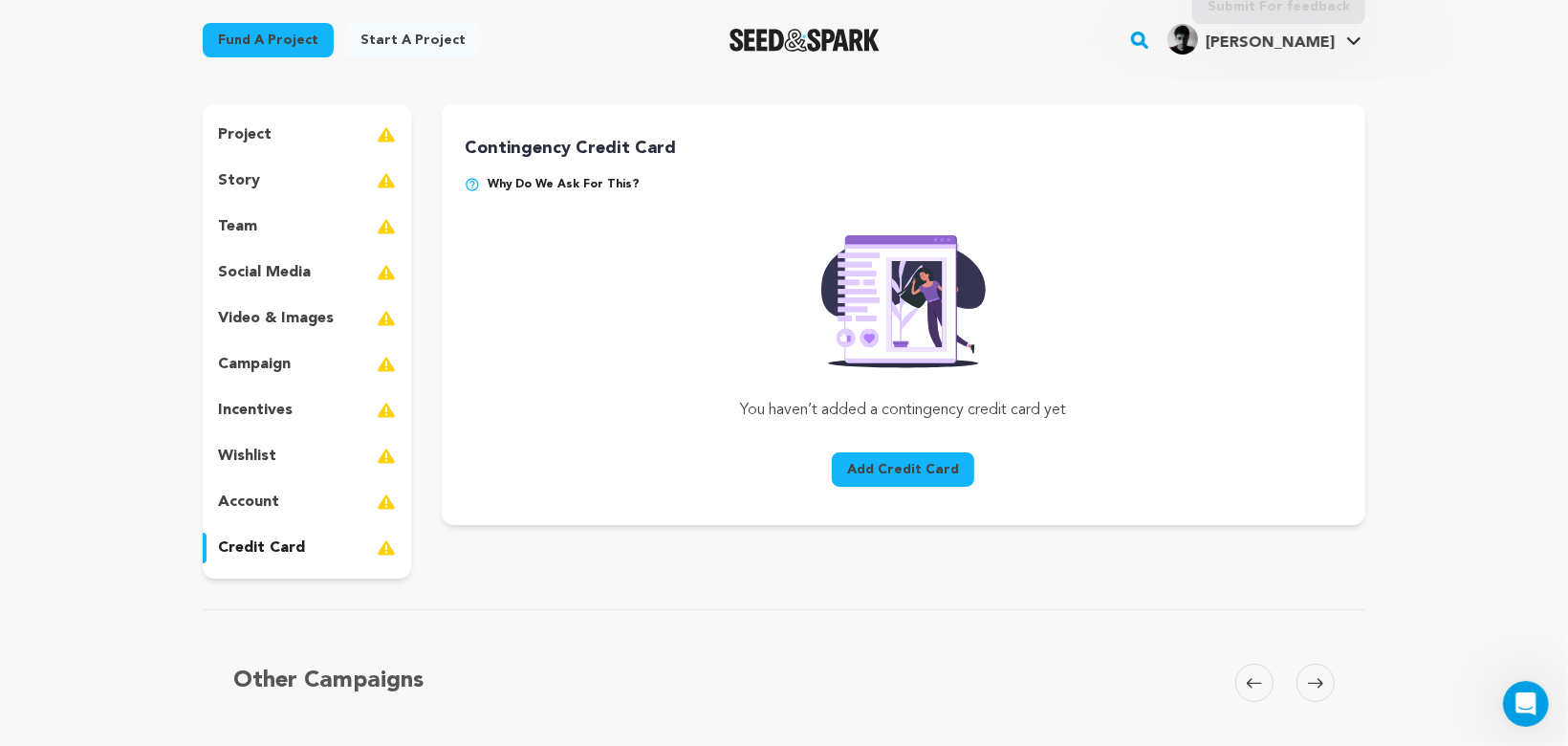 click on "Add Credit Card" at bounding box center [903, 470] 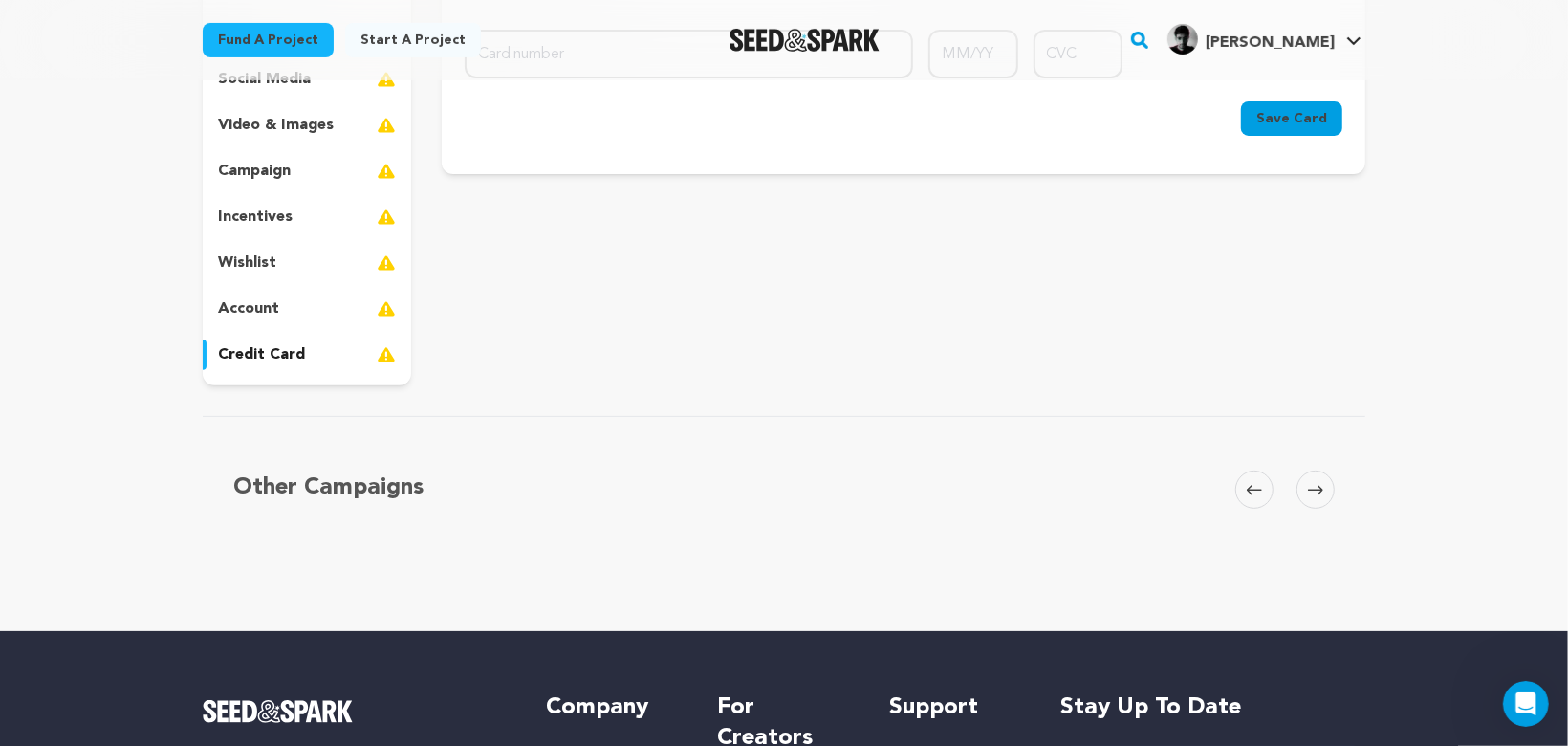 scroll, scrollTop: 315, scrollLeft: 0, axis: vertical 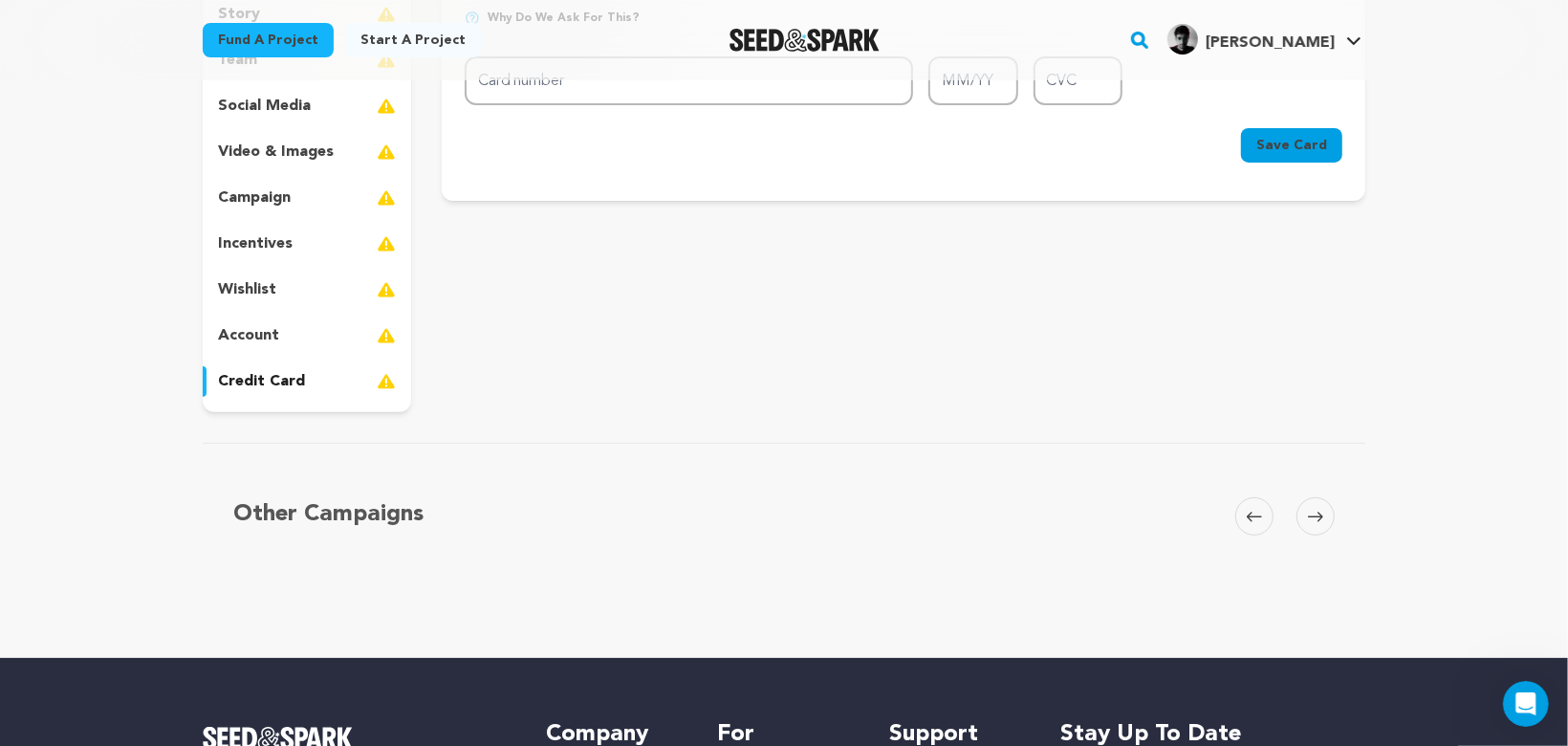 click at bounding box center (1316, 516) 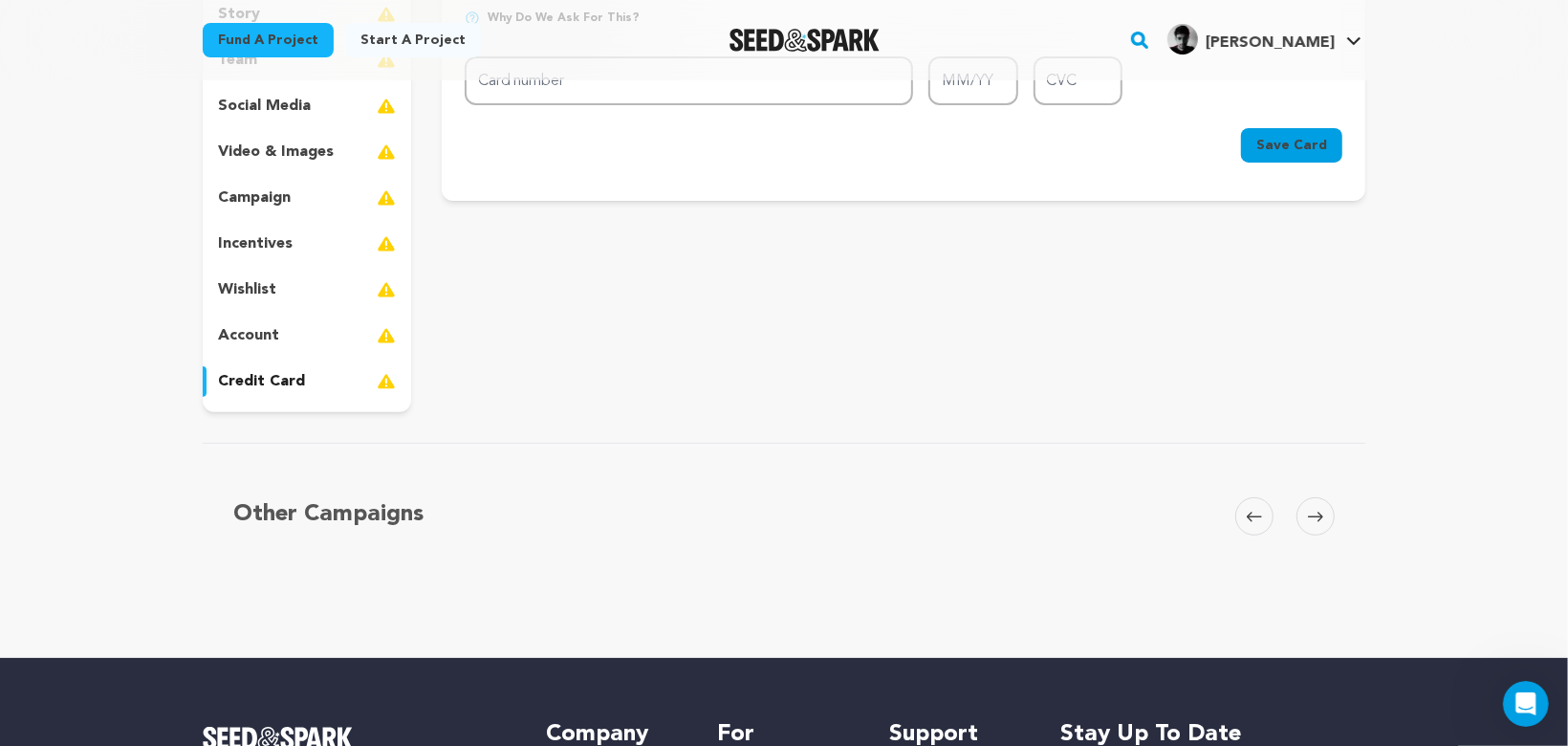 click at bounding box center [1254, 516] 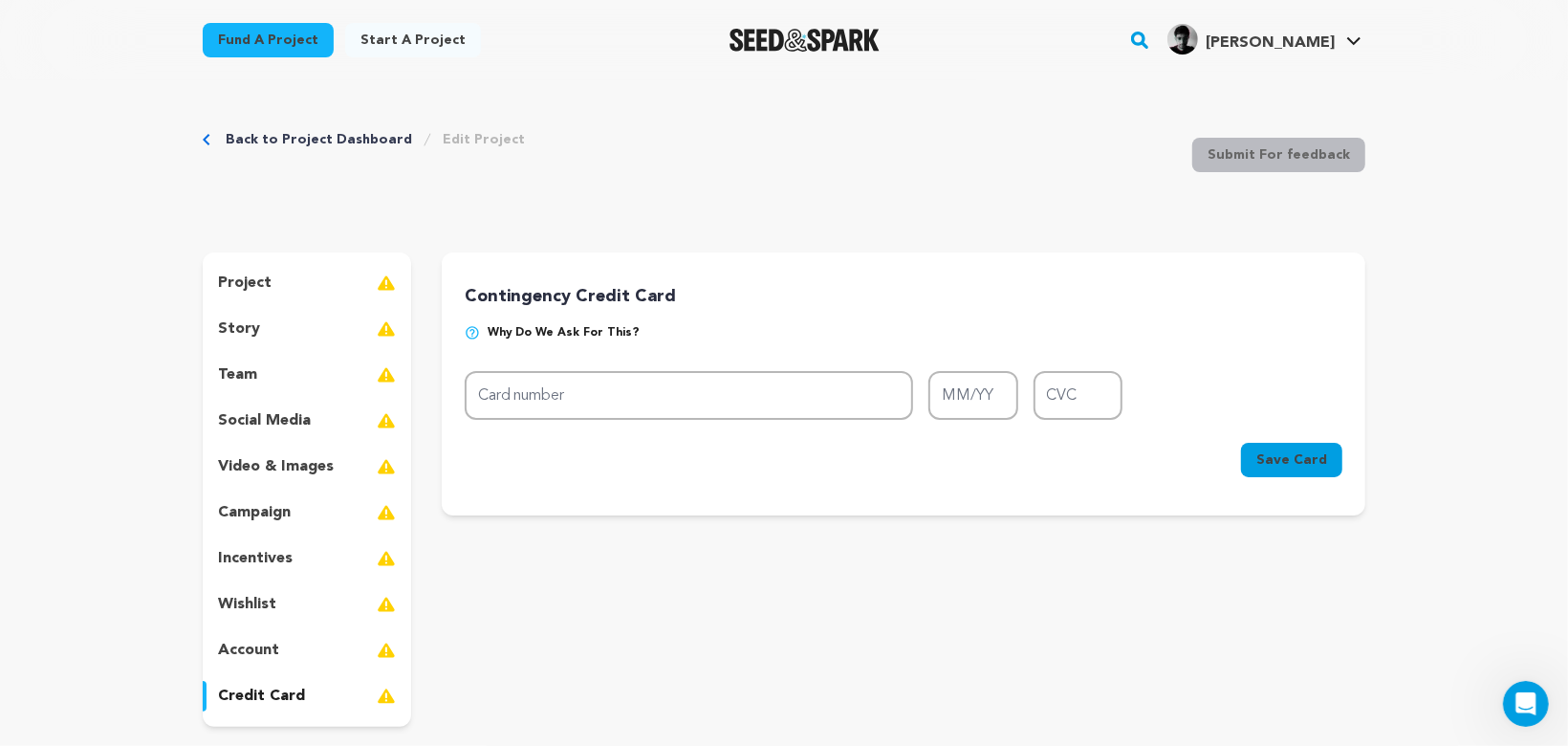 click on "Back to Project Dashboard" at bounding box center (318, 140) 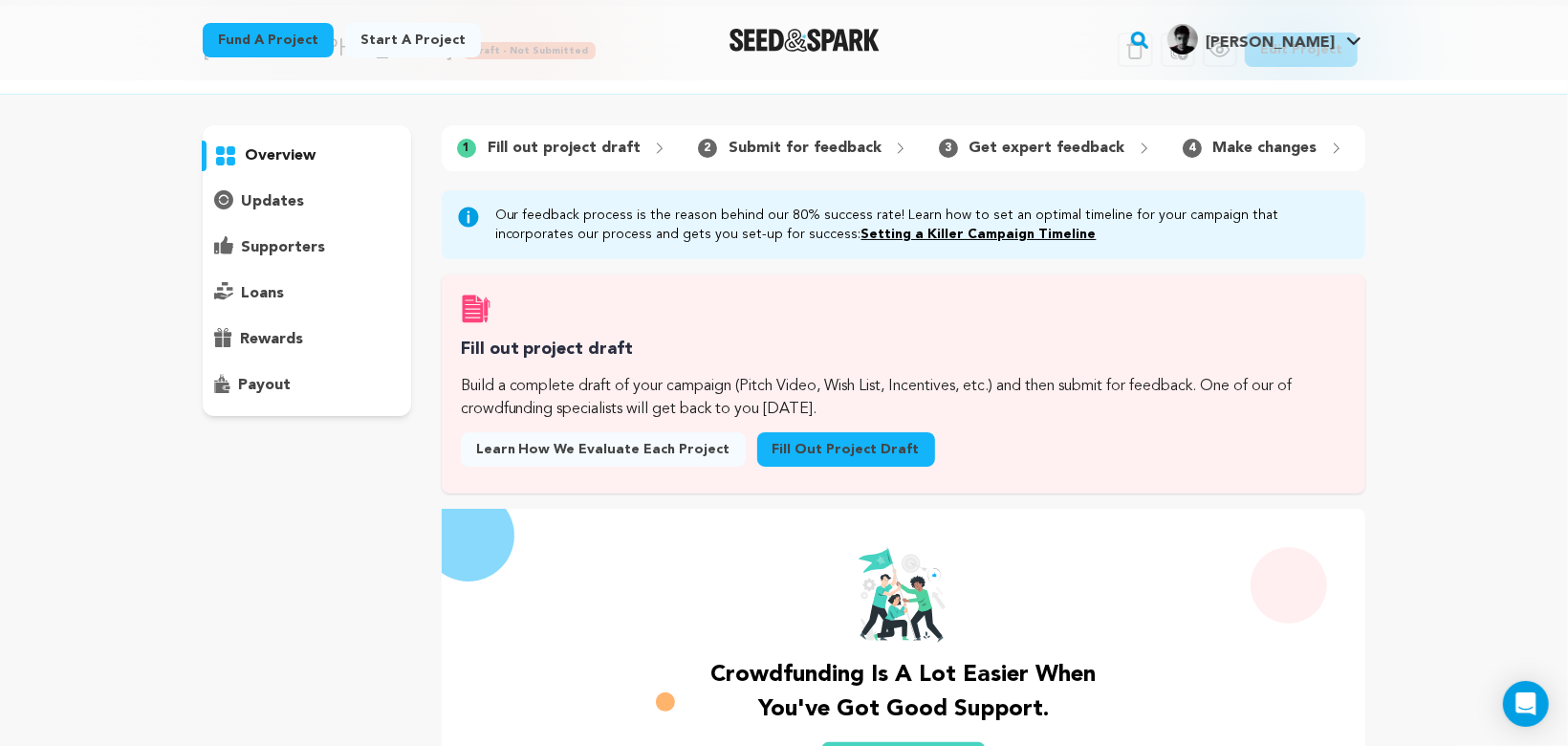 scroll, scrollTop: 0, scrollLeft: 0, axis: both 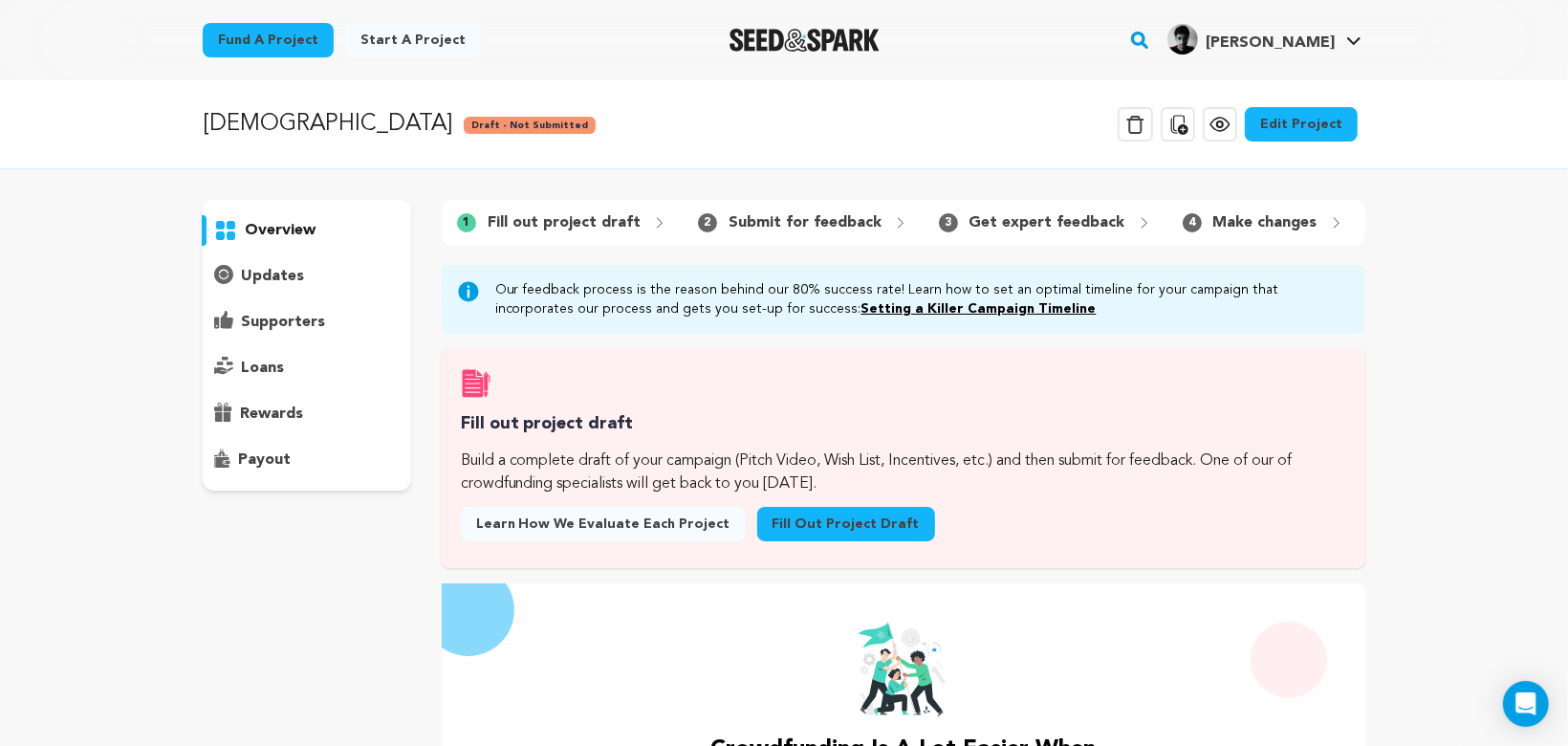 click on "Setting a Killer Campaign Timeline" at bounding box center [979, 309] 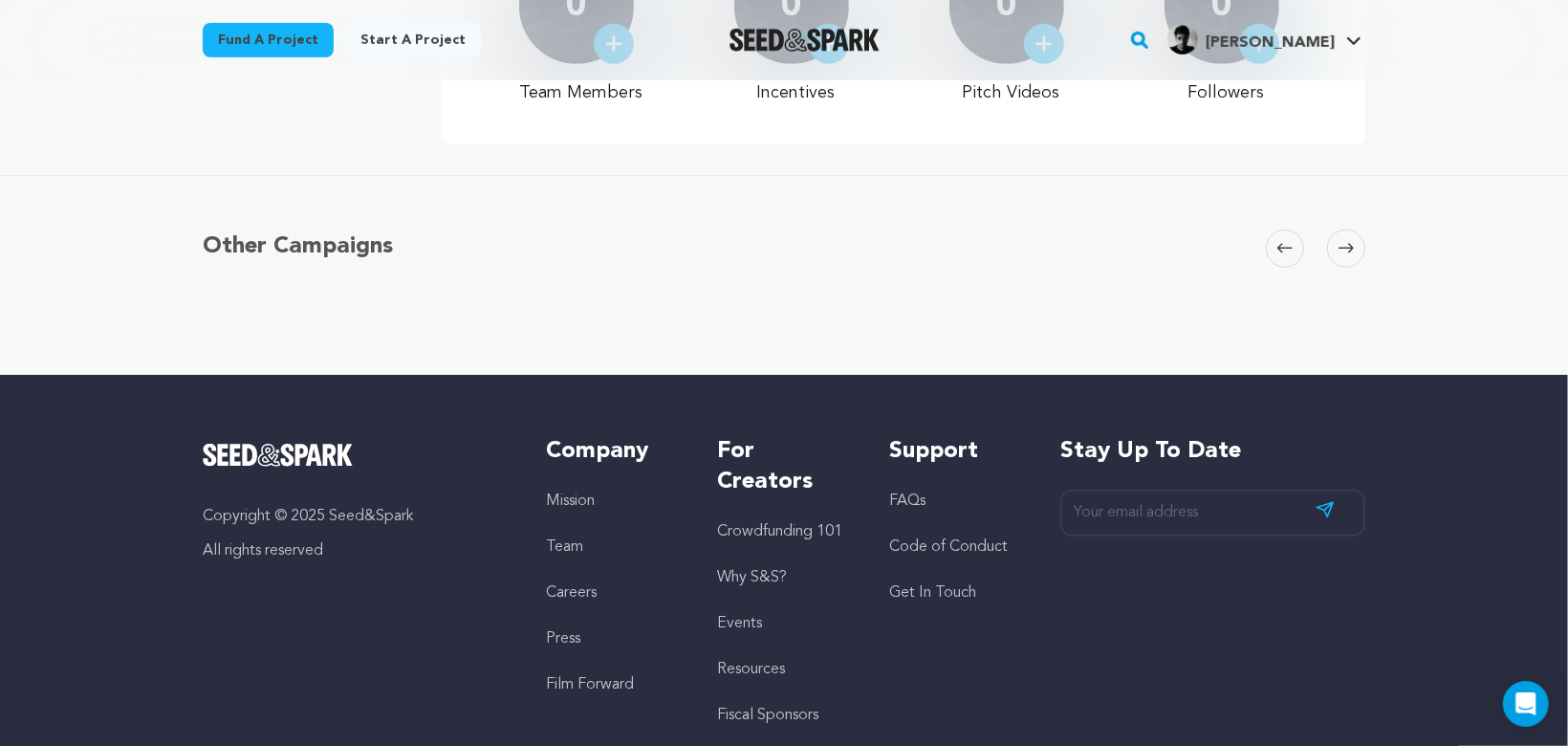 scroll, scrollTop: 0, scrollLeft: 0, axis: both 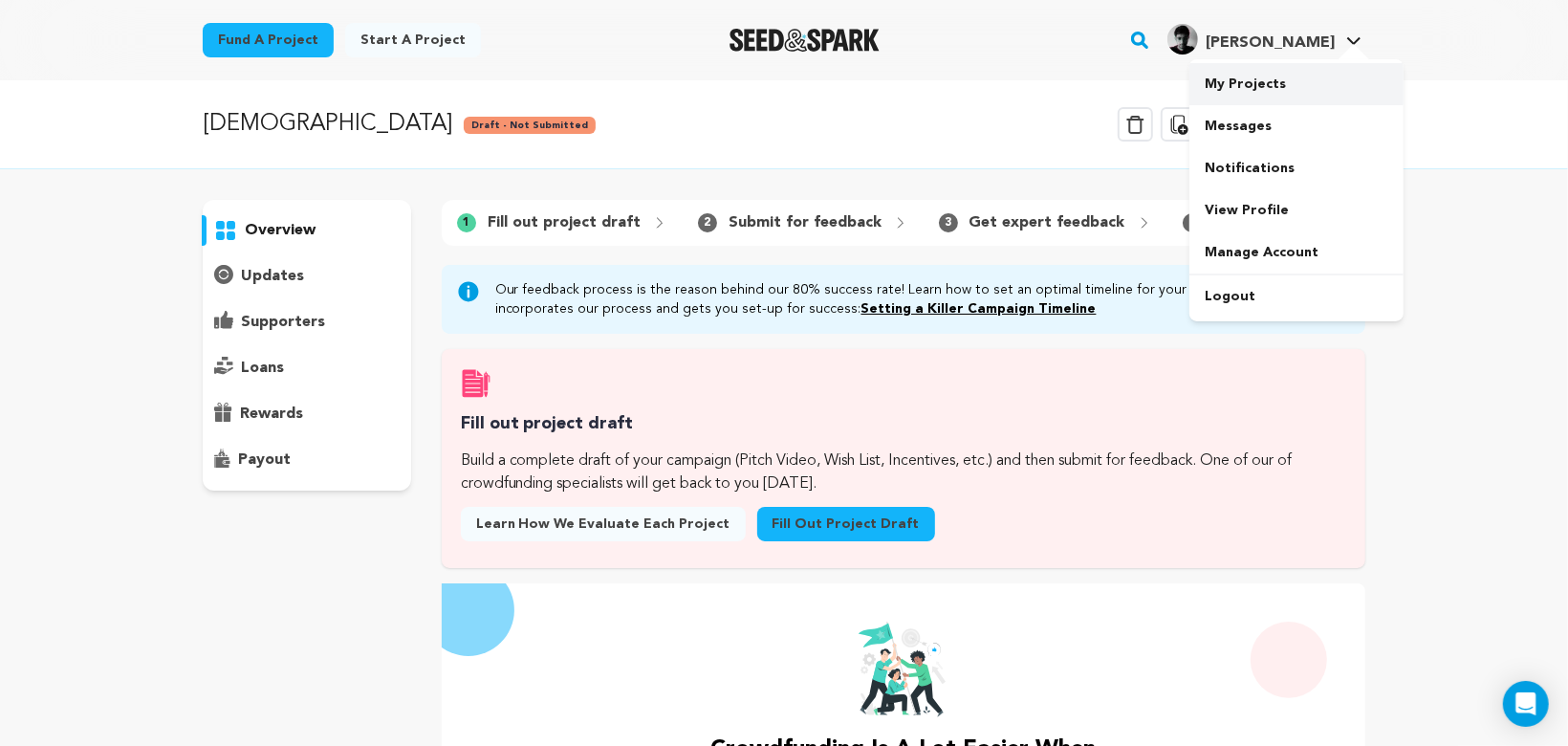 click on "My Projects" at bounding box center [1296, 84] 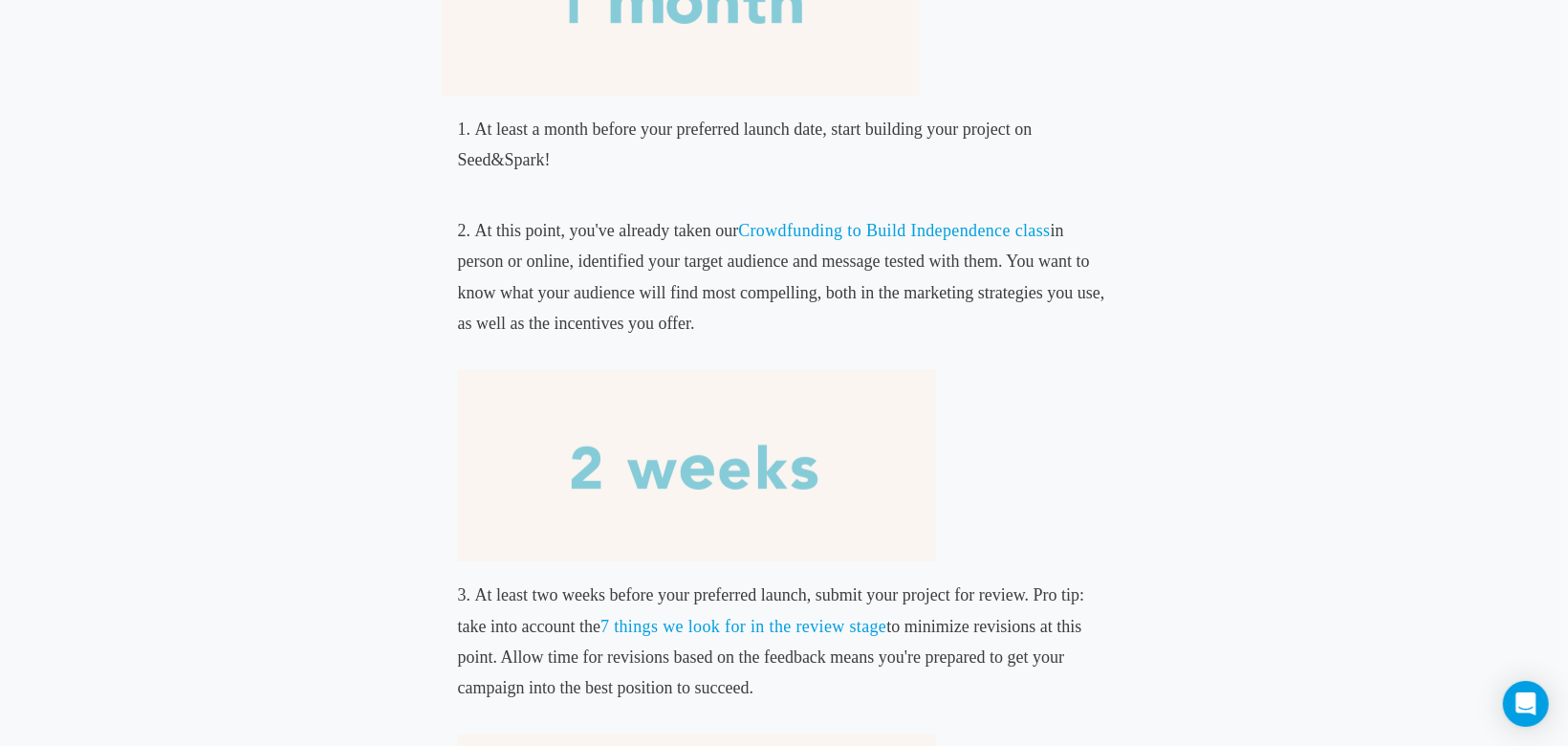 scroll, scrollTop: 772, scrollLeft: 0, axis: vertical 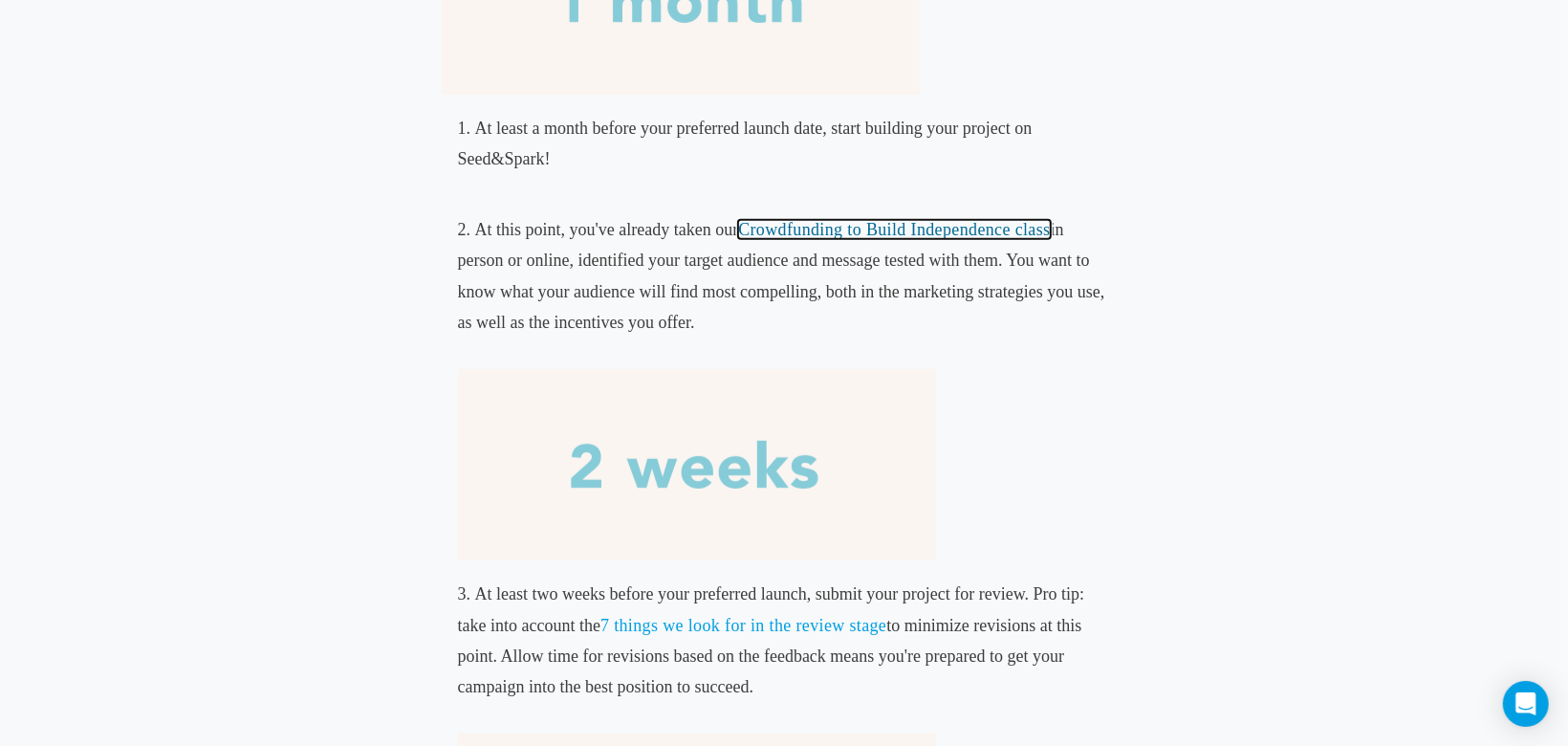 click on "Crowdfunding to Build Independence class" at bounding box center [894, 230] 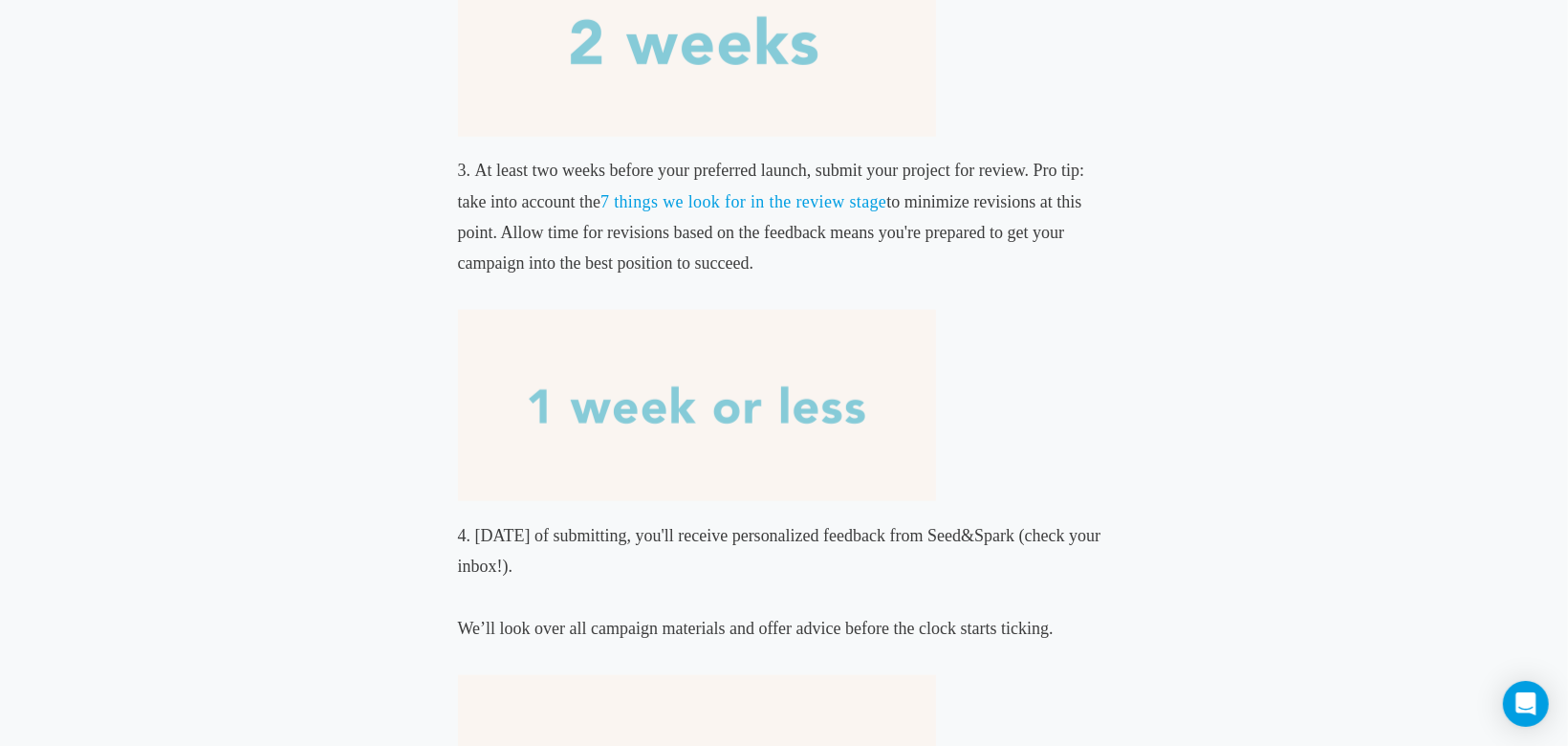 scroll, scrollTop: 1190, scrollLeft: 0, axis: vertical 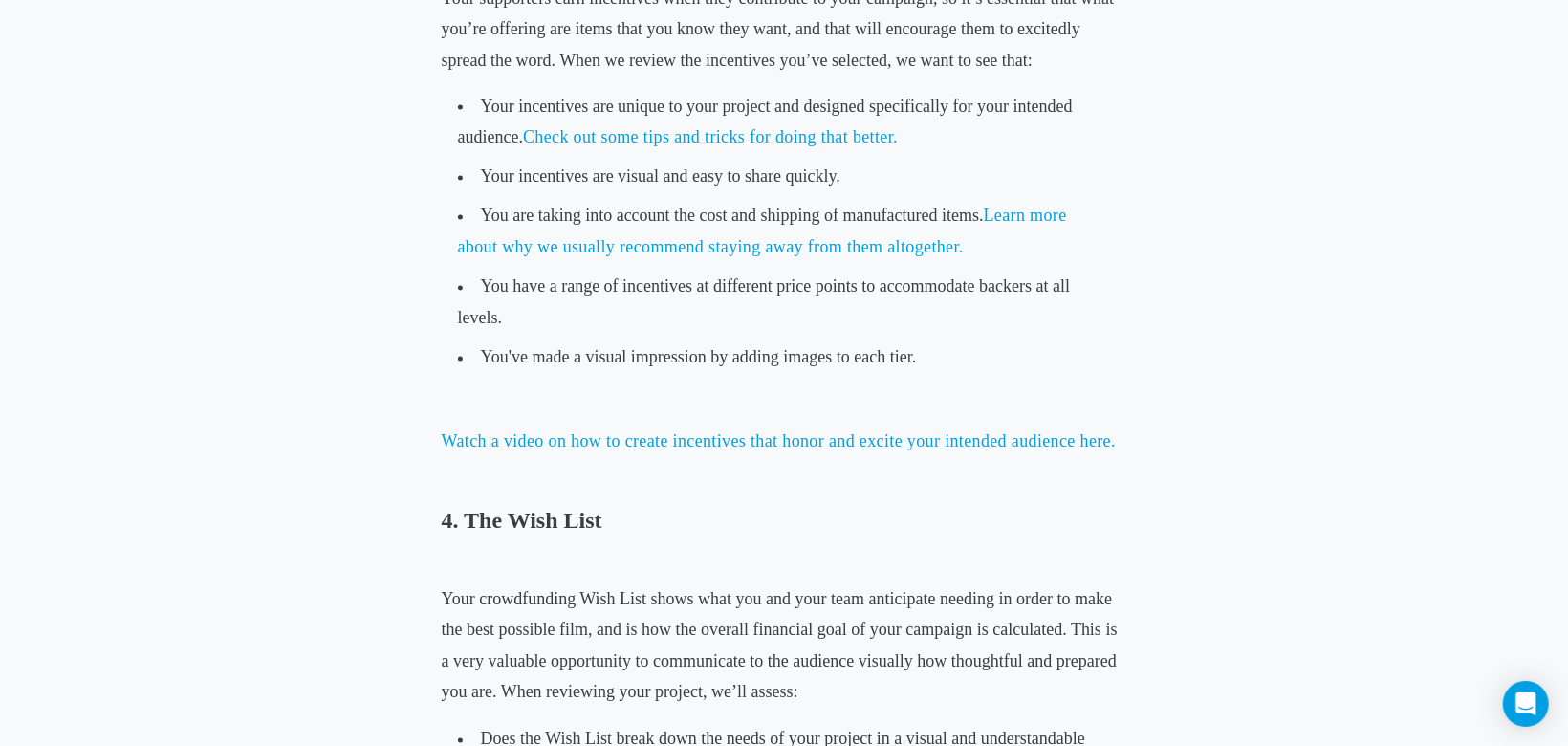 click on "Film Crowdfunding
The 7 Things We Look for When We Review Crowdfunding Projects
July 27, 2016
You probably already know that we're a crowdfunding platform for storytellers, but now it's time to pull the curtain back on what happens when you hit 'submit.'
Our Crowdfunding Experts review every project submitted and make suggestions for improvement based on our years of experience. It’s because of our thorough review and feedback process that we have the highest success rate for films in the biz: 80%!
There are 7 areas our Crowdfunding Experts have identified that are instrumental to the viability of your campaign; these are the 7 areas we give you feedback on.
1. Amount You’re Raising vs. Size of Your Network
There’s a misperception that crowdfunding is an “if you build it, they will come” endeavor. Targeting and developing a relationship with your audience  before you launch" at bounding box center [784, 178] 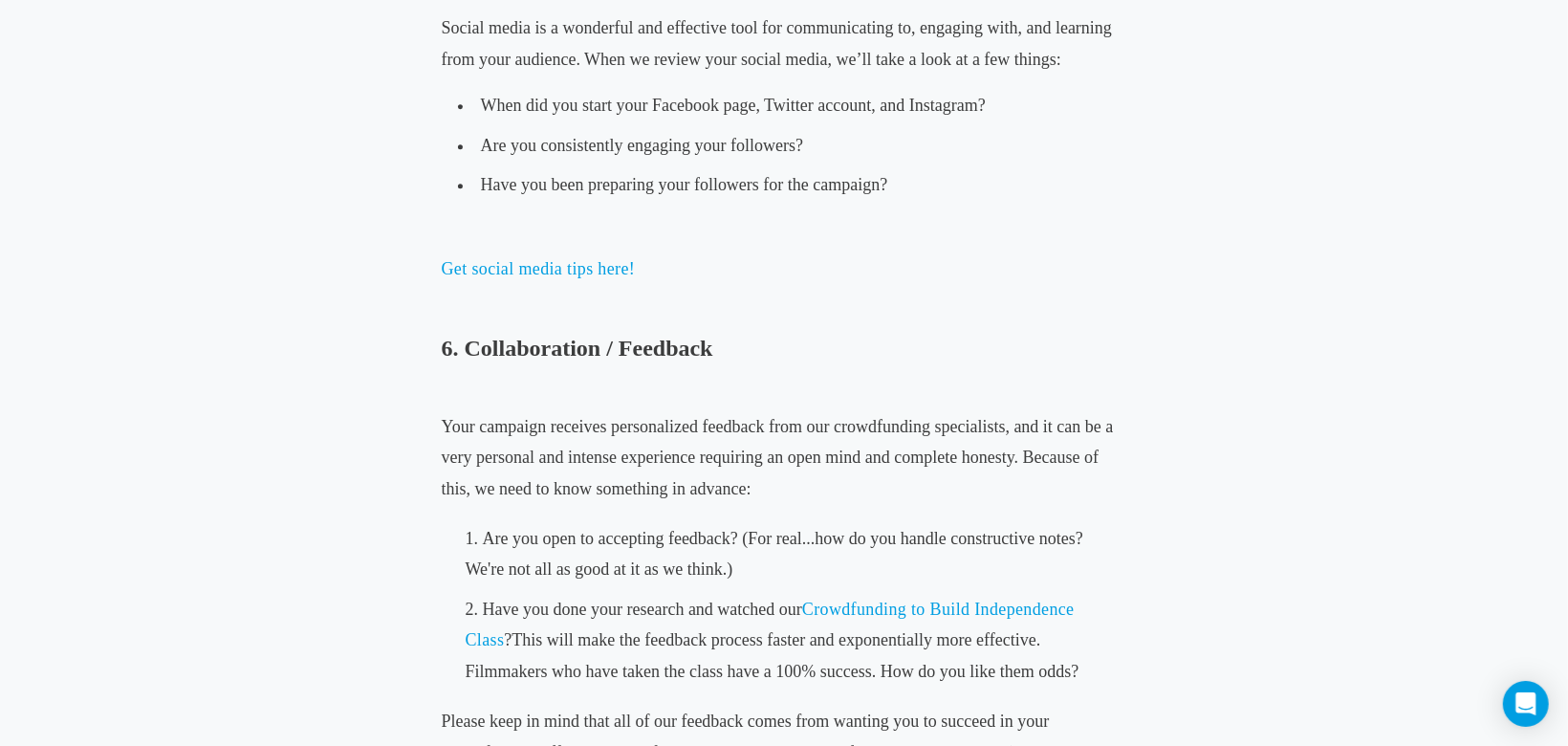 scroll, scrollTop: 3479, scrollLeft: 0, axis: vertical 